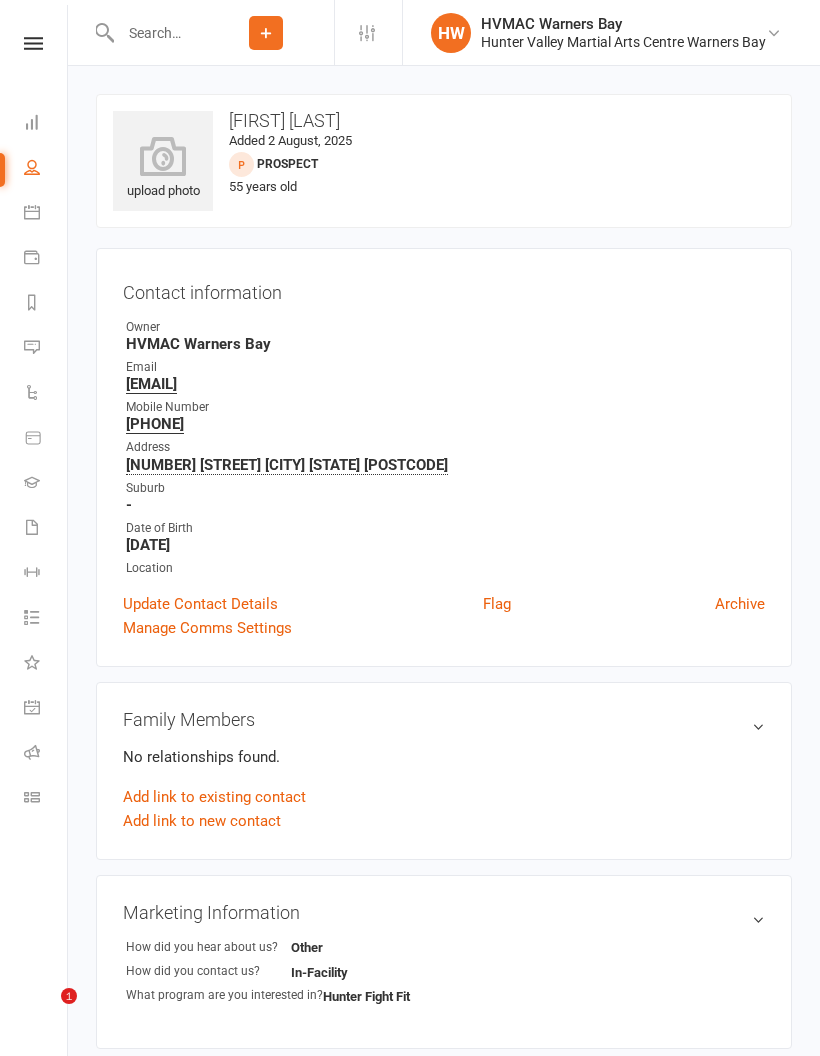 scroll, scrollTop: 0, scrollLeft: 0, axis: both 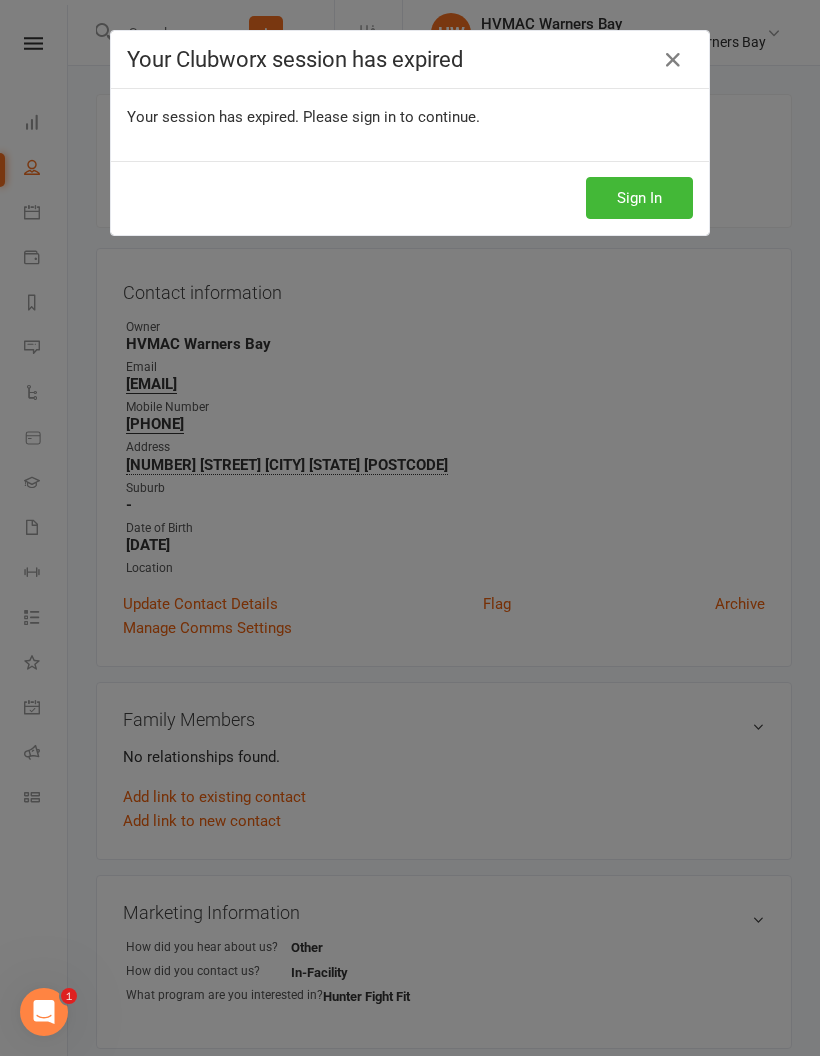 click on "Sign In" at bounding box center [639, 198] 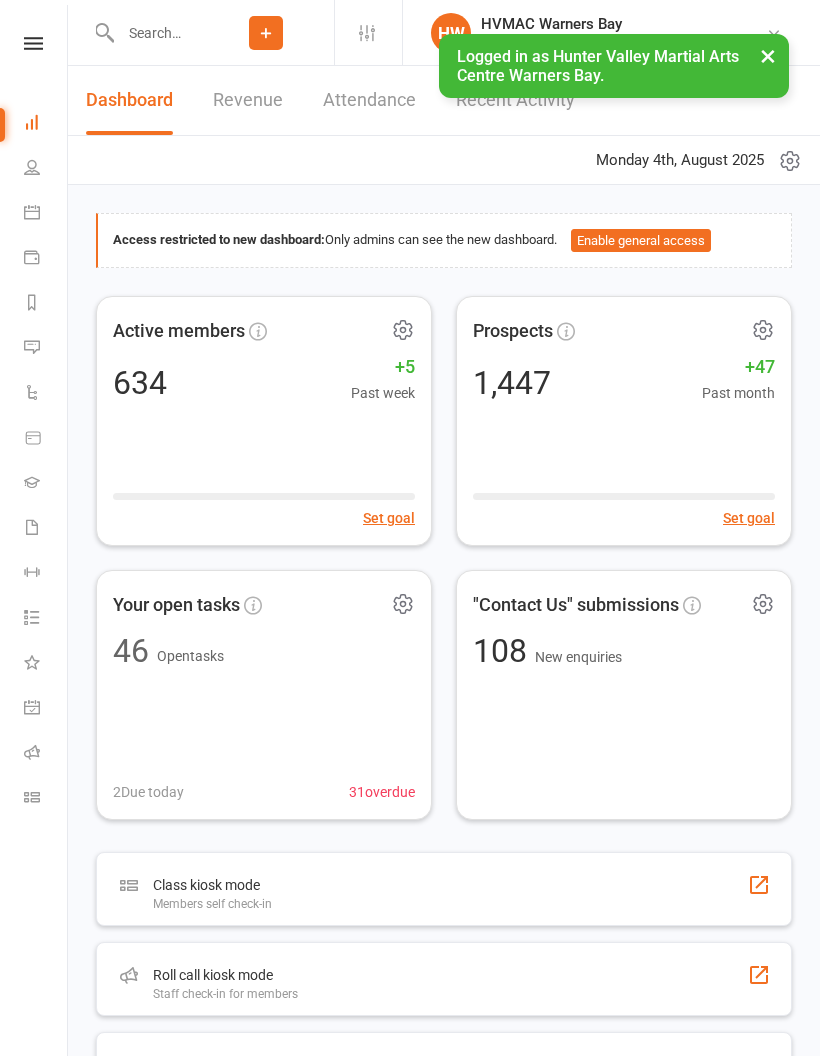 scroll, scrollTop: 0, scrollLeft: 0, axis: both 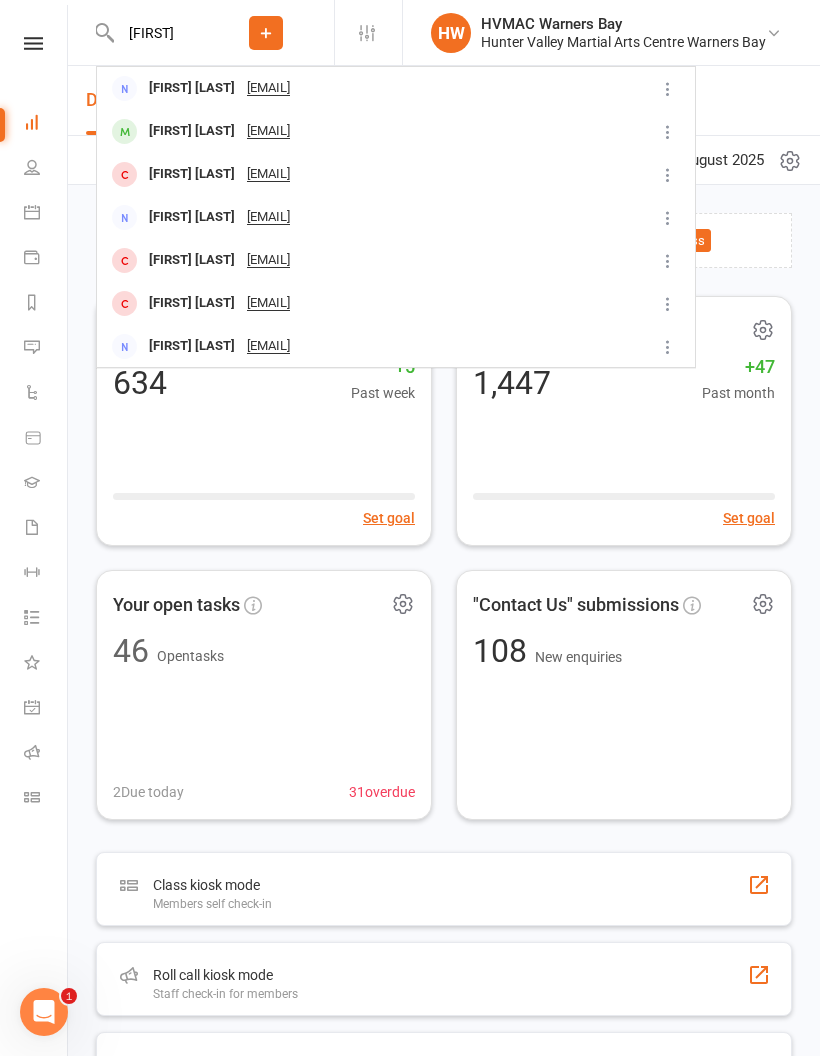 type on "[FIRST]" 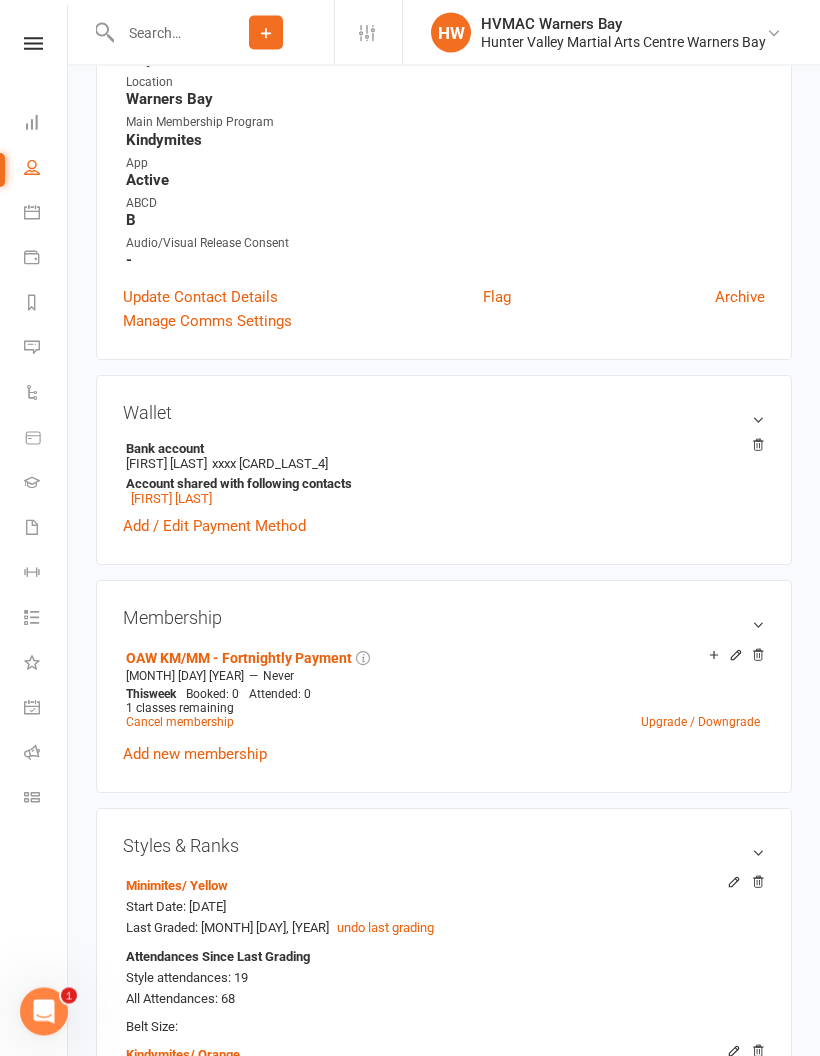 scroll, scrollTop: 529, scrollLeft: 0, axis: vertical 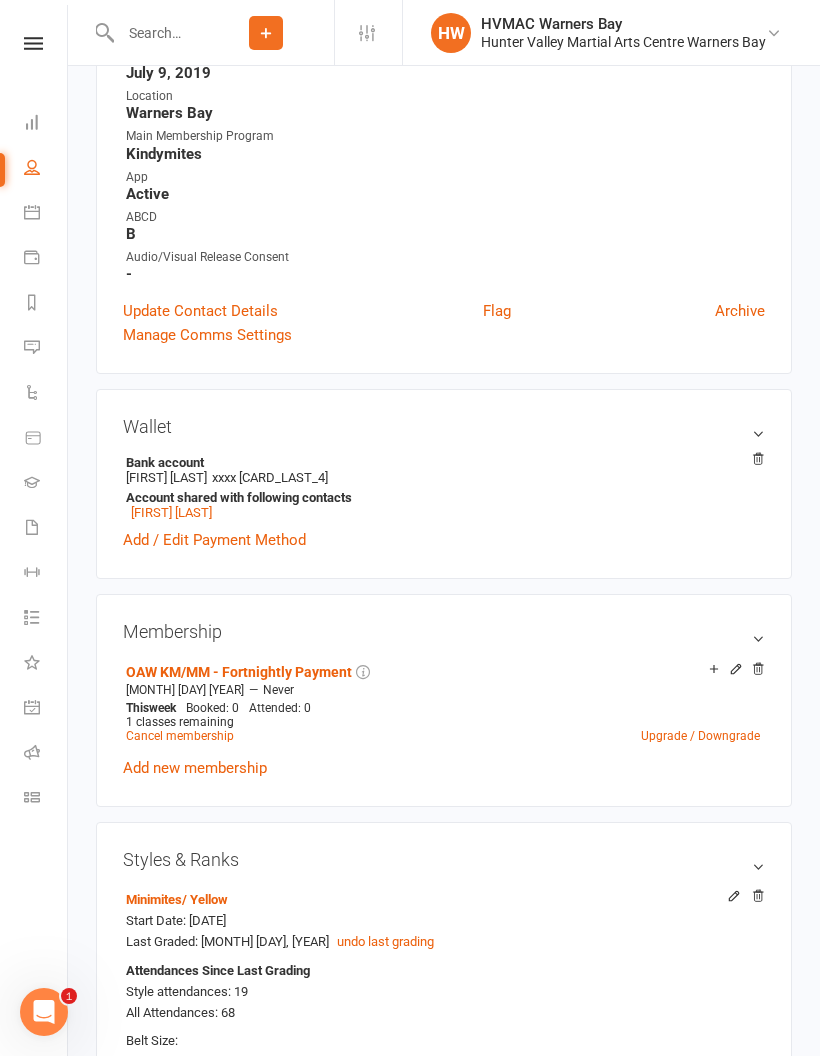 click on "Wallet" at bounding box center (444, 426) 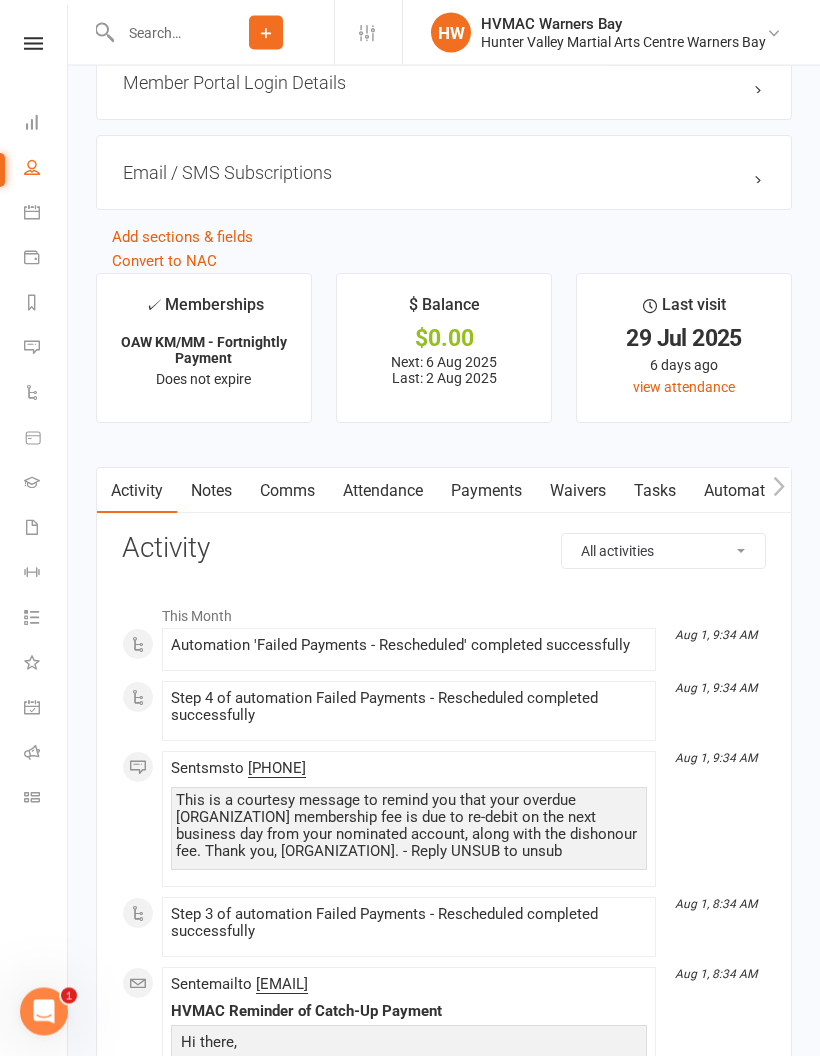 scroll, scrollTop: 2463, scrollLeft: 0, axis: vertical 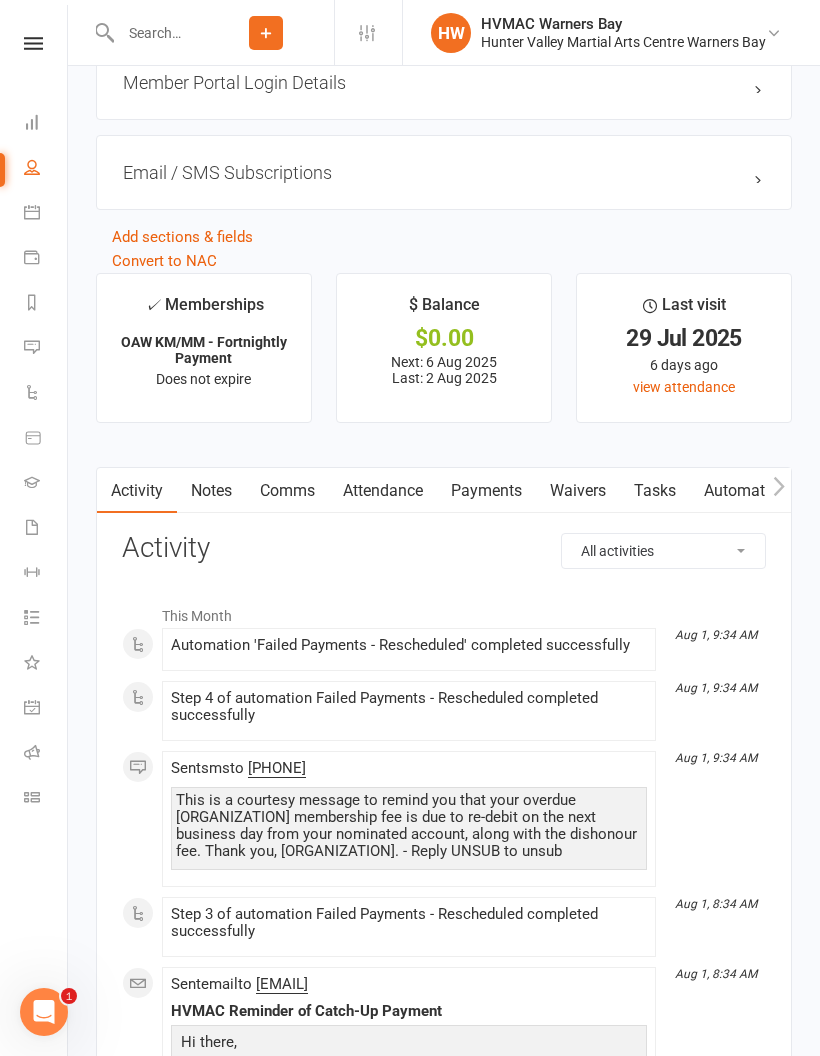 click on "Payments" at bounding box center [486, 491] 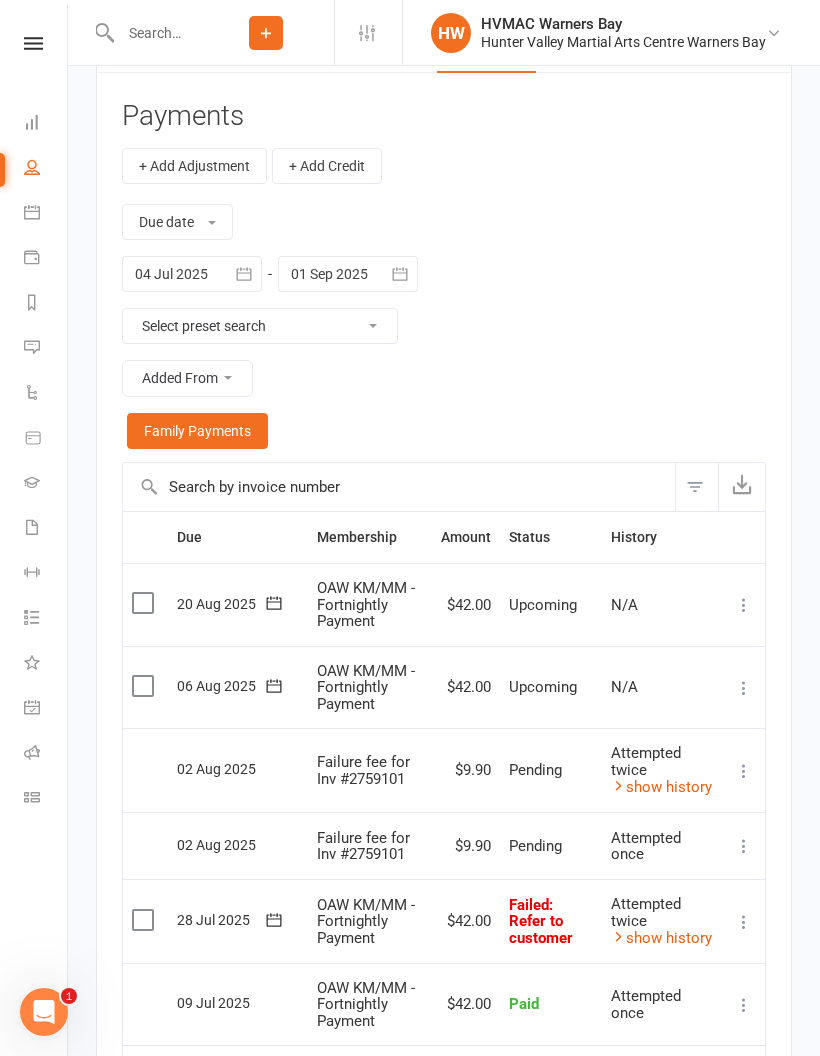 scroll, scrollTop: 2913, scrollLeft: 0, axis: vertical 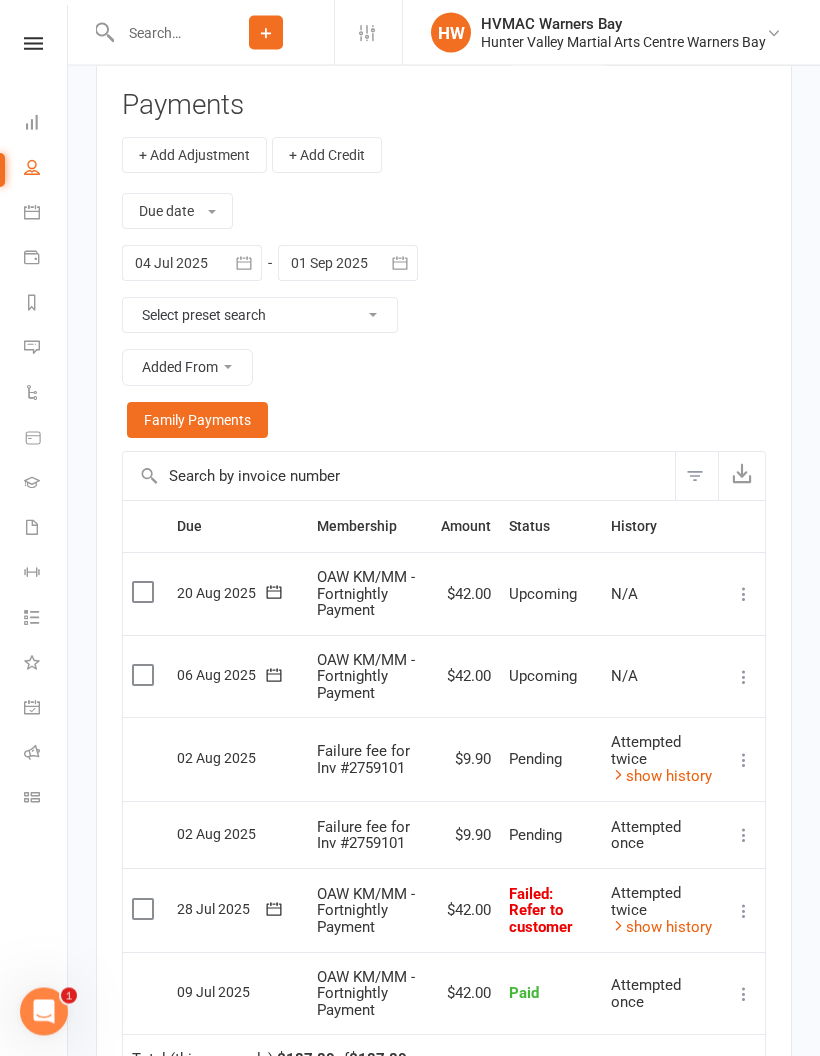 click on "show history" at bounding box center (661, 928) 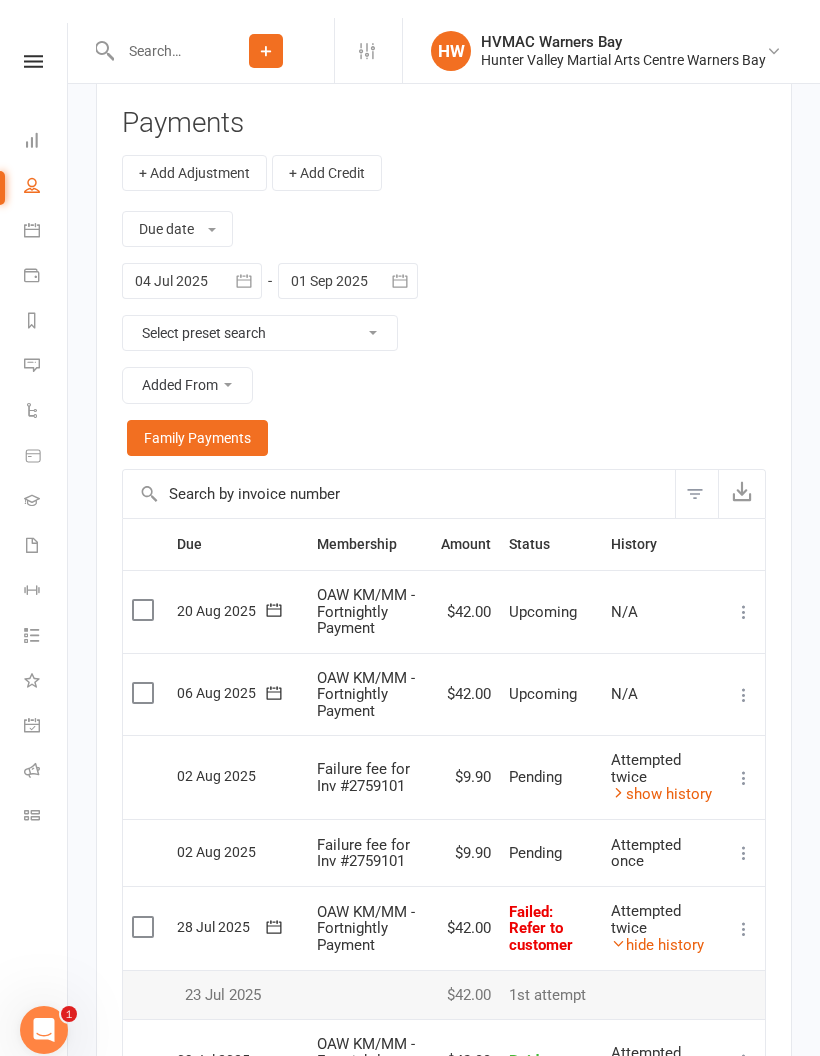 scroll, scrollTop: 2896, scrollLeft: 0, axis: vertical 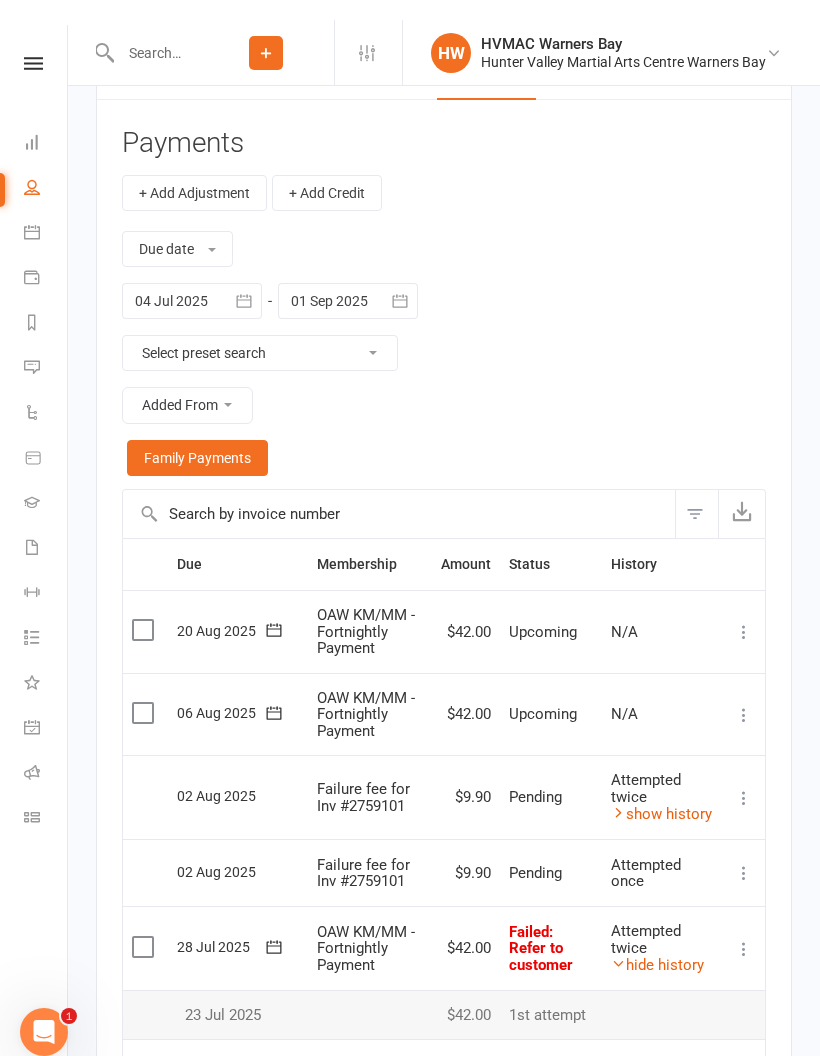 click on "show history" at bounding box center [661, 794] 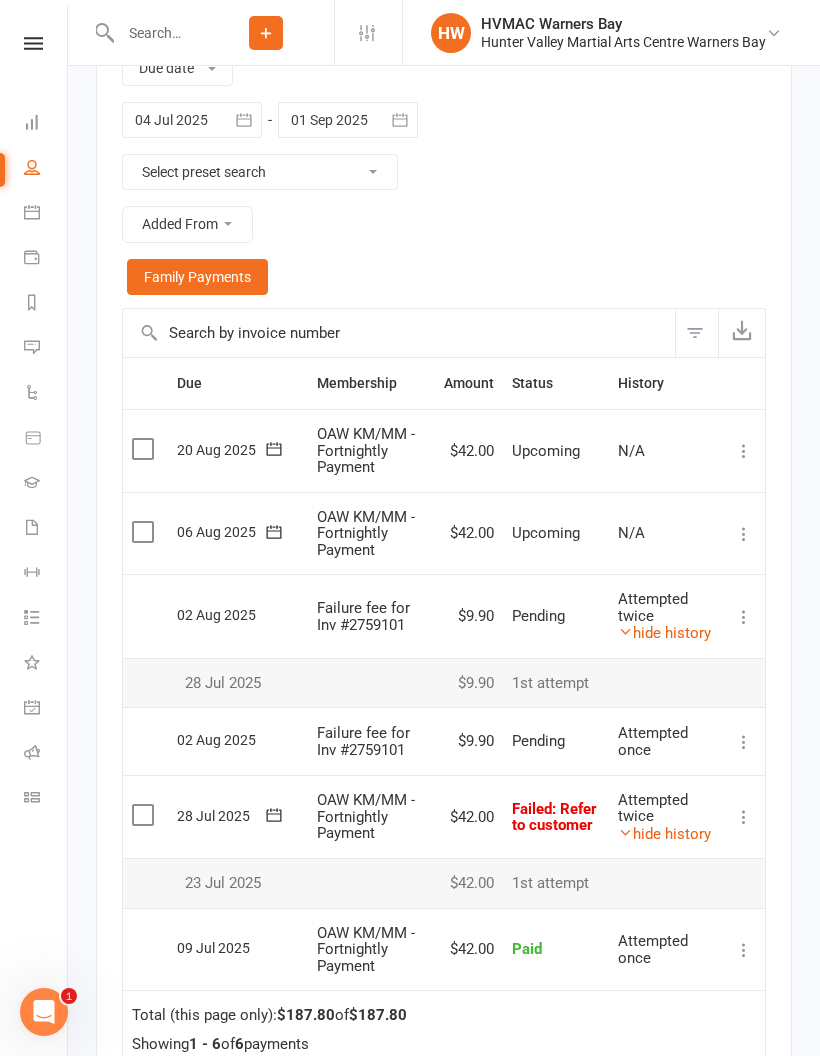 scroll, scrollTop: 3088, scrollLeft: 0, axis: vertical 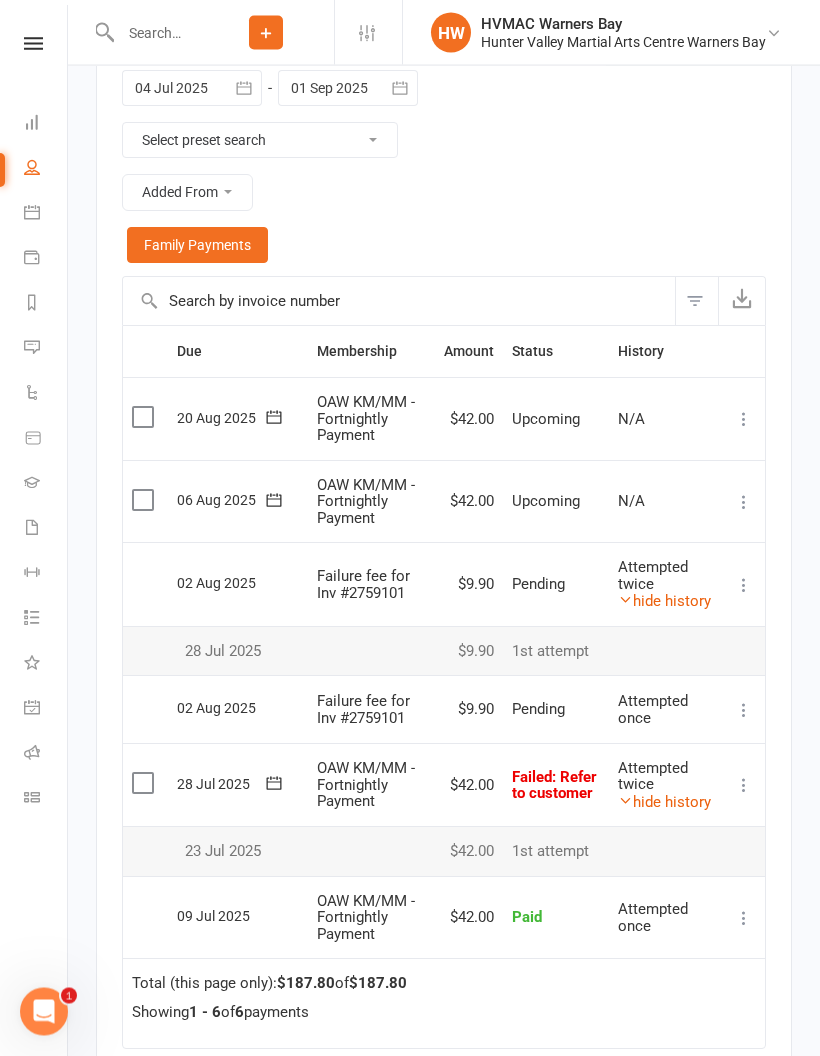click on "More Info Send message" at bounding box center [744, 585] 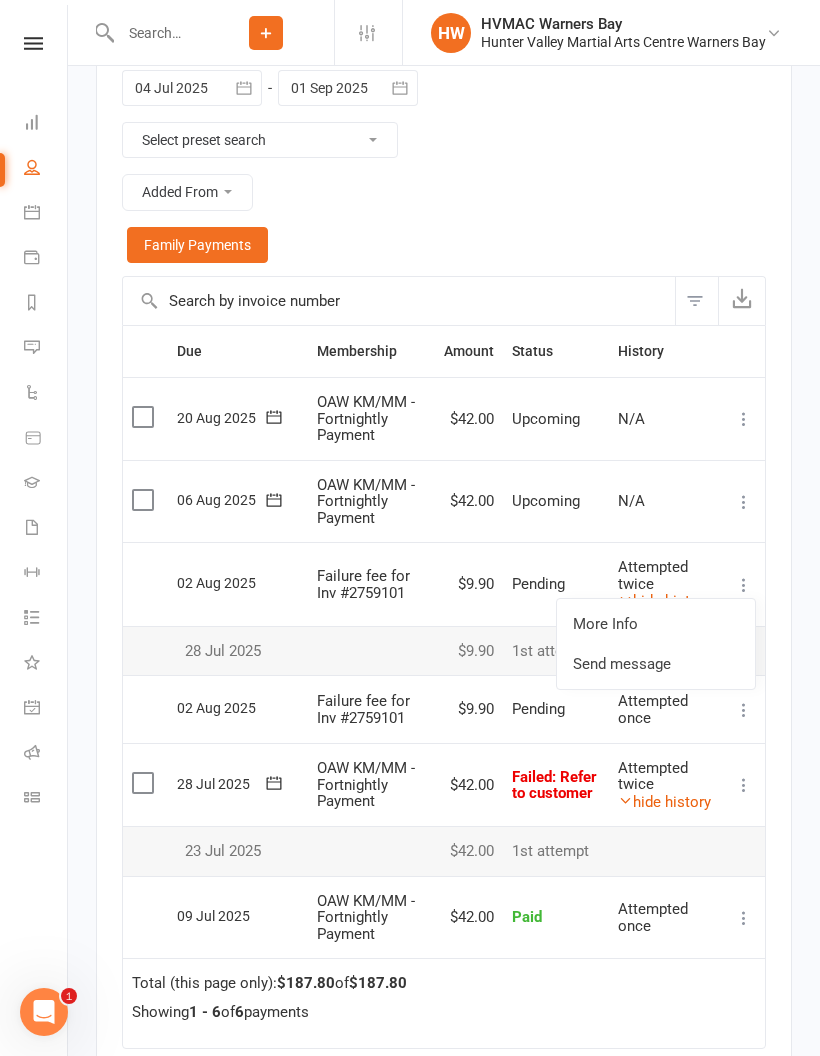 click on "N/A" at bounding box center (631, 501) 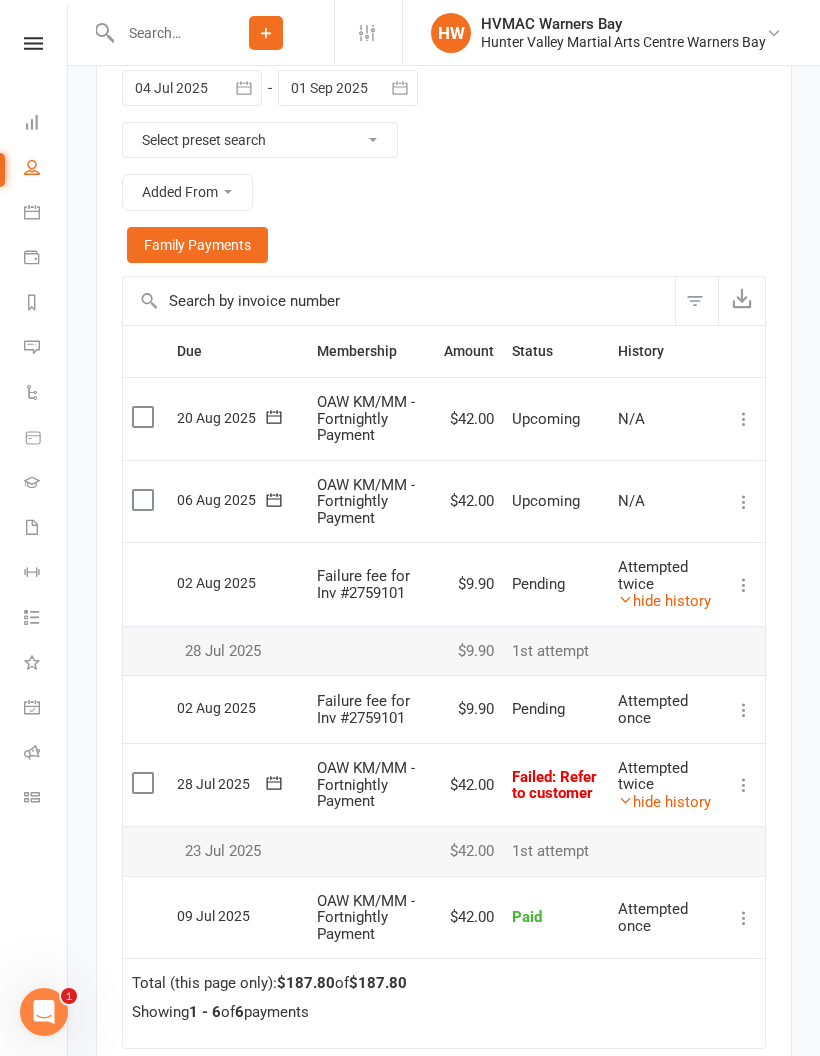 scroll, scrollTop: 3070, scrollLeft: 0, axis: vertical 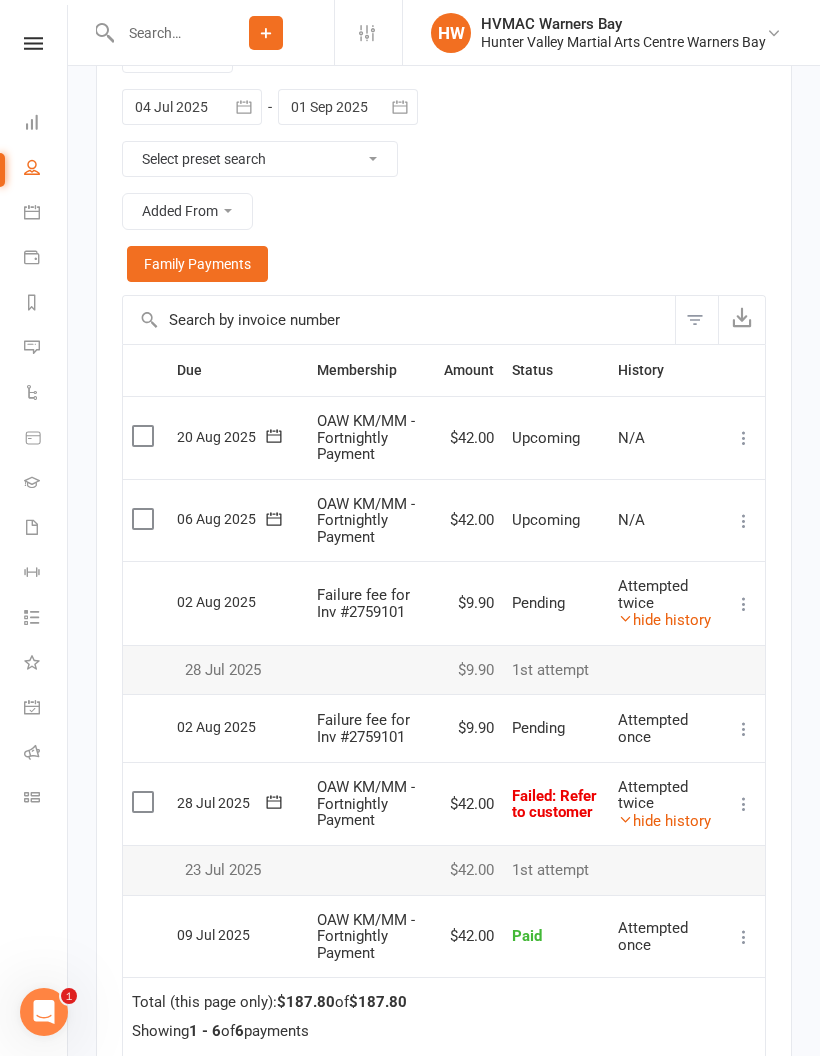 click at bounding box center [744, 804] 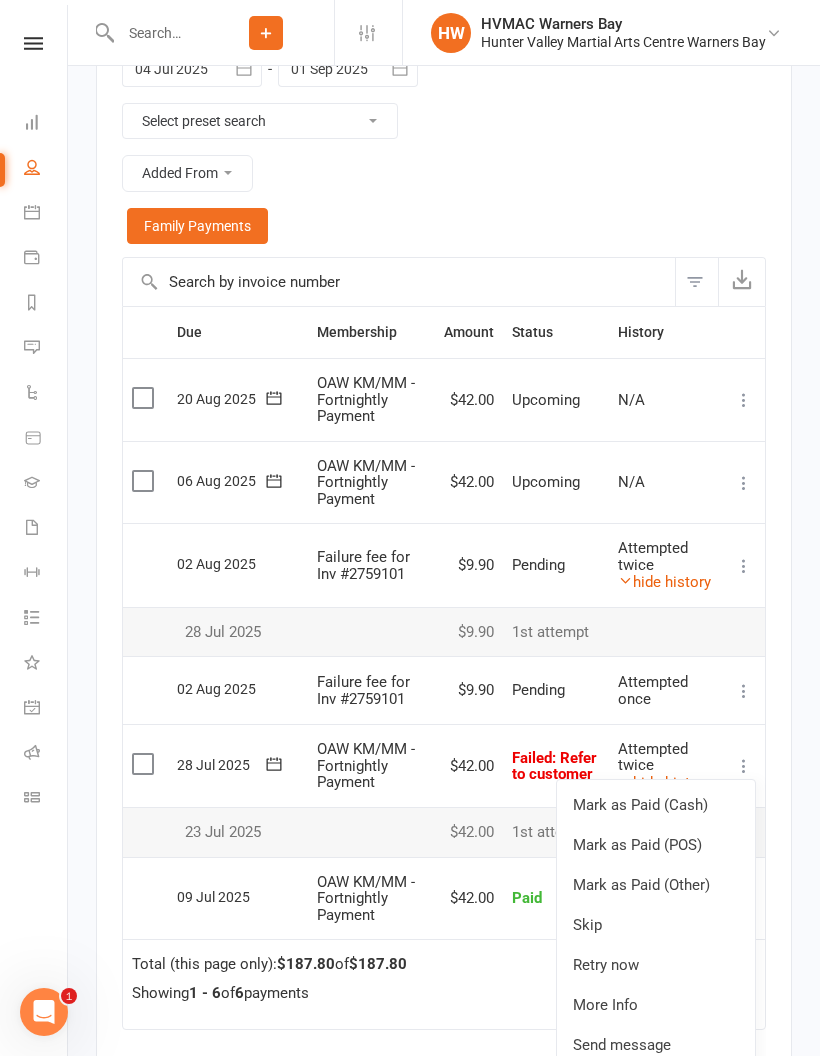 scroll, scrollTop: 3113, scrollLeft: 0, axis: vertical 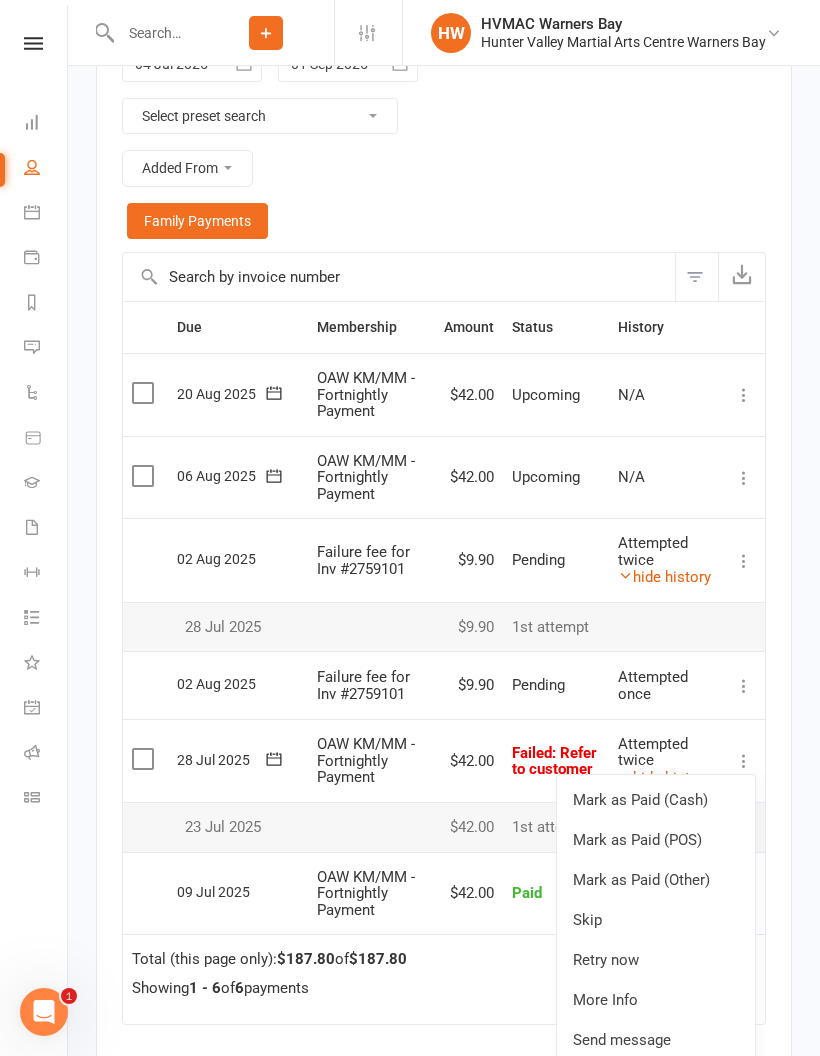 click on "Attempted twice hide history" at bounding box center [666, 761] 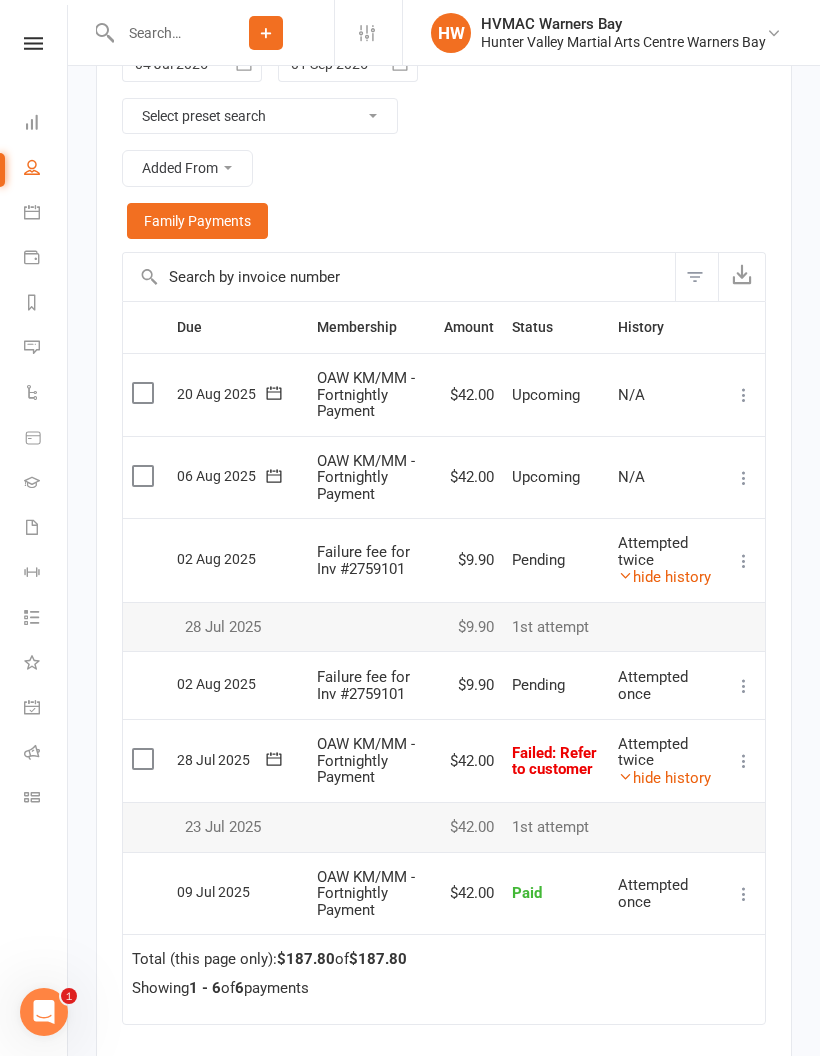 click on "hide history" at bounding box center (664, 778) 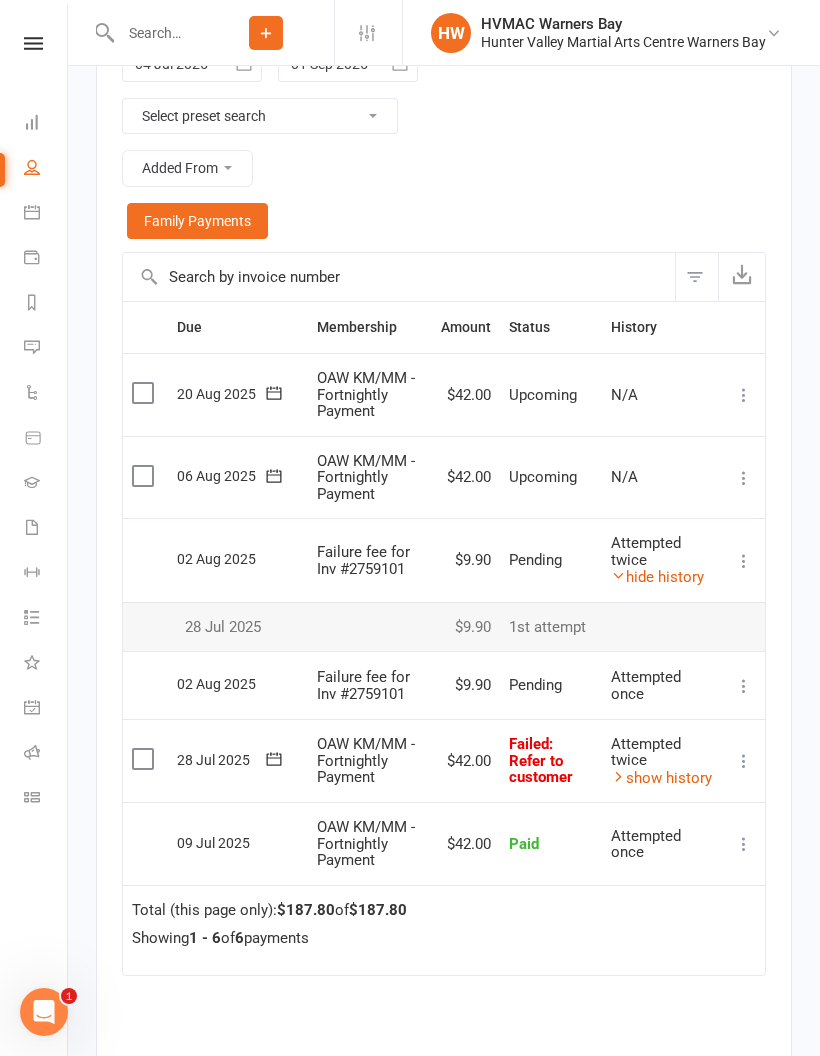 click on "show history" at bounding box center (661, 778) 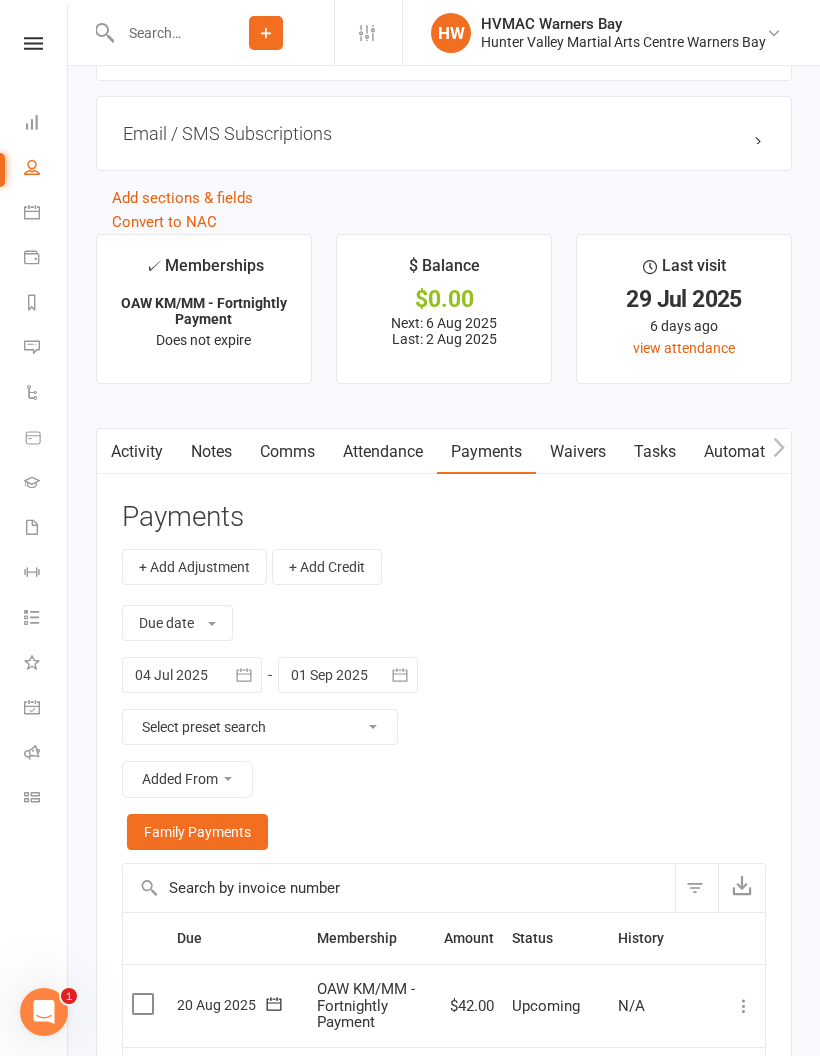 scroll, scrollTop: 2542, scrollLeft: 0, axis: vertical 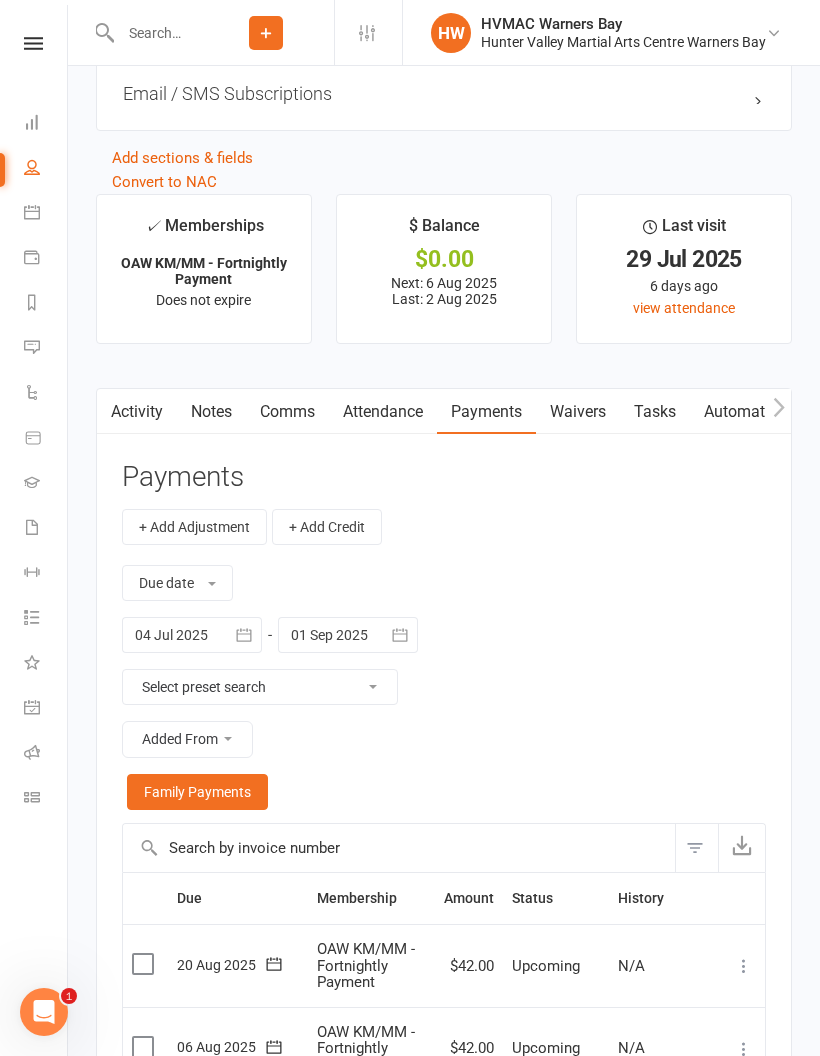 click on "Waivers" at bounding box center [578, 412] 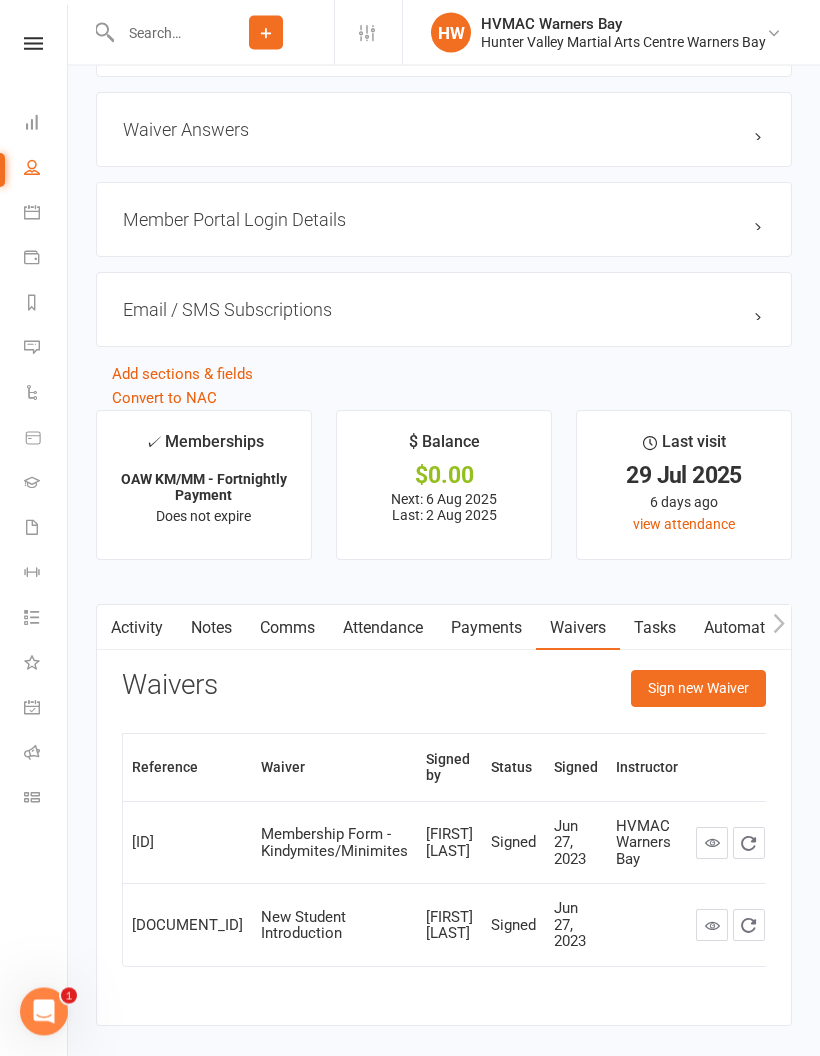 scroll, scrollTop: 2330, scrollLeft: 0, axis: vertical 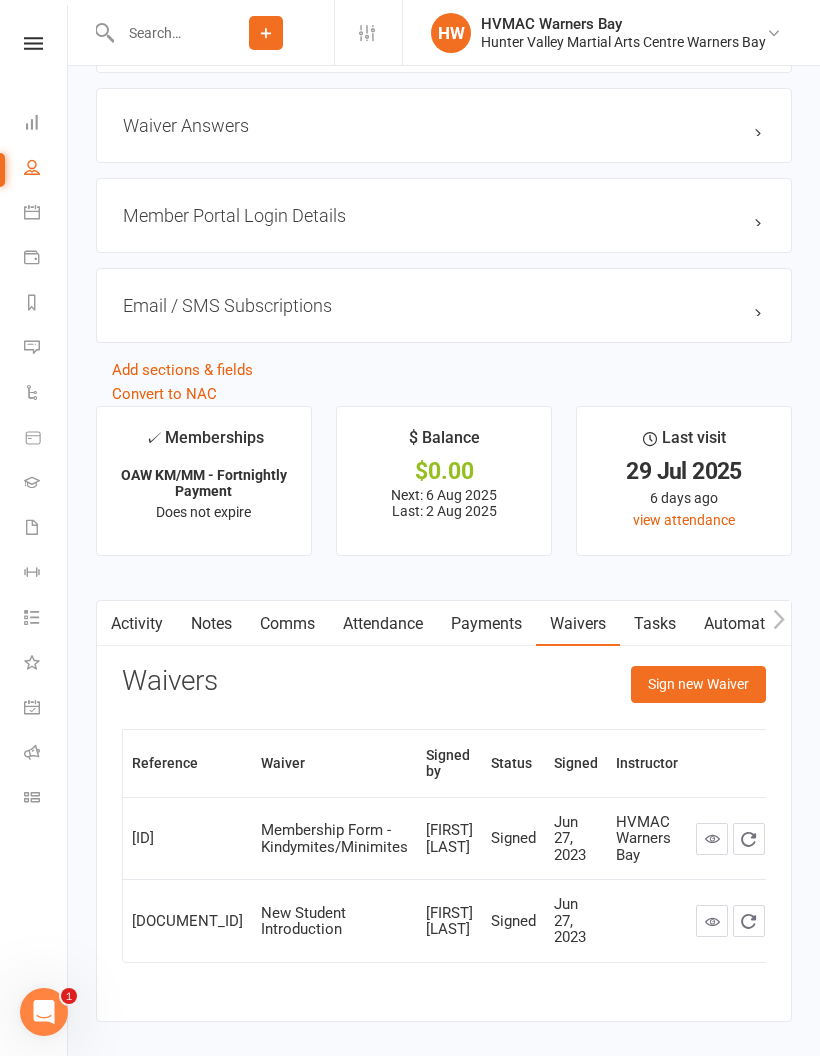 click on "Sign new Waiver" 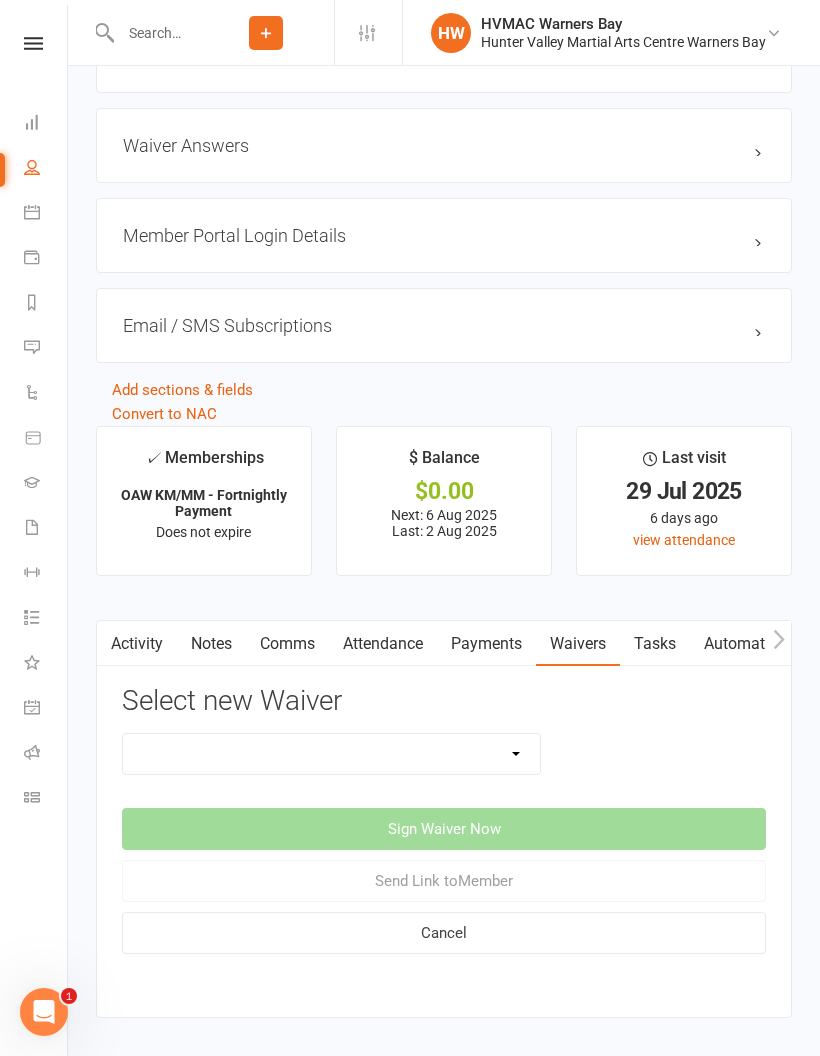 click on "Cancellation Form Cancellation Form - Kinder Kicks Fitness Challenge Goals Assessment Hold Form Membership Downgrade Form Membership Form Membership Form - Black Belt Membership Form - Brazilian Jiu Jitsu Membership Form - Family Membership Form - Fight Fit Membership Form - Kinder Kicks Membership Form - Kinder Kicks (PIF) Membership Form - Kindymites/Minimites Membership Form - Kobudo Membership Form - parent part payment Membership Upgrade Form 2023 New Student Introduction PIF & Lesson Block Memberships Program Goals Assessment - 1st Kyu Program Goals Assessment - Coloured Belts Special Events Update Of Payment Details" 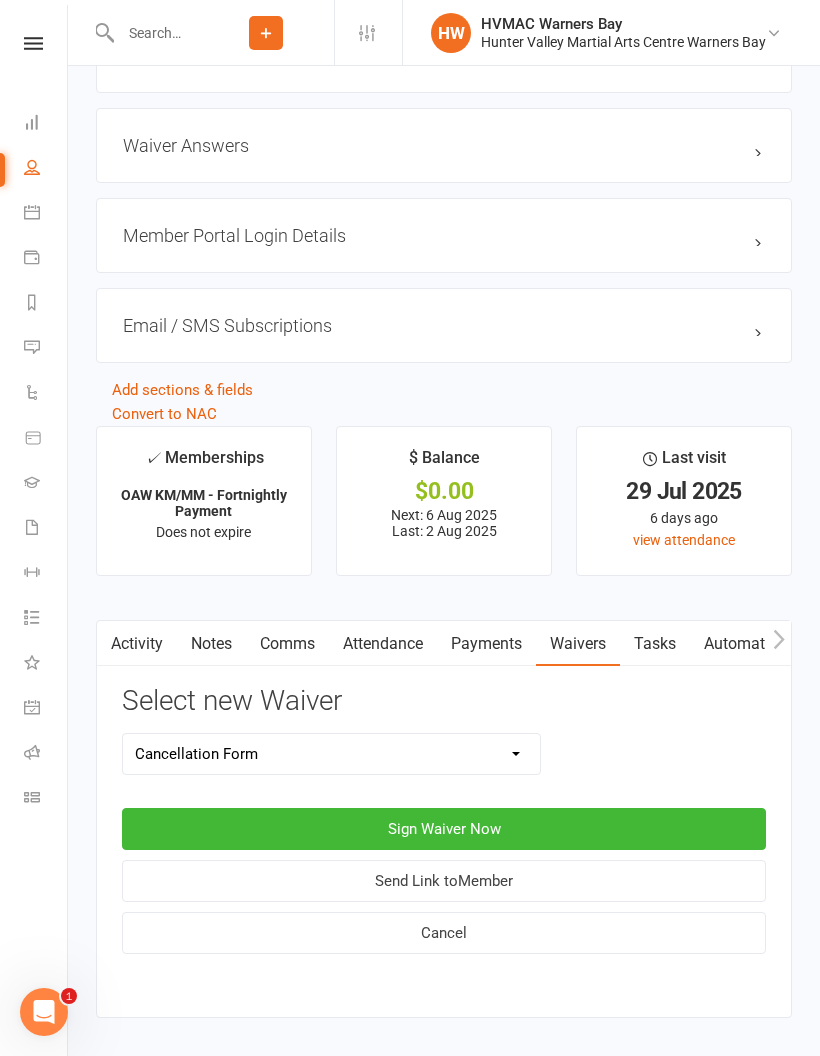 click on "Sign Waiver Now" 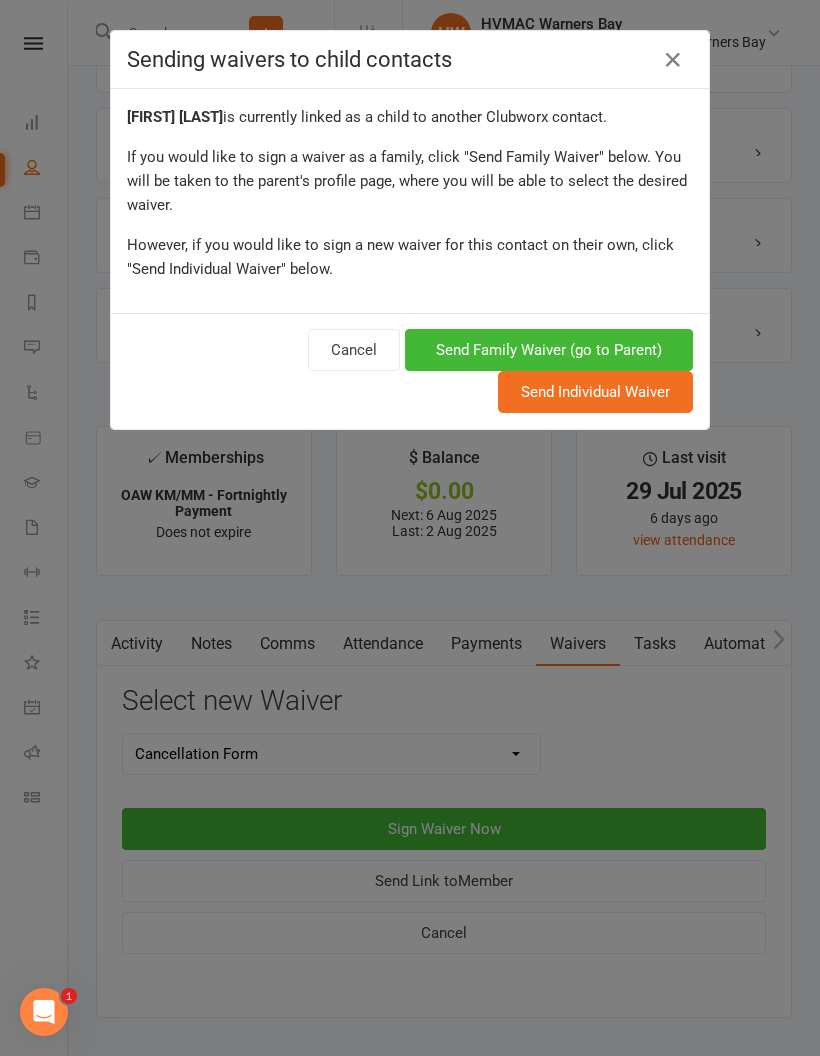 click on "Send Family Waiver (go to Parent)" at bounding box center (549, 350) 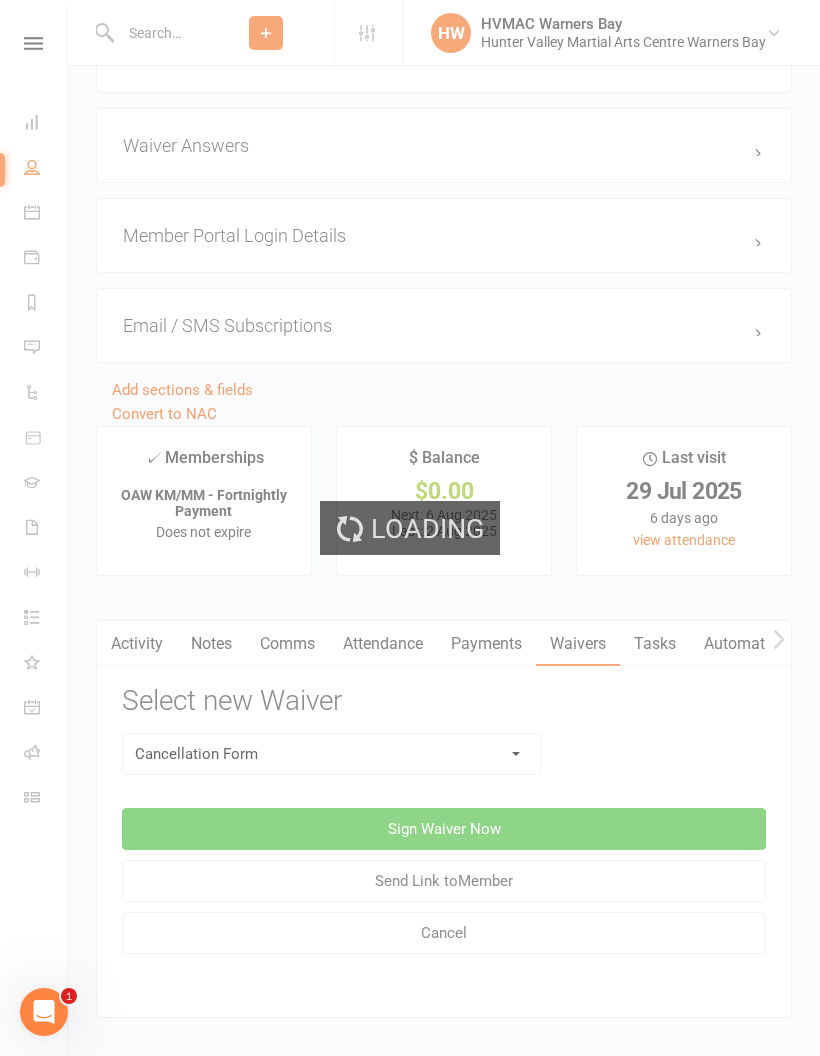 scroll, scrollTop: 1510, scrollLeft: 0, axis: vertical 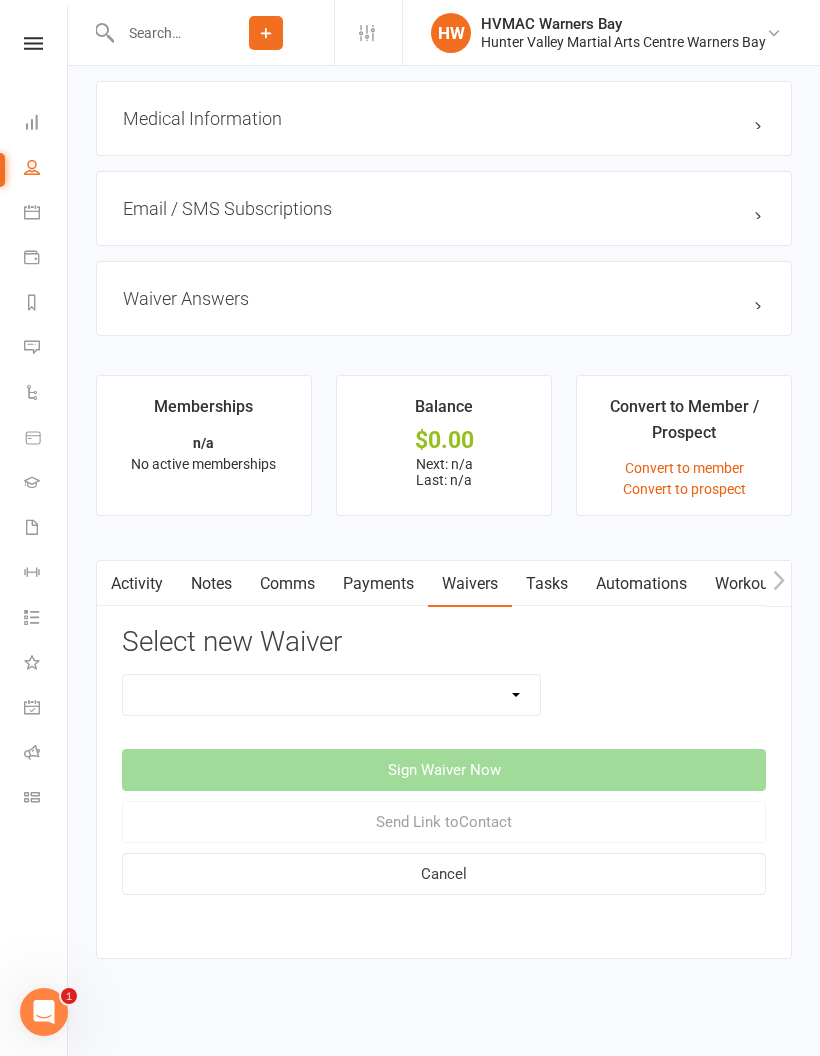 click on "Cancellation Form Cancellation Form - Kinder Kicks Fitness Challenge Goals Assessment Hold Form Membership Downgrade Form Membership Form Membership Form - Black Belt Membership Form - Brazilian Jiu Jitsu Membership Form - Family Membership Form - Fight Fit Membership Form - Kinder Kicks Membership Form - Kinder Kicks (PIF) Membership Form - Kindymites/Minimites Membership Form - Kobudo Membership Form - parent part payment Membership Upgrade Form 2023 PIF & Lesson Block Memberships Program Goals Assessment - 1st Kyu Program Goals Assessment - Coloured Belts Update Of Payment Details" at bounding box center [331, 695] 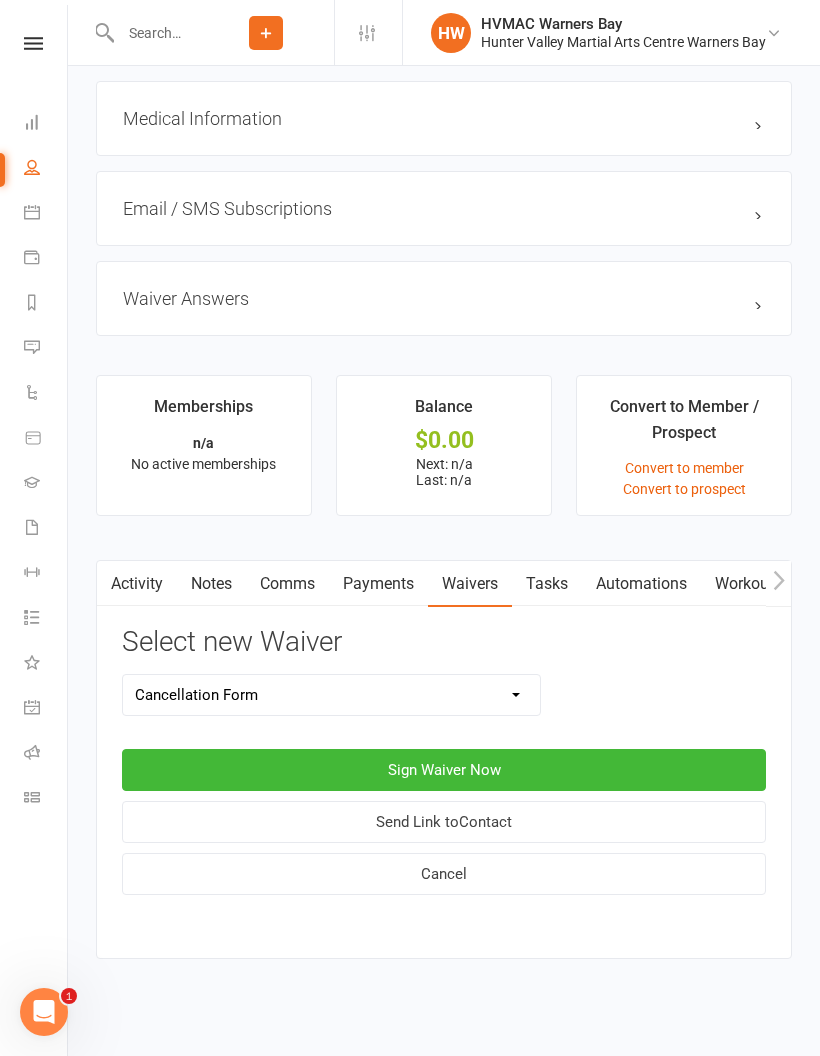 click on "Sign Waiver Now" at bounding box center (444, 770) 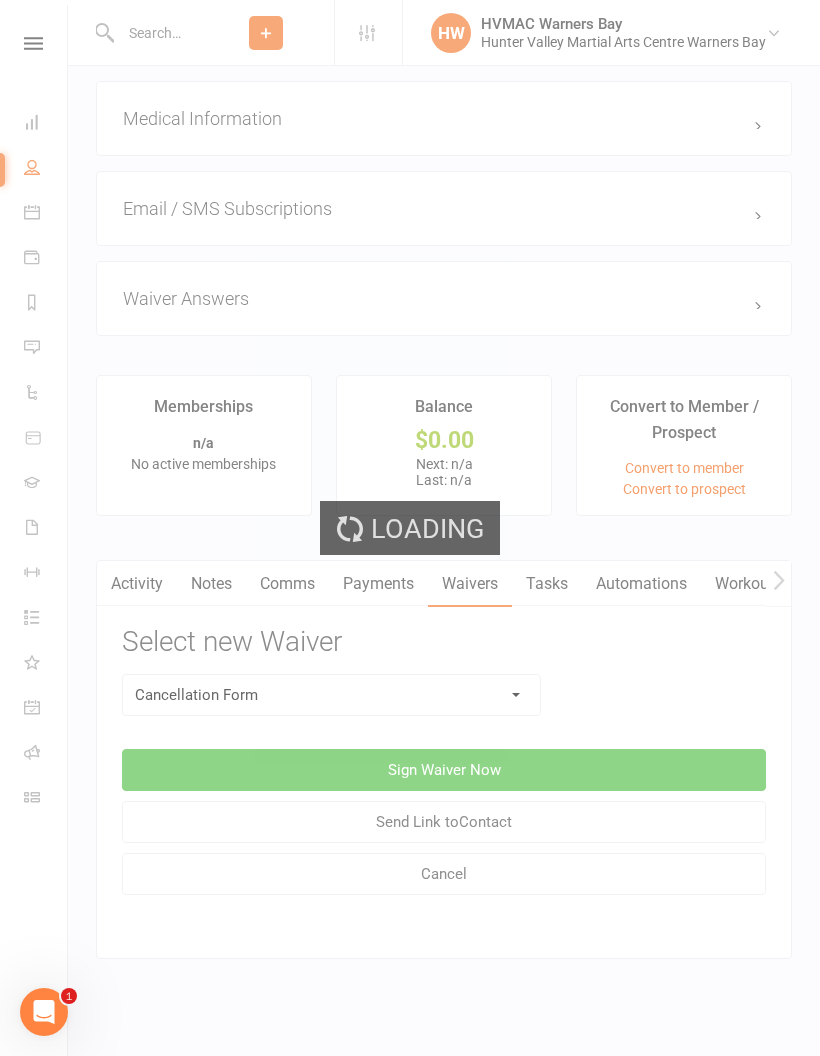 select on "bank_account" 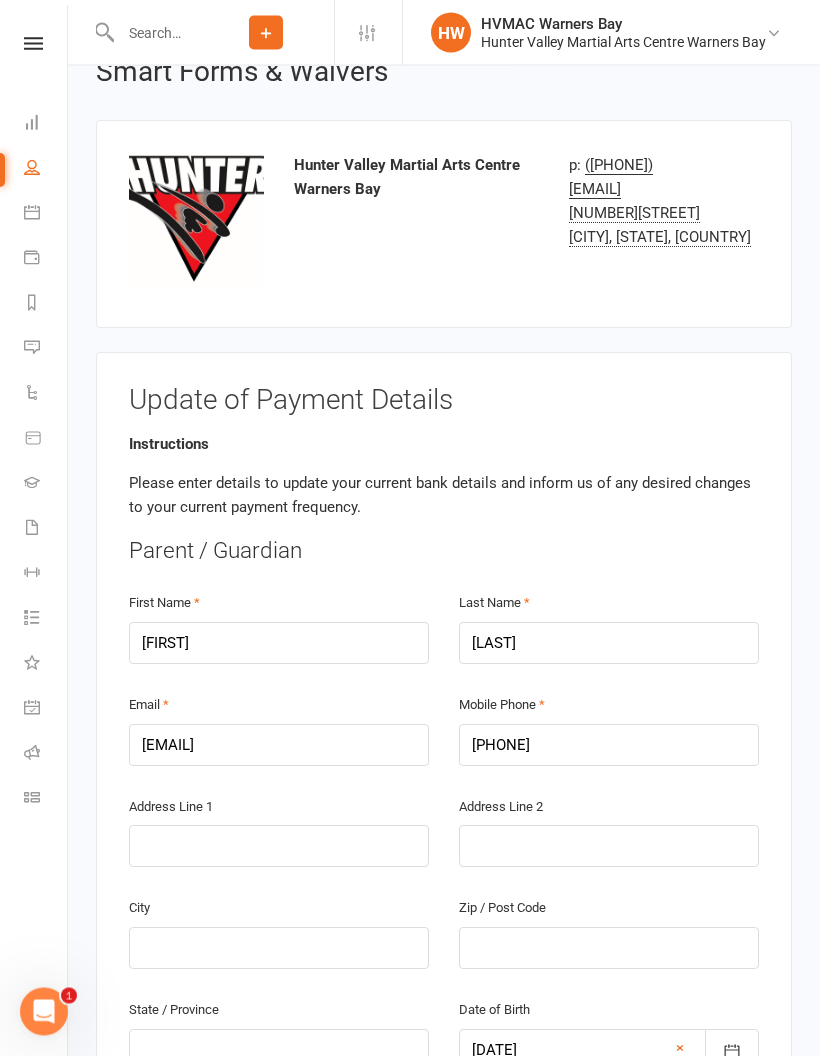 scroll, scrollTop: 40, scrollLeft: 0, axis: vertical 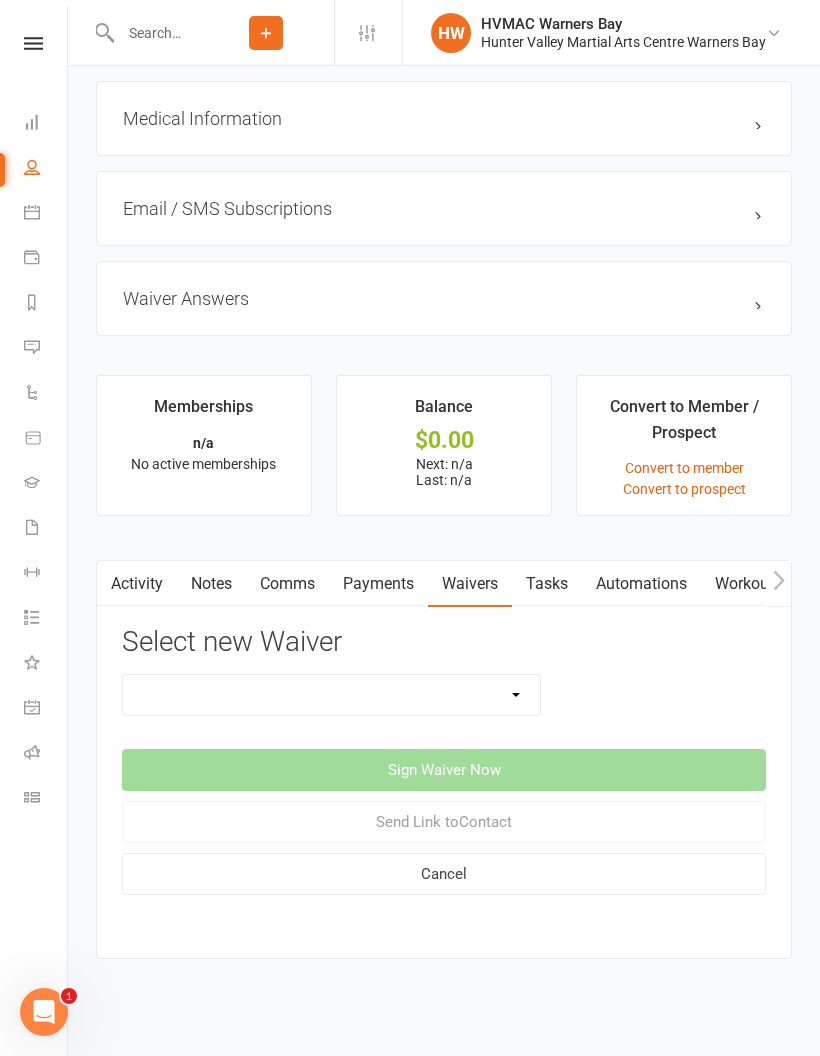 click on "Cancellation Form Cancellation Form - Kinder Kicks Fitness Challenge Goals Assessment Hold Form Membership Downgrade Form Membership Form Membership Form - Black Belt Membership Form - Brazilian Jiu Jitsu Membership Form - Family Membership Form - Fight Fit Membership Form - Kinder Kicks Membership Form - Kinder Kicks (PIF) Membership Form - Kindymites/Minimites Membership Form - Kobudo Membership Form - parent part payment Membership Upgrade Form 2023 PIF & Lesson Block Memberships Program Goals Assessment - 1st Kyu Program Goals Assessment - Coloured Belts Update Of Payment Details" at bounding box center [331, 695] 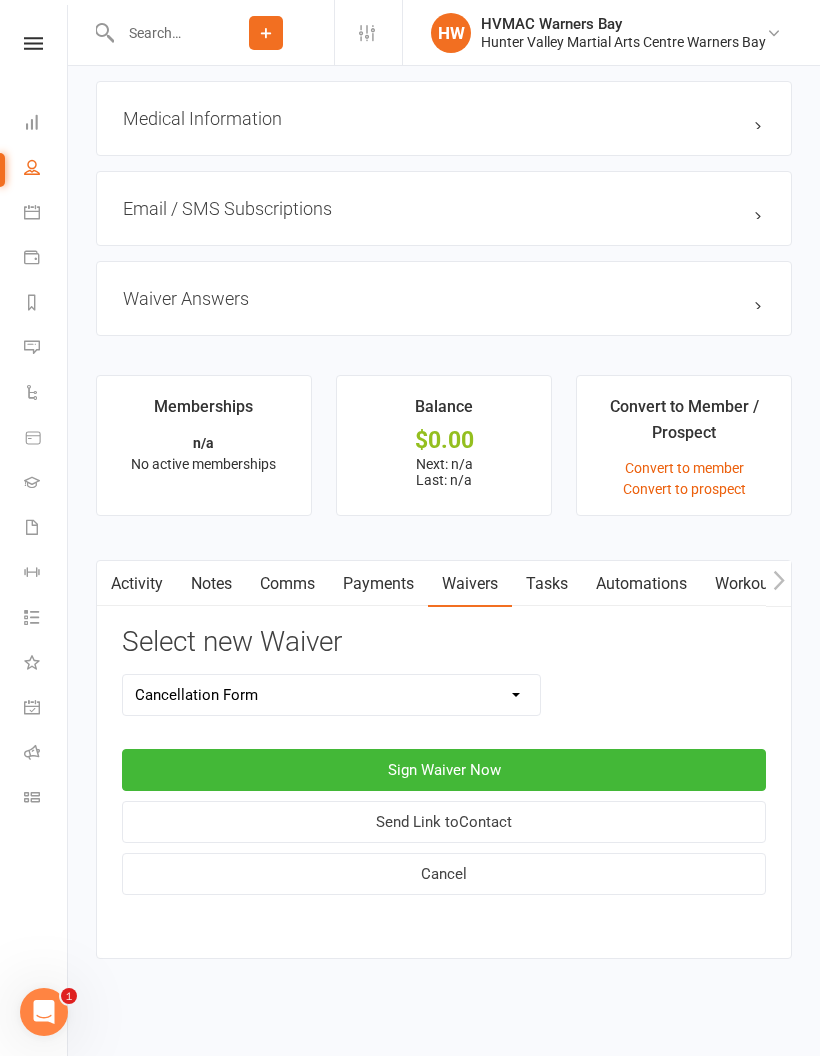 click on "Send Link to  Contact" at bounding box center [444, 822] 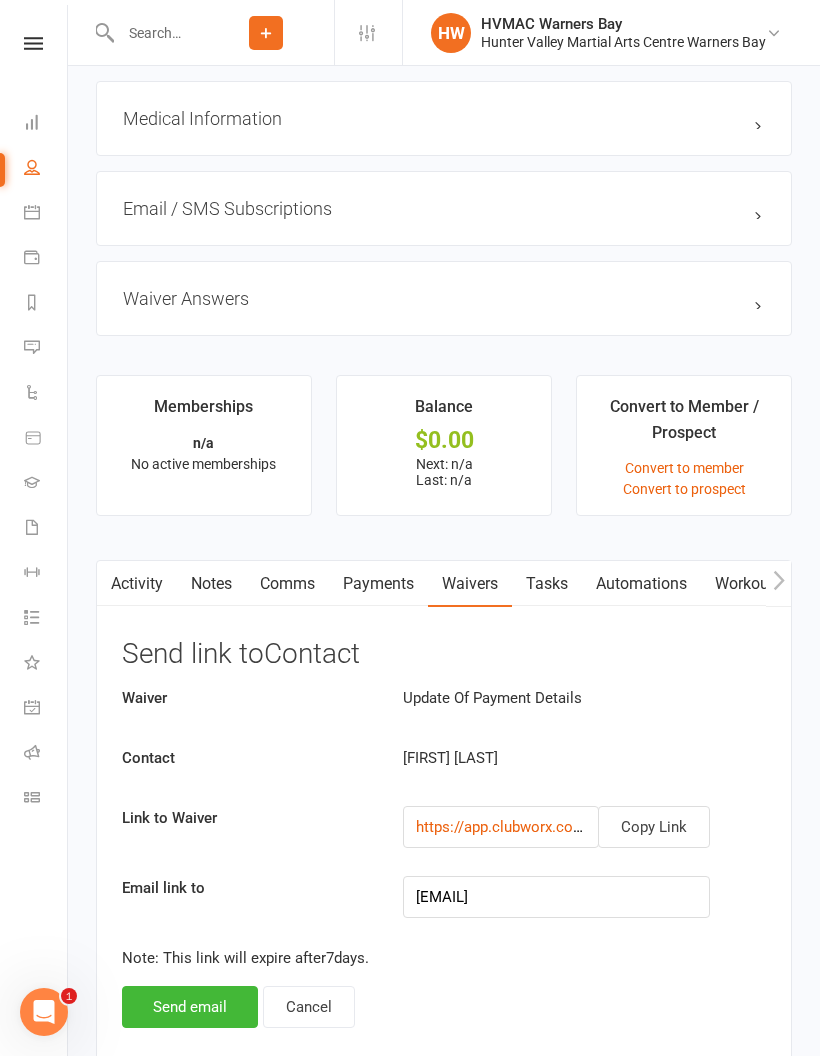 click on "Send email" at bounding box center (190, 1007) 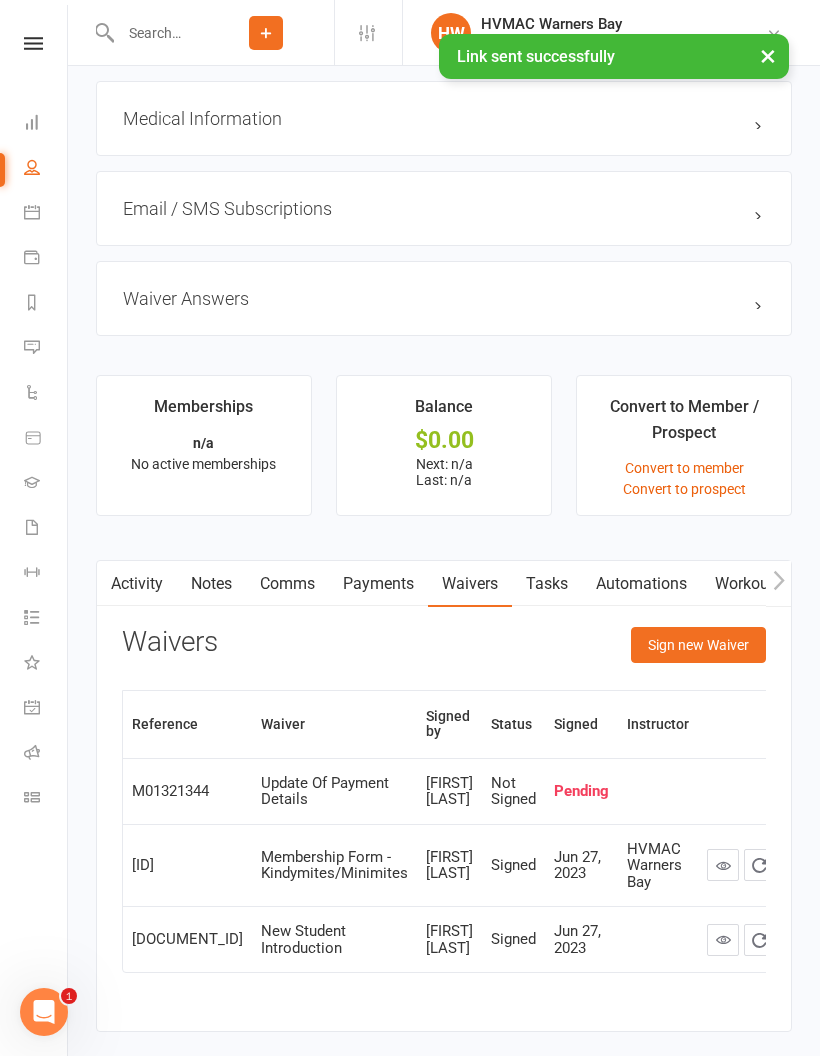 click on "Payments" at bounding box center [378, 584] 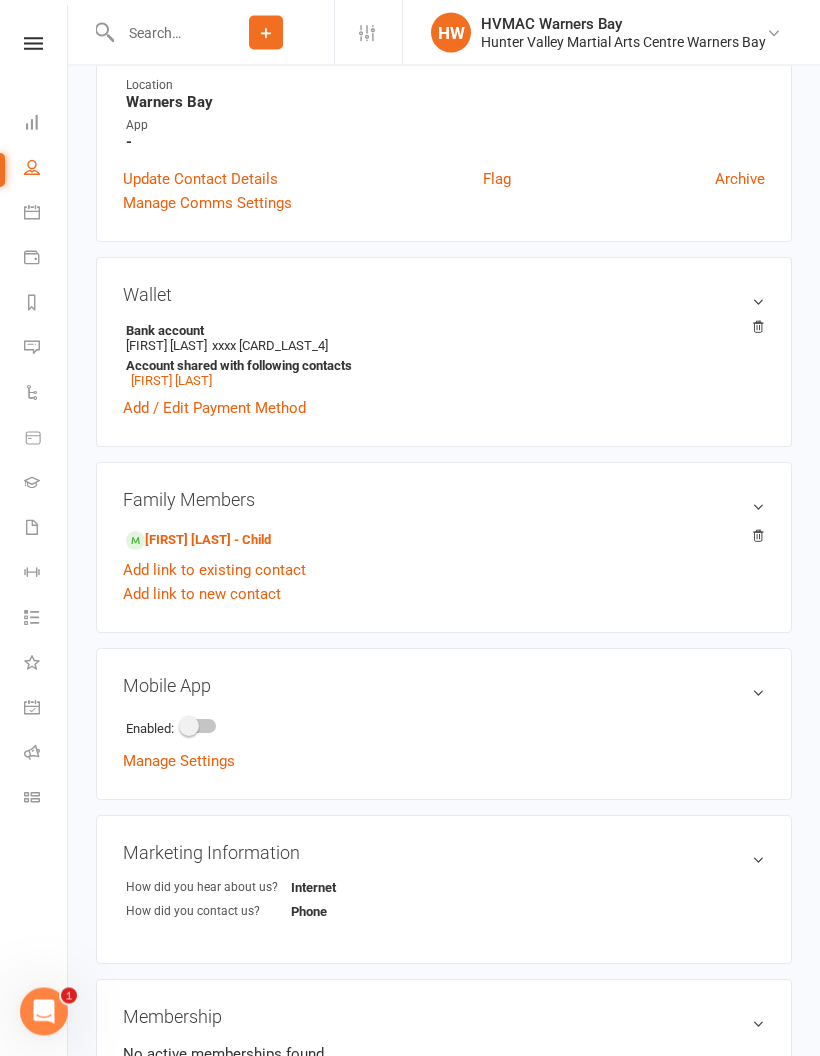 scroll, scrollTop: 443, scrollLeft: 0, axis: vertical 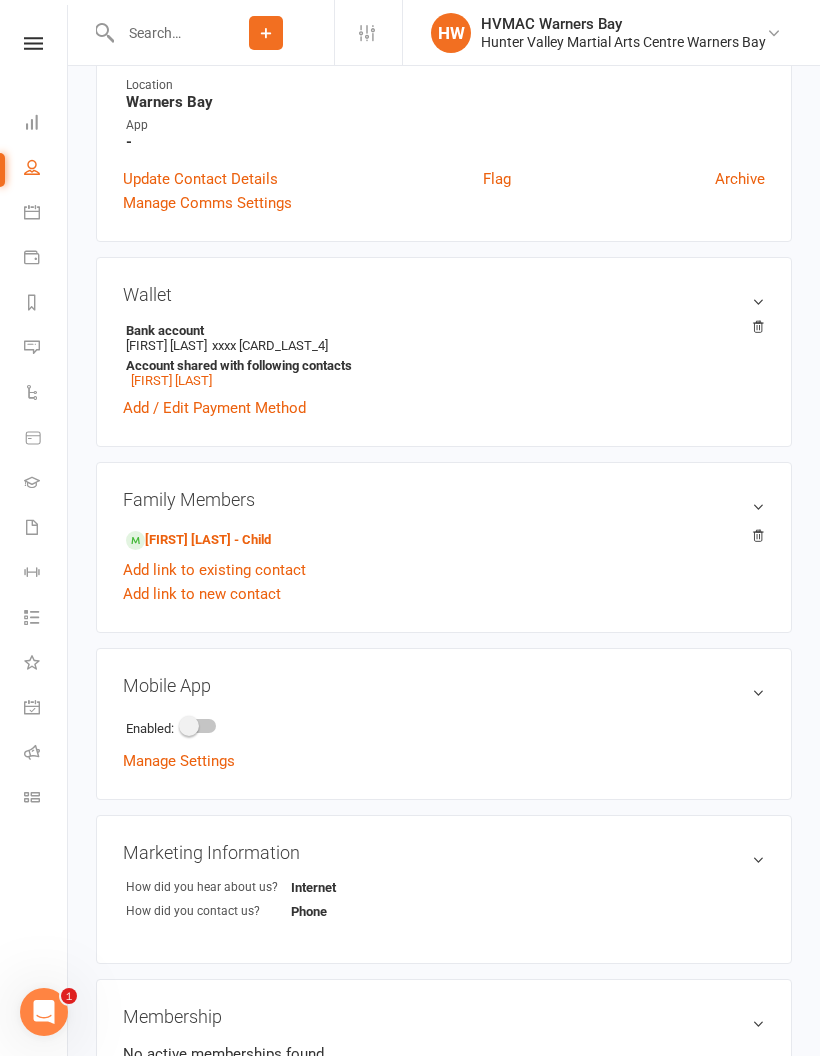 click on "[FIRST] [LAST] - Child" at bounding box center (198, 540) 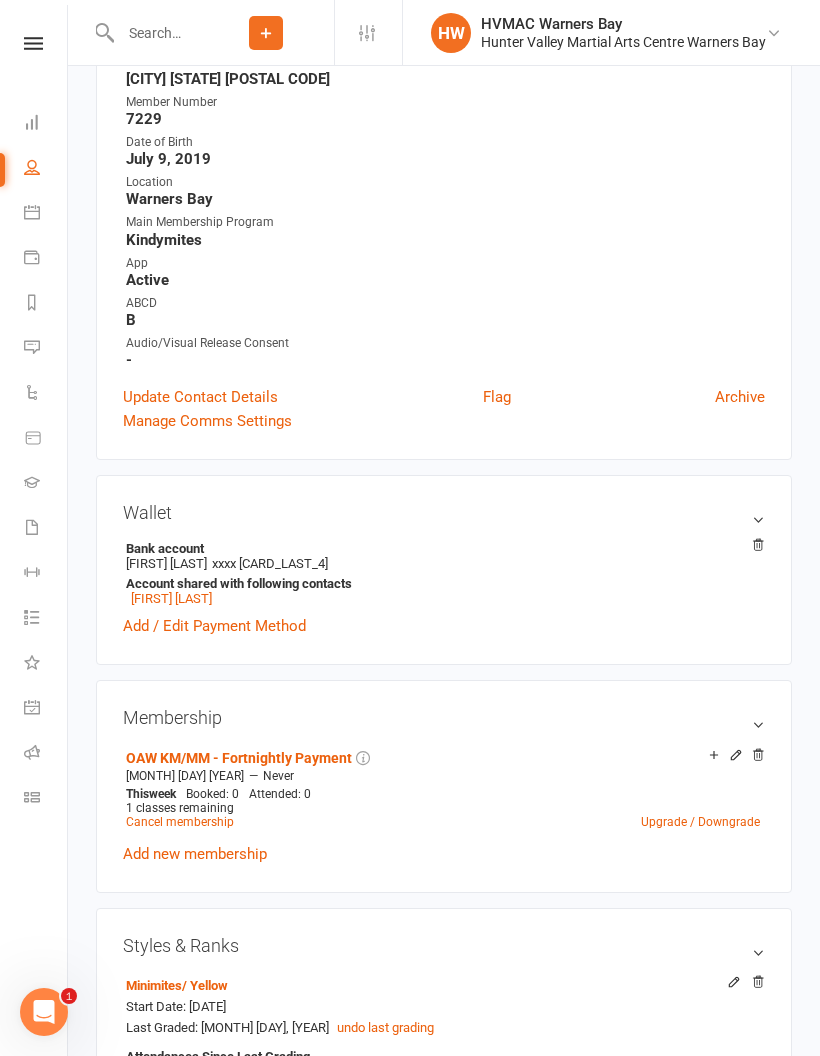 scroll, scrollTop: 0, scrollLeft: 0, axis: both 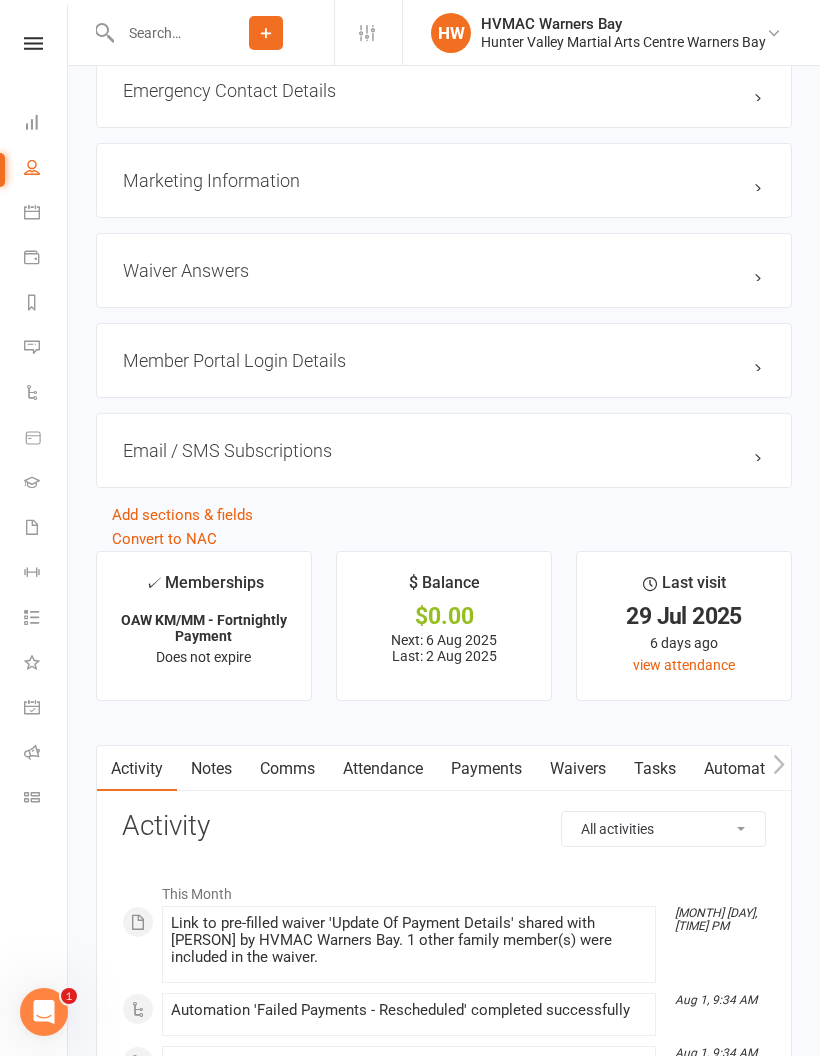 click on "Payments" at bounding box center (486, 769) 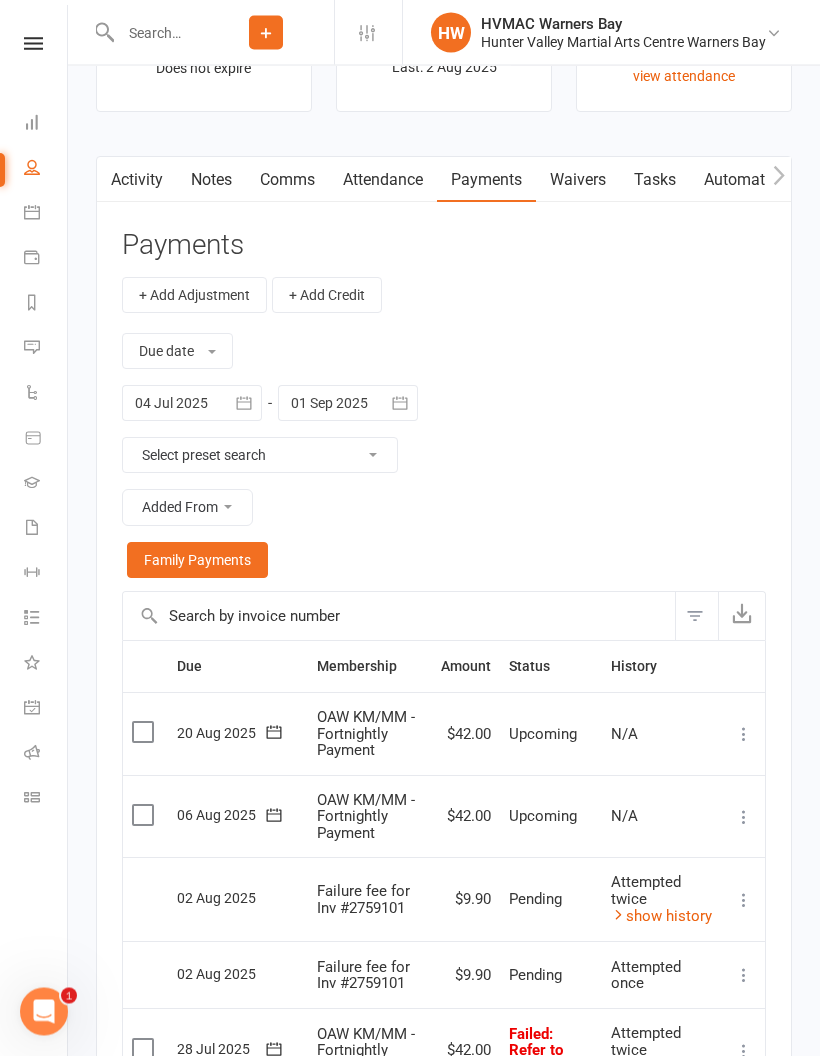 scroll, scrollTop: 3184, scrollLeft: 0, axis: vertical 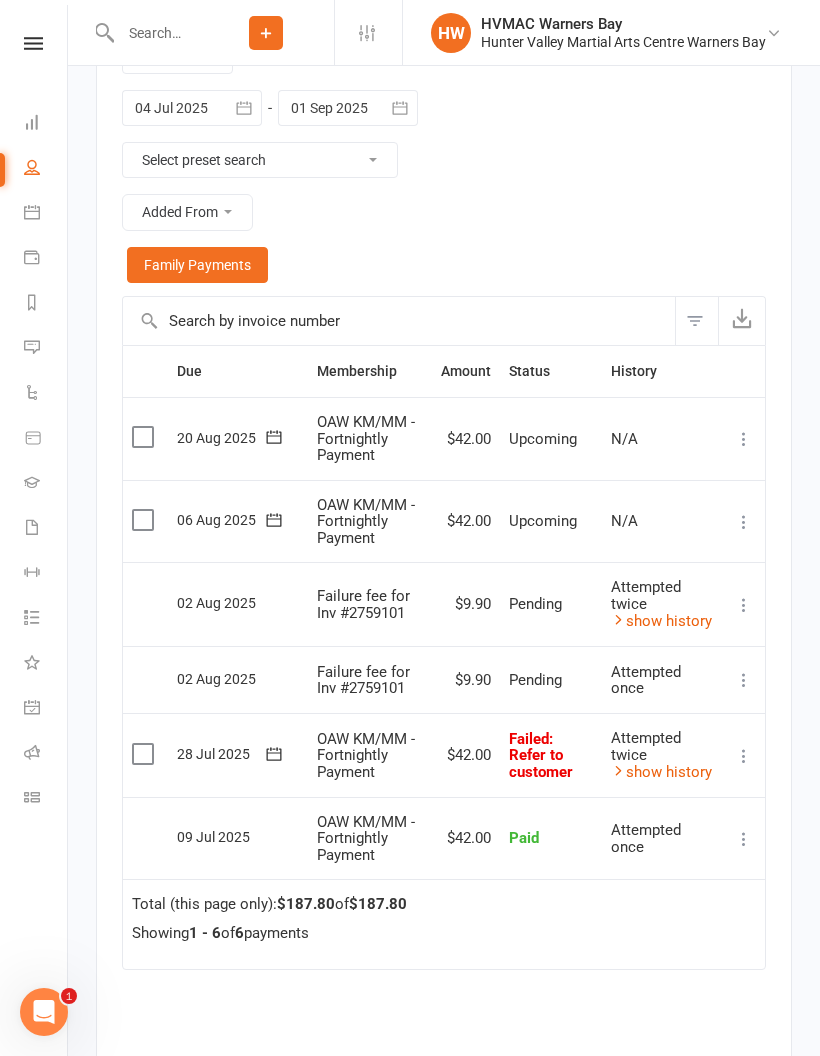 click at bounding box center [744, 756] 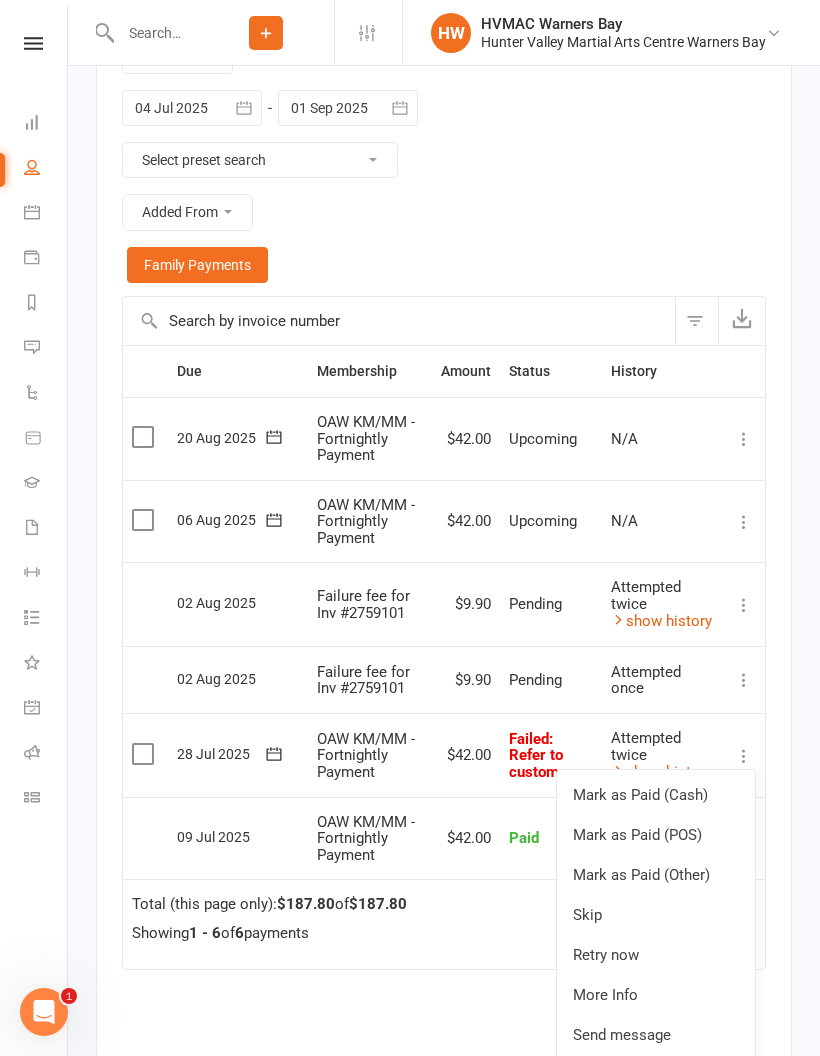 click on "Mark as Paid (POS)" at bounding box center [656, 835] 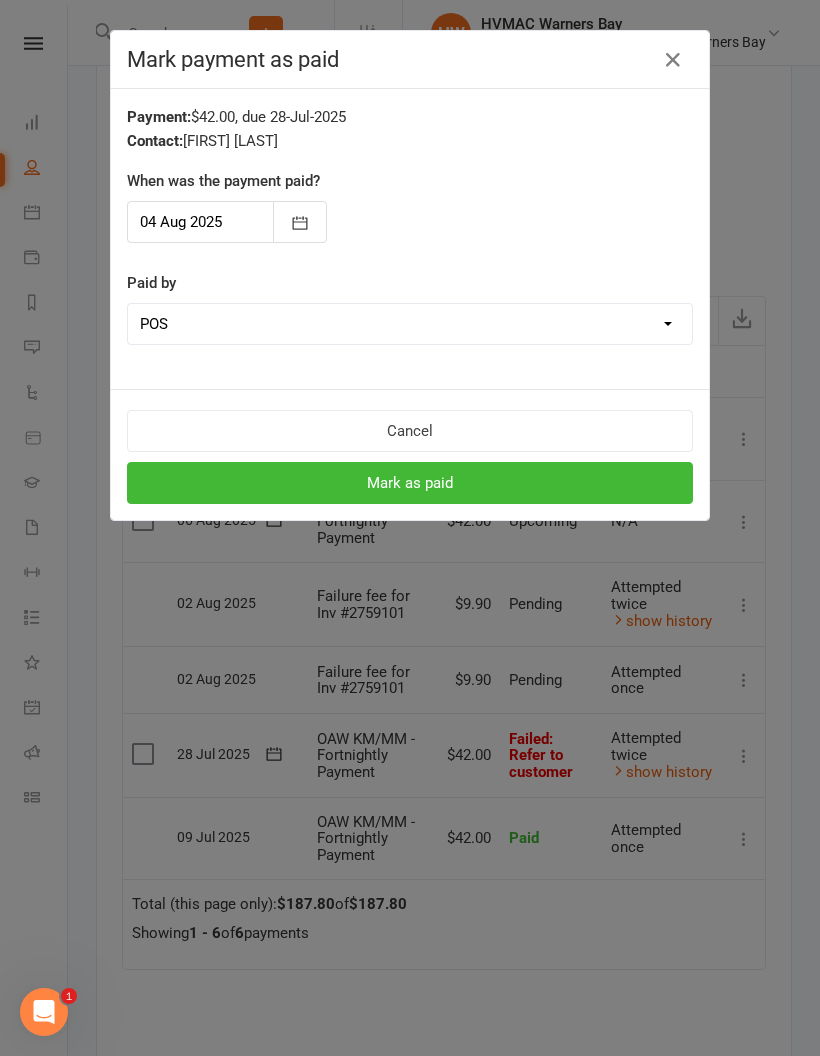 click on "Mark as paid" at bounding box center [410, 483] 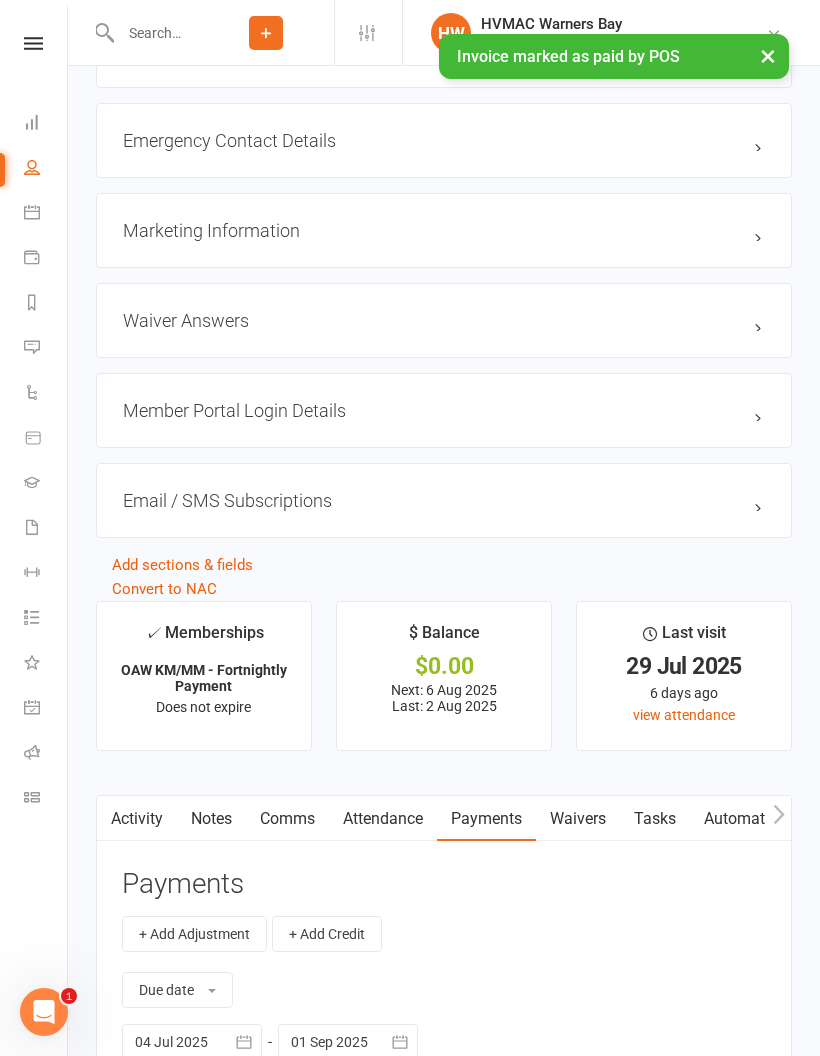 scroll, scrollTop: 2245, scrollLeft: 0, axis: vertical 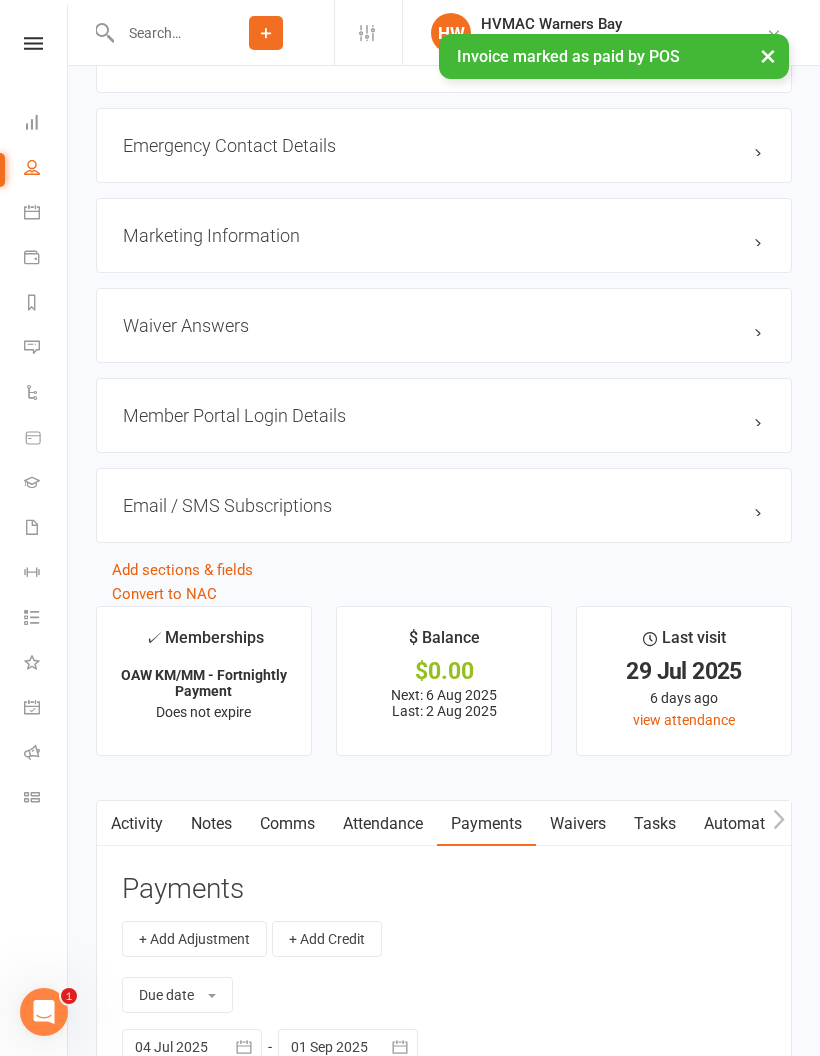click on "Attendance" at bounding box center [383, 824] 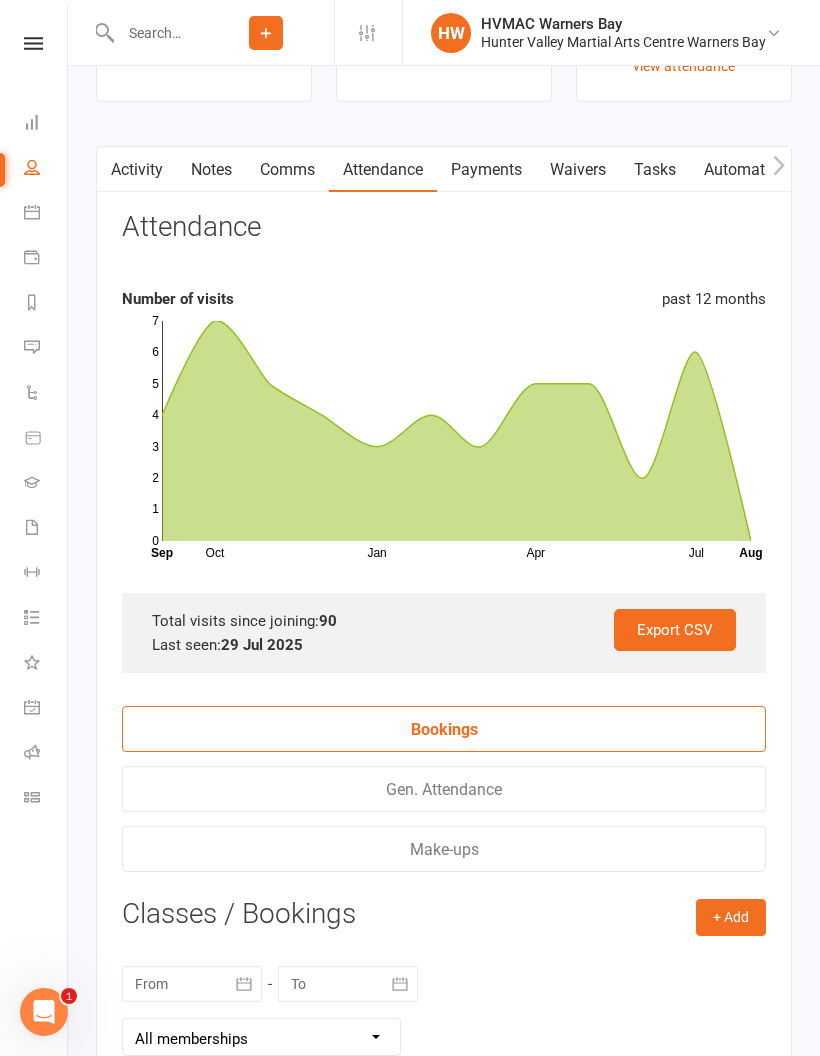 scroll, scrollTop: 2903, scrollLeft: 0, axis: vertical 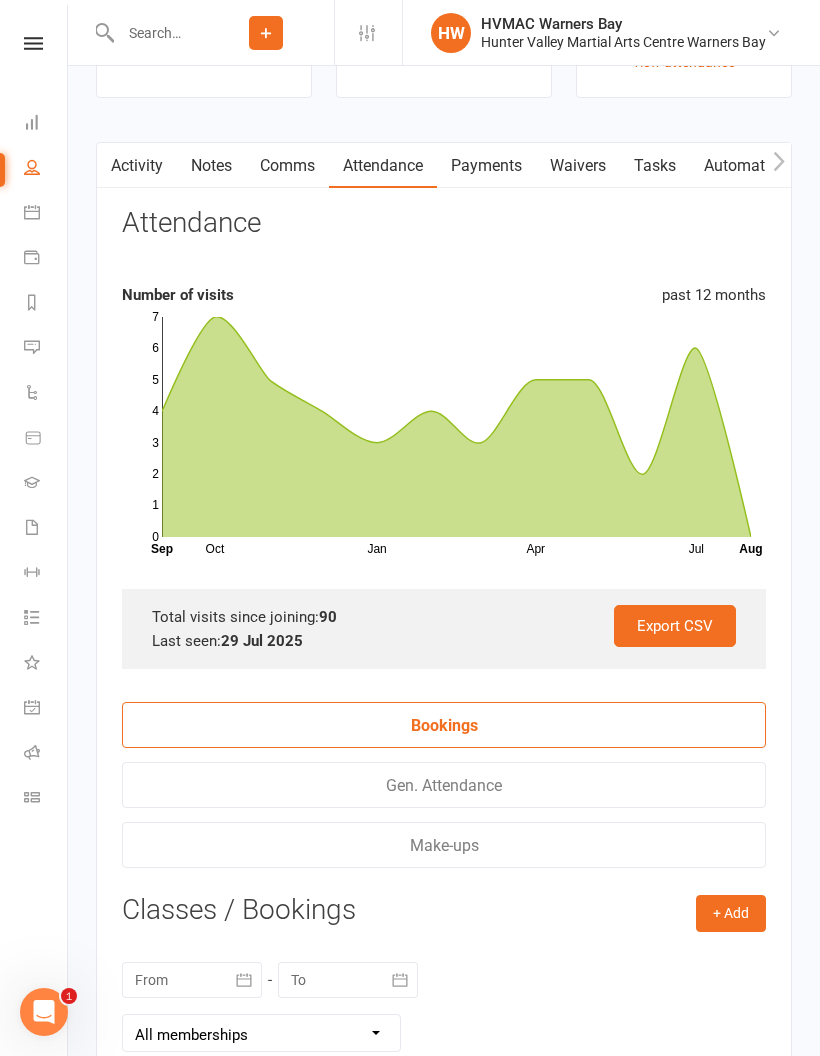 click on "+ Add" at bounding box center [731, 913] 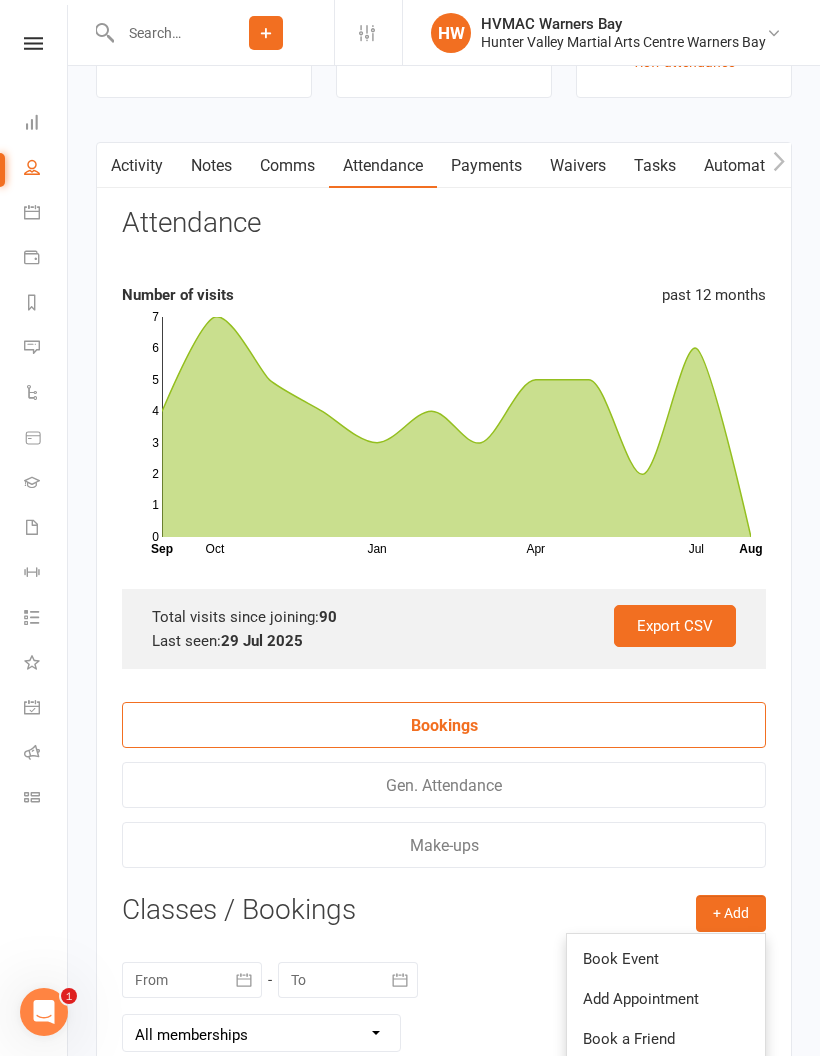 click on "Book Event" at bounding box center [666, 959] 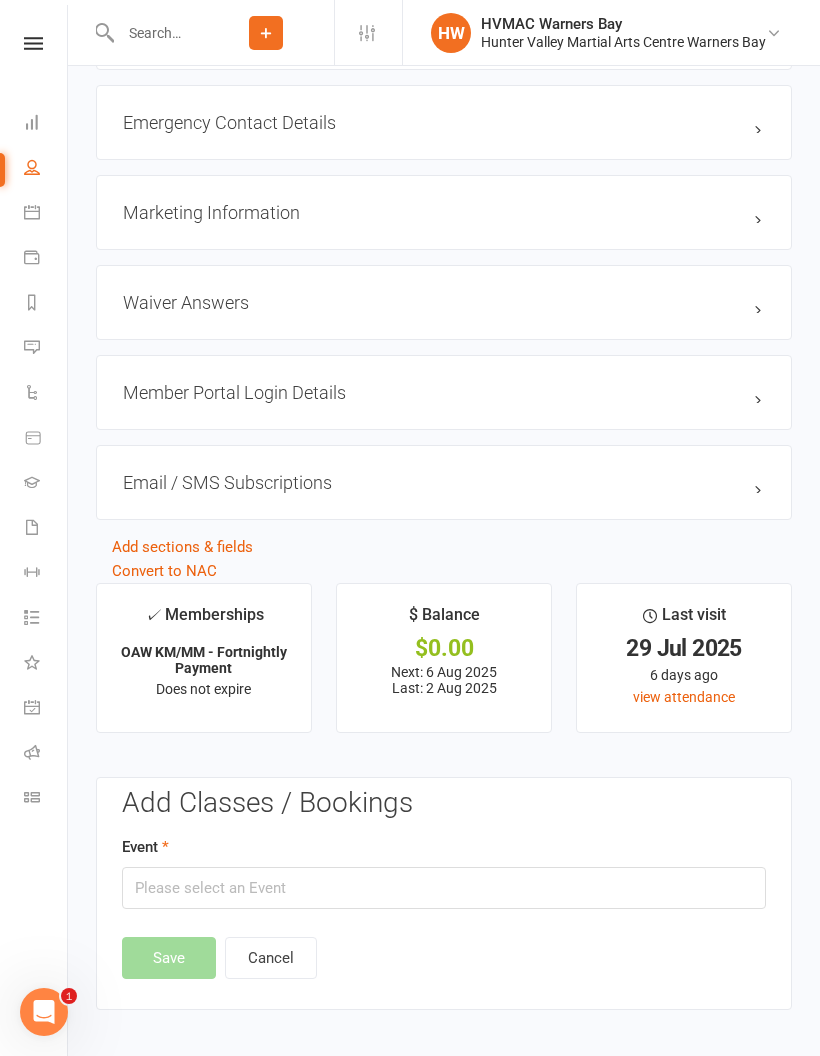 scroll, scrollTop: 2348, scrollLeft: 0, axis: vertical 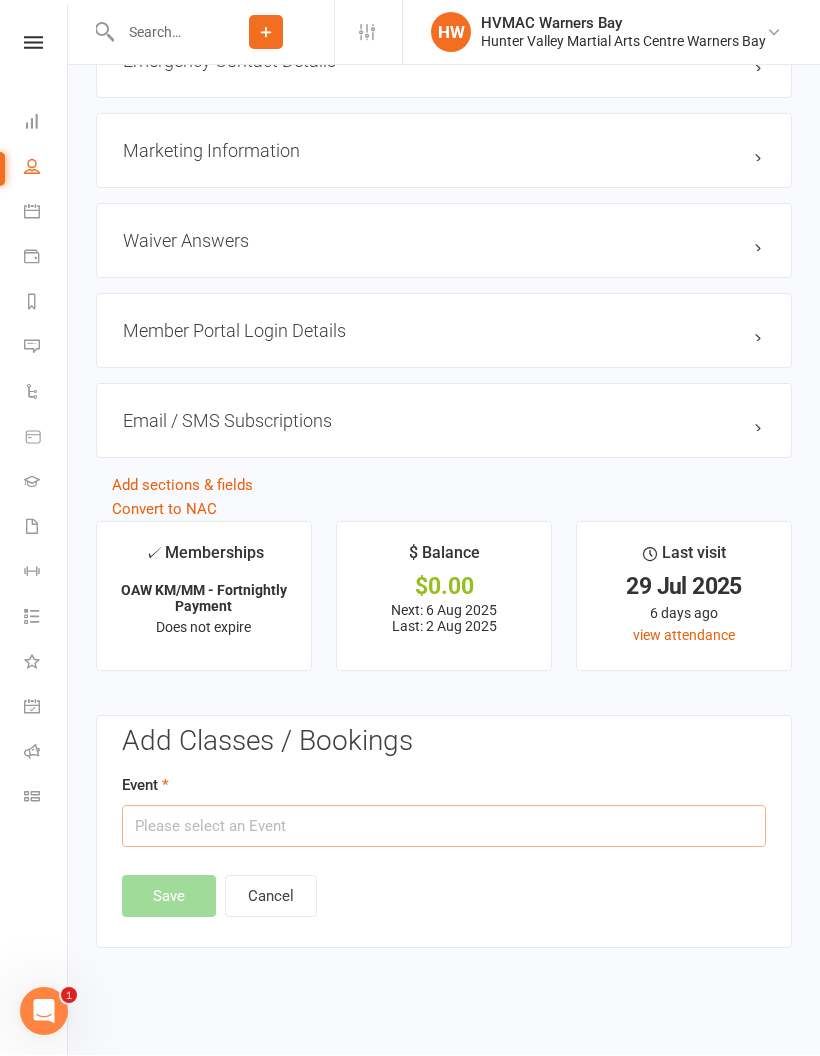 click at bounding box center [444, 827] 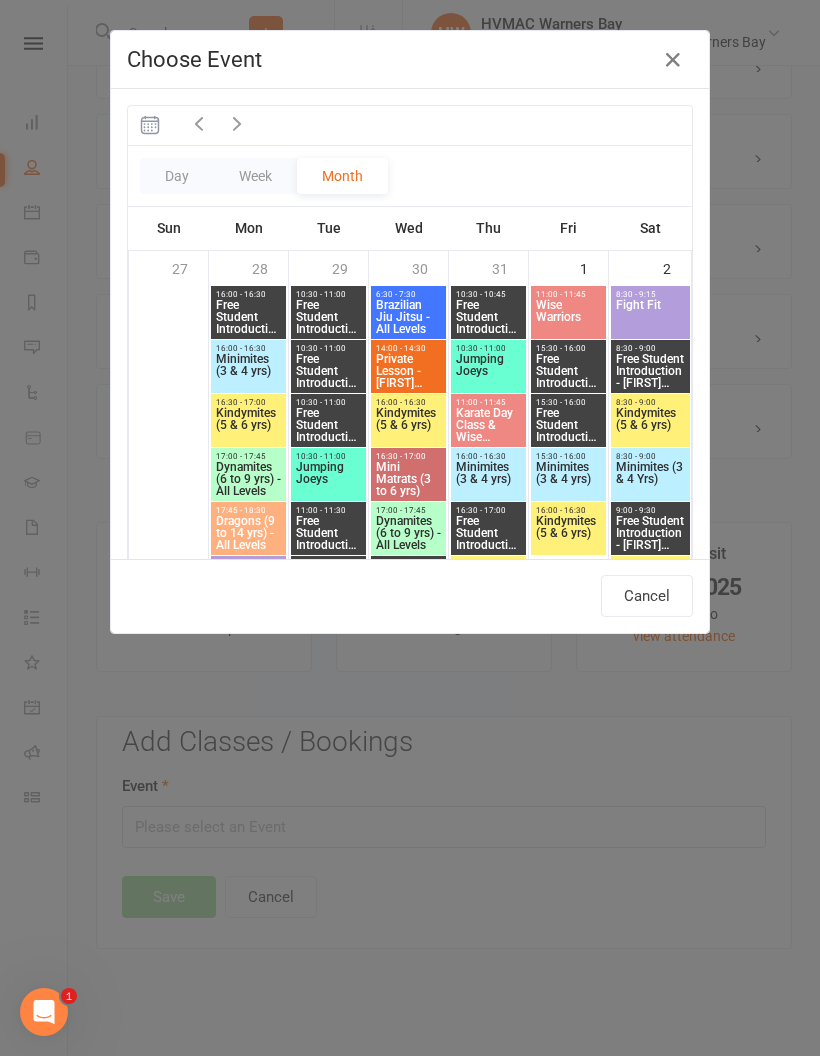 click on "Free Student Introduction - [FIRST] [LAST] (FULL)" at bounding box center [328, 317] 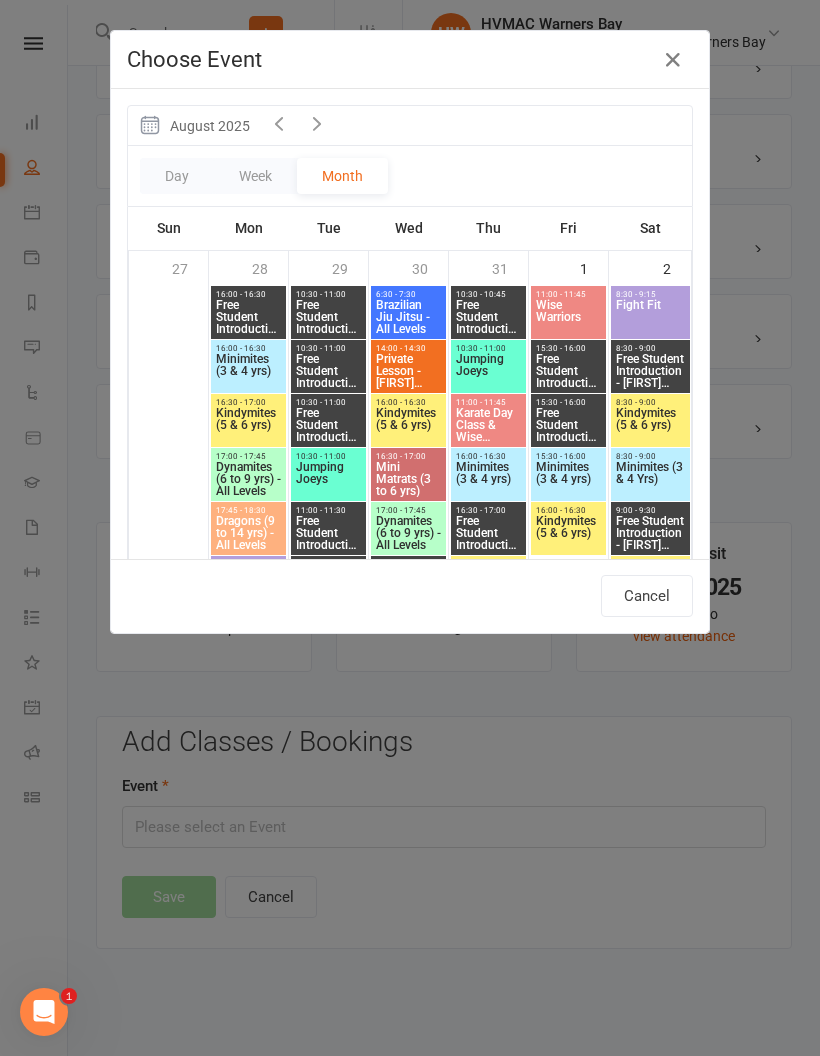 type on "Free Student Introduction - [FIRST] [LAST] - [DATE] [TIME]" 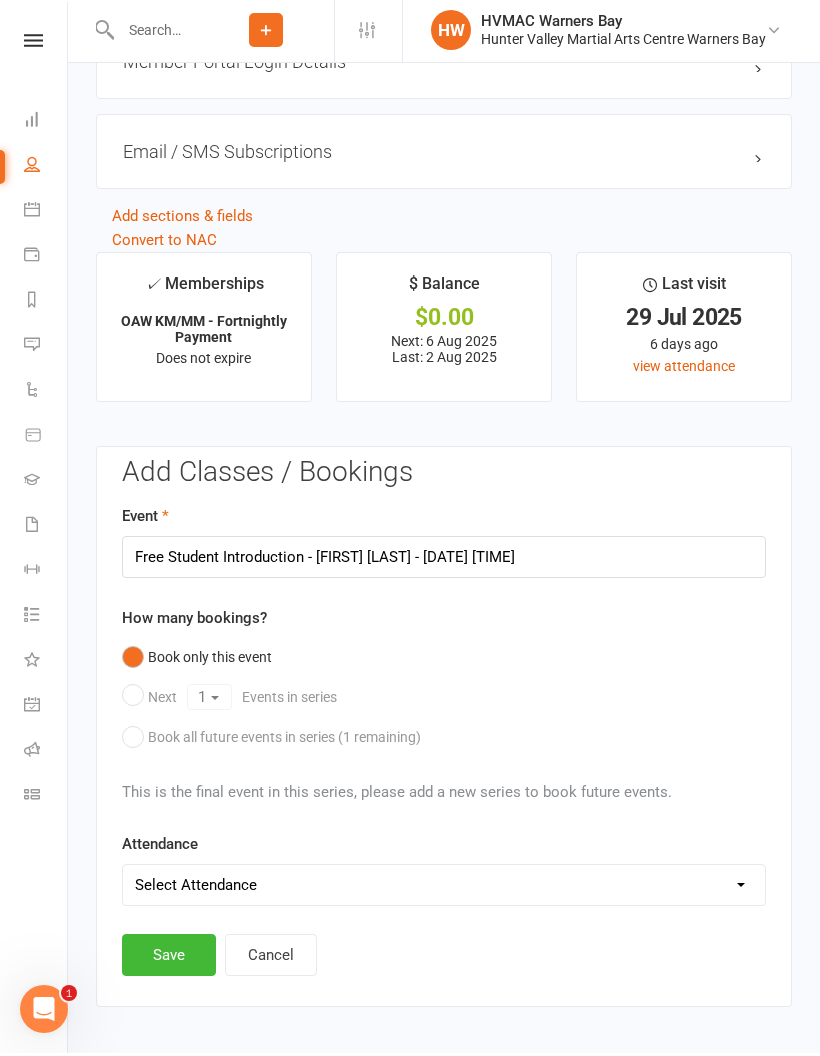 scroll, scrollTop: 2676, scrollLeft: 0, axis: vertical 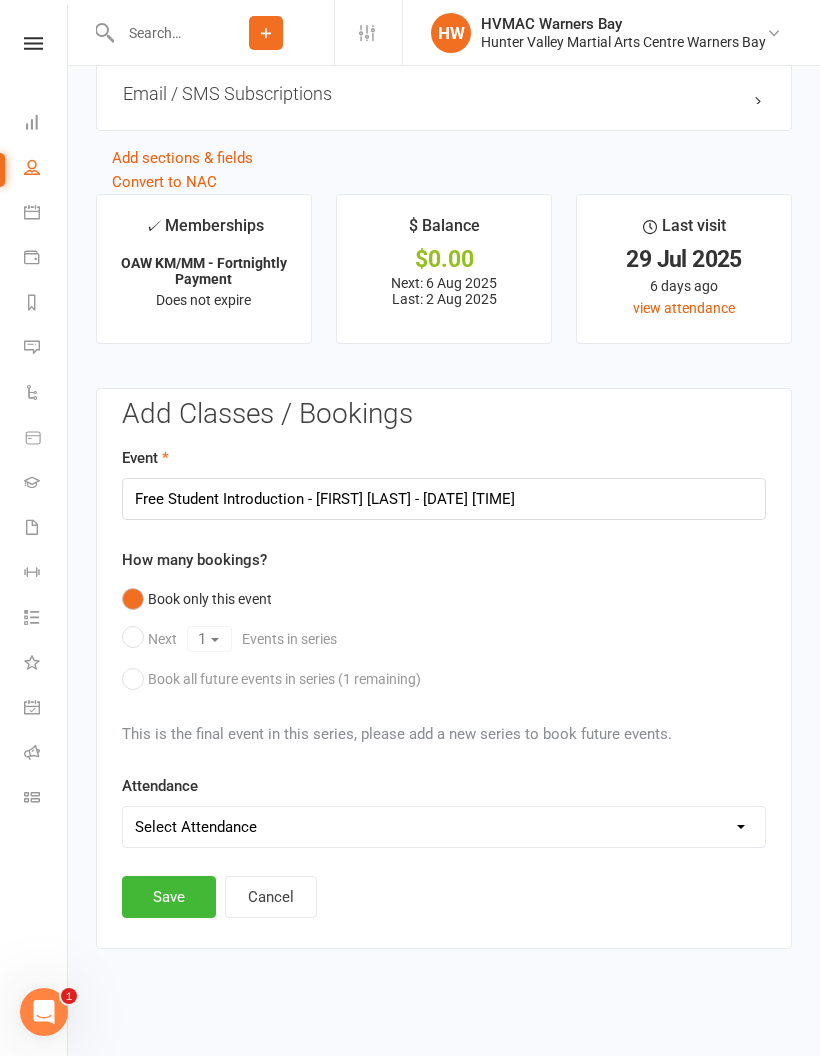 click on "Cancel" at bounding box center [271, 897] 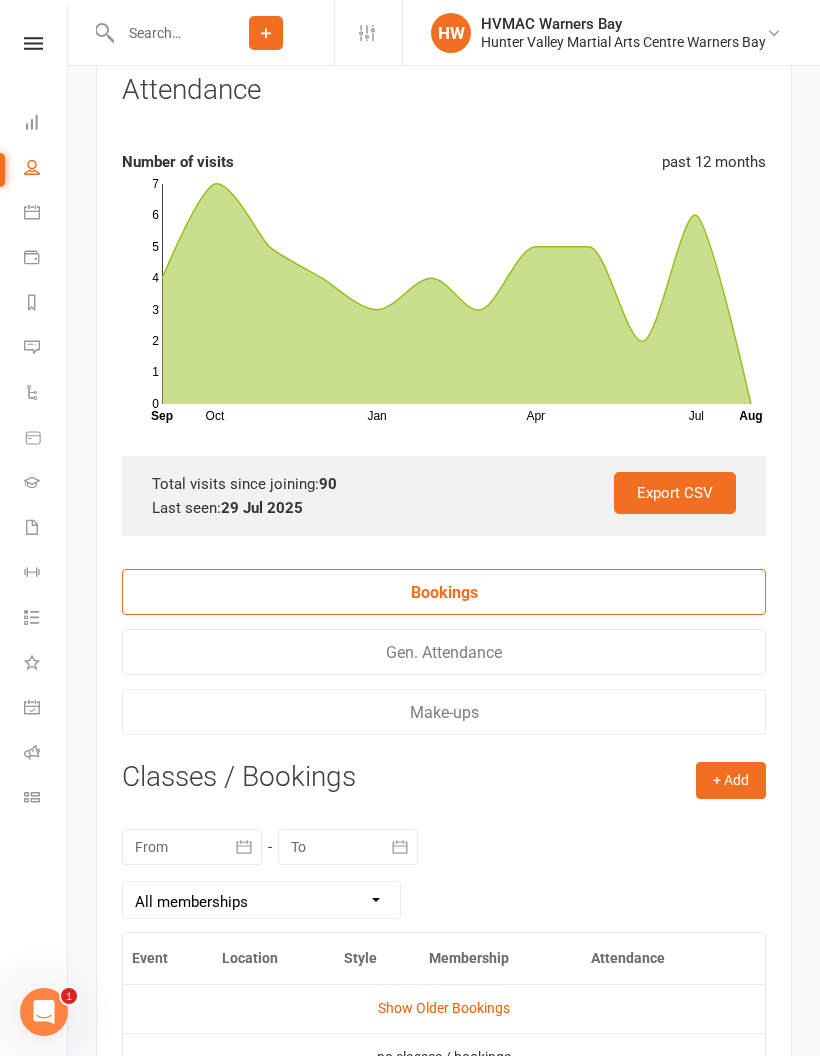 scroll, scrollTop: 3074, scrollLeft: 0, axis: vertical 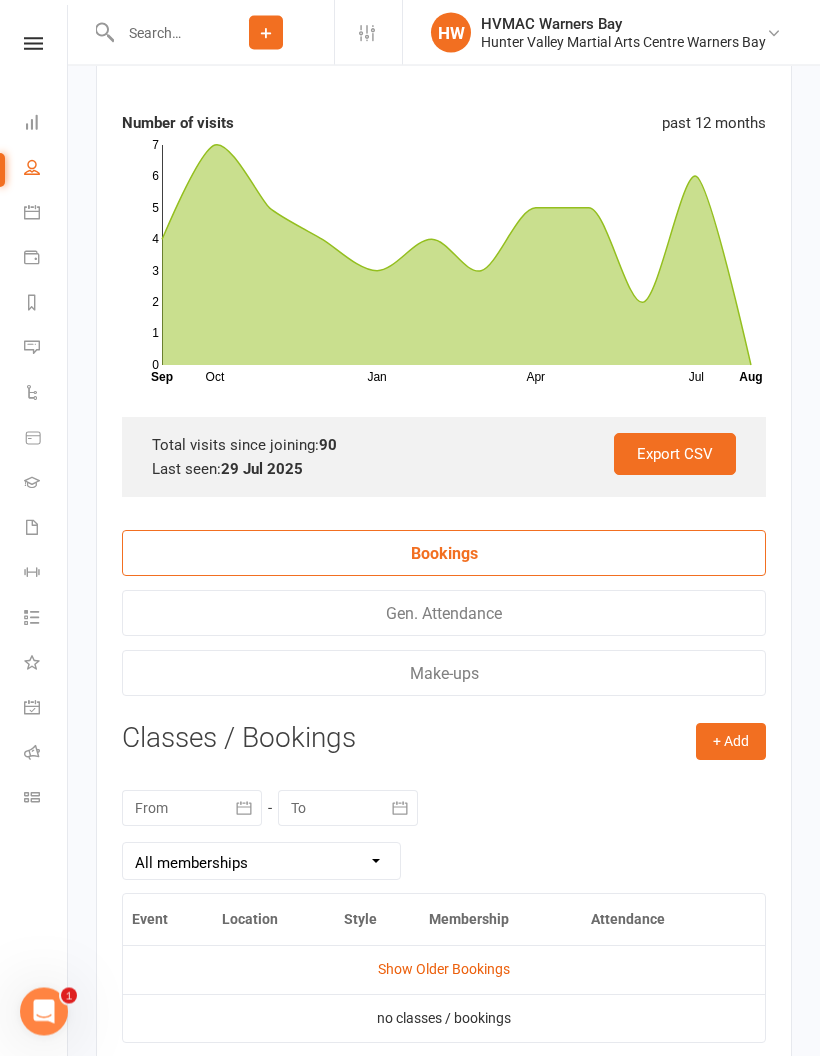 click on "+ Add" at bounding box center (731, 742) 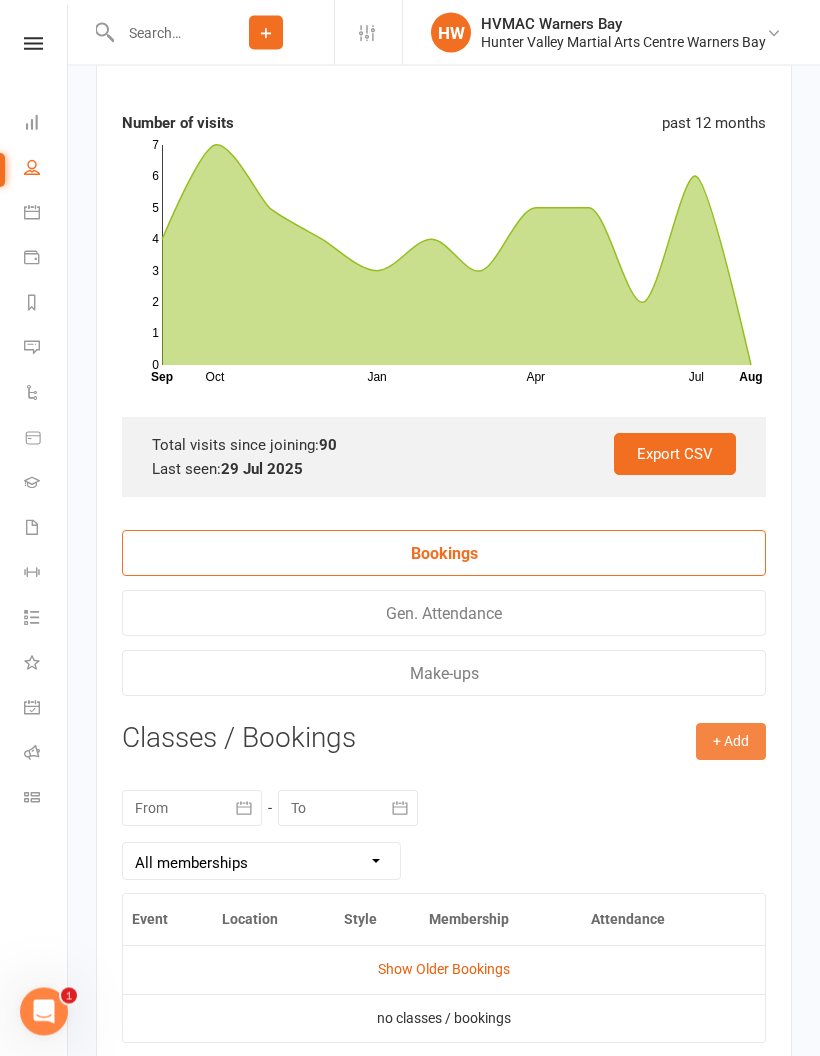 scroll, scrollTop: 3075, scrollLeft: 0, axis: vertical 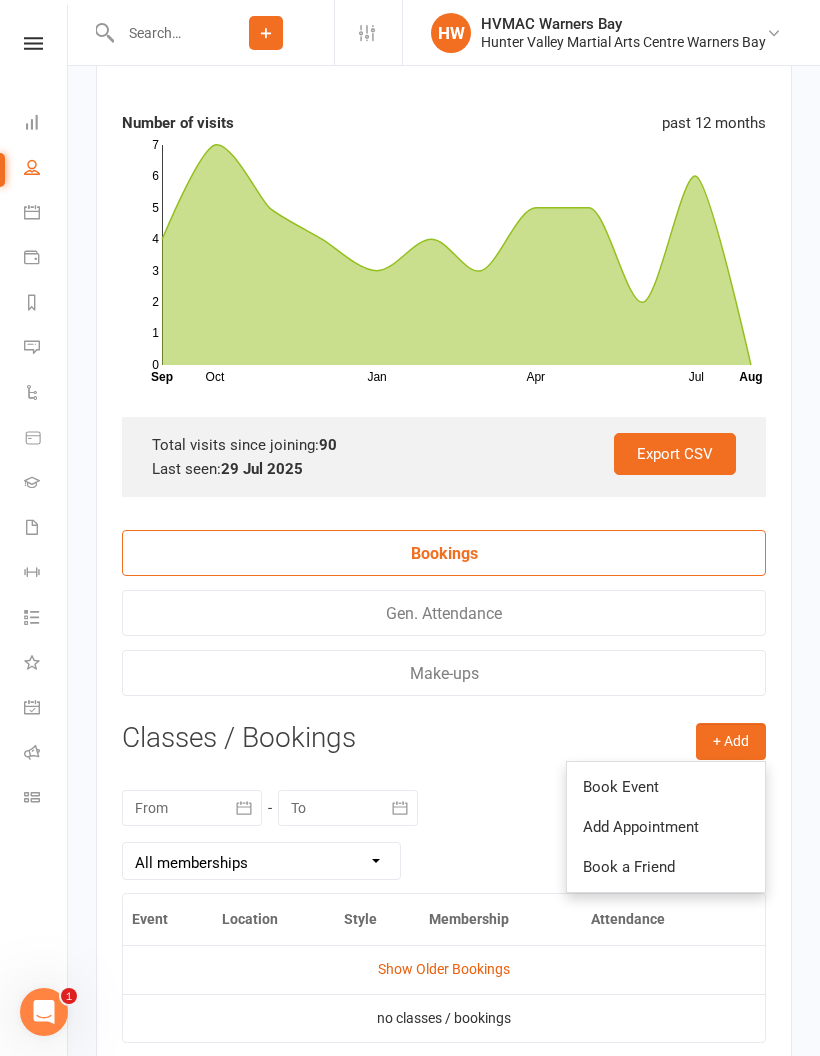 click on "Book Event" at bounding box center (666, 787) 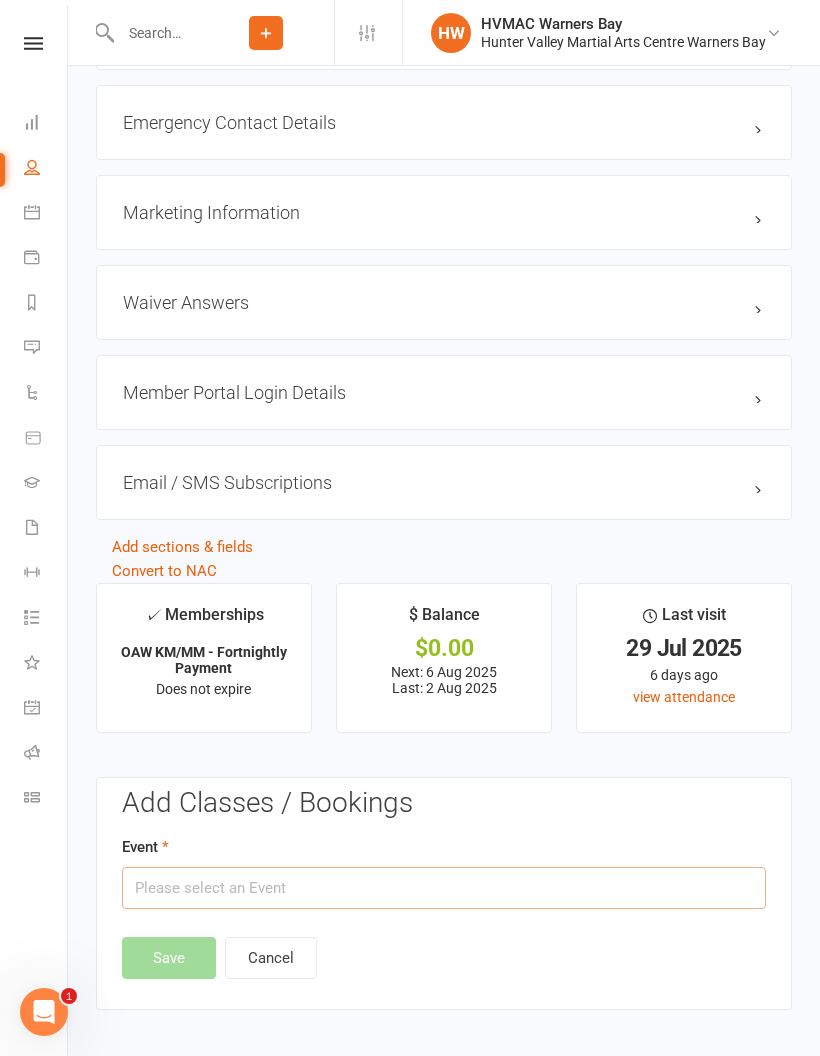 click at bounding box center (444, 888) 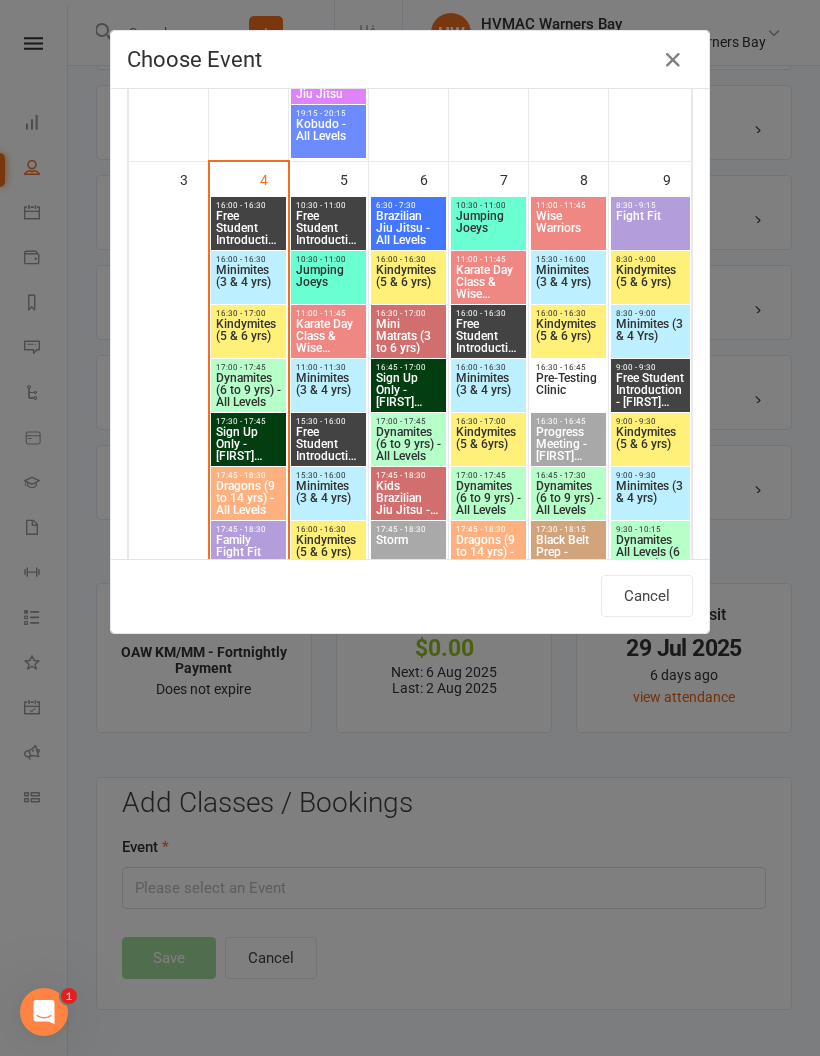 scroll, scrollTop: 1425, scrollLeft: 0, axis: vertical 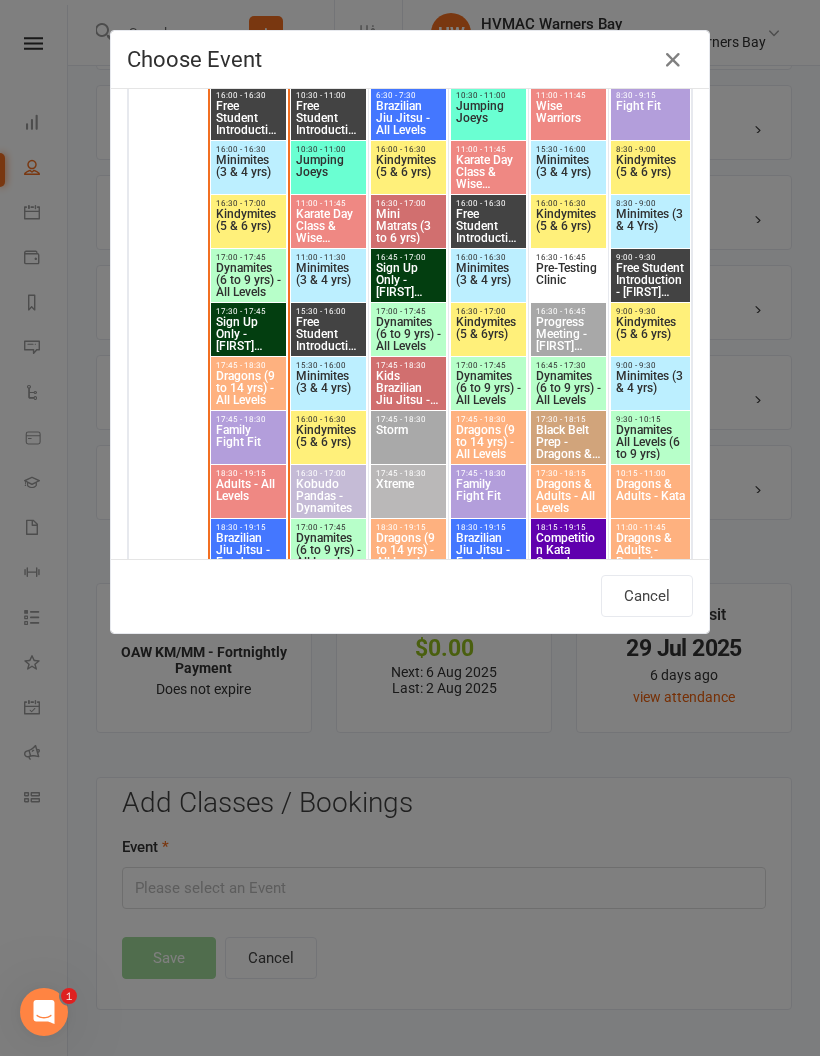 click on "Kindymites (5 & 6 yrs)" at bounding box center [328, 442] 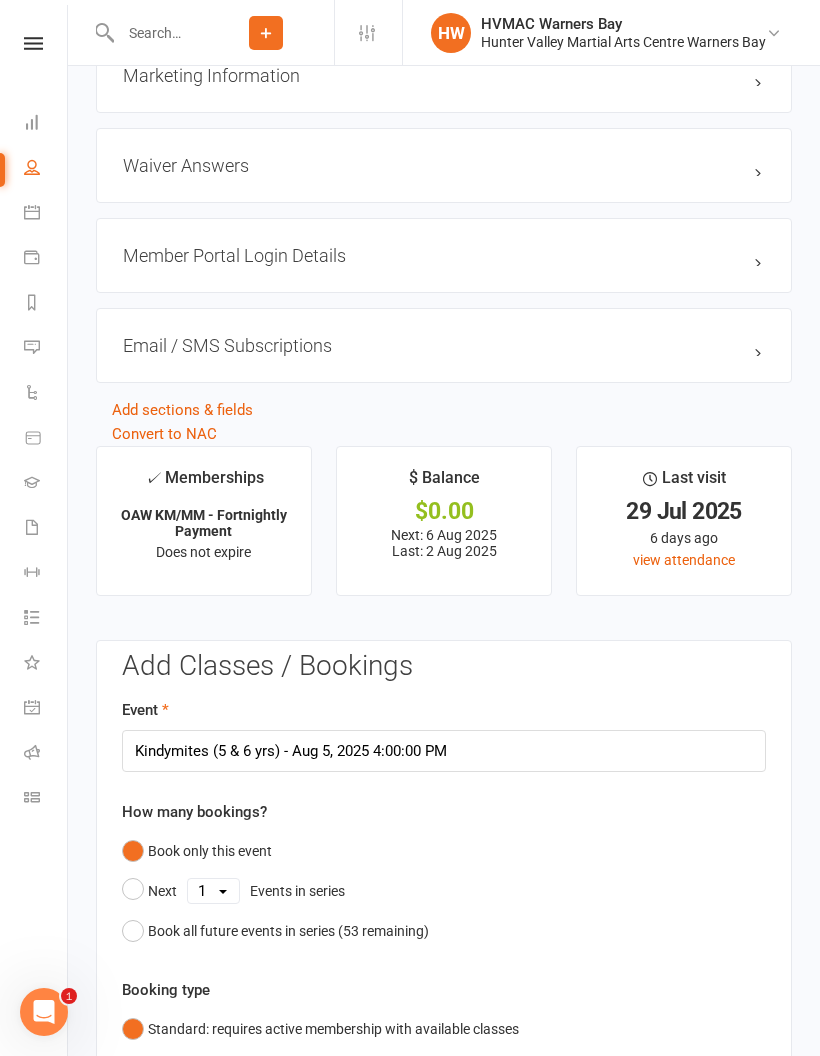 scroll, scrollTop: 2684, scrollLeft: 0, axis: vertical 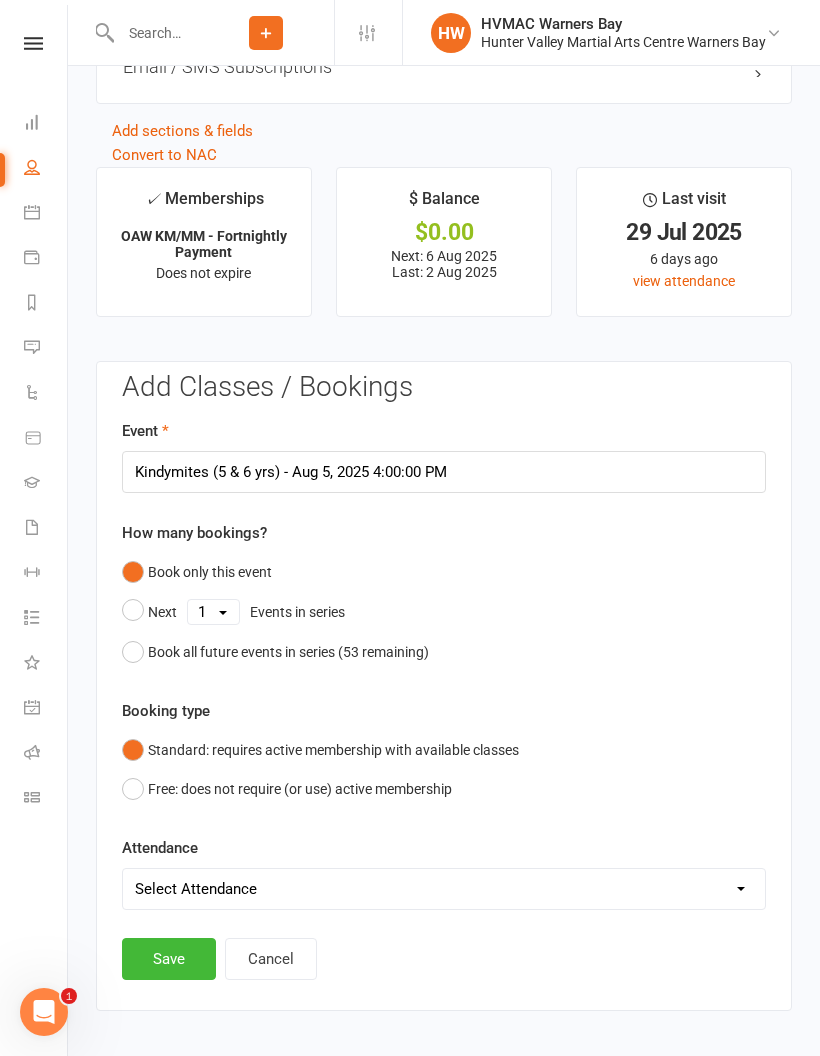 click on "Save" at bounding box center [169, 959] 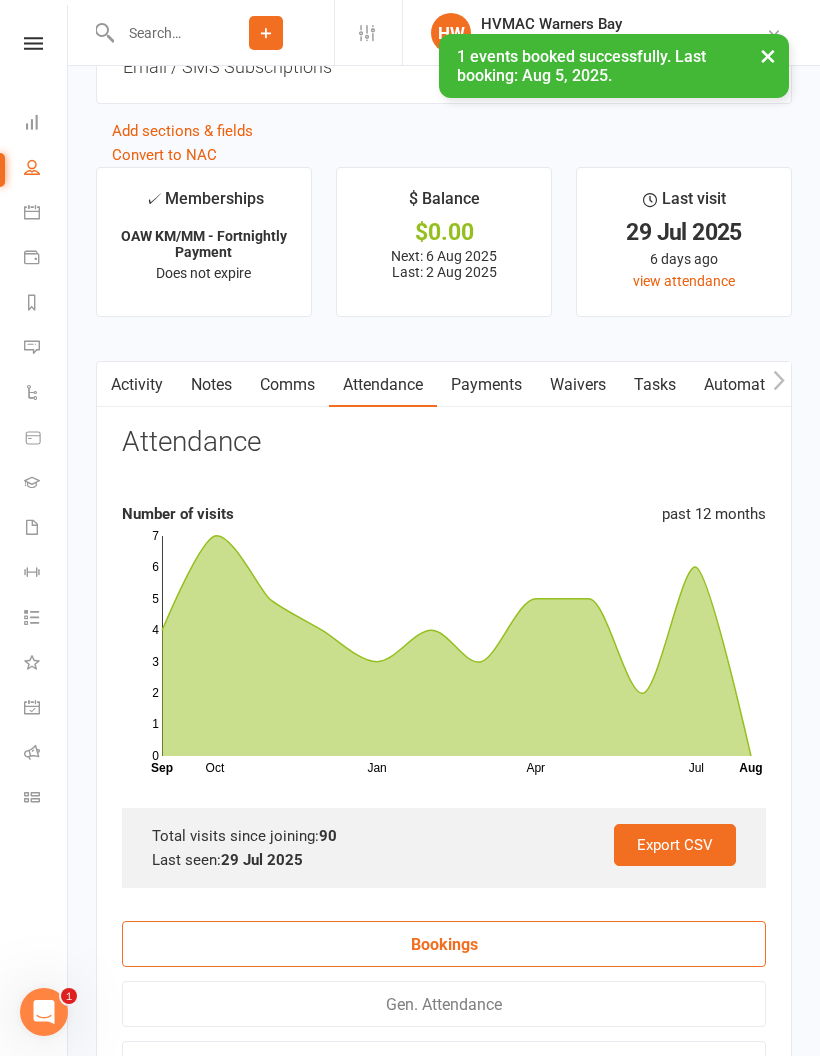 click at bounding box center [44, 1012] 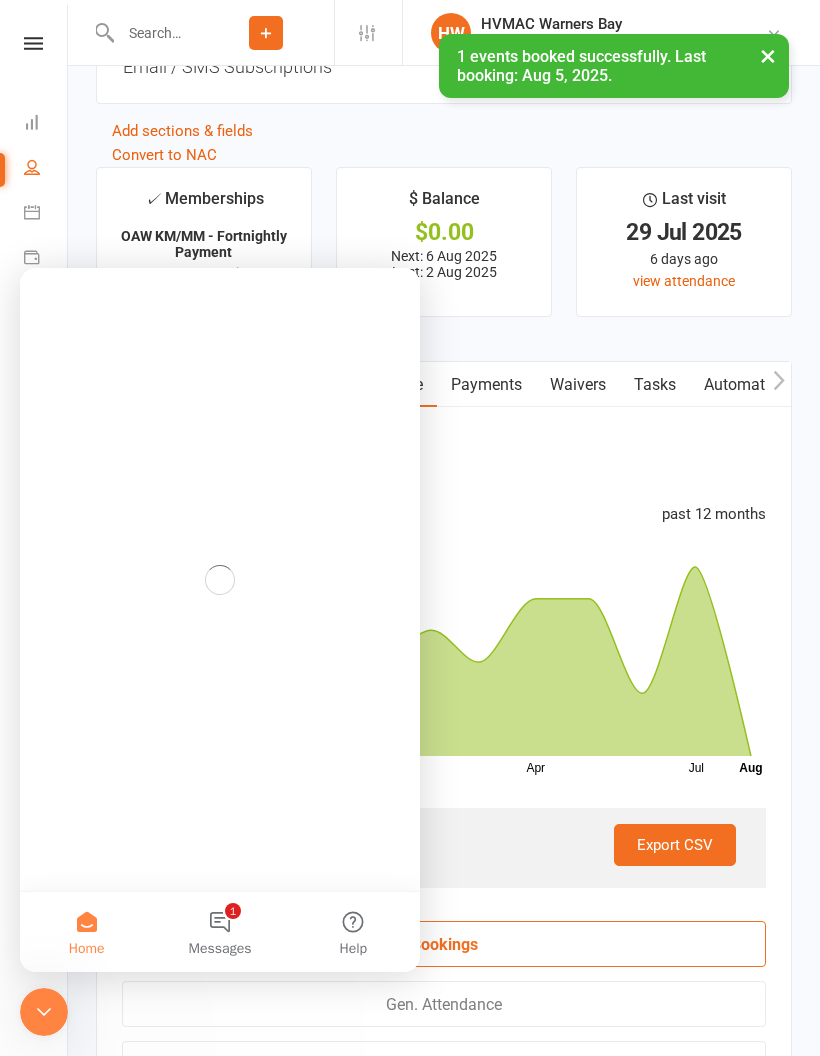 scroll, scrollTop: 0, scrollLeft: 0, axis: both 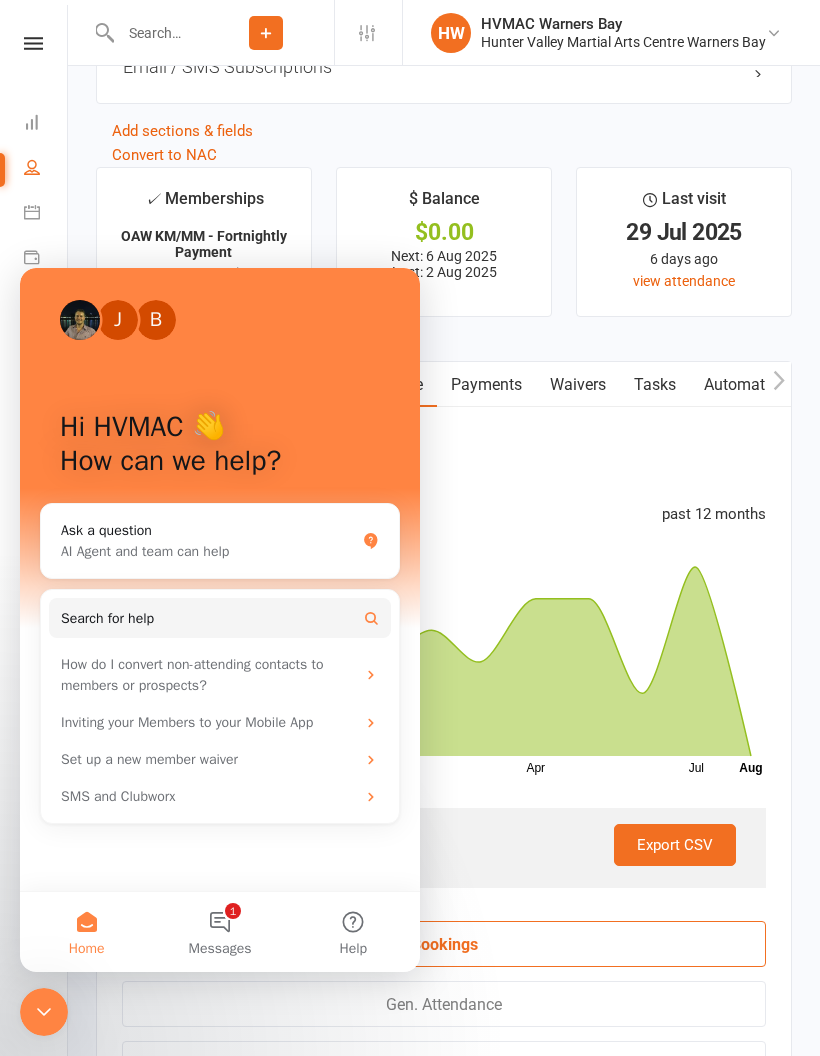 click on "AI Agent and team can help" at bounding box center [208, 551] 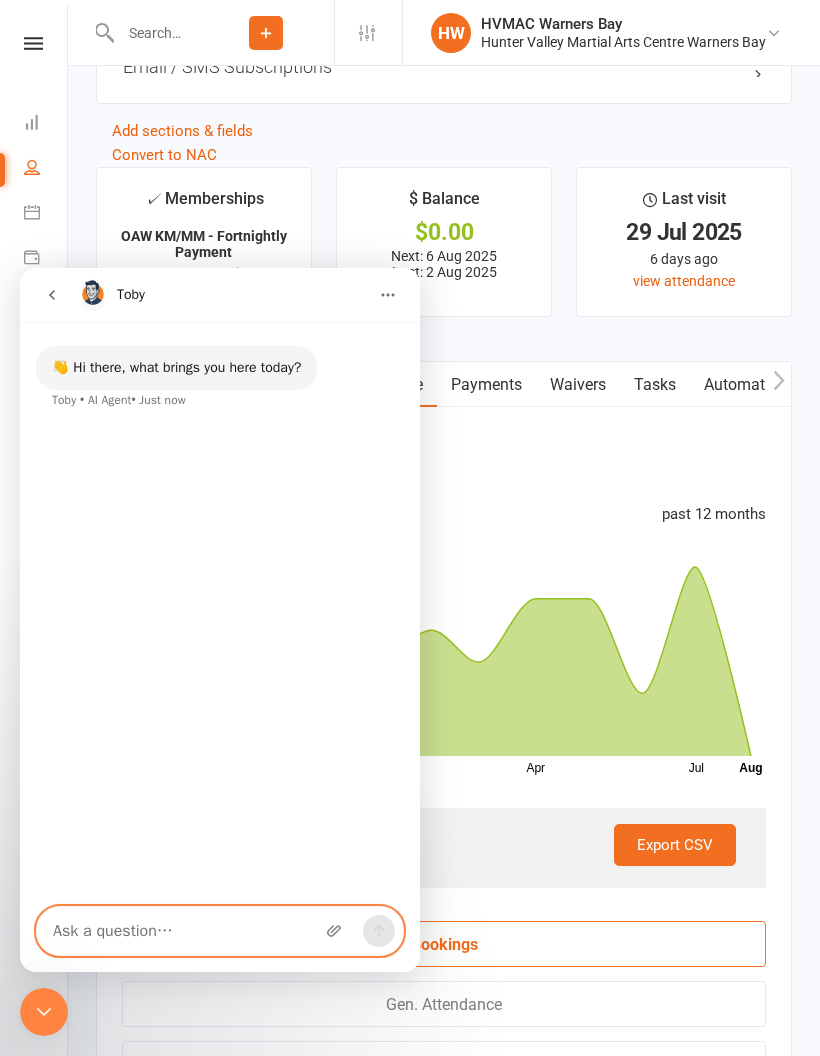 click at bounding box center [220, 931] 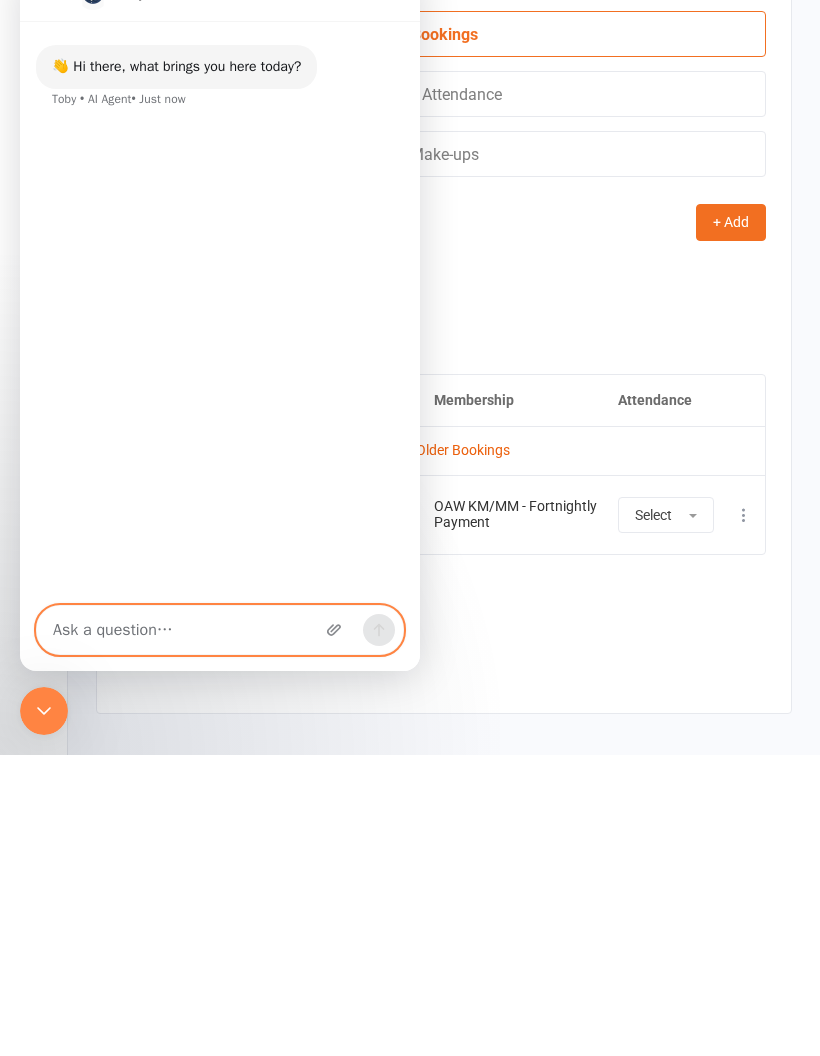 scroll, scrollTop: 3390, scrollLeft: 0, axis: vertical 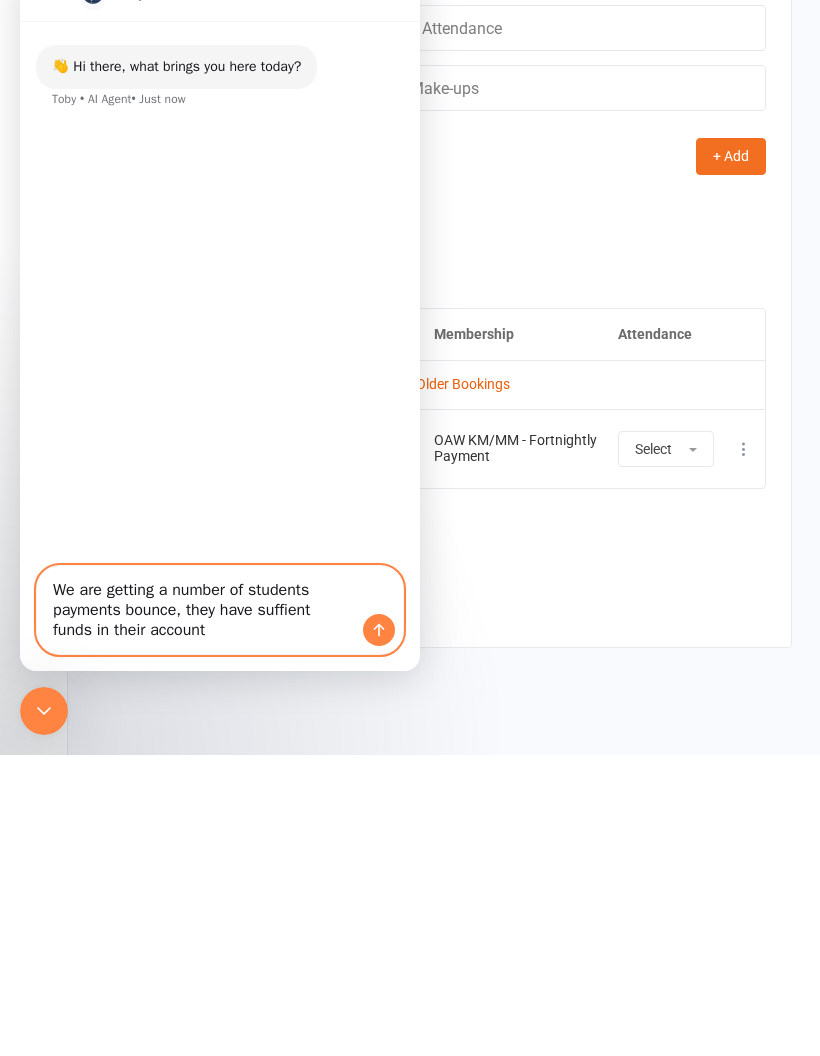 click on "We are getting a number of students payments bounce, they have suffient funds in their account" at bounding box center [220, 610] 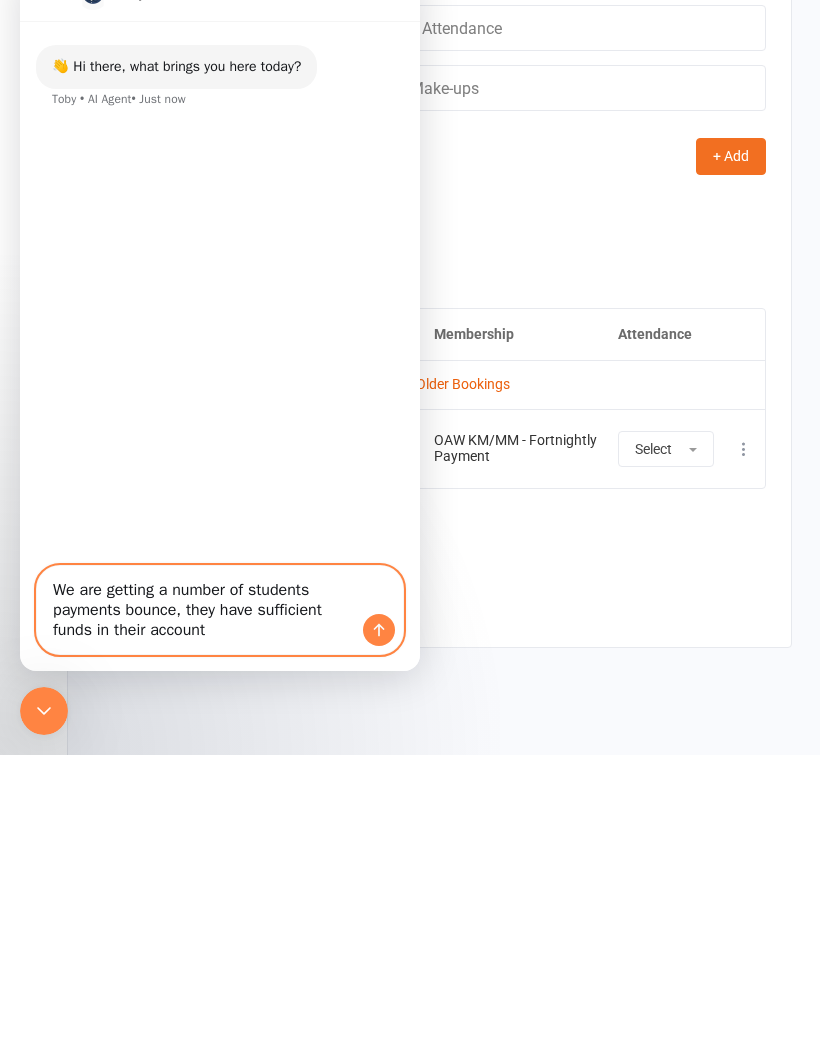 click on "We are getting a number of students payments bounce, they have sufficient funds in their account" at bounding box center (220, 610) 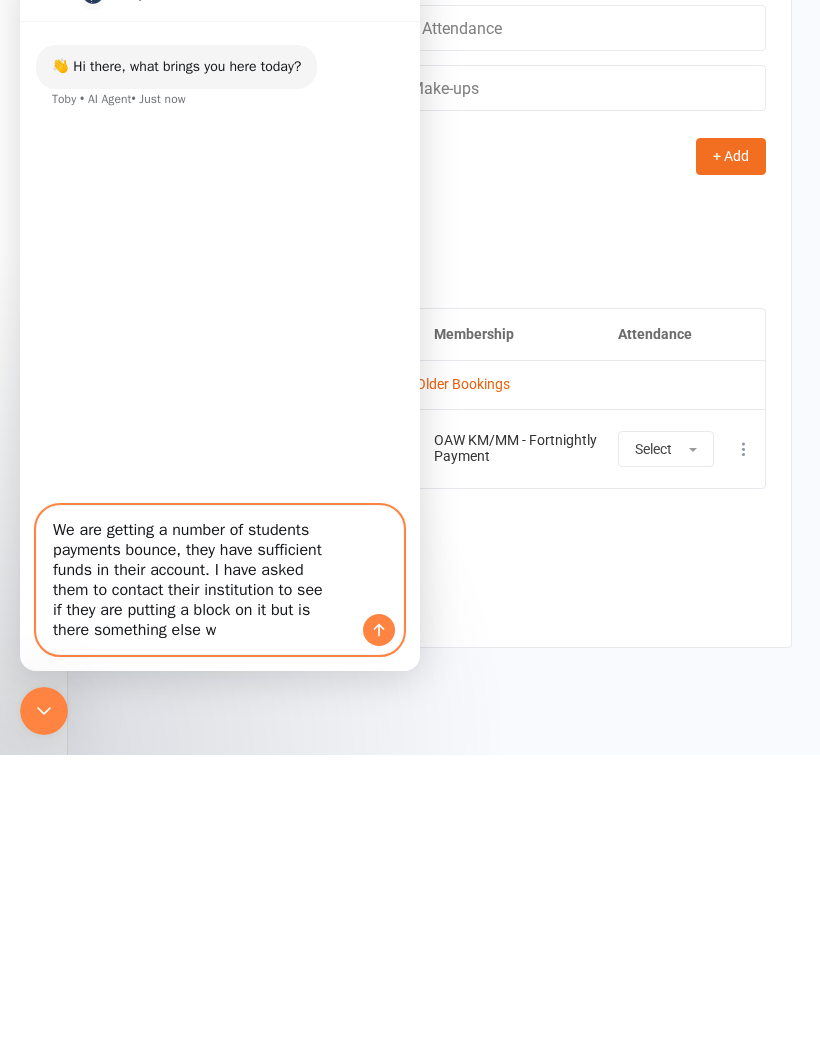 scroll, scrollTop: 6, scrollLeft: 0, axis: vertical 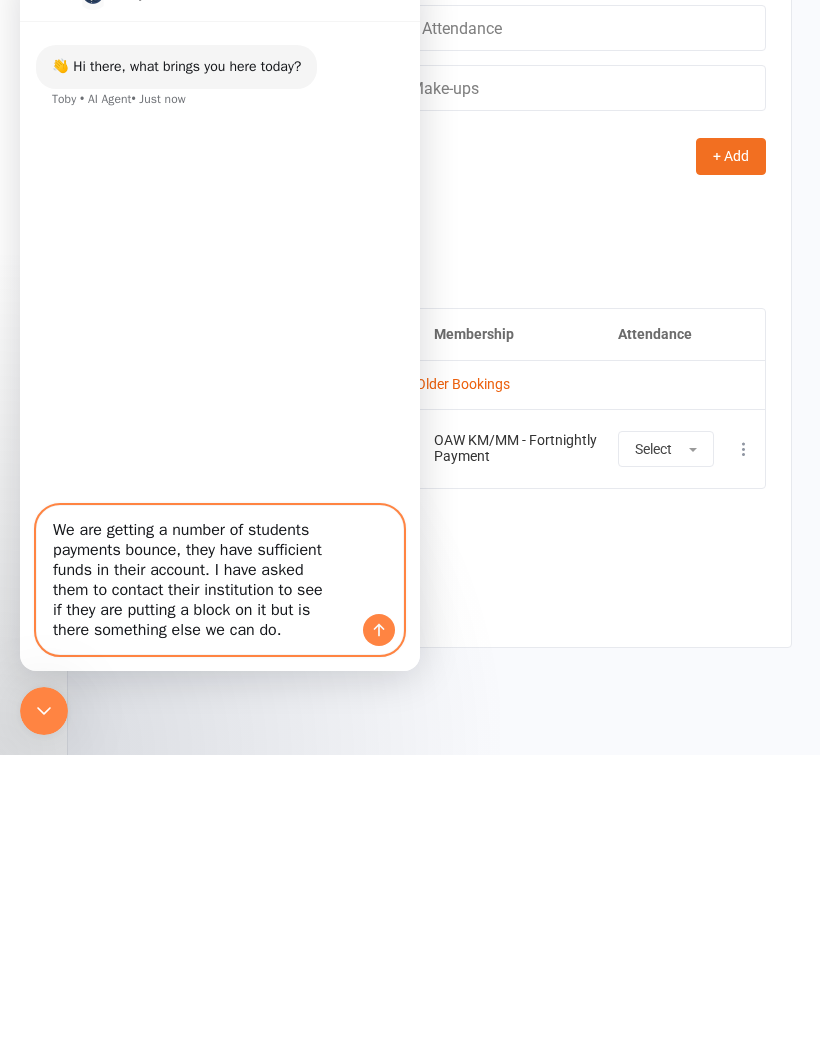 type on "We are getting a number of students payments bounce, they have sufficient funds in their account. I have asked them to contact their institution to see if they are putting a block on it but is there something else we can do." 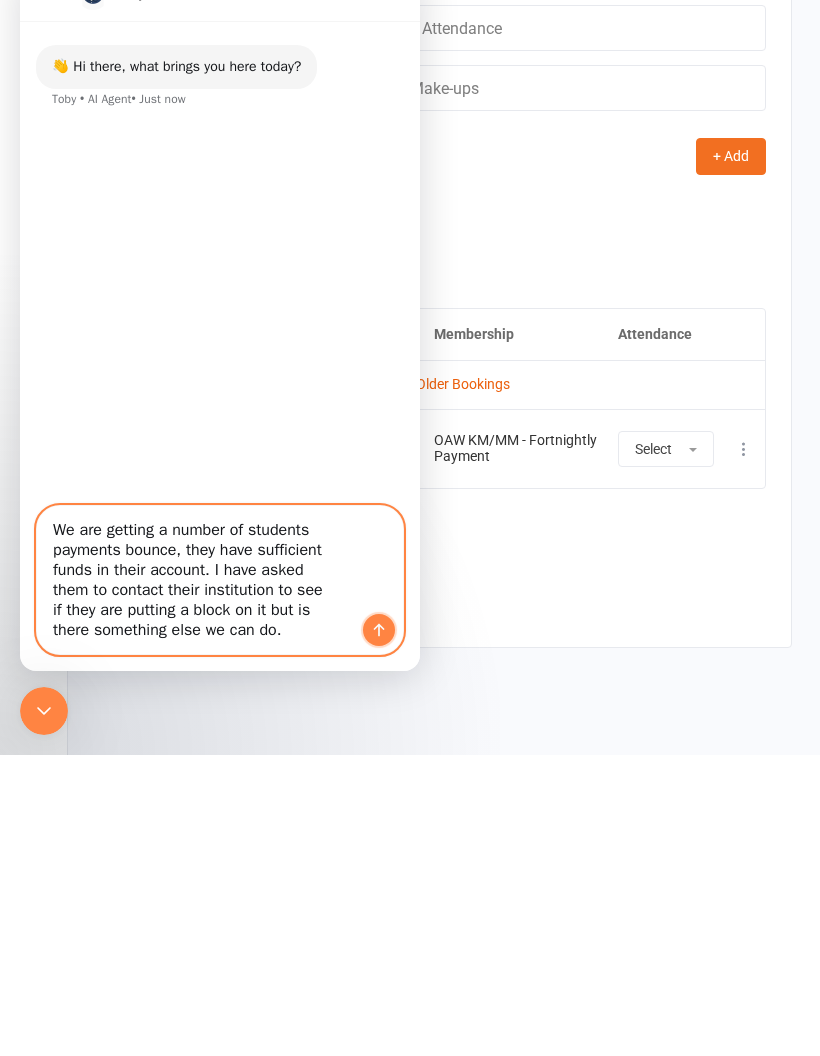 click at bounding box center [379, 630] 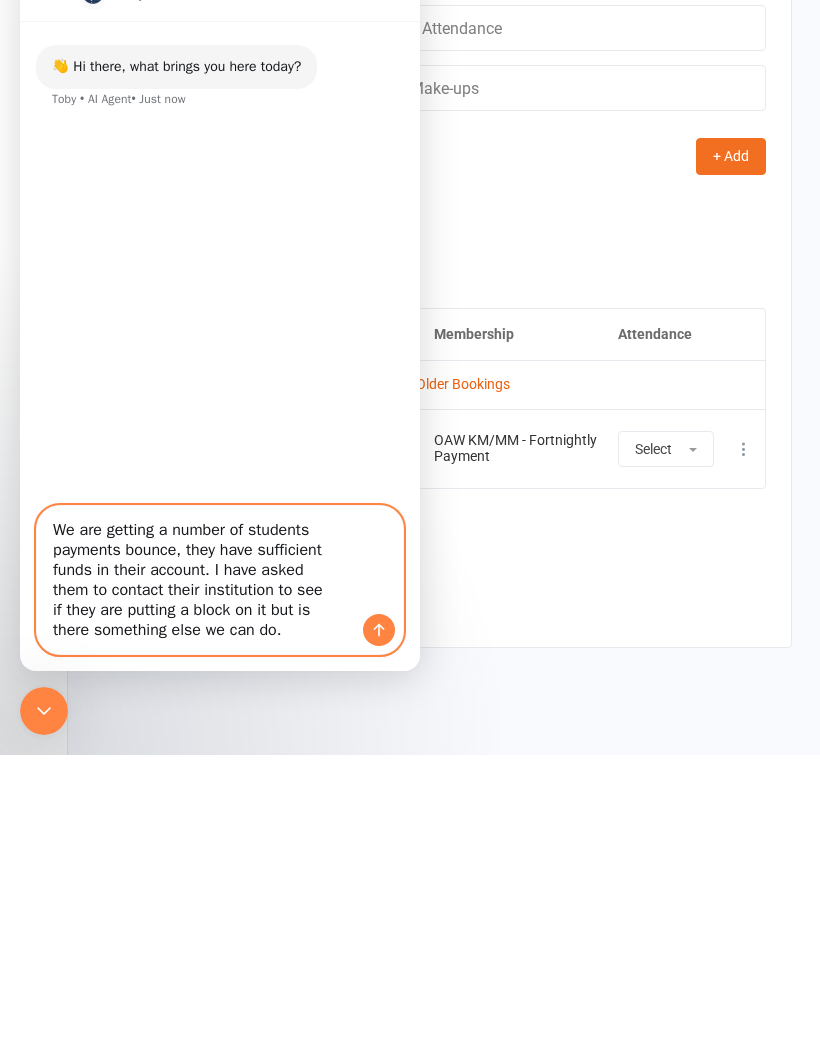 type 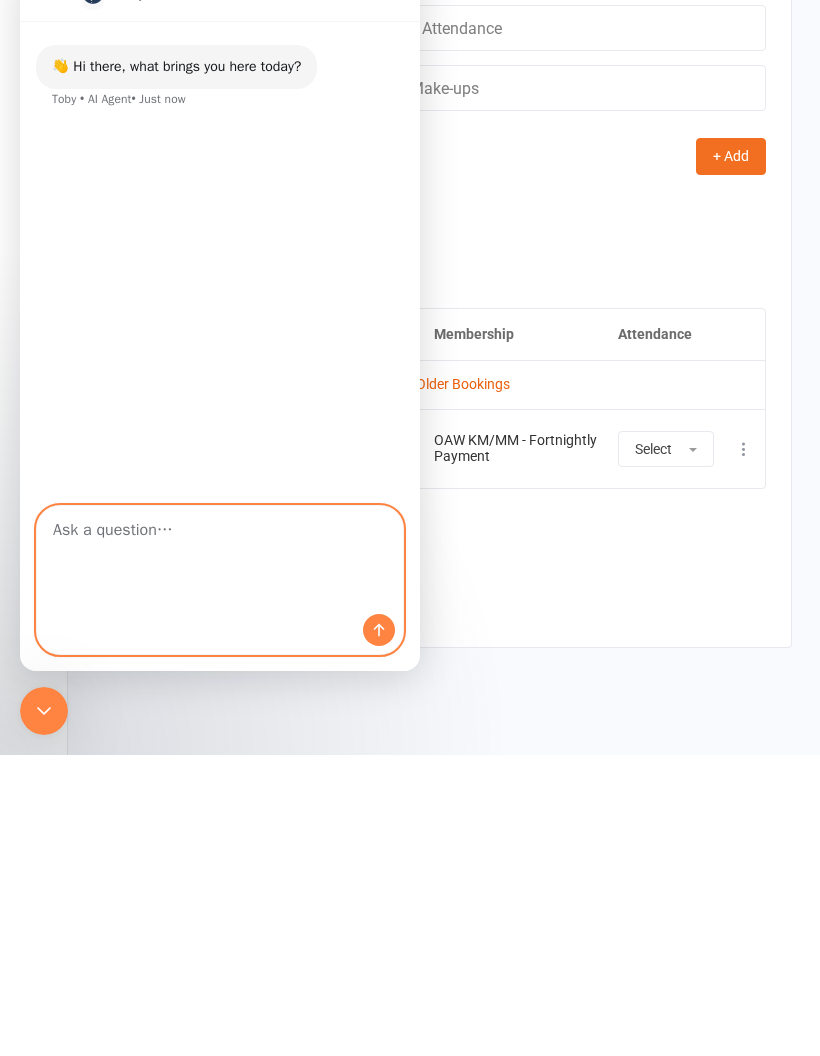scroll, scrollTop: 0, scrollLeft: 0, axis: both 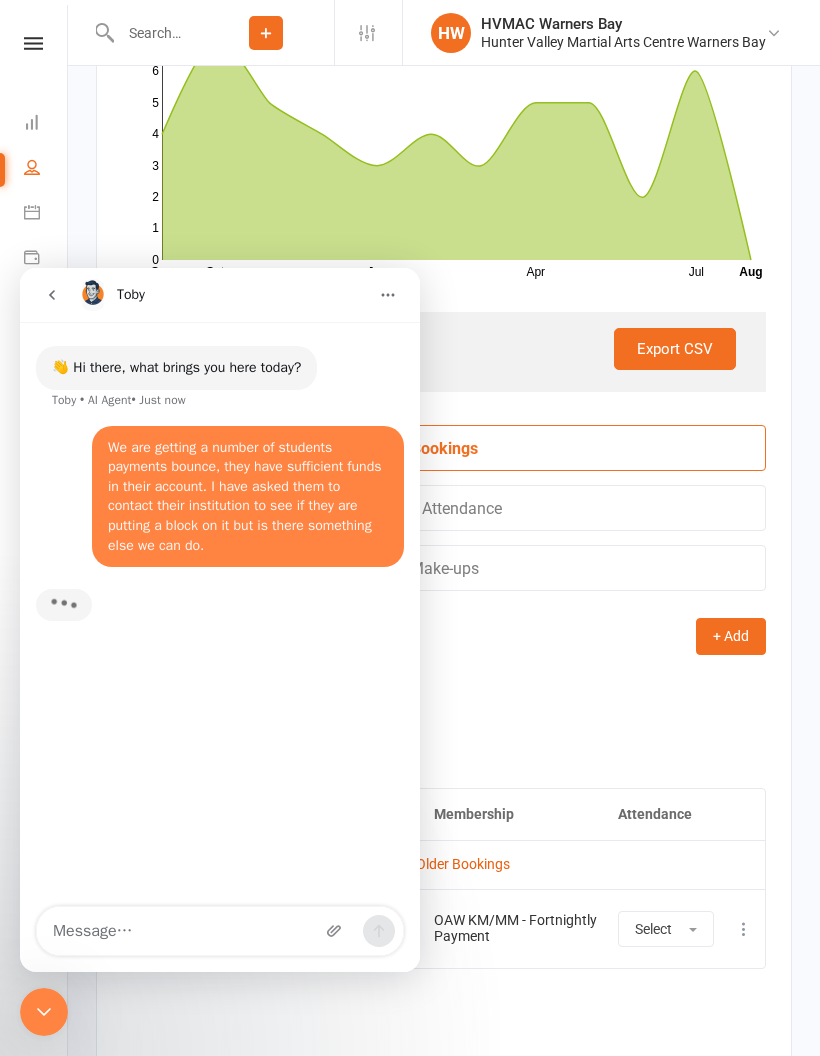 click on "Attendance Number of visits past 12 months Oct Jan Apr Jul Month Sep Aug  0  1  2  3  4  5  6  7 Export CSV Total visits since joining:  90 Last seen:  29 Jul 2025 Bookings Gen. Attendance Make-ups + Add Book Event Add Appointment Book a Friend Classes / Bookings
August 2025
Sun Mon Tue Wed Thu Fri Sat
31
27
28
29
30
31
01
02
32
03
04
05
06
07
08
09
33
10
11
12
13
14
15
16
34
17
18
19
20
21" at bounding box center (444, 514) 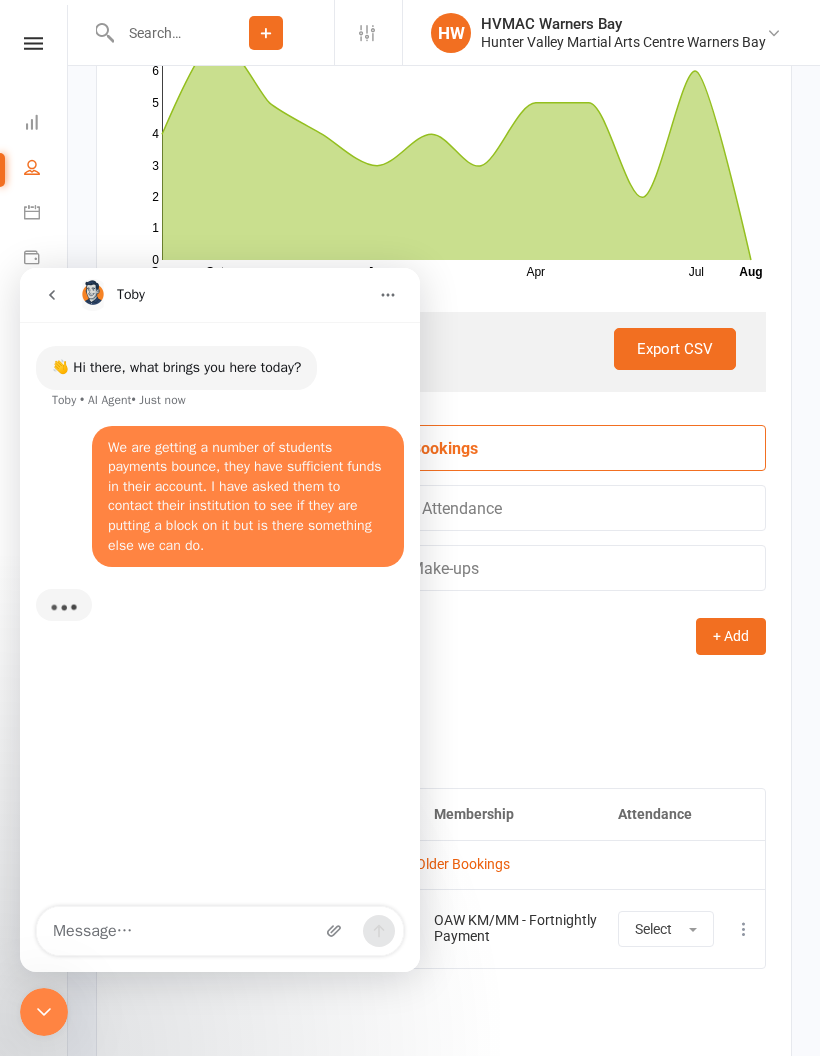 click on "[MONTH] [YEAR]
Sun Mon Tue Wed Thu Fri Sat
31
27
28
29
30
31
01
02
32
03
04
05
06
07
08
09
33
10
11
12
13
14
15
16
34
17
18
19
20
21
22
23
35
24
25
26
27
28
29
30
36
31 01" at bounding box center (444, 726) 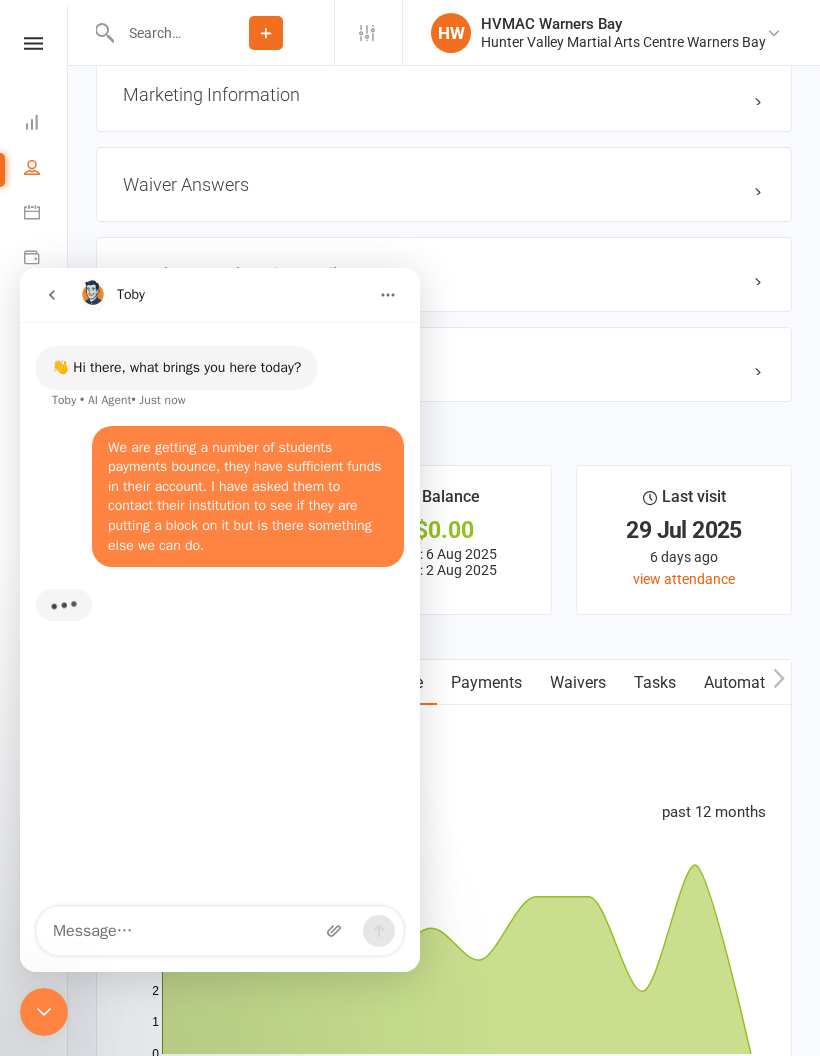 scroll, scrollTop: 2130, scrollLeft: 0, axis: vertical 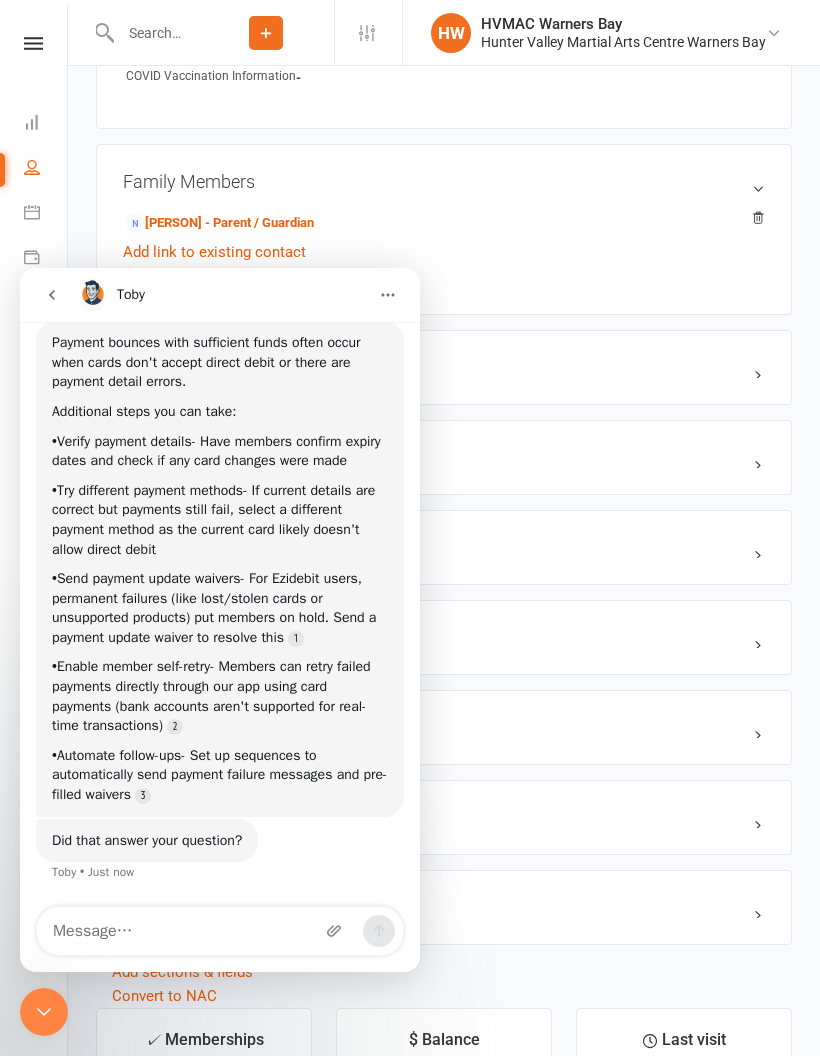 click on "Mobile App" at bounding box center (444, 367) 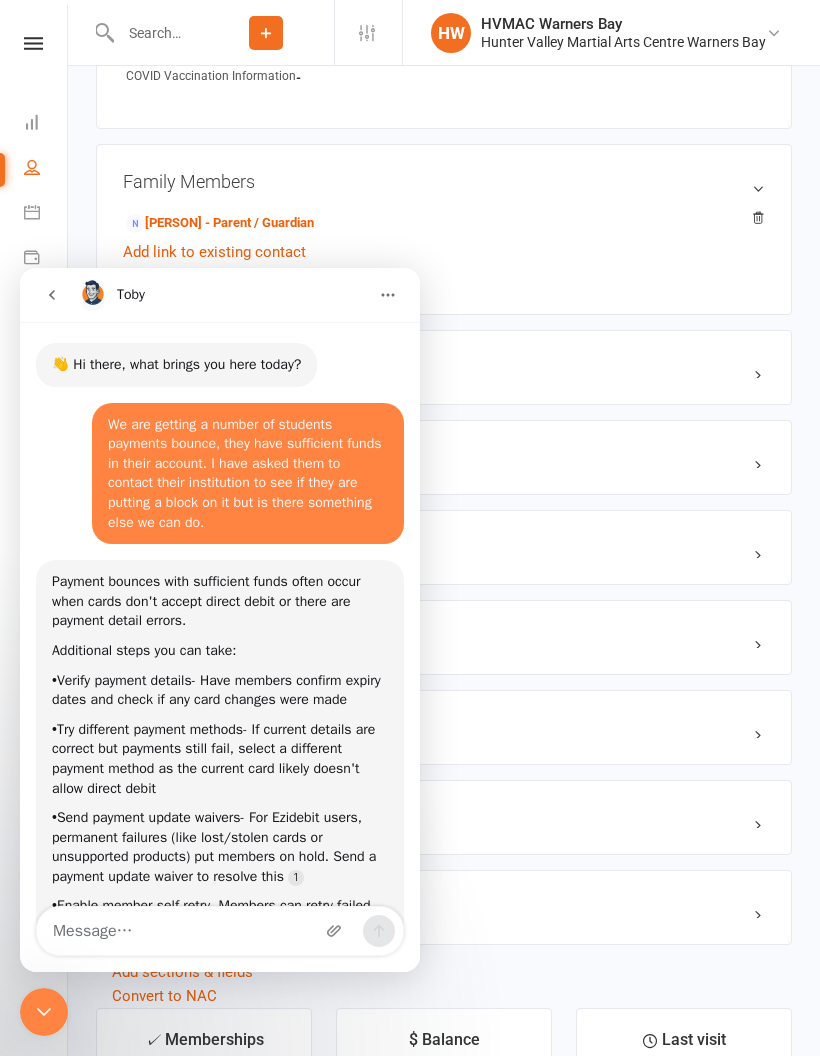 click on "upload photo change photo [FIRST] [LAST] Activated [MONTH] [DAY], [YEAR] Added [MONTH] [DAY], [YEAR]   Active member 6 years old  Contact information Owner   [FIRST] [LAST] Email  [EMAIL]
Mobile Number  [PHONE]
Address  [NUMBER] [STREET]
Suburb  [CITY] [STATE] [POSTAL_CODE]
Member Number  [NUMBER]
Date of Birth  [MONTH] [DAY], [YEAR]
Location  [CITY]
Main Membership Program  [PROGRAM_NAME]
App  Active
ABCD  B
Audio/Visual Release Consent  -
Update Contact Details Flag Archive Manage Comms Settings
Wallet Bank account [FIRST] [LAST]  xxxx [LAST_FOUR_DIGITS]  Account shared with following contacts [FIRST] [LAST]
Add / Edit Payment Method
Membership      [PRODUCT] - [PAYMENT_FREQUENCY] [MONTH] [DAY] [YEAR] — Never This  week Booked: 1 Attended: 0 0 classes remaining    Cancel membership Upgrade / Downgrade Add new membership
Styles & Ranks  Minimites  / Yellow Start Date: [MONTH] [DAY], [YEAR] Last Graded: [MONTH] [DAY], [YEAR] undo last grading Attendances Since Last Grading Style attendances: 19 All Attendances: 68 Belt Size:
Kindymites
-" at bounding box center (444, -371) 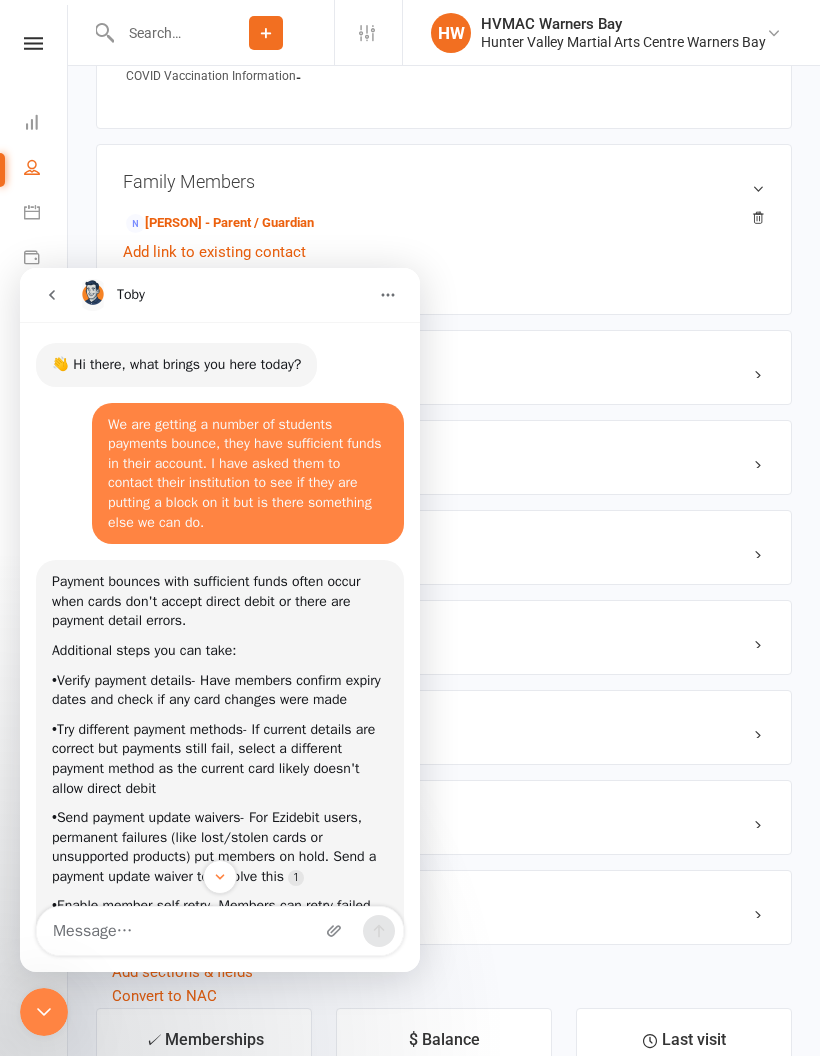 click at bounding box center [54, 295] 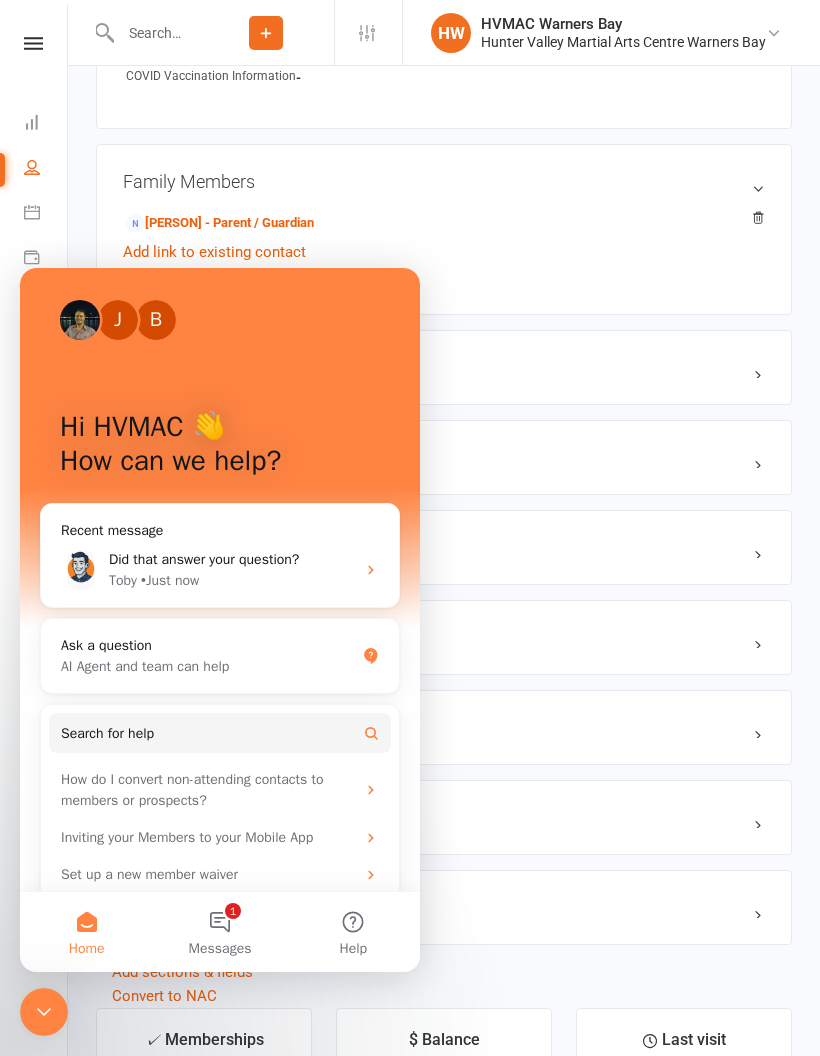 click on "upload photo change photo [FIRST] [LAST] Activated [MONTH] [DAY], [YEAR] Added [MONTH] [DAY], [YEAR]   Active member 6 years old  Contact information Owner   [FIRST] [LAST] Email  [EMAIL]
Mobile Number  [PHONE]
Address  [NUMBER] [STREET]
Suburb  [CITY] [STATE] [POSTAL_CODE]
Member Number  [NUMBER]
Date of Birth  [MONTH] [DAY], [YEAR]
Location  [CITY]
Main Membership Program  [PROGRAM_NAME]
App  Active
ABCD  B
Audio/Visual Release Consent  -
Update Contact Details Flag Archive Manage Comms Settings
Wallet Bank account [FIRST] [LAST]  xxxx [LAST_FOUR_DIGITS]  Account shared with following contacts [FIRST] [LAST]
Add / Edit Payment Method
Membership      [PRODUCT] - [PAYMENT_FREQUENCY] [MONTH] [DAY] [YEAR] — Never This  week Booked: 1 Attended: 0 0 classes remaining    Cancel membership Upgrade / Downgrade Add new membership
Styles & Ranks  Minimites  / Yellow Start Date: [MONTH] [DAY], [YEAR] Last Graded: [MONTH] [DAY], [YEAR] undo last grading Attendances Since Last Grading Style attendances: 19 All Attendances: 68 Belt Size:
Kindymites
-" at bounding box center (444, -371) 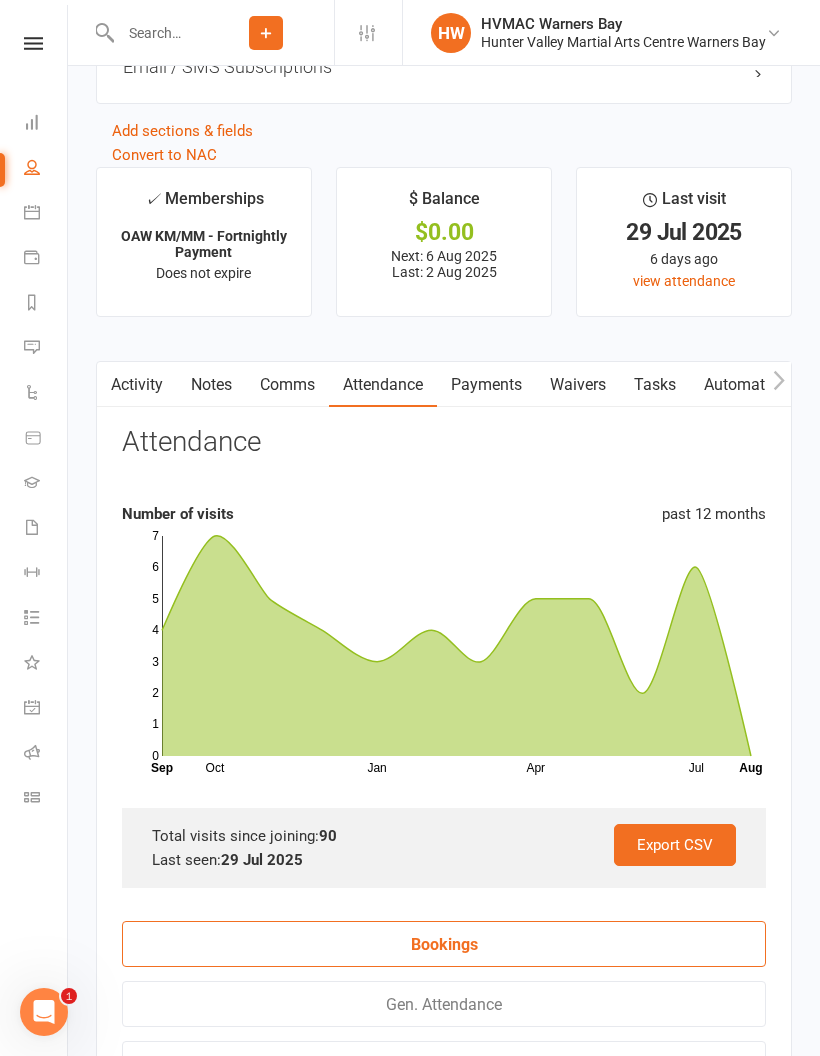 click on "Notes" at bounding box center (211, 385) 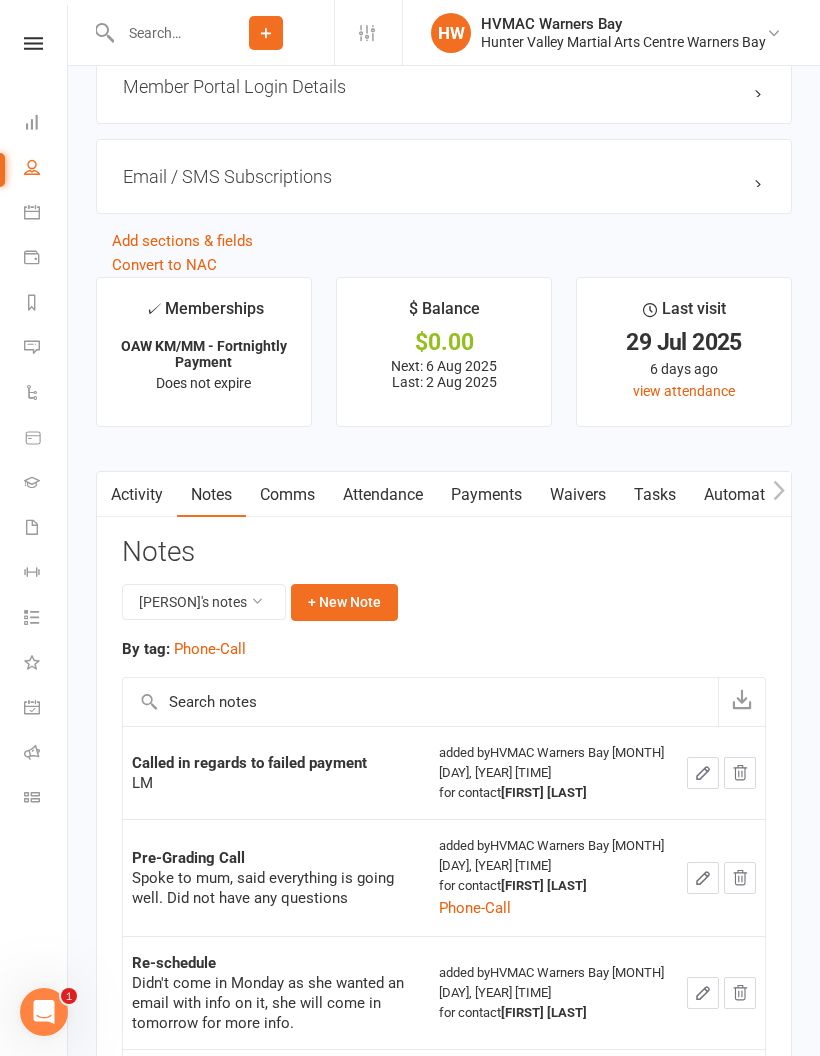click on "+ New Note" 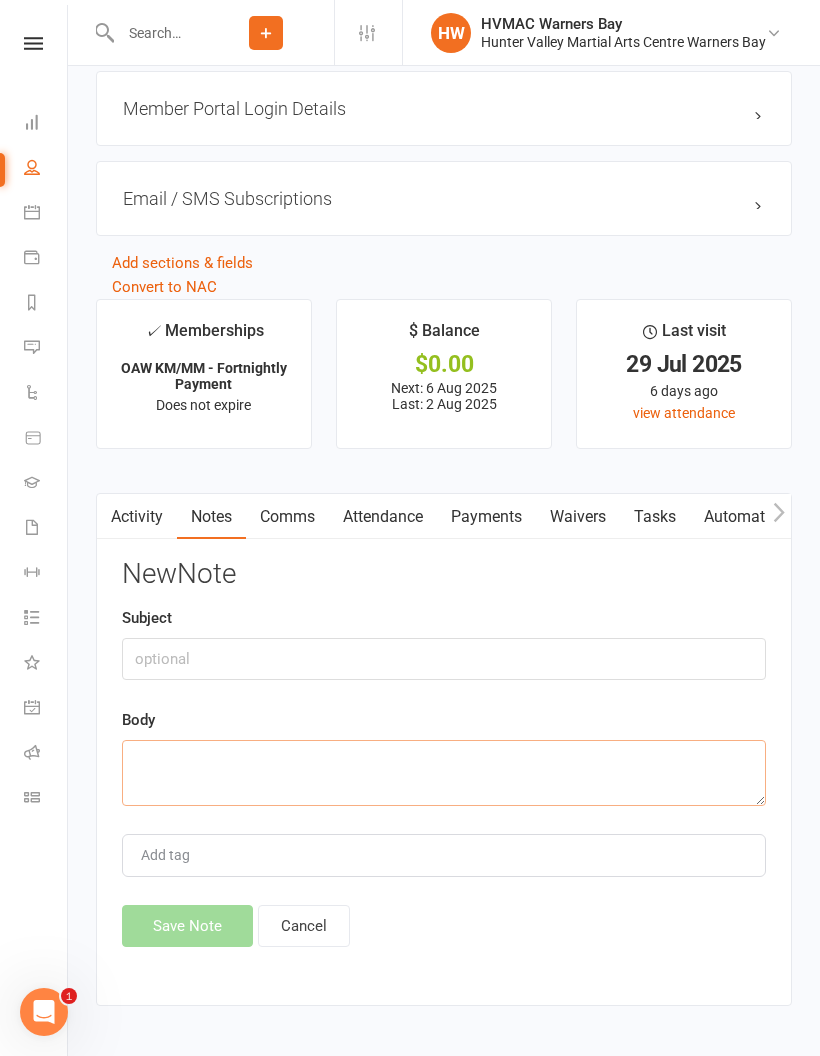 click 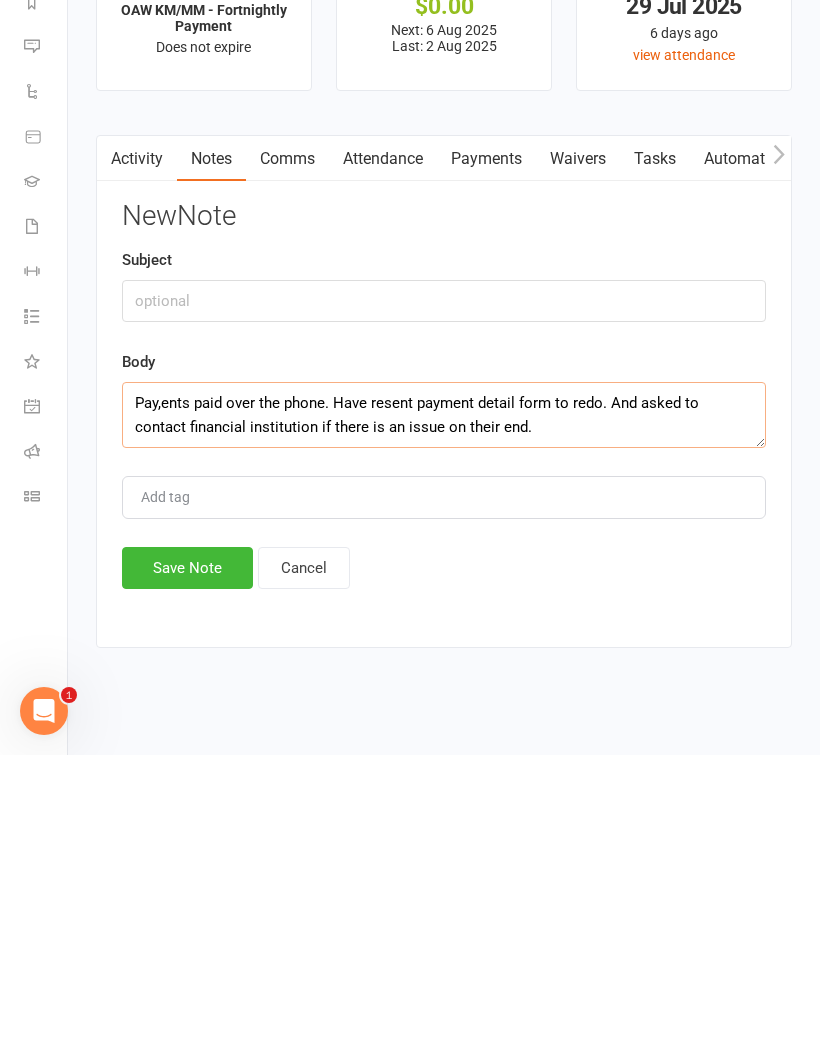 type on "Pay,ents paid over the phone. Have resent payment detail form to redo. And asked to contact financial institution if there is an issue on their end." 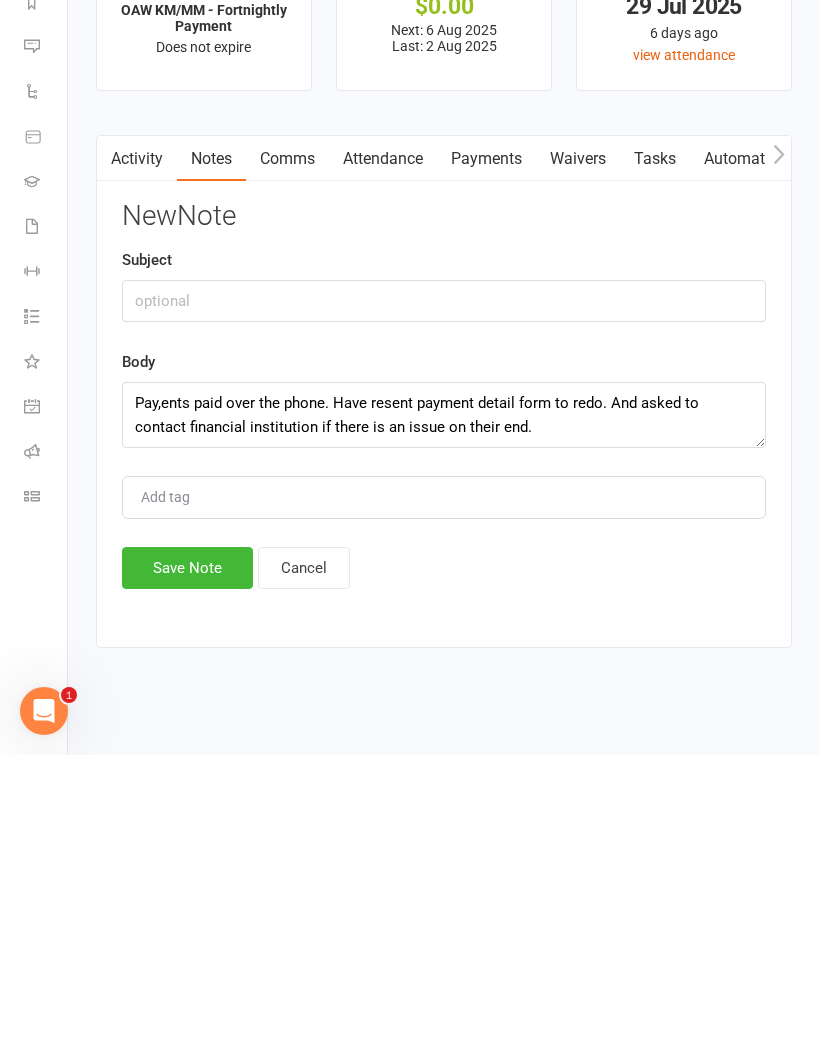 click on "Save Note" 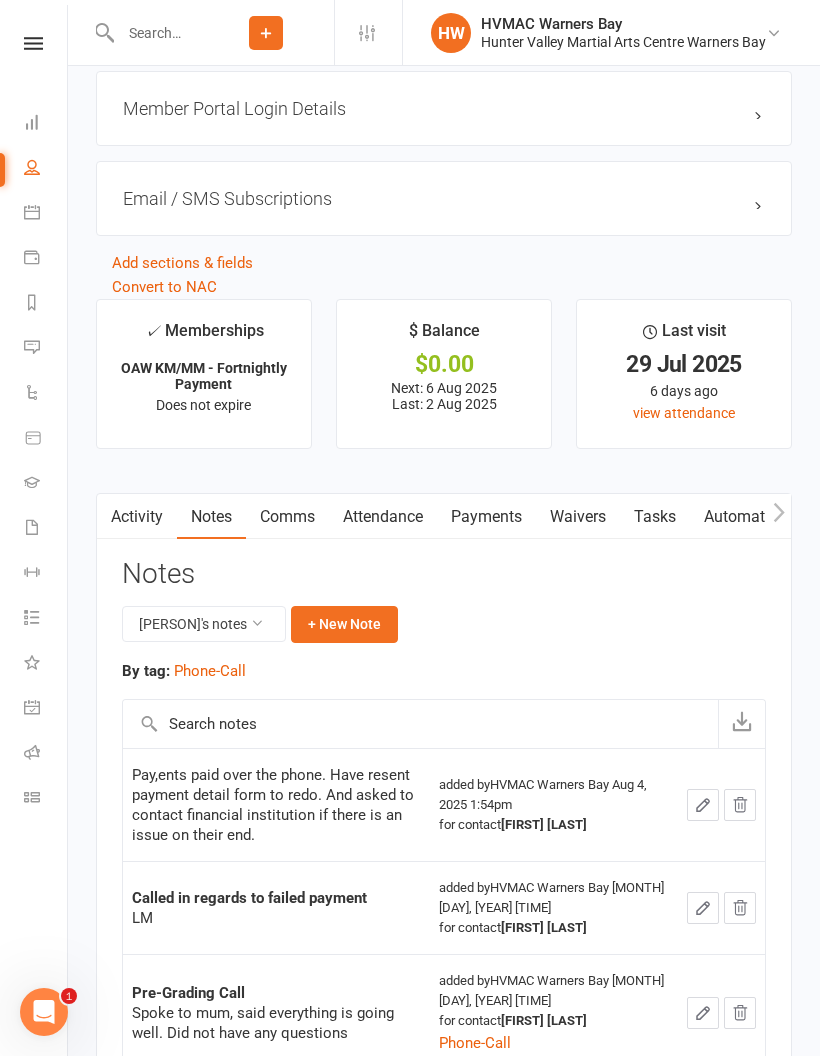scroll, scrollTop: 2632, scrollLeft: 0, axis: vertical 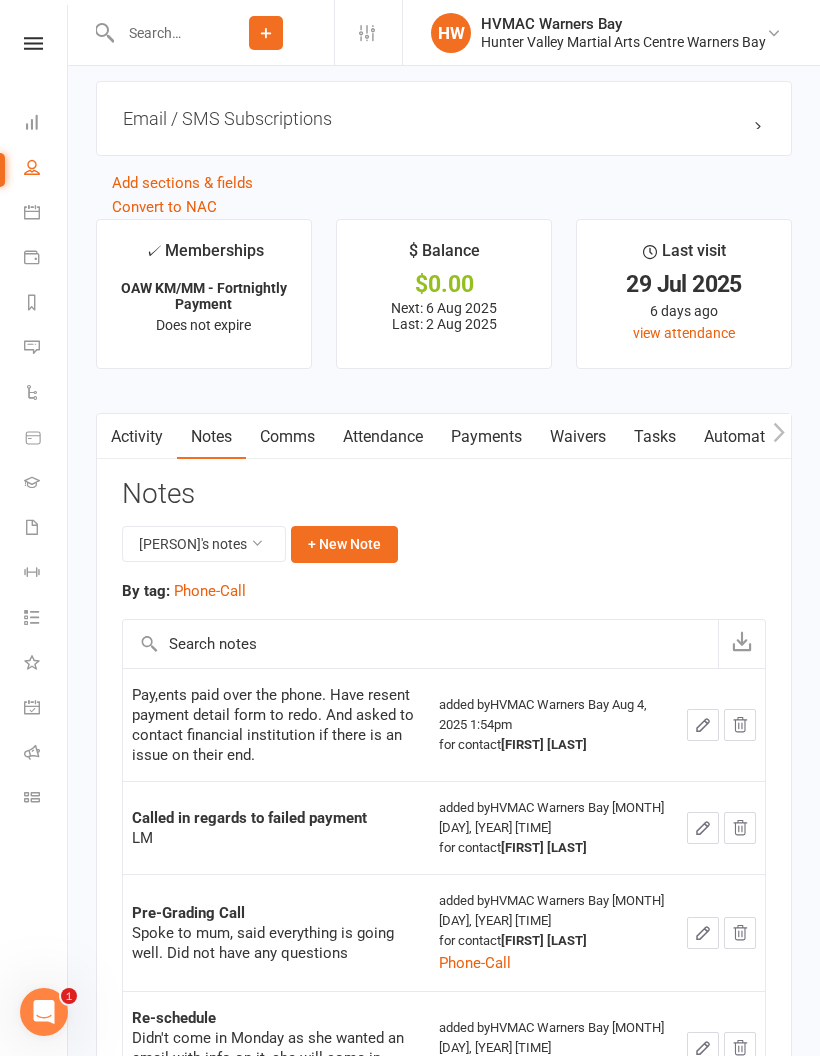 click on "Calendar" at bounding box center [46, 214] 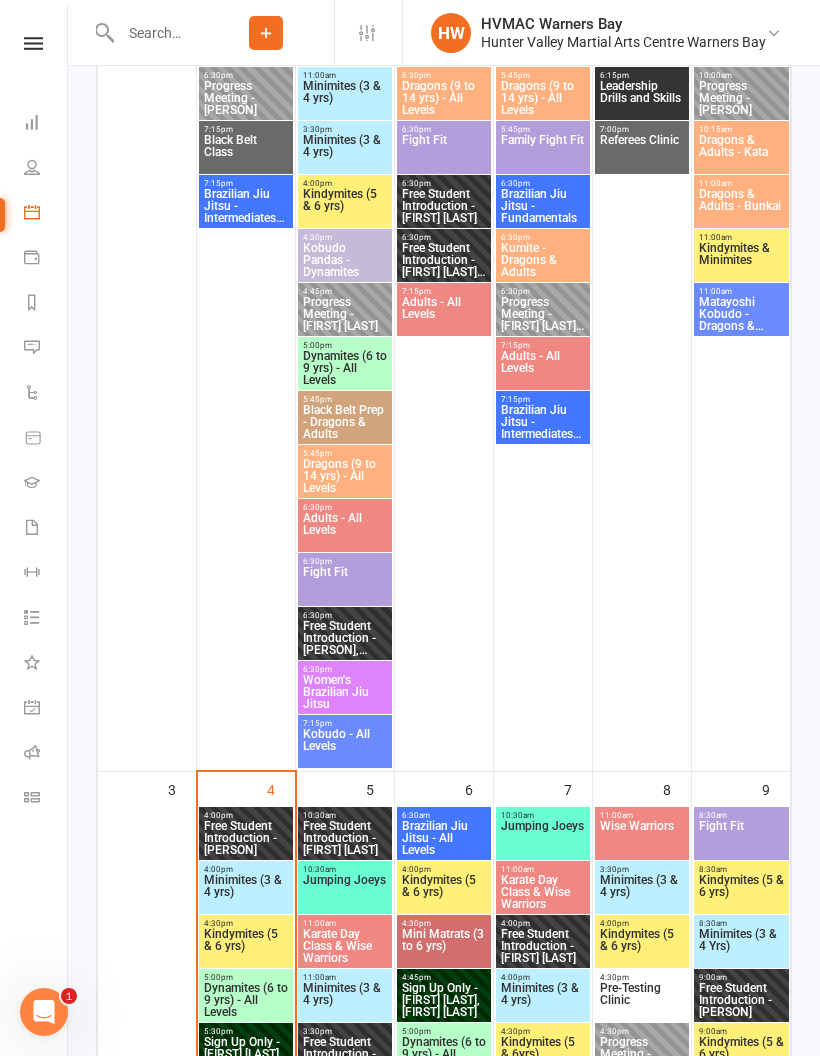 scroll, scrollTop: 1041, scrollLeft: 0, axis: vertical 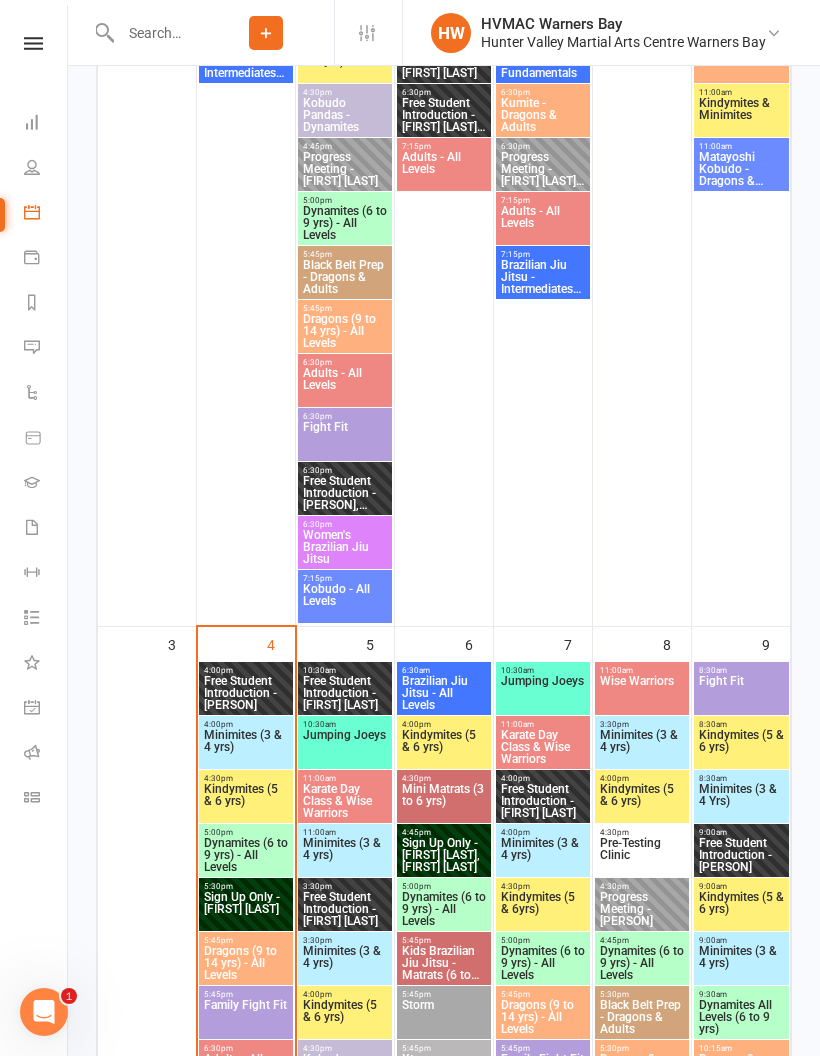 click on "Minimites (3 & 4 yrs)" at bounding box center [246, 747] 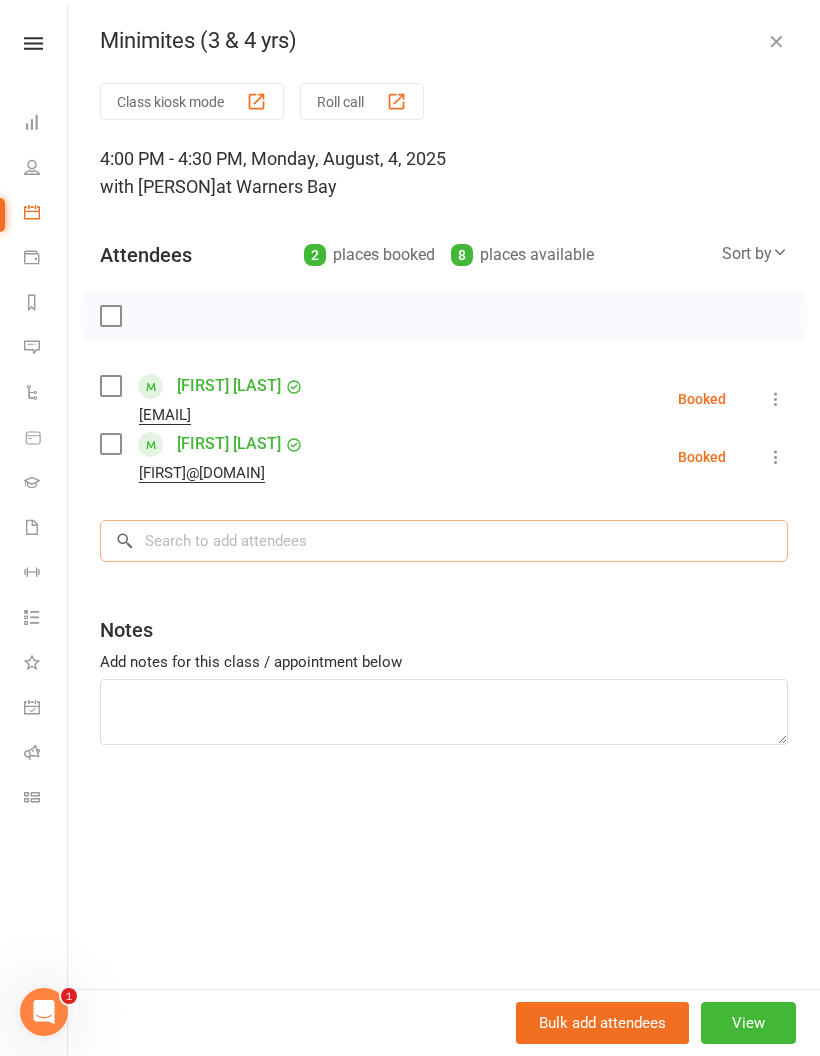 click at bounding box center (444, 541) 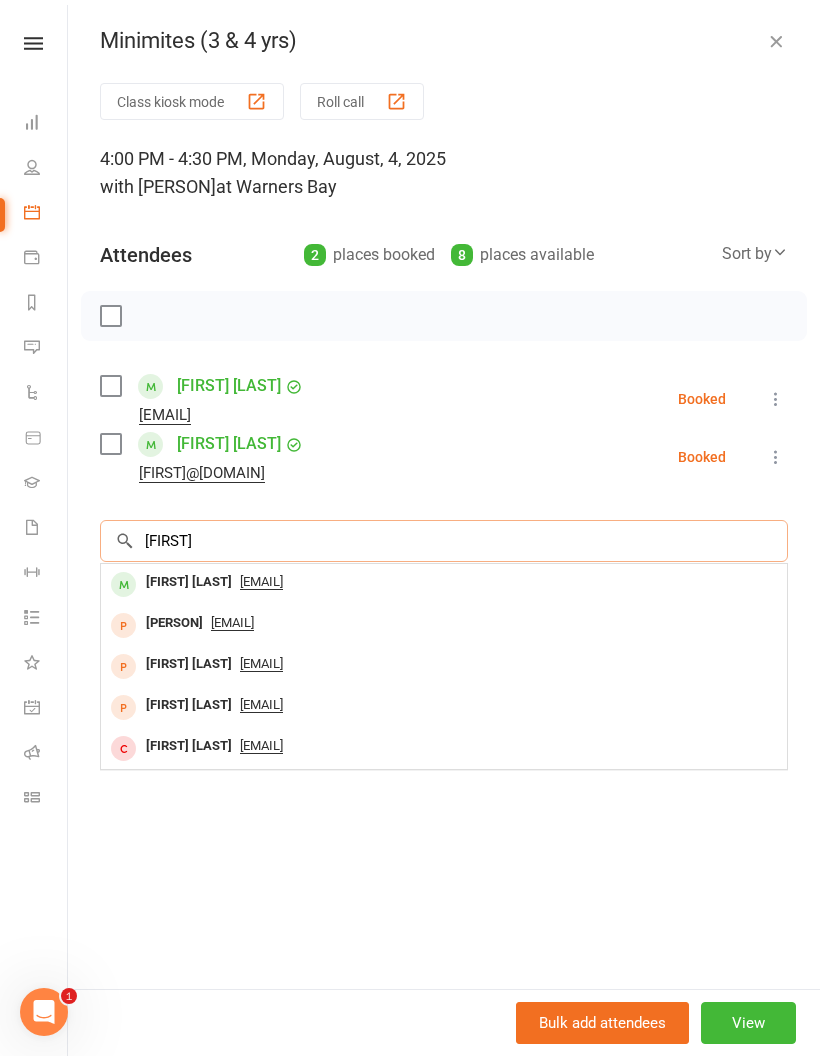type on "[FIRST]" 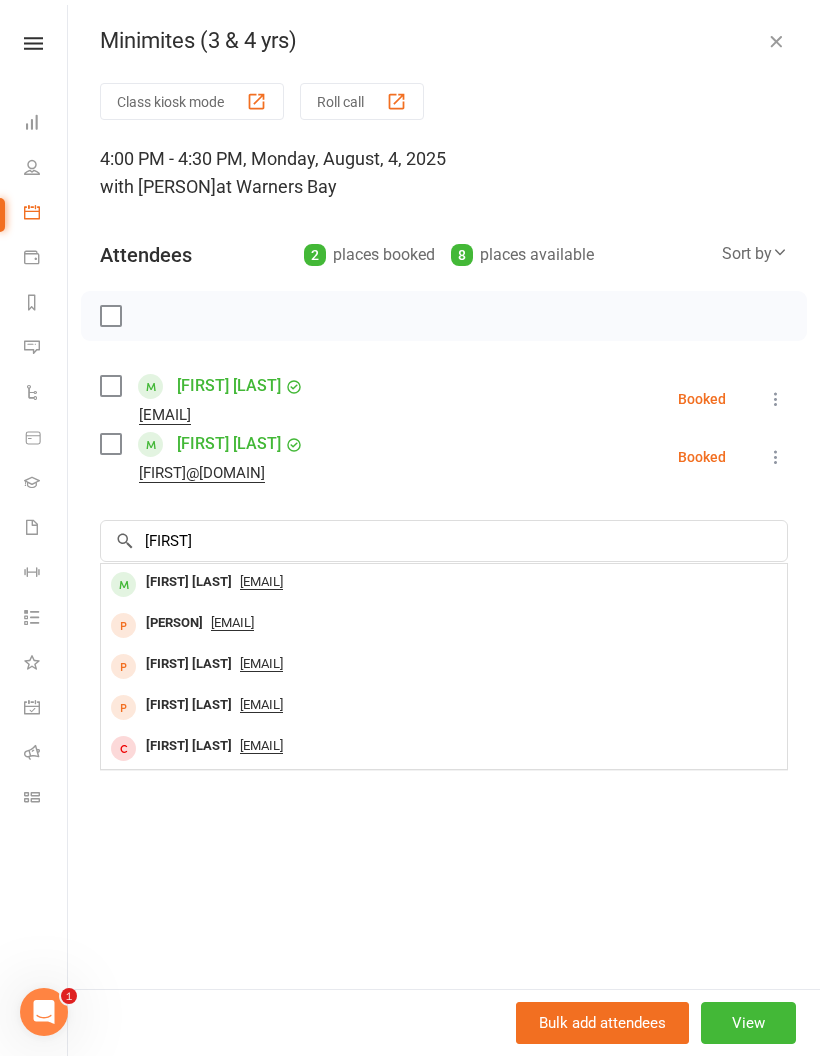 click on "[FIRST] [LAST]" at bounding box center (189, 582) 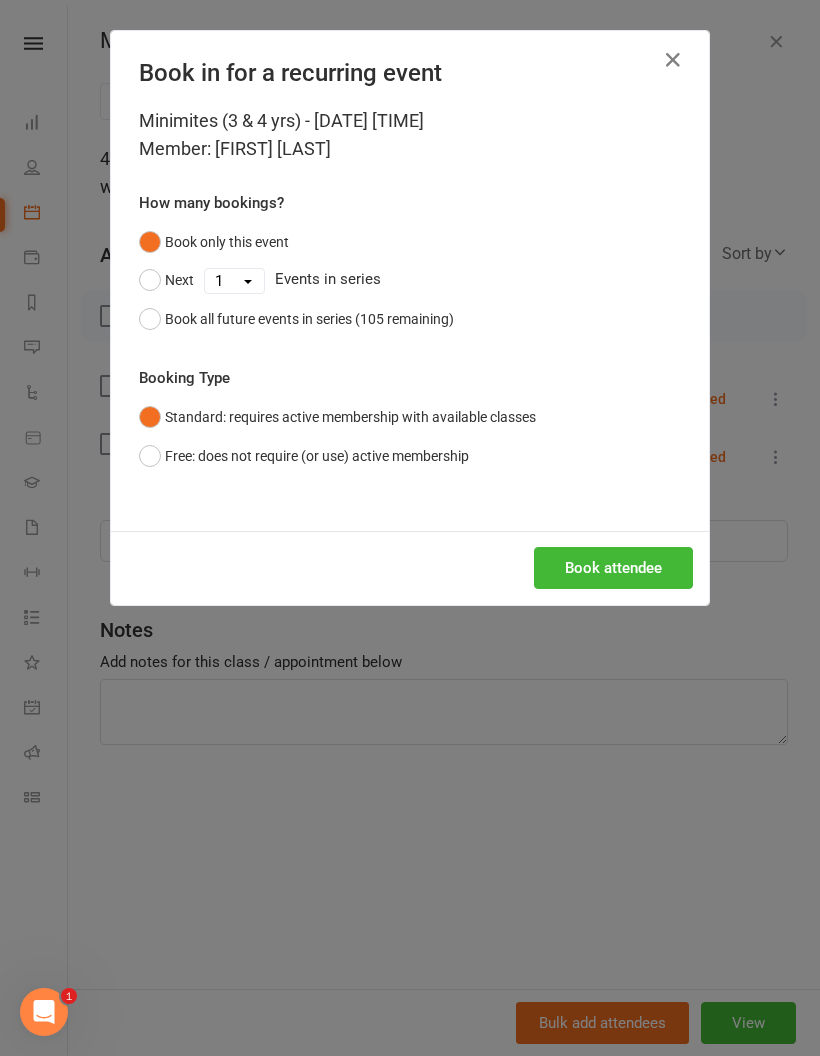 click on "Book attendee" at bounding box center (613, 568) 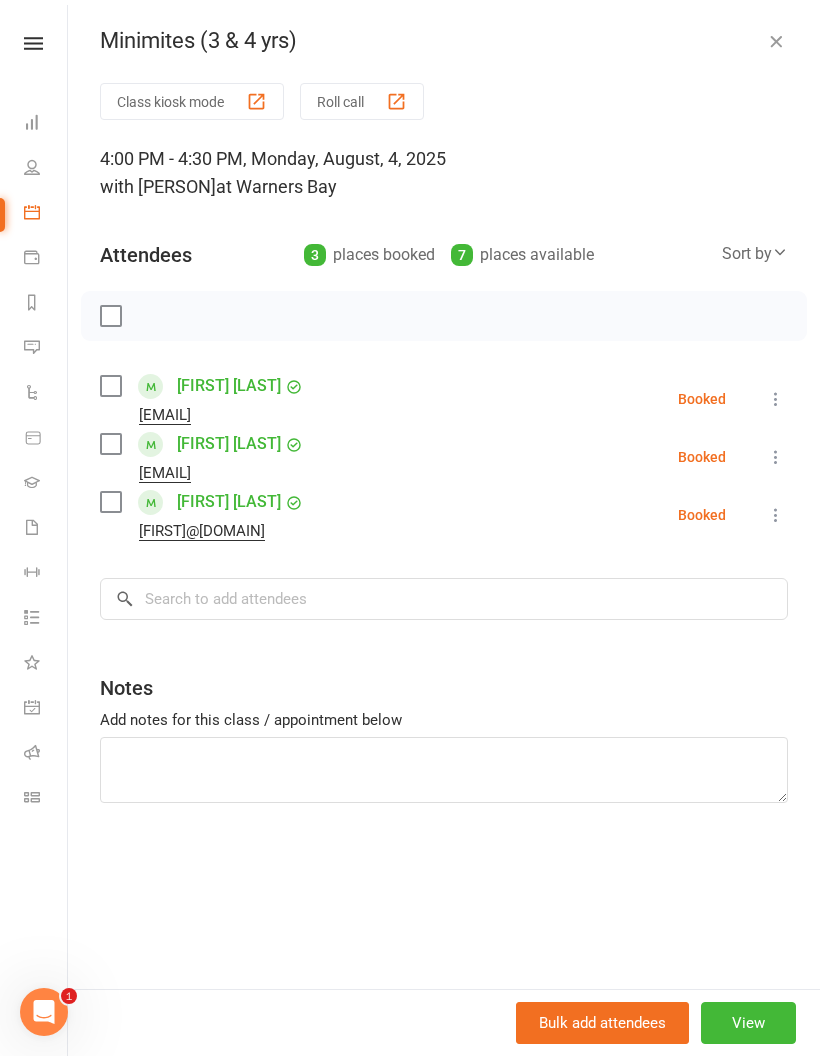 click on "Calendar" at bounding box center (46, 214) 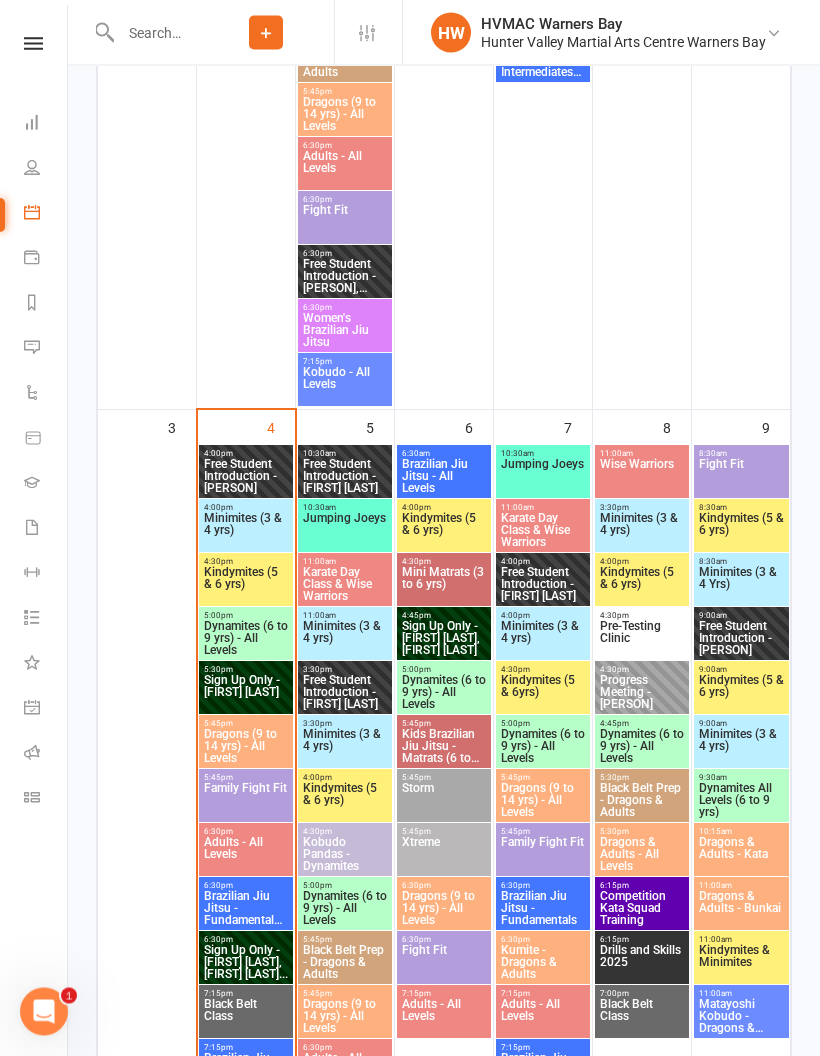 scroll, scrollTop: 1260, scrollLeft: 0, axis: vertical 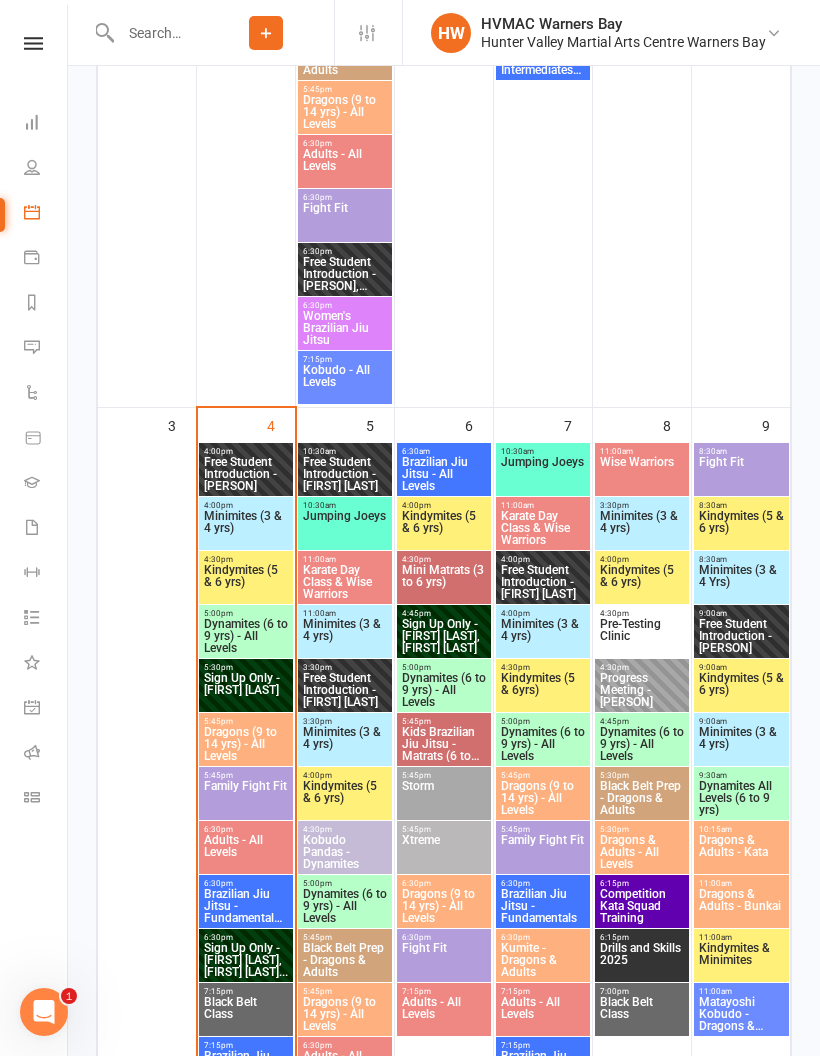 click on "Dragons  (9 to 14 yrs) - All Levels" at bounding box center [246, 744] 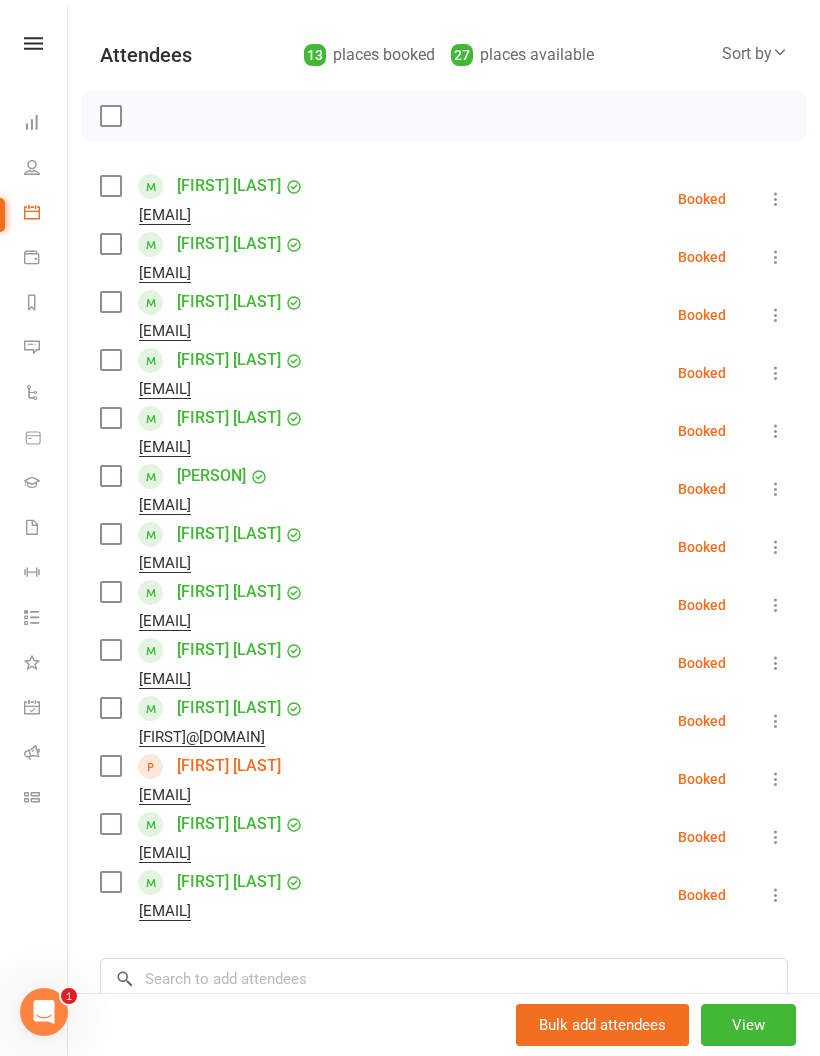 scroll, scrollTop: 201, scrollLeft: 0, axis: vertical 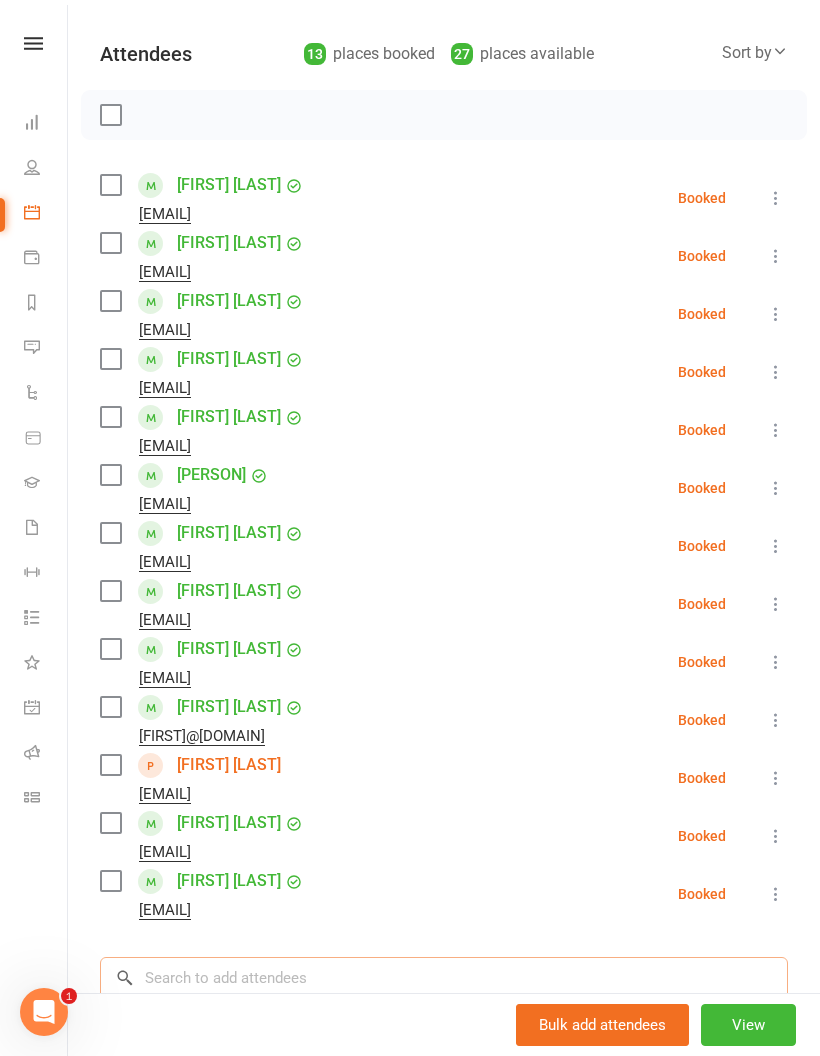 click at bounding box center (444, 978) 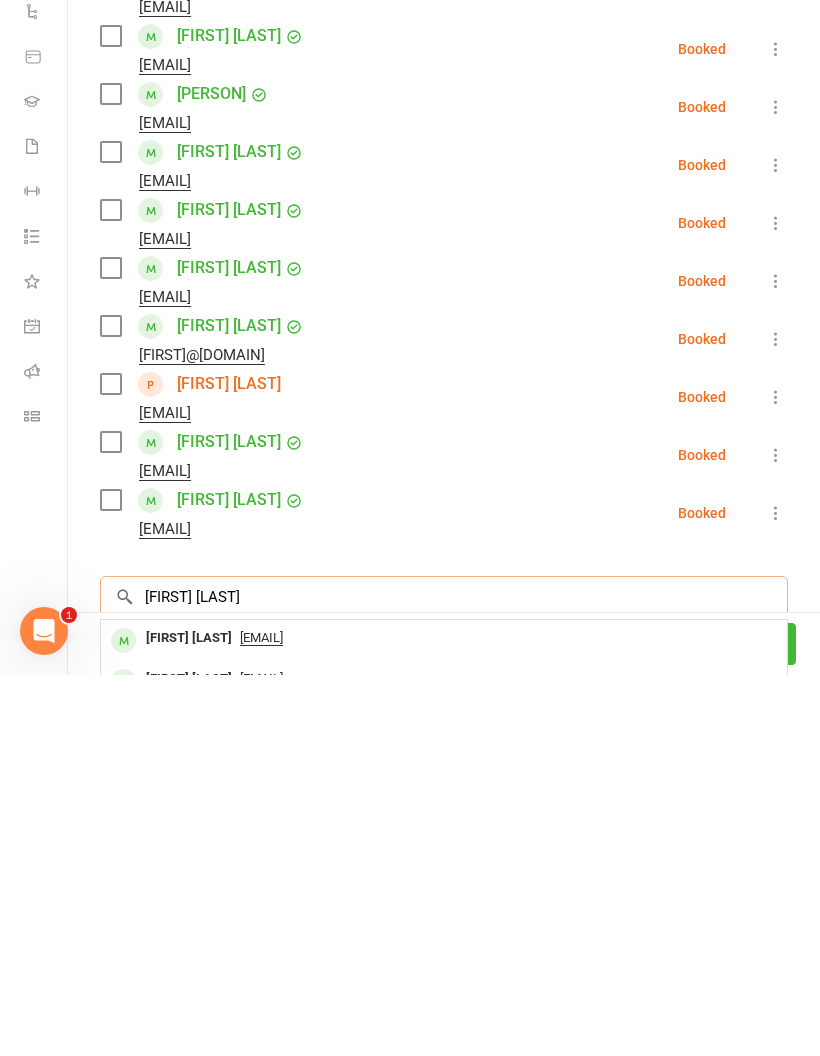 type on "[FIRST] [LAST]" 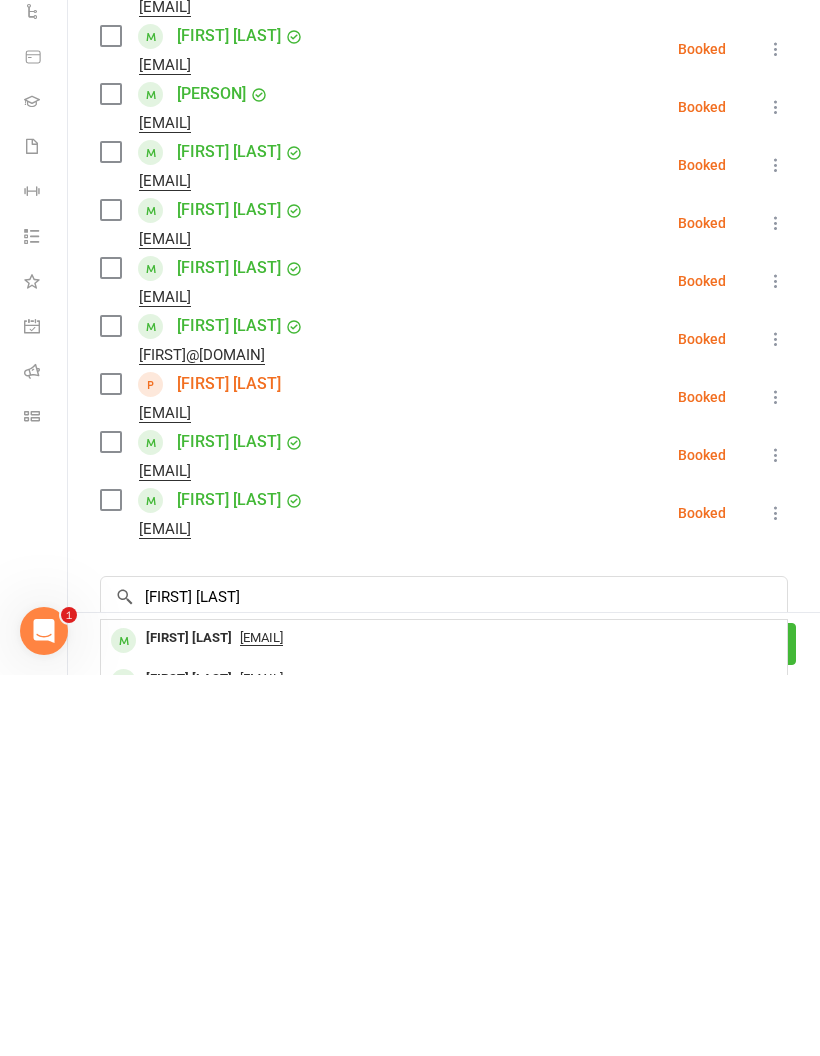 click on "[EMAIL]" at bounding box center (261, 1019) 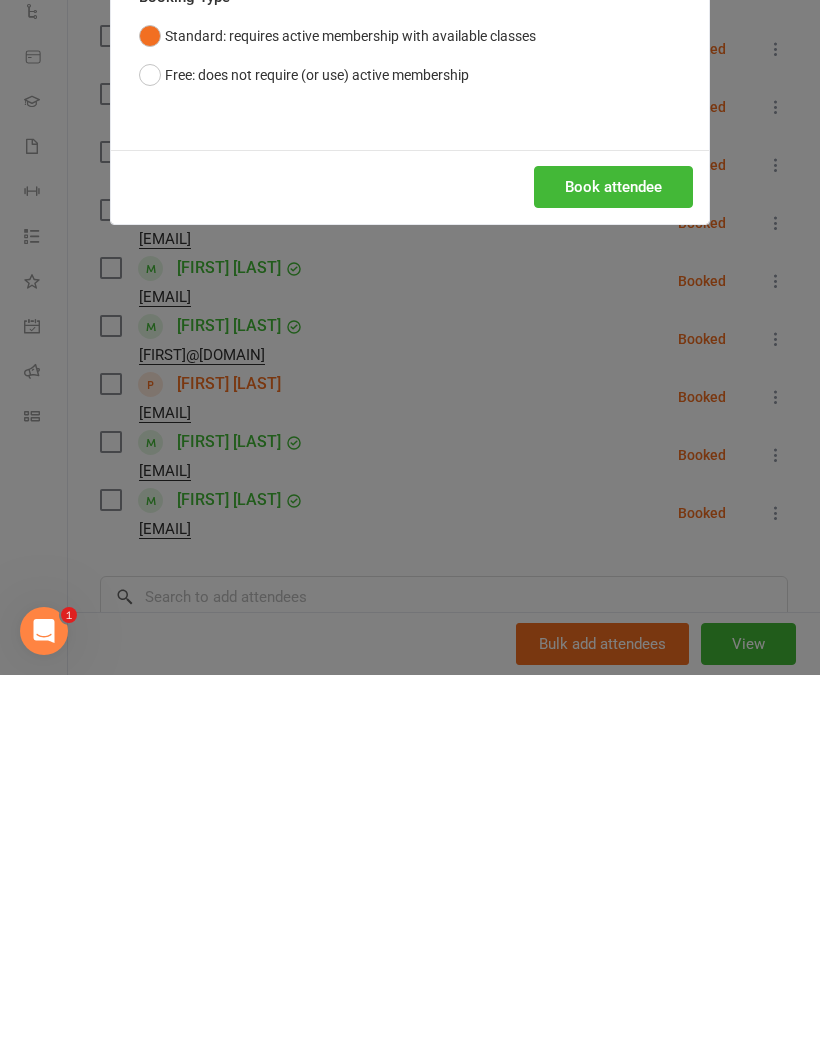 scroll, scrollTop: 1861, scrollLeft: 0, axis: vertical 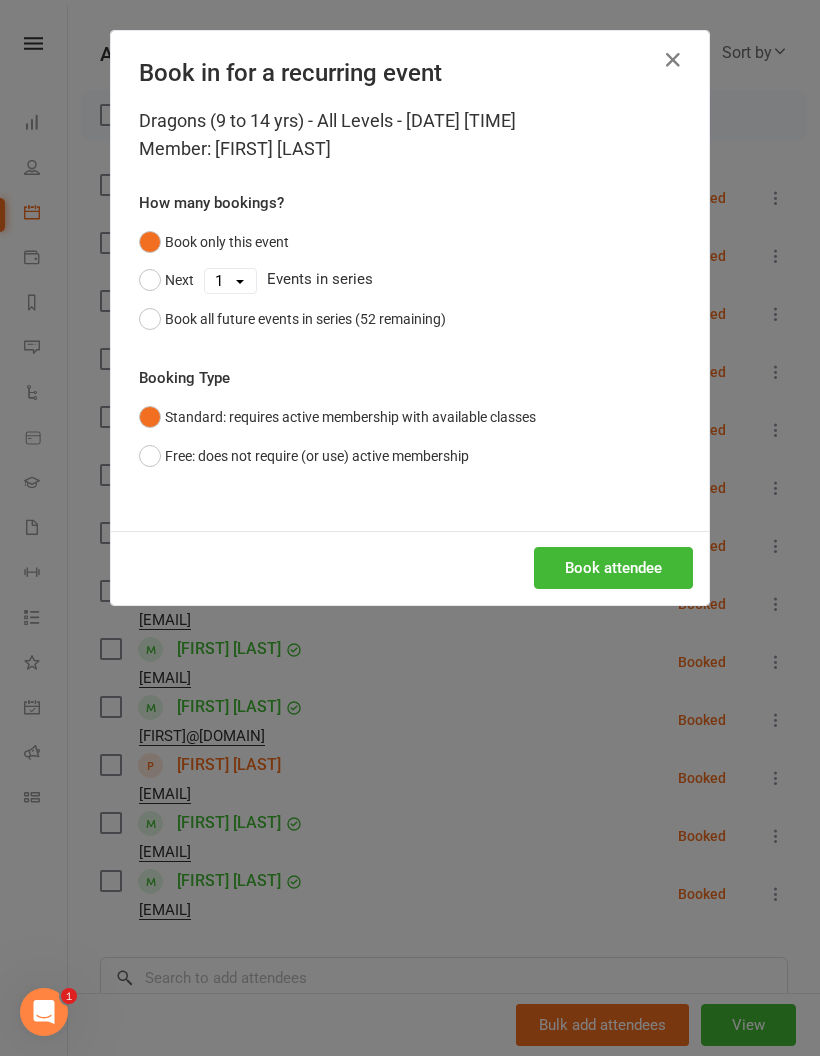 click on "Book attendee" at bounding box center (613, 568) 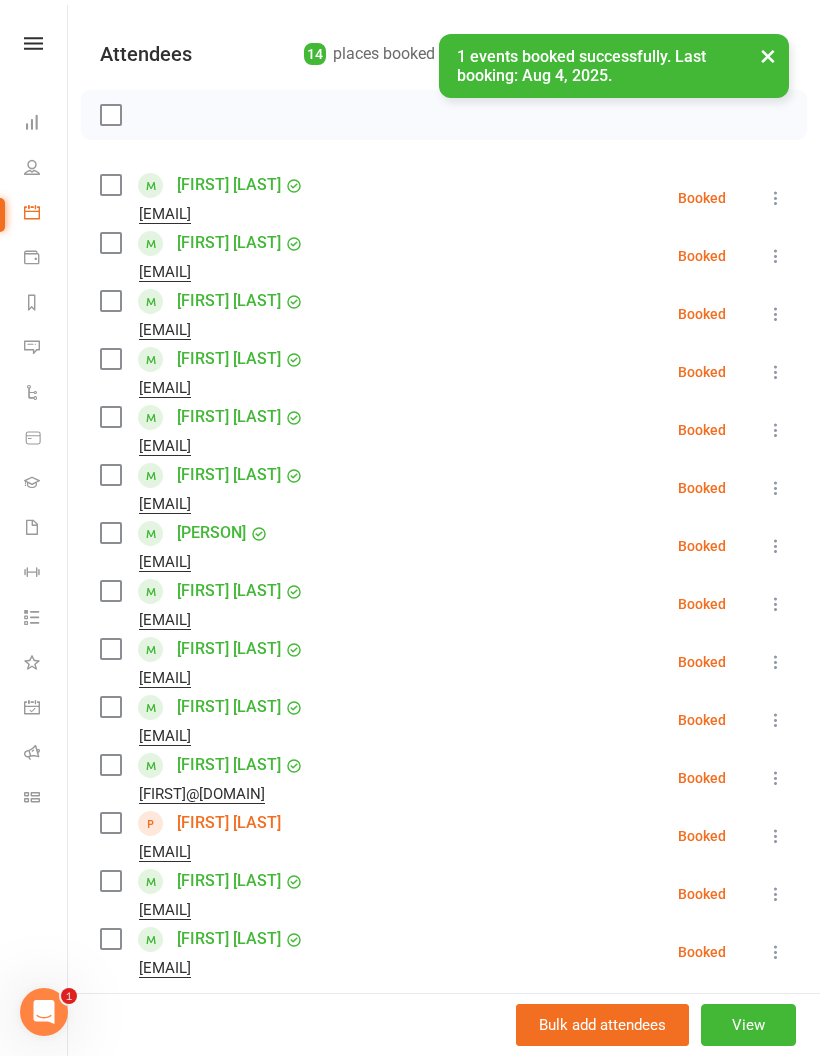 click at bounding box center [444, 1036] 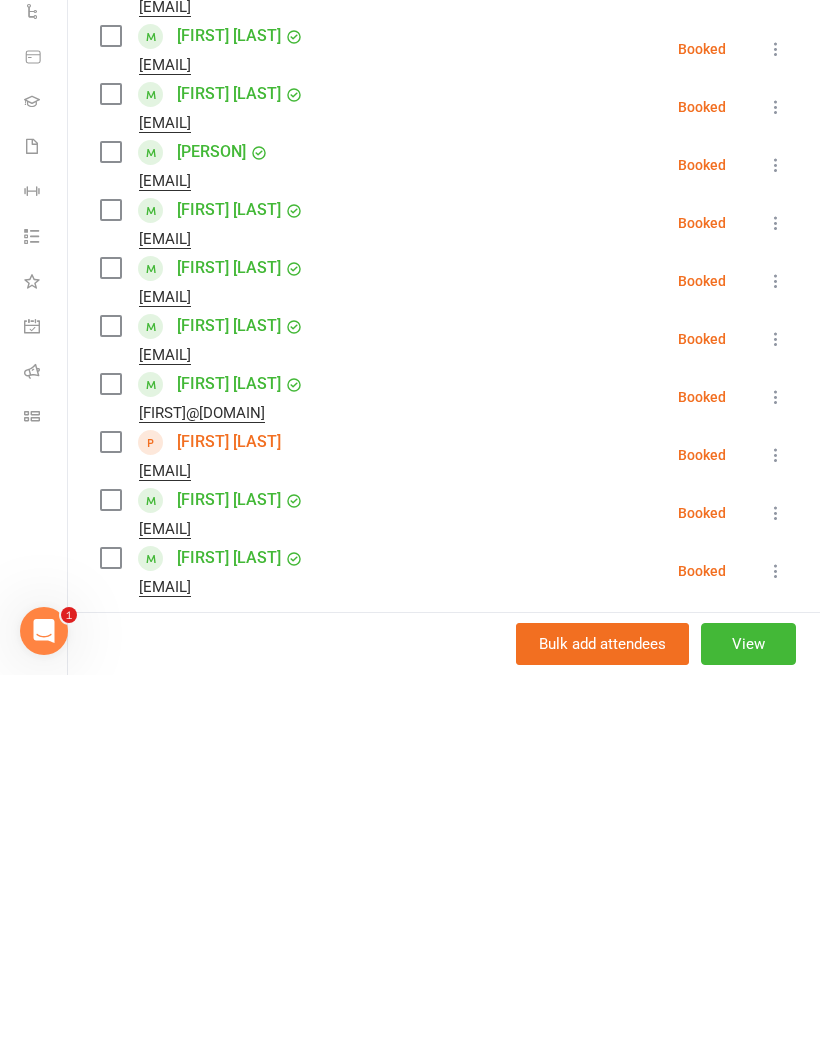 scroll, scrollTop: 2139, scrollLeft: 0, axis: vertical 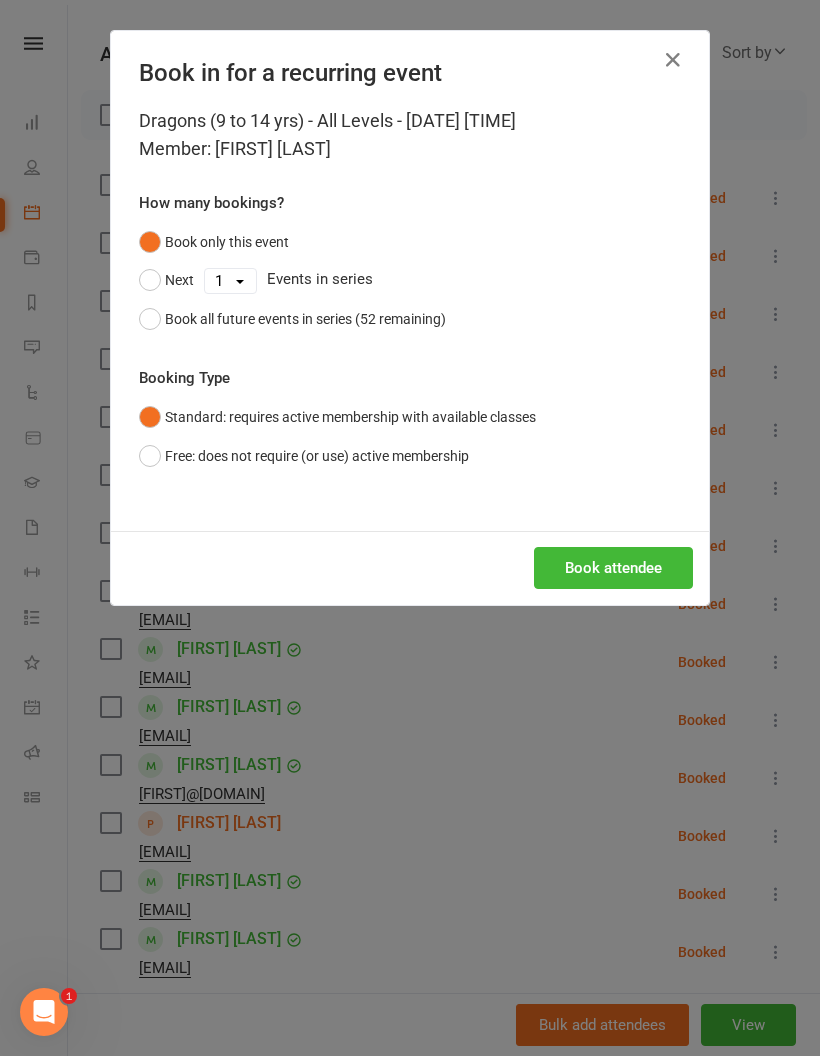 click on "Book attendee" at bounding box center [613, 568] 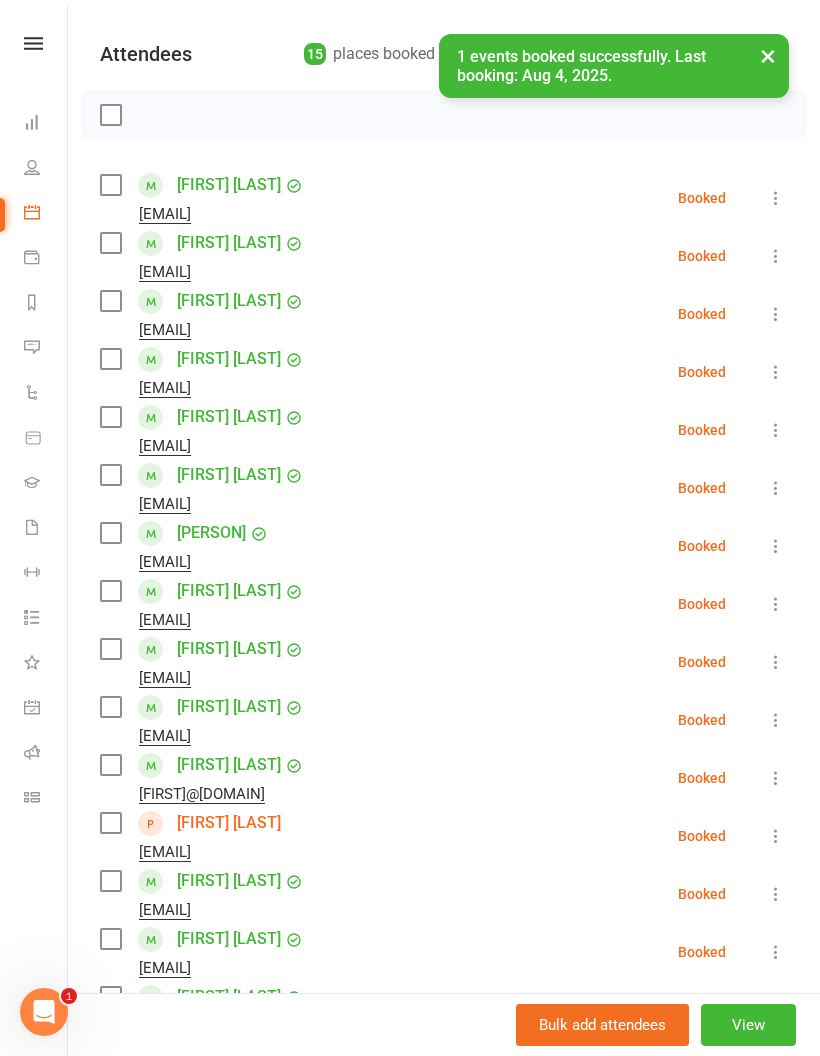 click on "[FIRST] [LAST]" at bounding box center (229, 823) 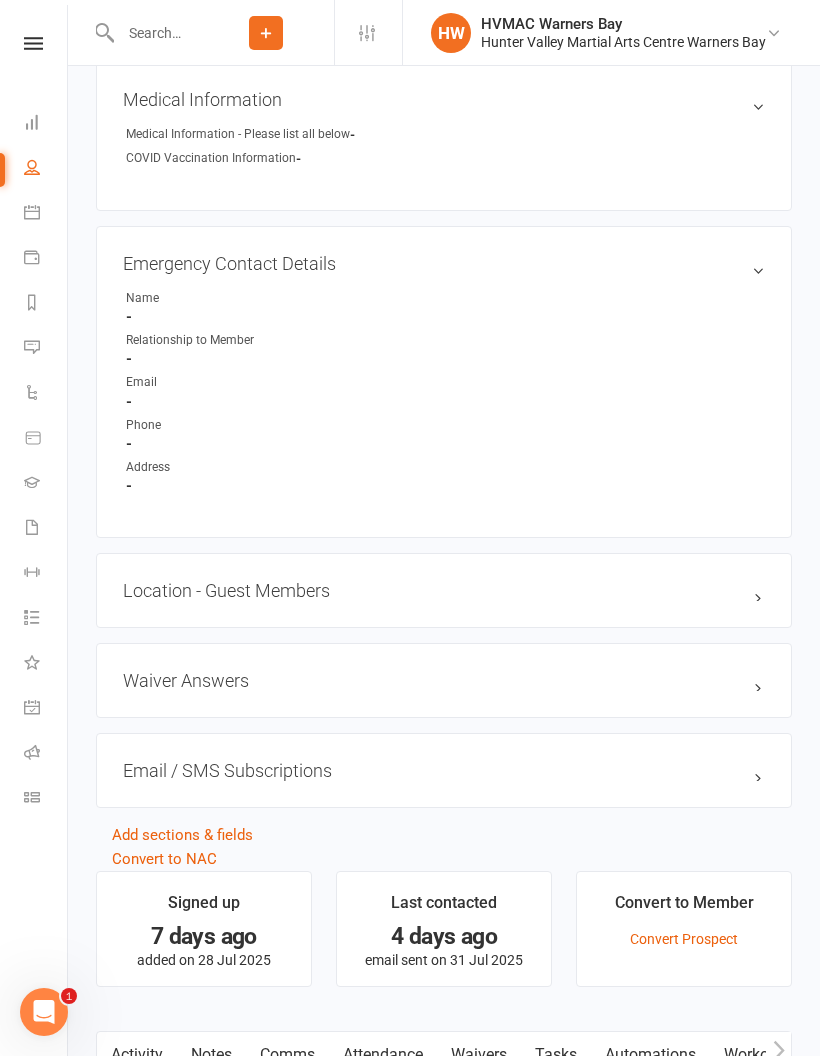 scroll, scrollTop: 922, scrollLeft: 0, axis: vertical 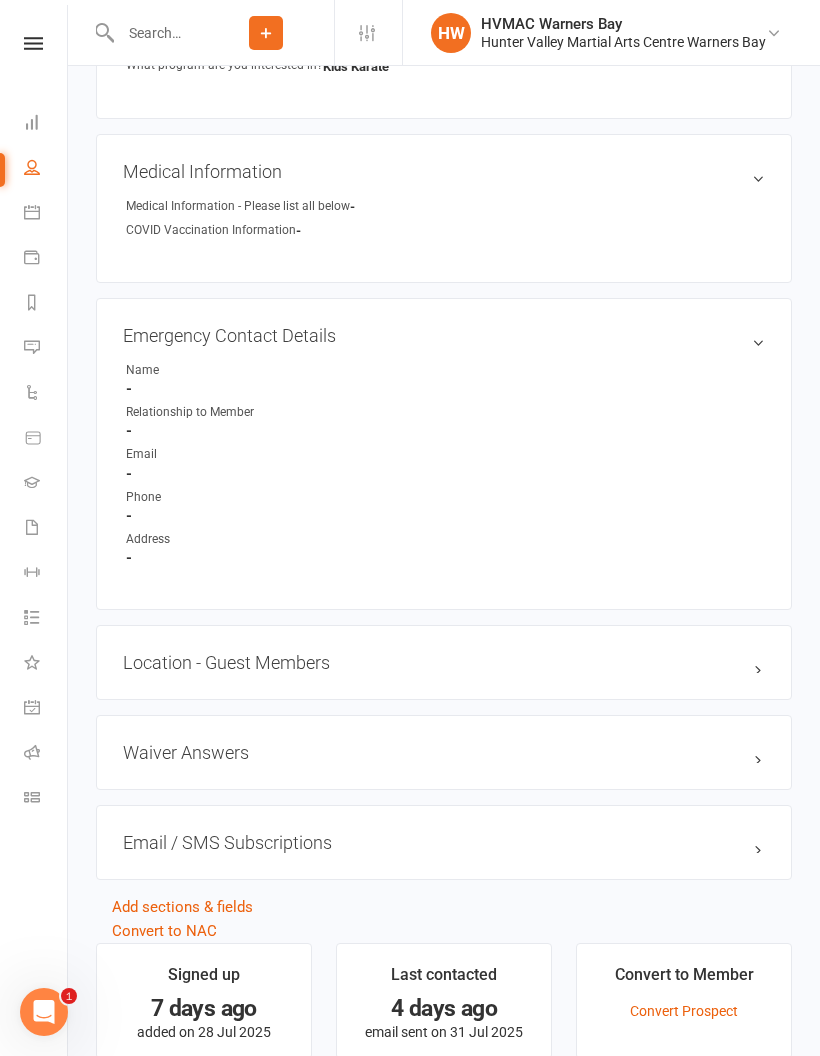 click at bounding box center [156, 33] 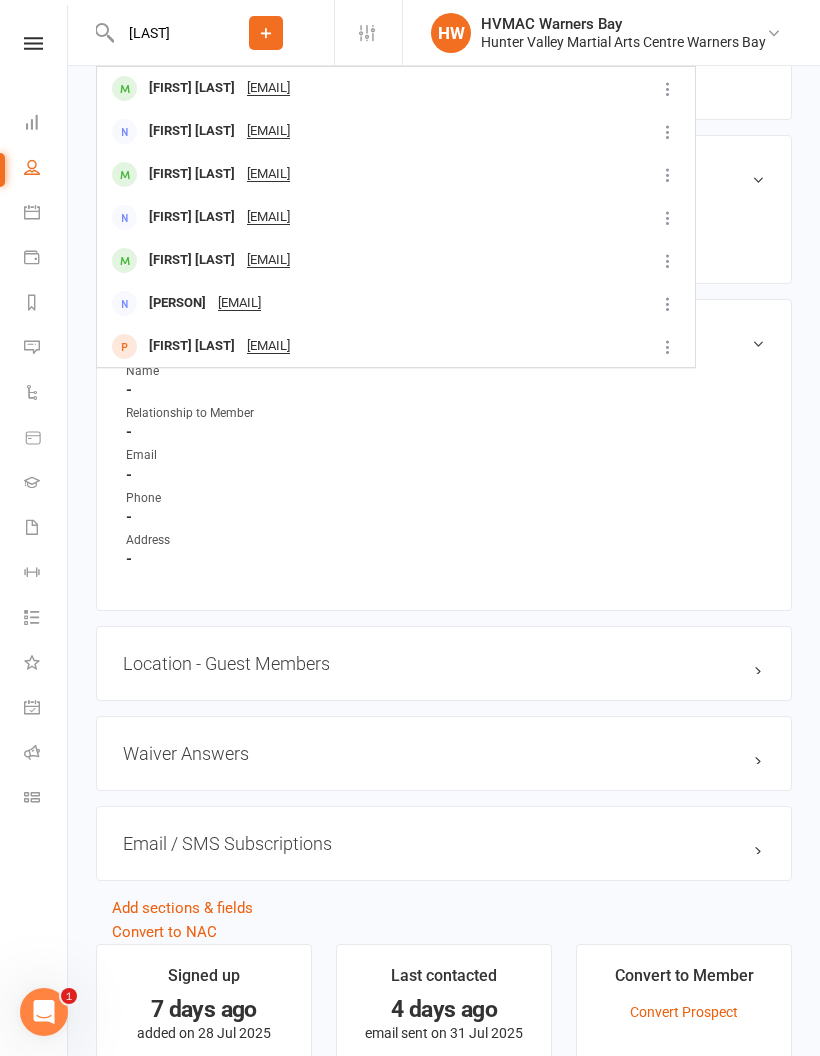 type on "[LAST]" 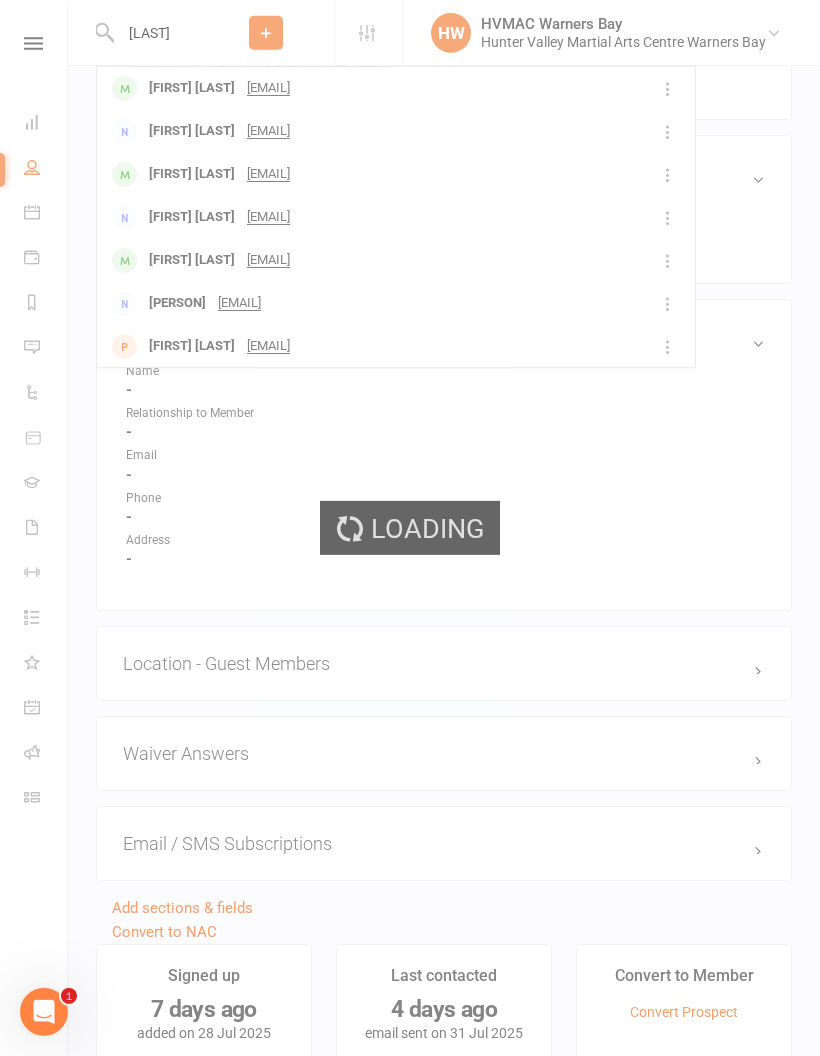 type 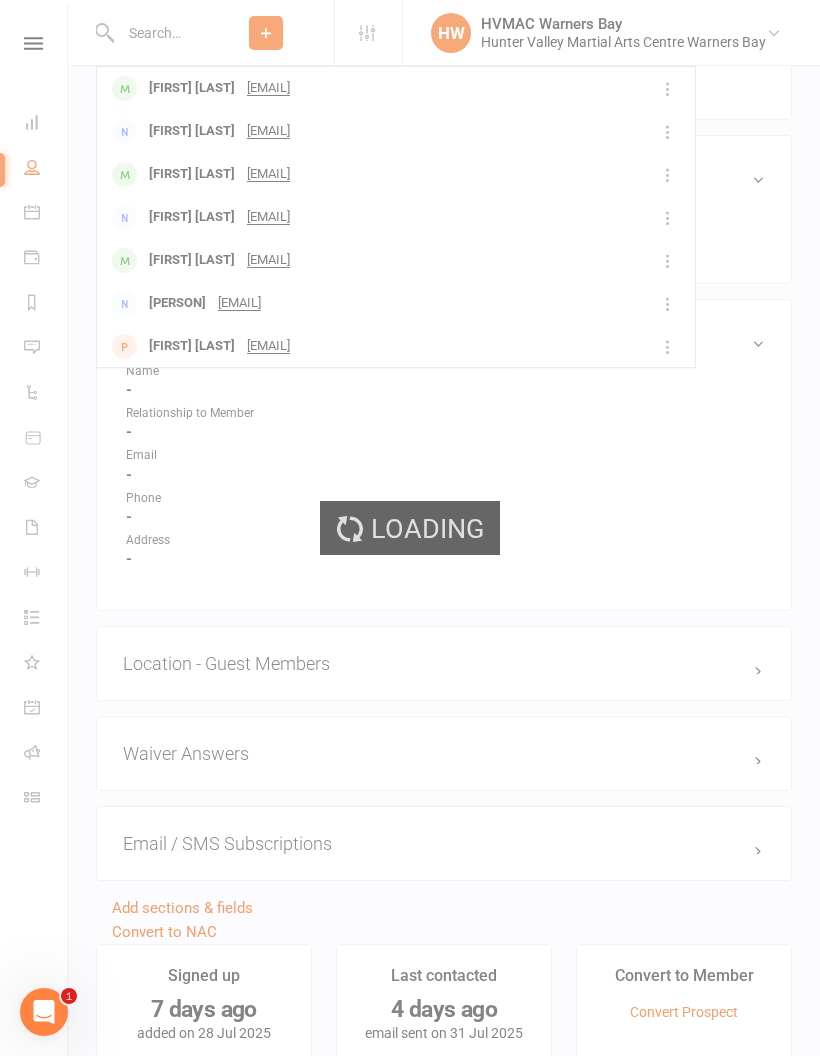 scroll, scrollTop: 923, scrollLeft: 0, axis: vertical 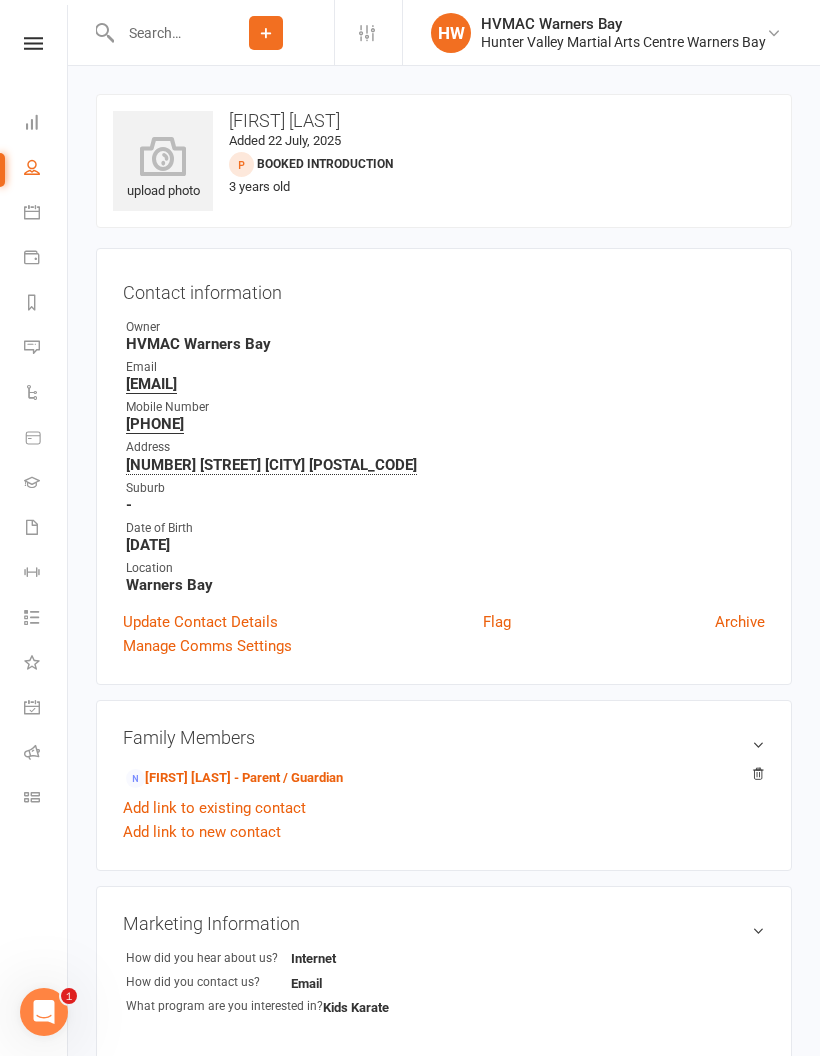 click on "upload photo [PERSON] Added 22 July, 2025 Booked Introduction prospect 3 years old" at bounding box center [444, 161] 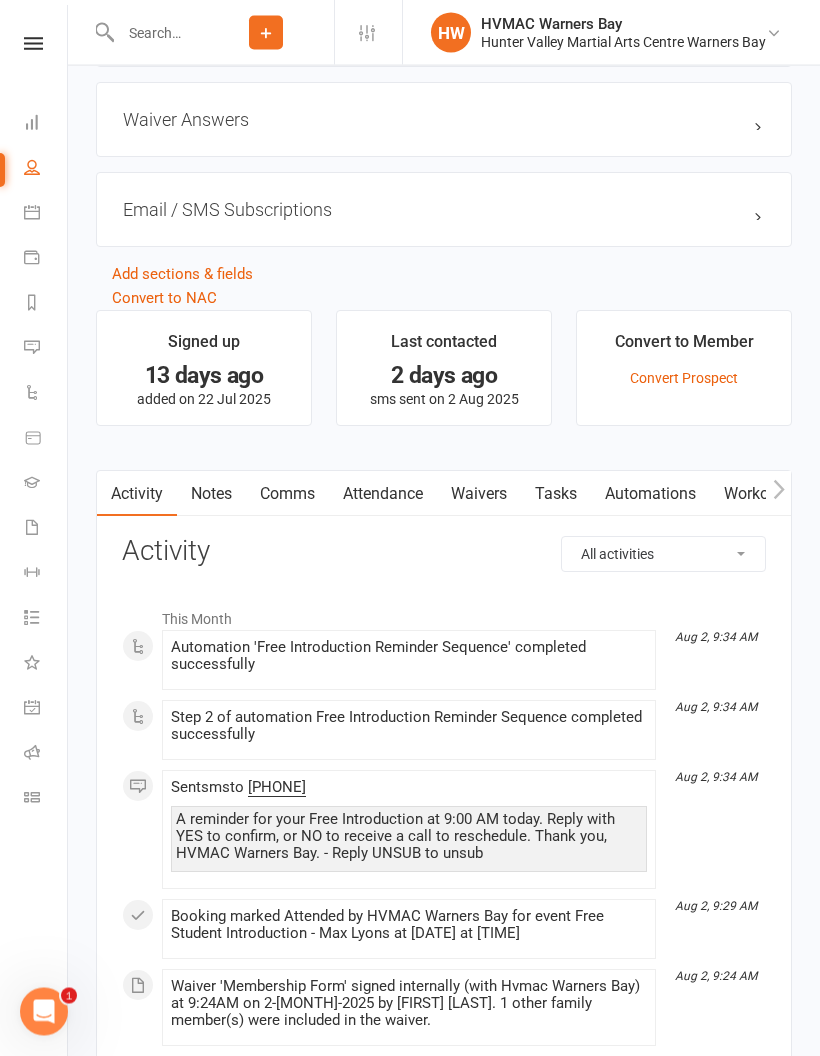 scroll, scrollTop: 1575, scrollLeft: 0, axis: vertical 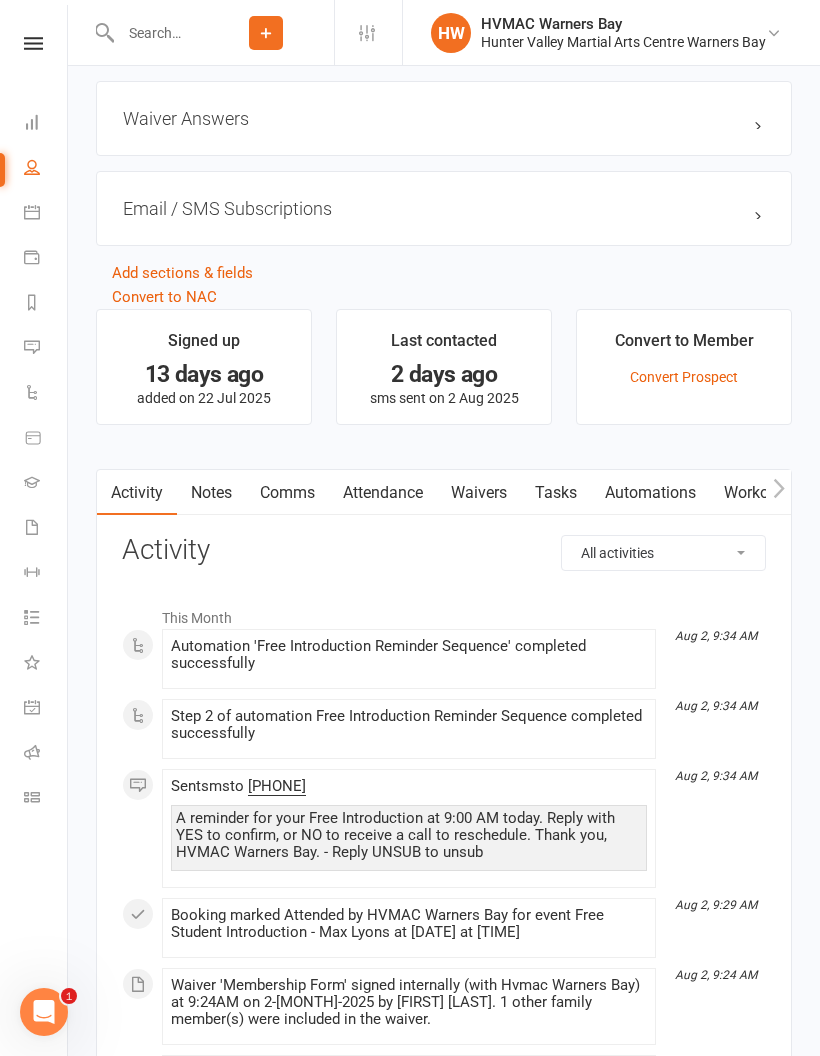 click at bounding box center (32, 527) 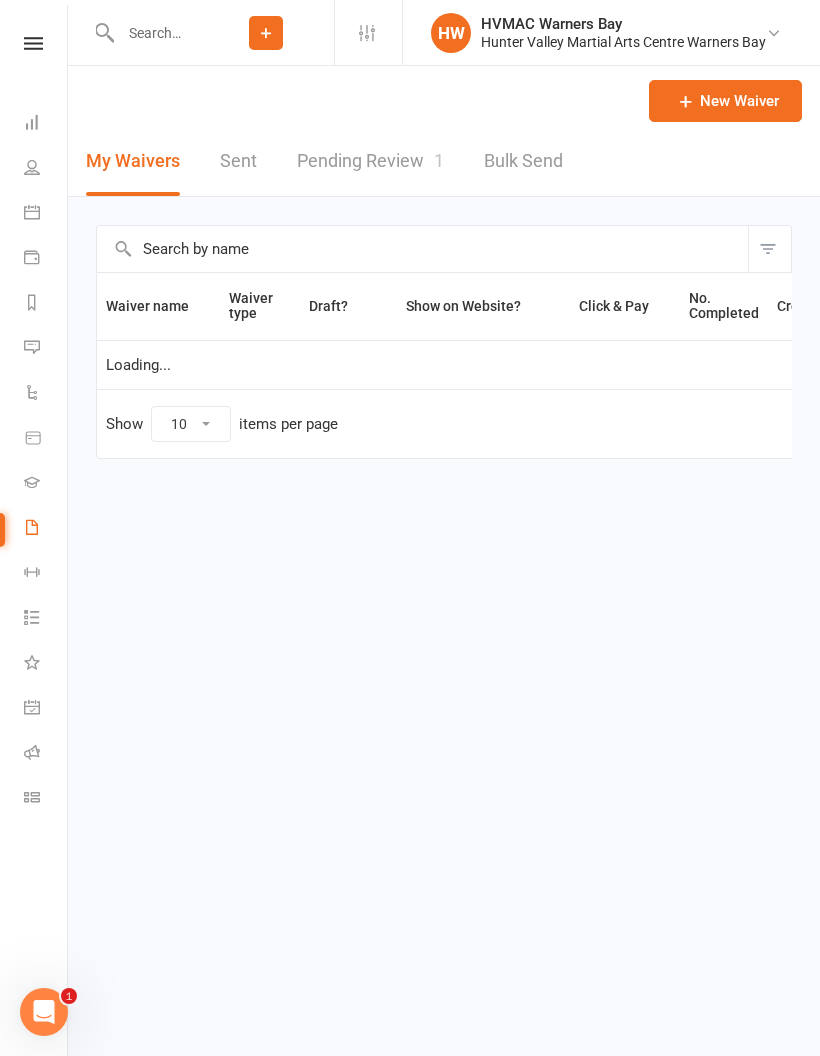 select on "100" 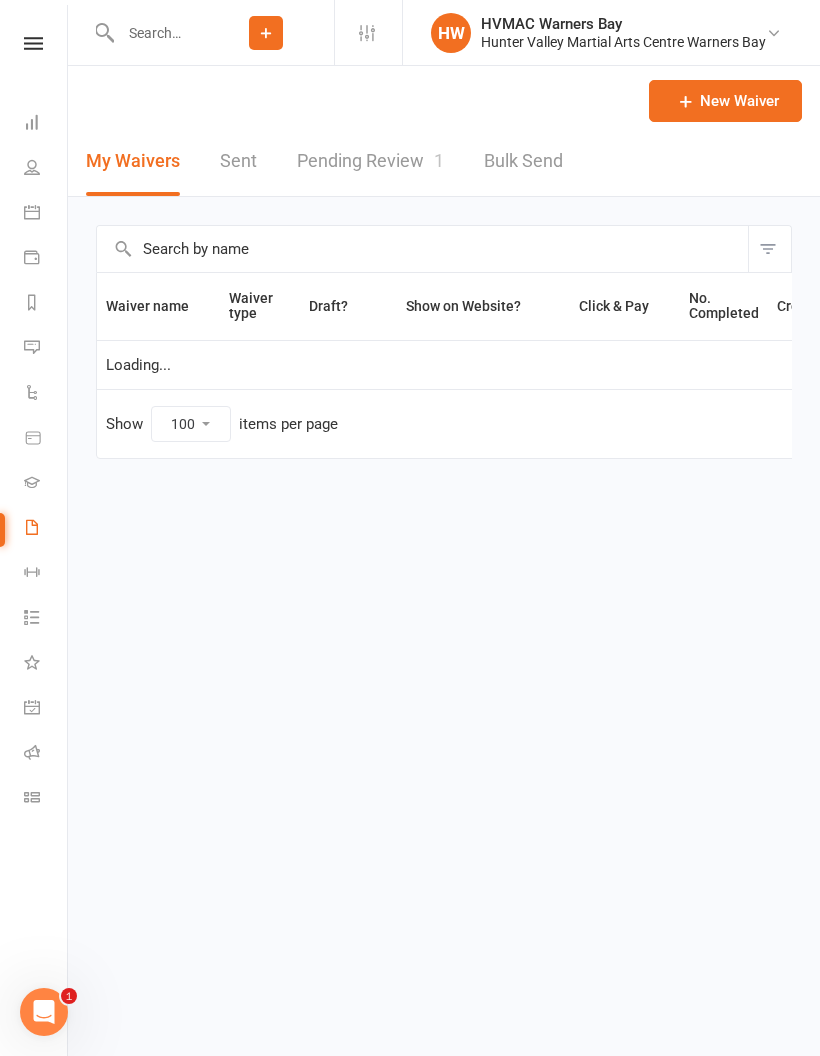 click on "Pending Review 1" at bounding box center [370, 161] 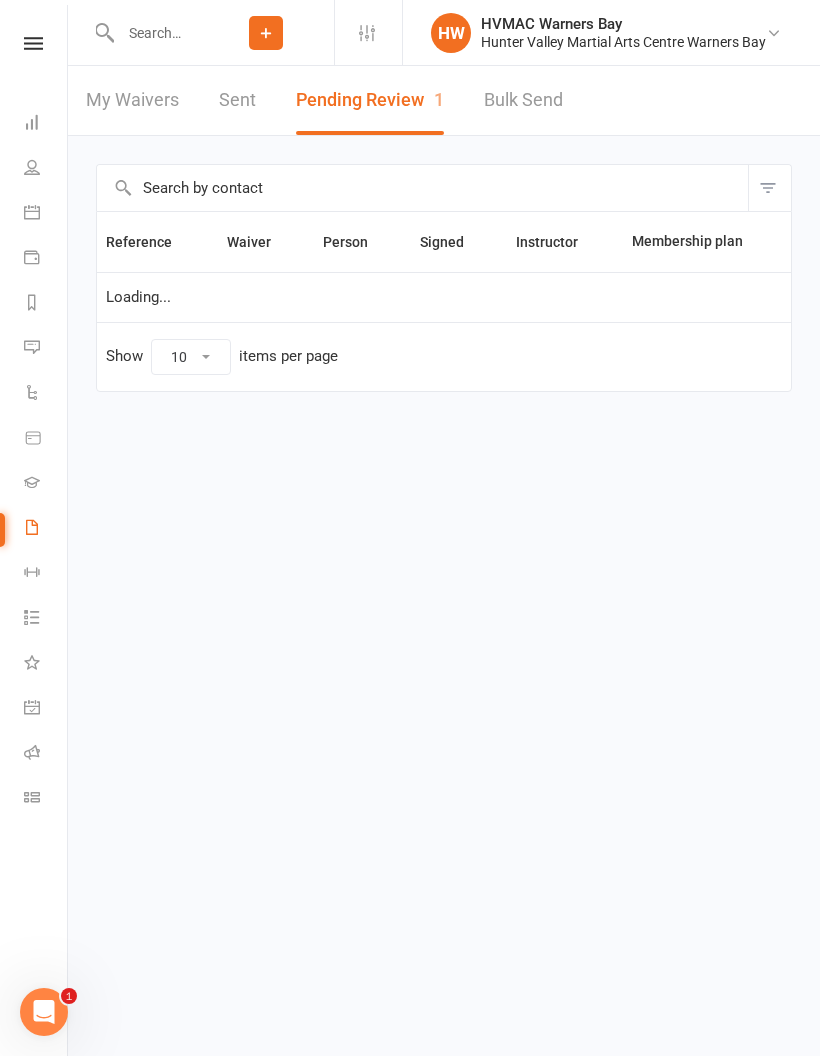 select on "100" 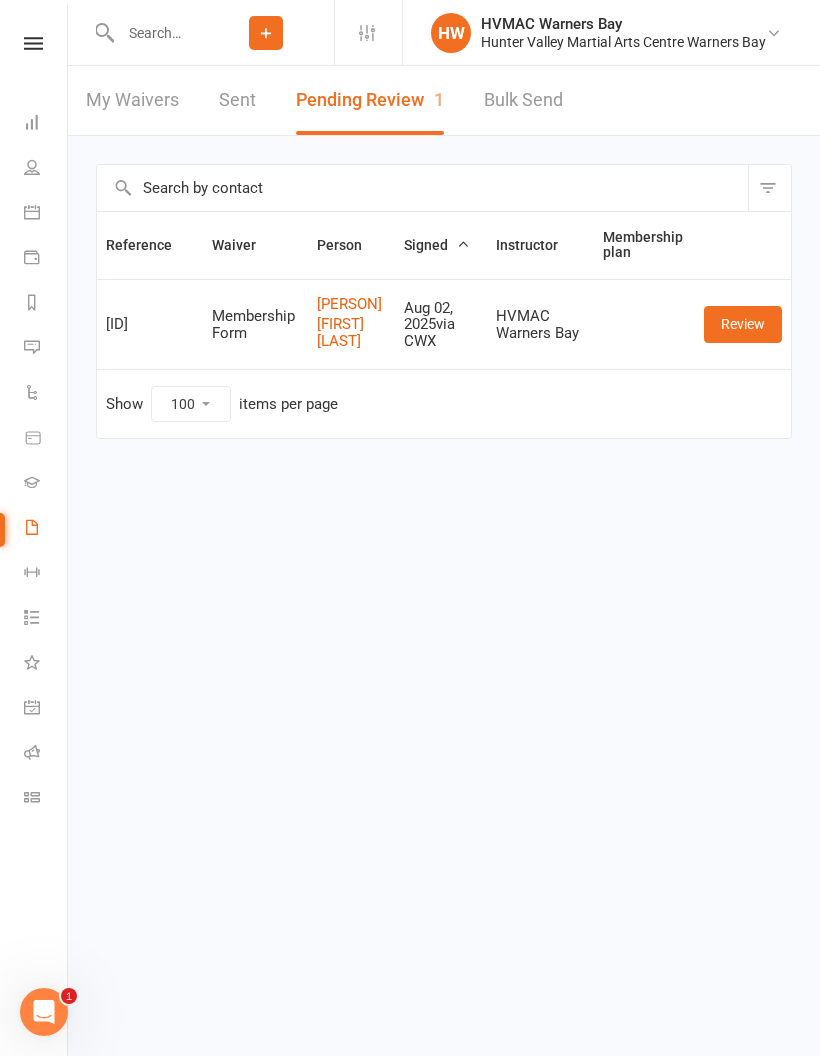 click on "Review" at bounding box center (743, 324) 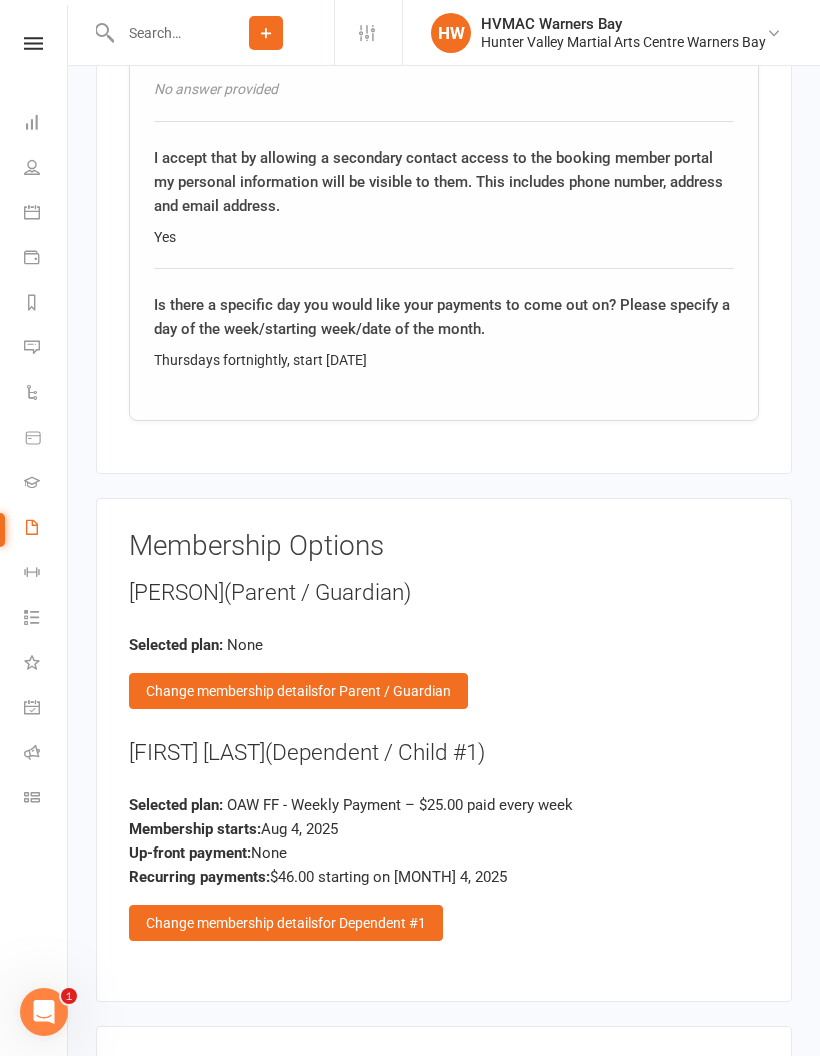 scroll, scrollTop: 2671, scrollLeft: 0, axis: vertical 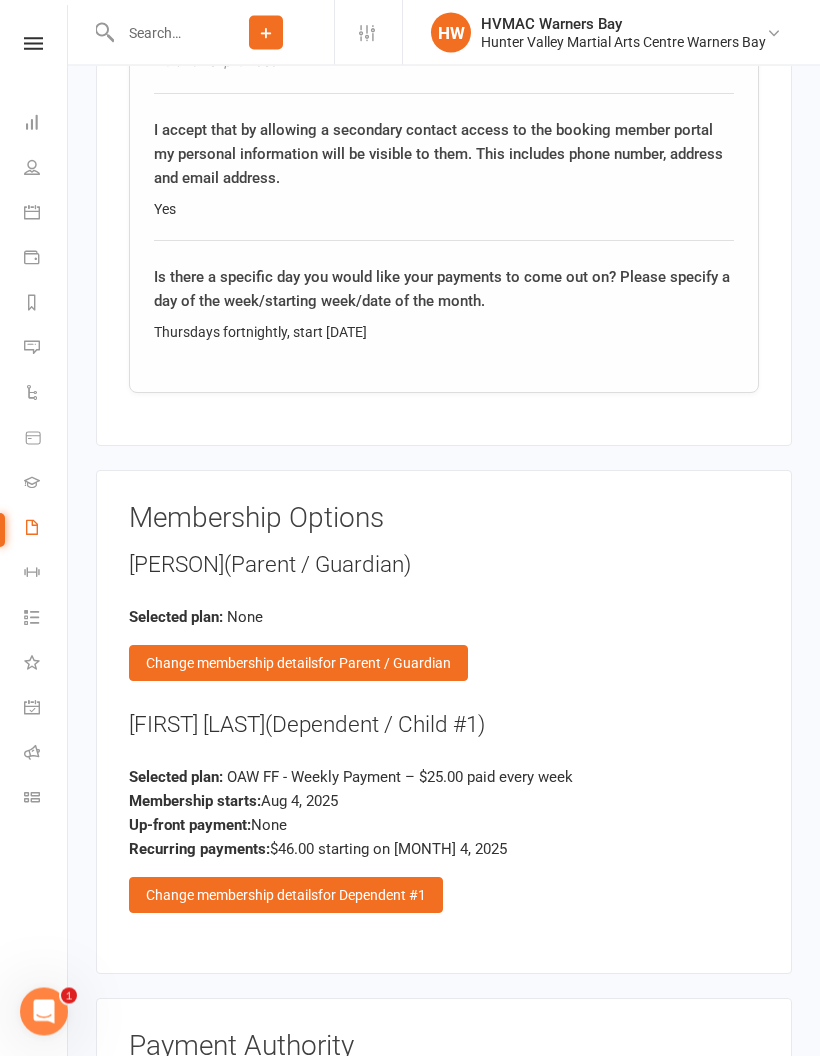 click on "for Dependent #1" at bounding box center (372, 896) 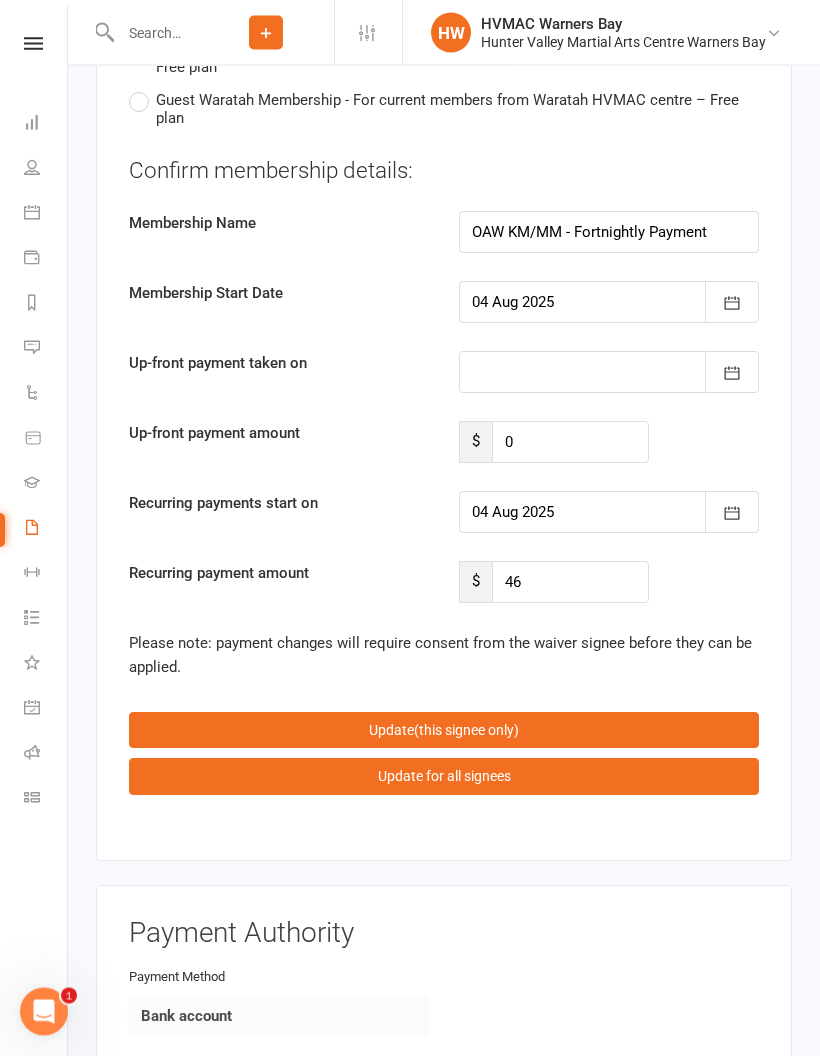scroll, scrollTop: 5966, scrollLeft: 0, axis: vertical 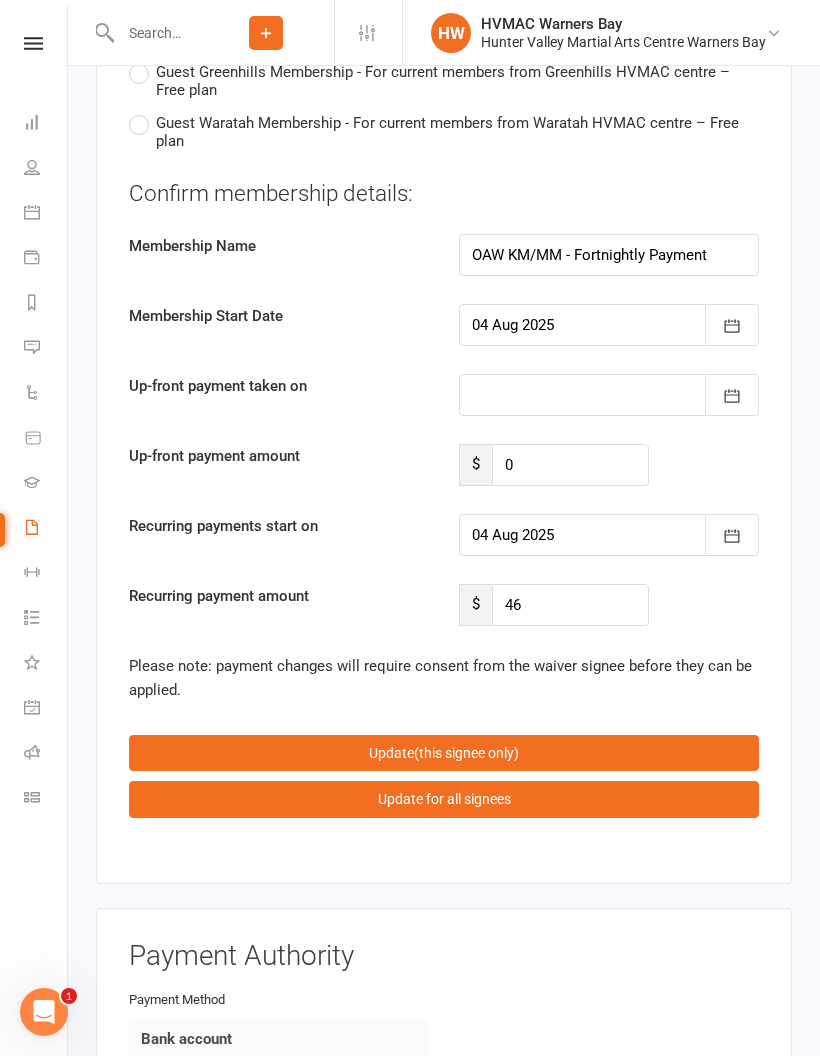 click 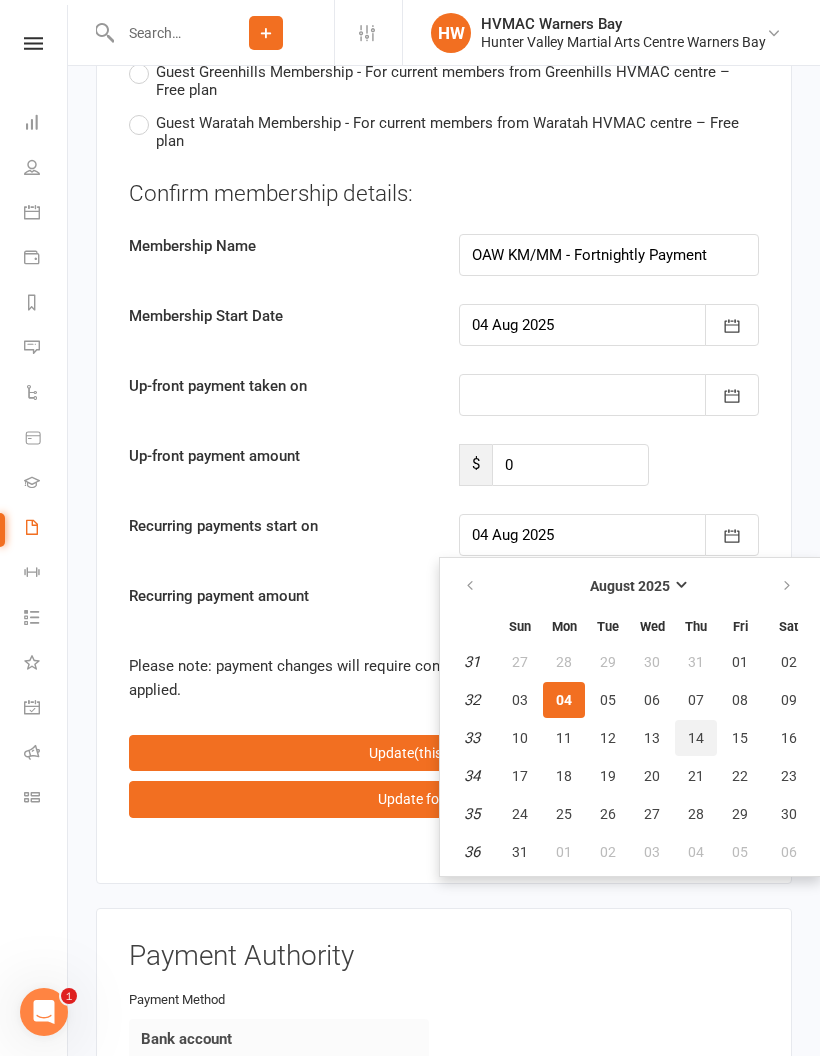 click on "14" at bounding box center [696, 738] 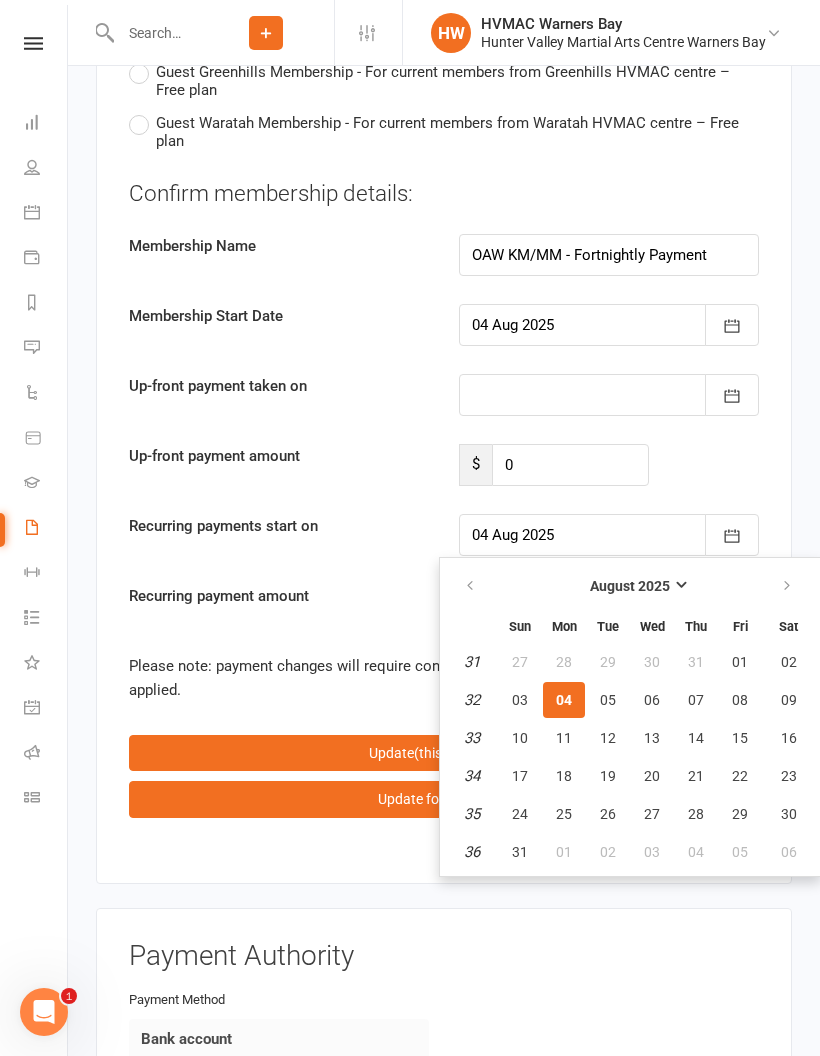 type on "14 Aug 2025" 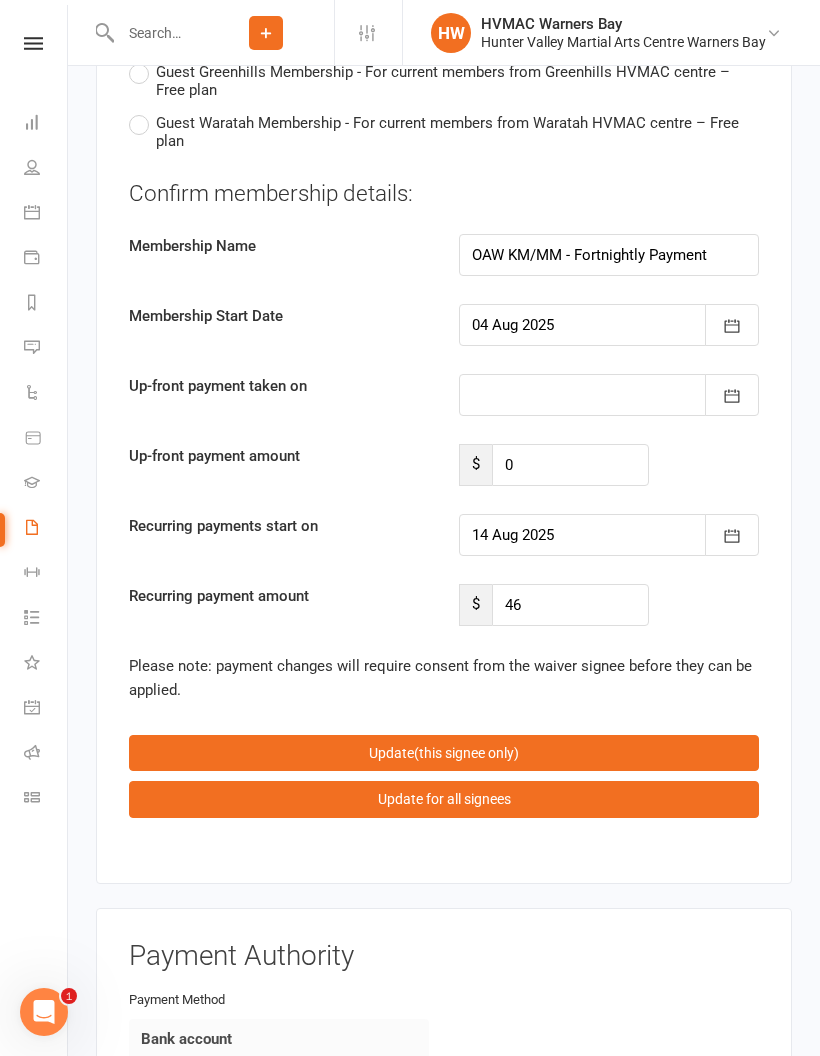 click on "(this signee only)" at bounding box center [466, 753] 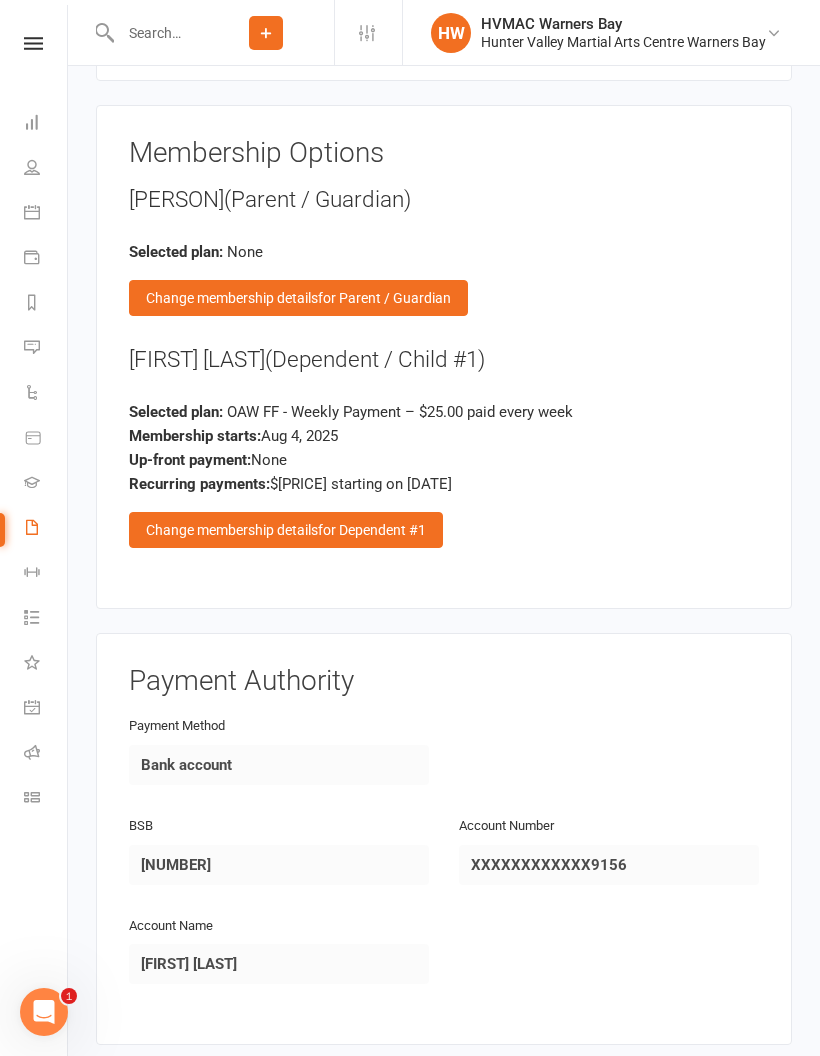 scroll, scrollTop: 3036, scrollLeft: 0, axis: vertical 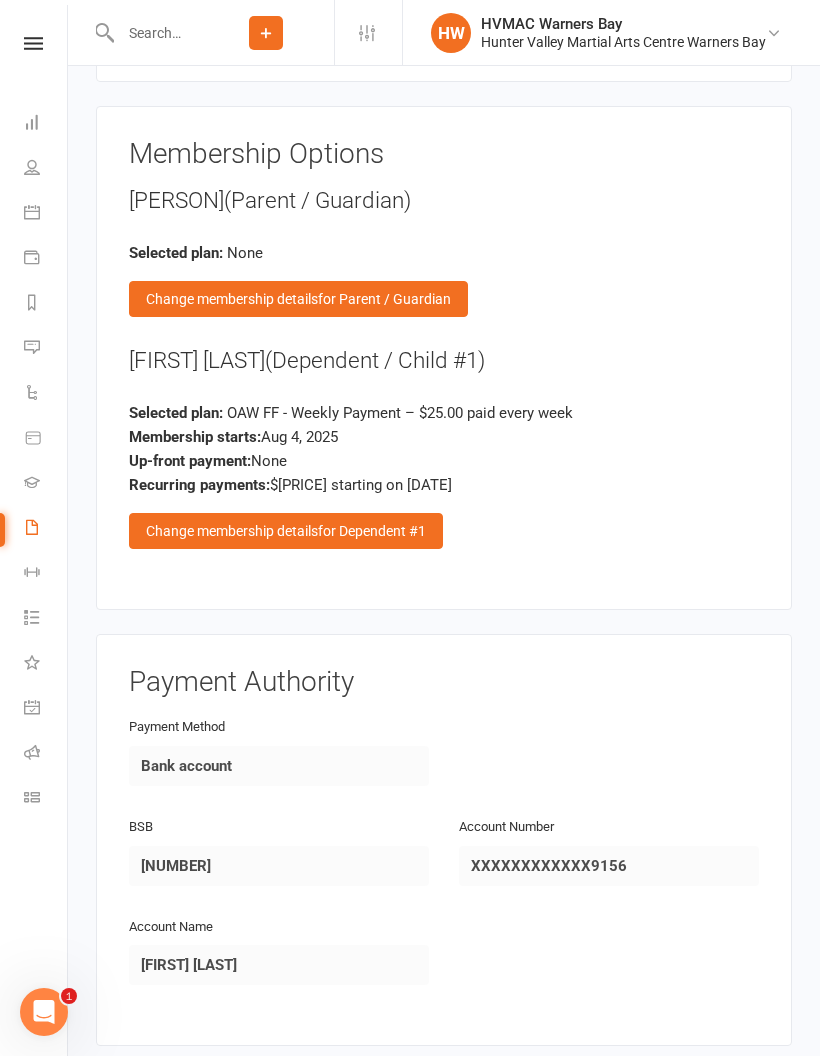 click at bounding box center (32, 212) 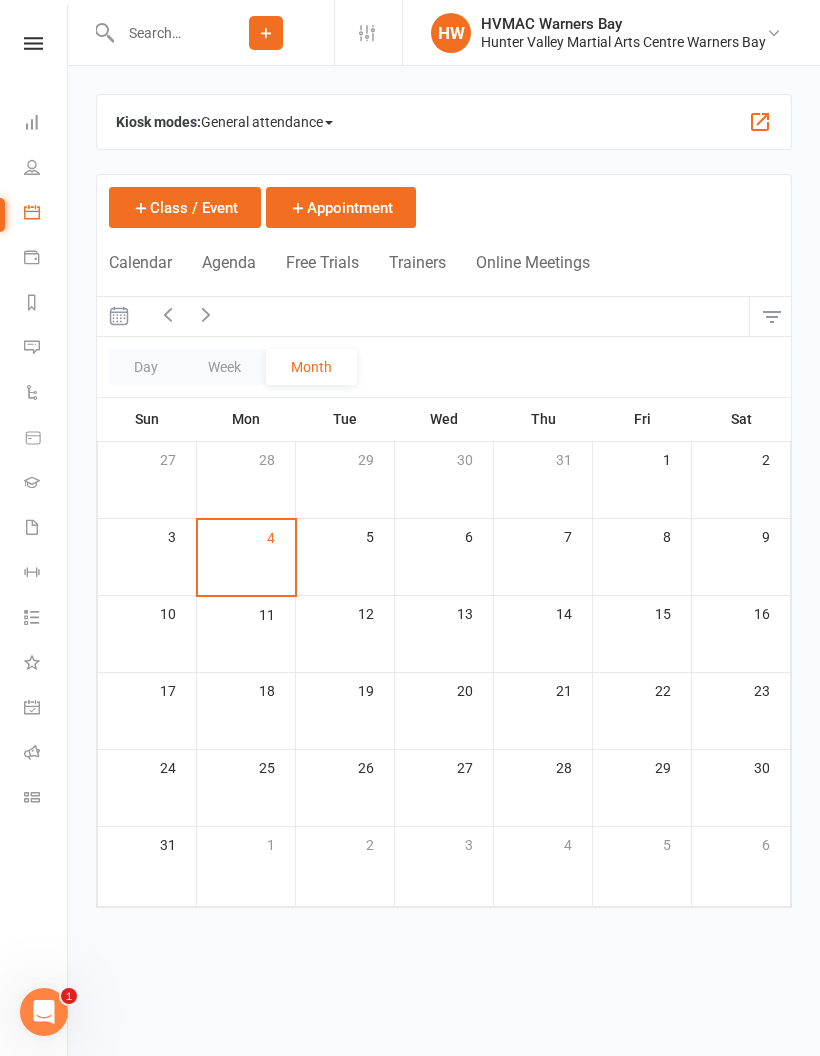 scroll, scrollTop: 0, scrollLeft: 0, axis: both 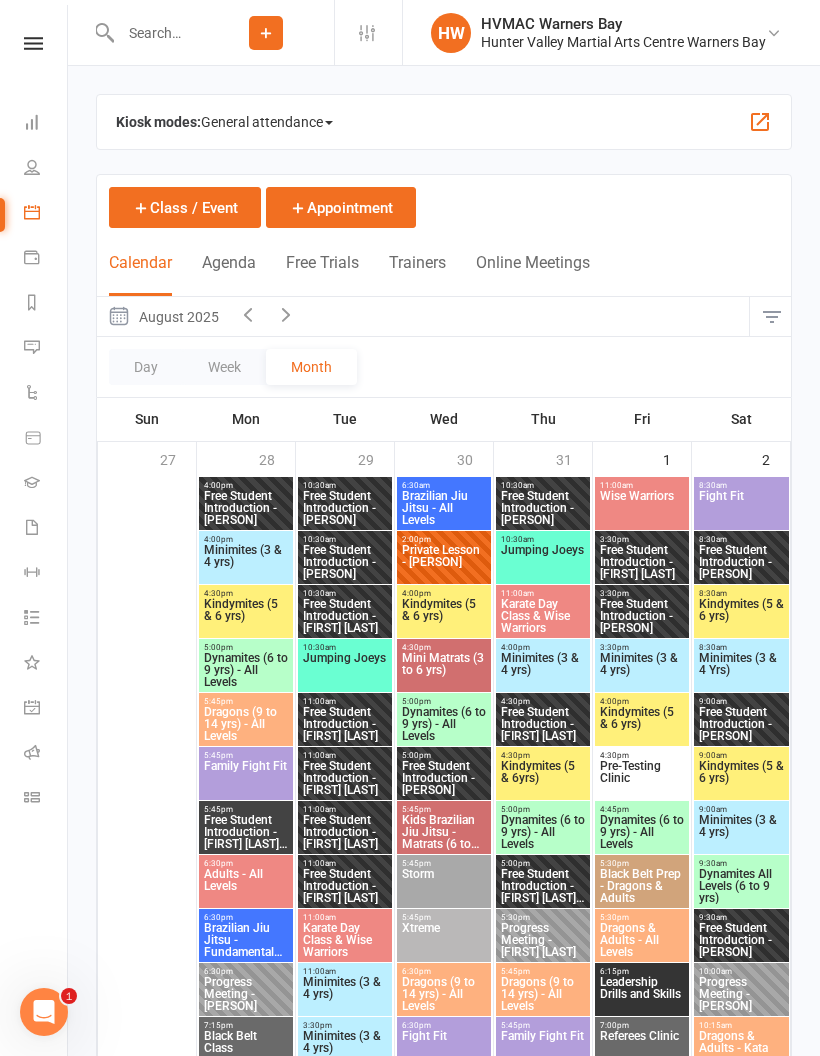 click at bounding box center (156, 33) 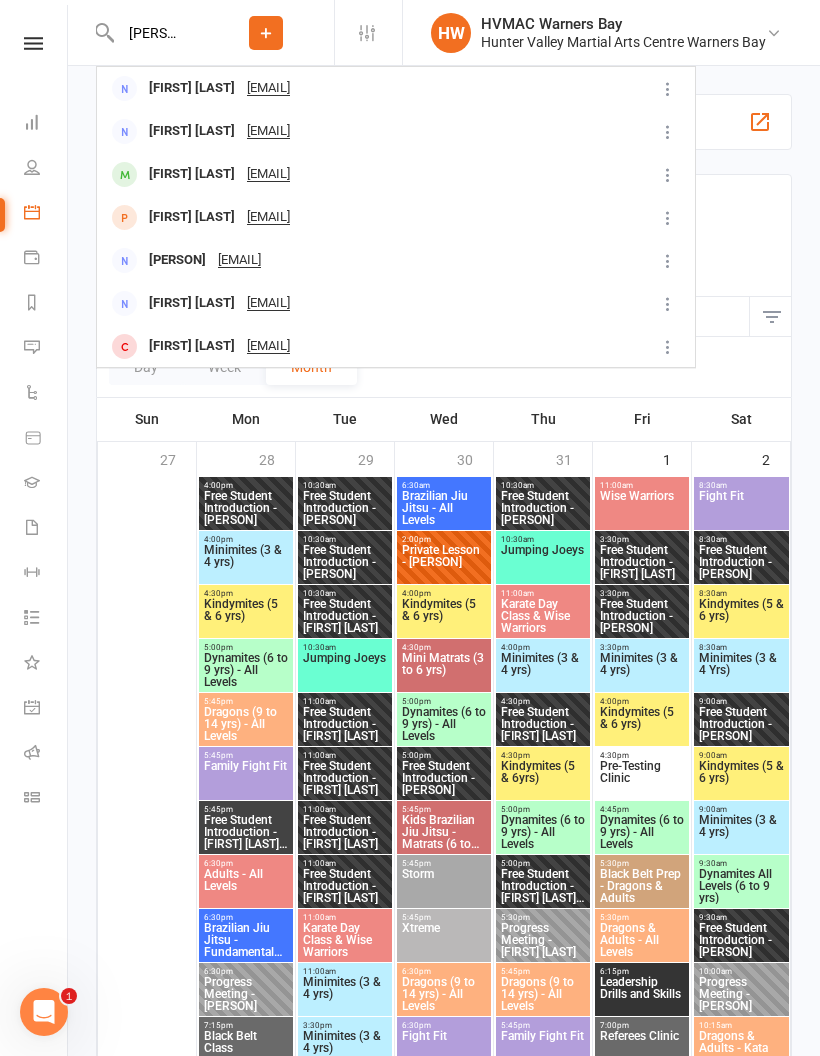 type on "[PERSON]" 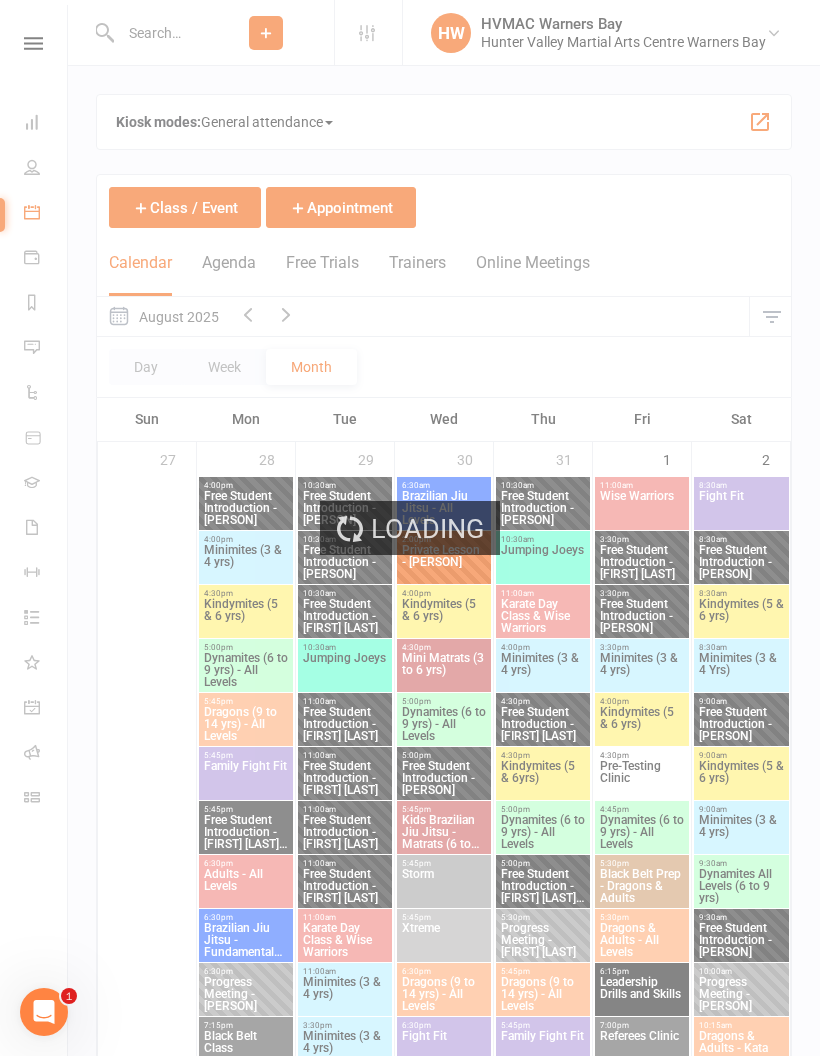 click on "Loading" at bounding box center [410, 528] 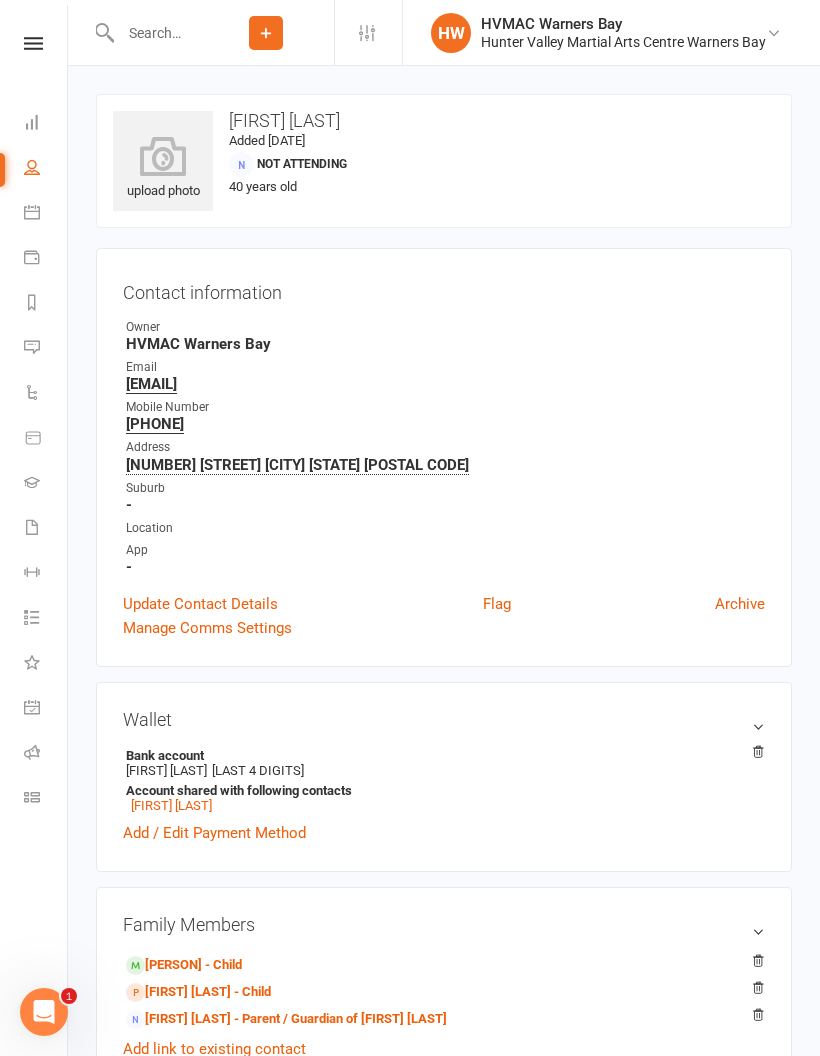 click at bounding box center [156, 33] 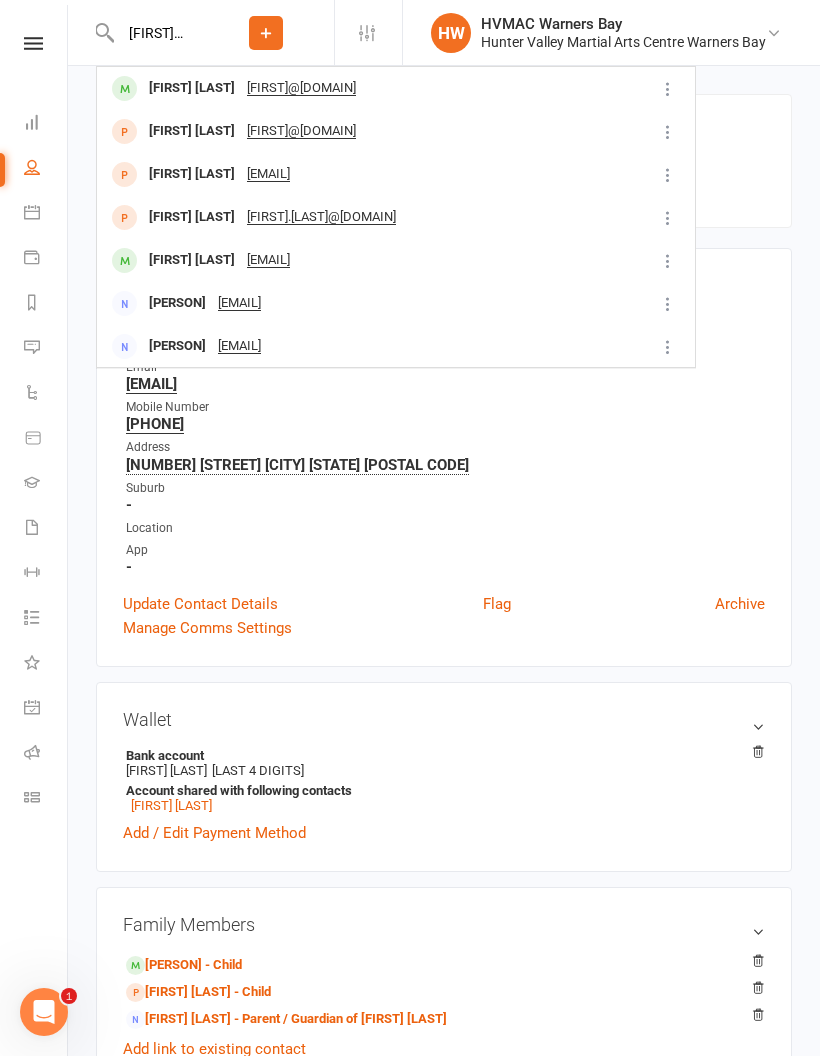 type on "[FIRST] [LAST]" 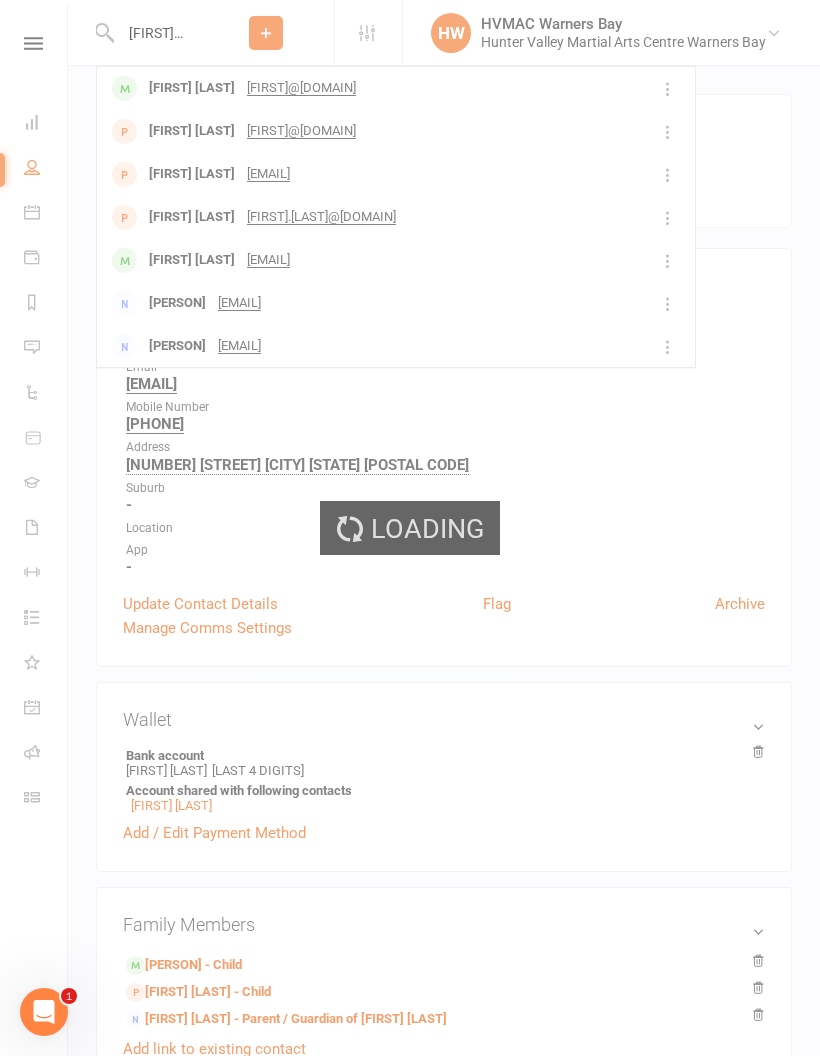 type 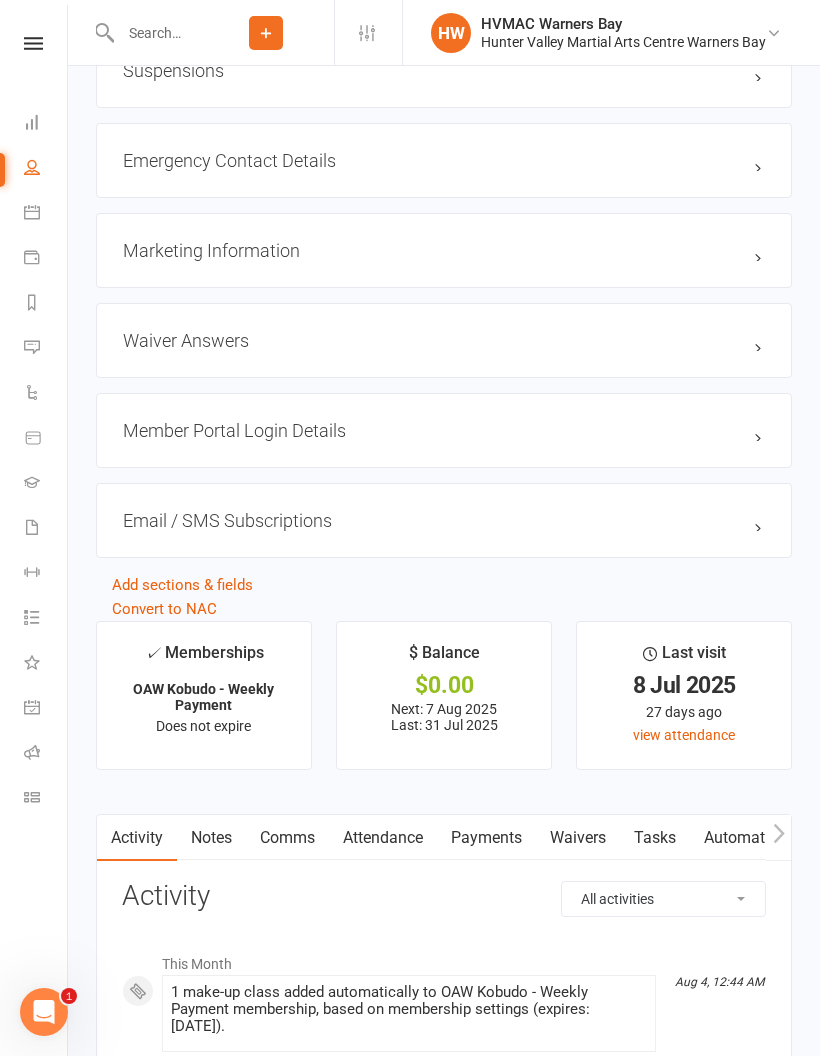 scroll, scrollTop: 2078, scrollLeft: 0, axis: vertical 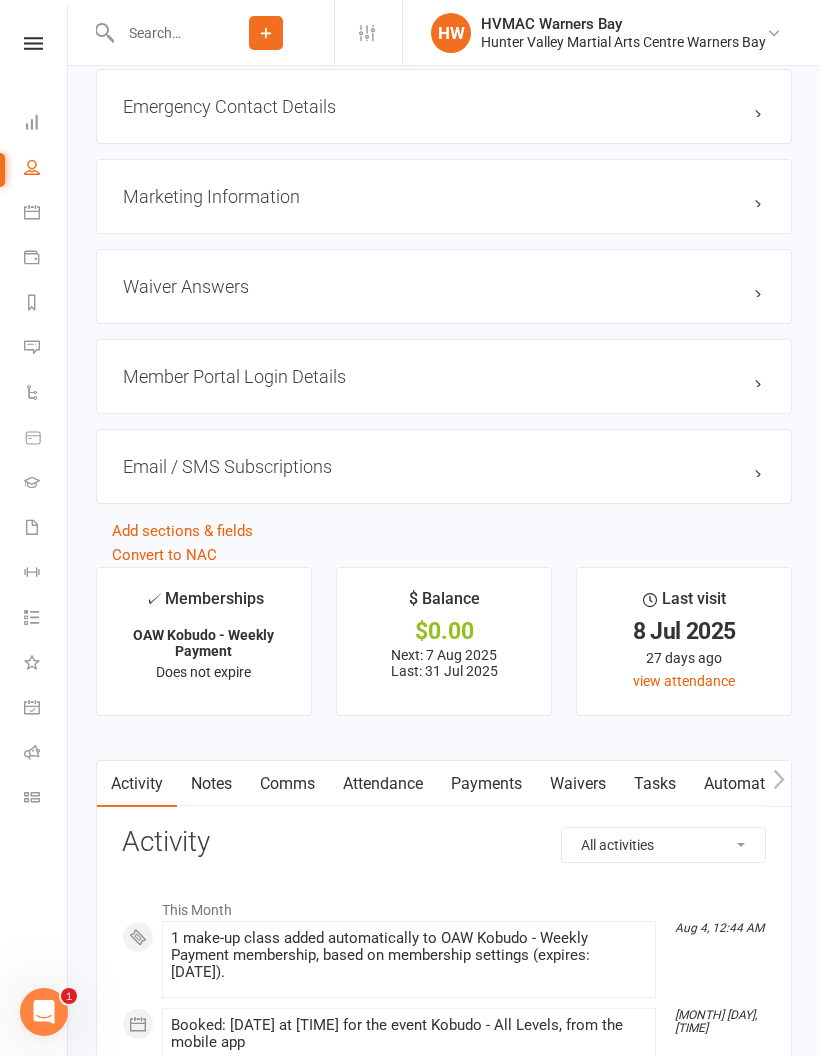 click on "Attendance" at bounding box center (383, 784) 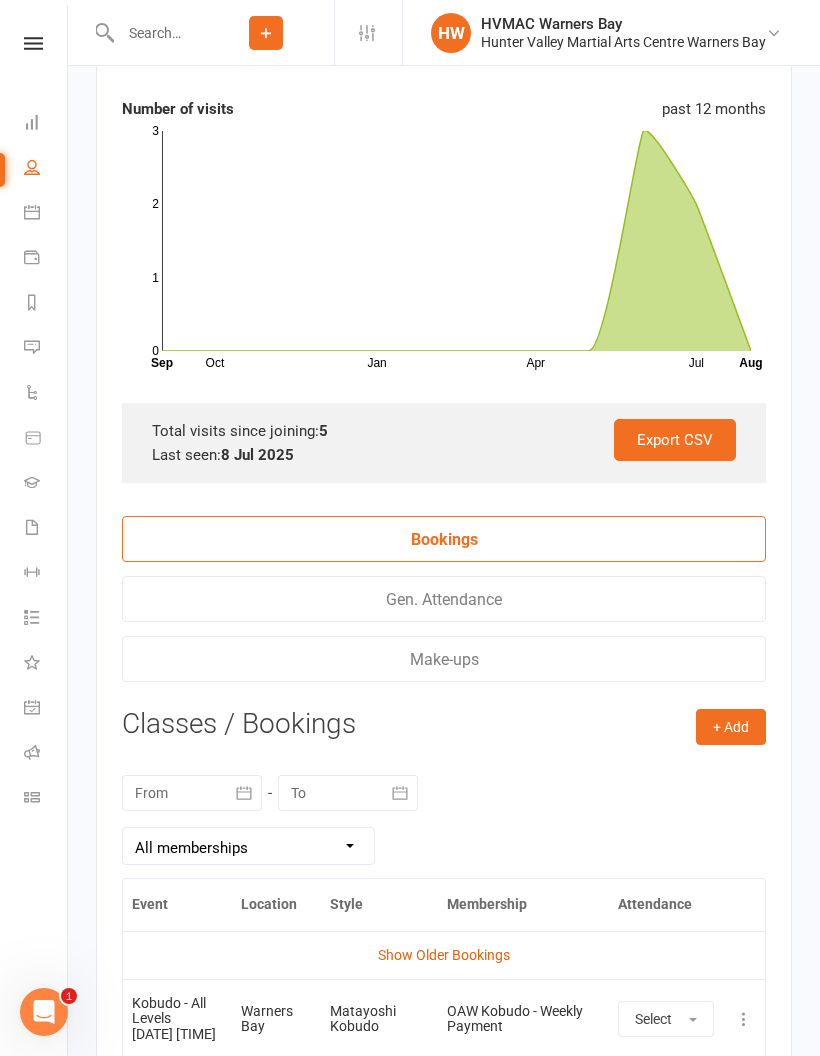 scroll, scrollTop: 2894, scrollLeft: 0, axis: vertical 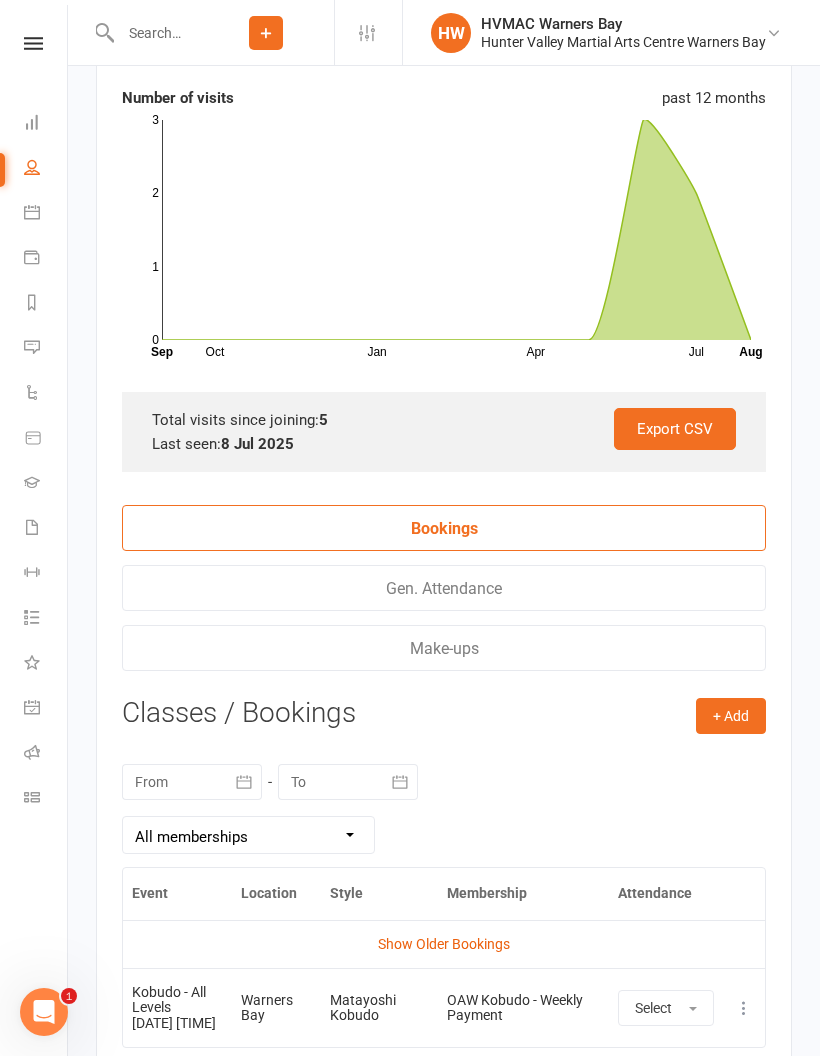 click at bounding box center [244, 782] 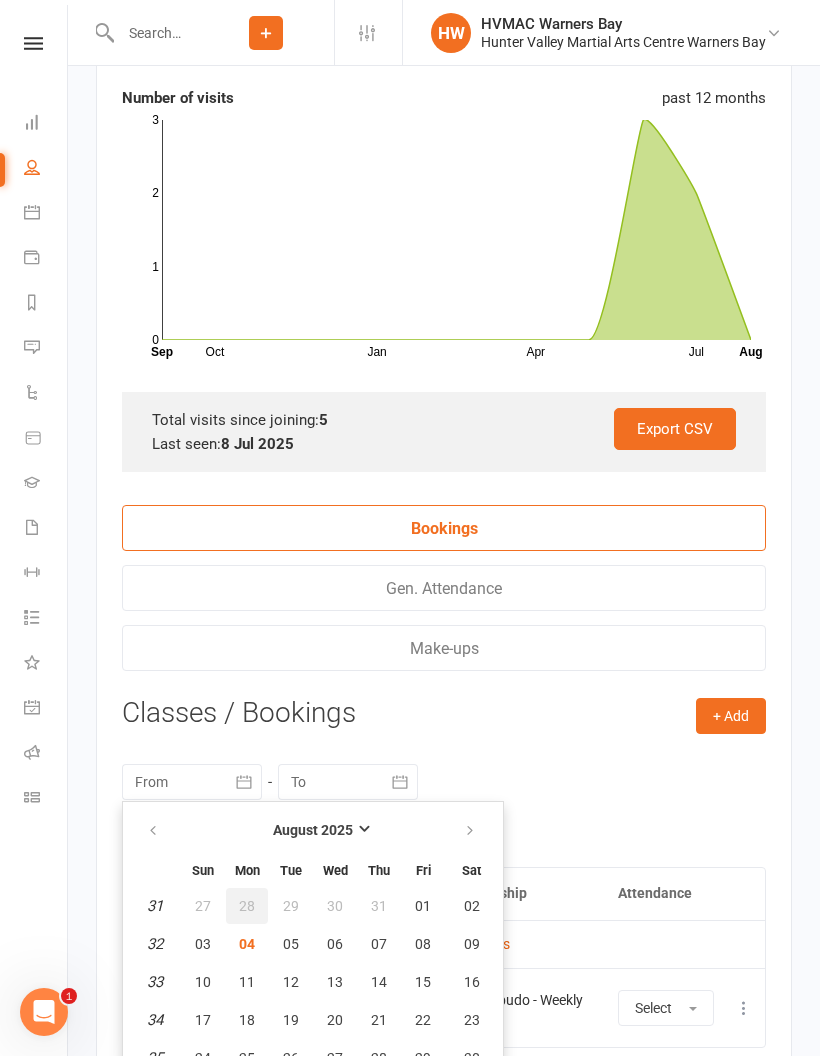 click on "28" at bounding box center [247, 906] 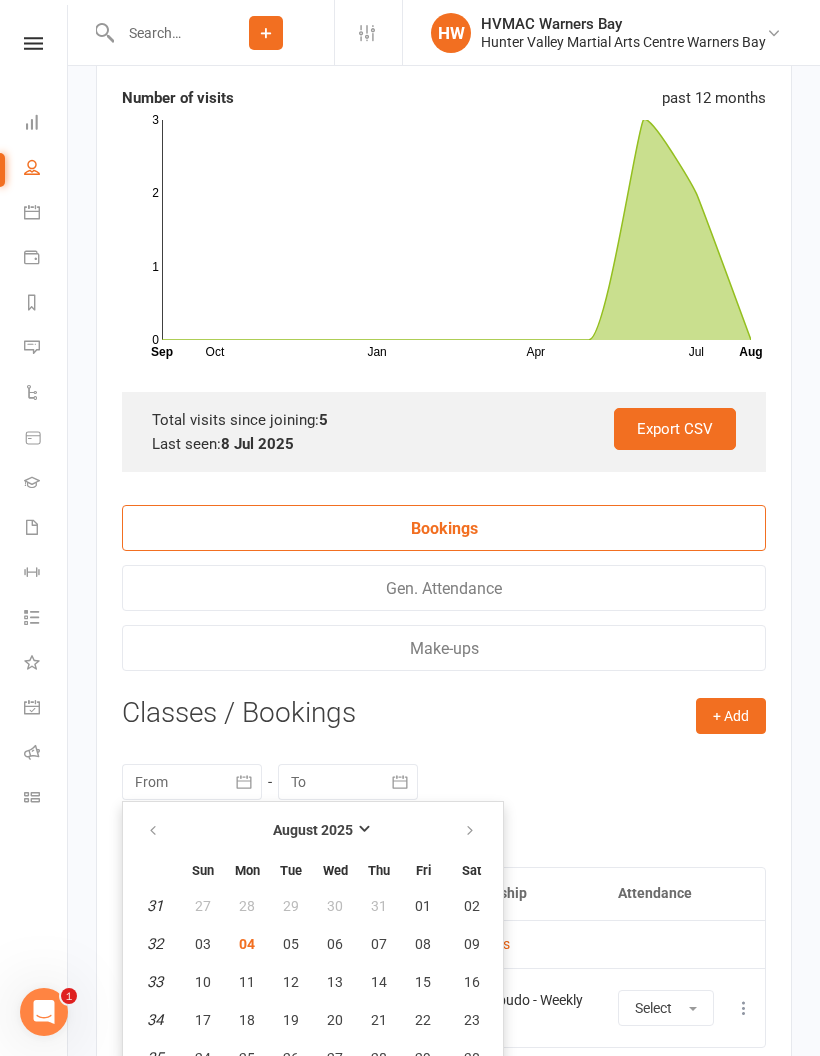 type on "28 Jul 2025" 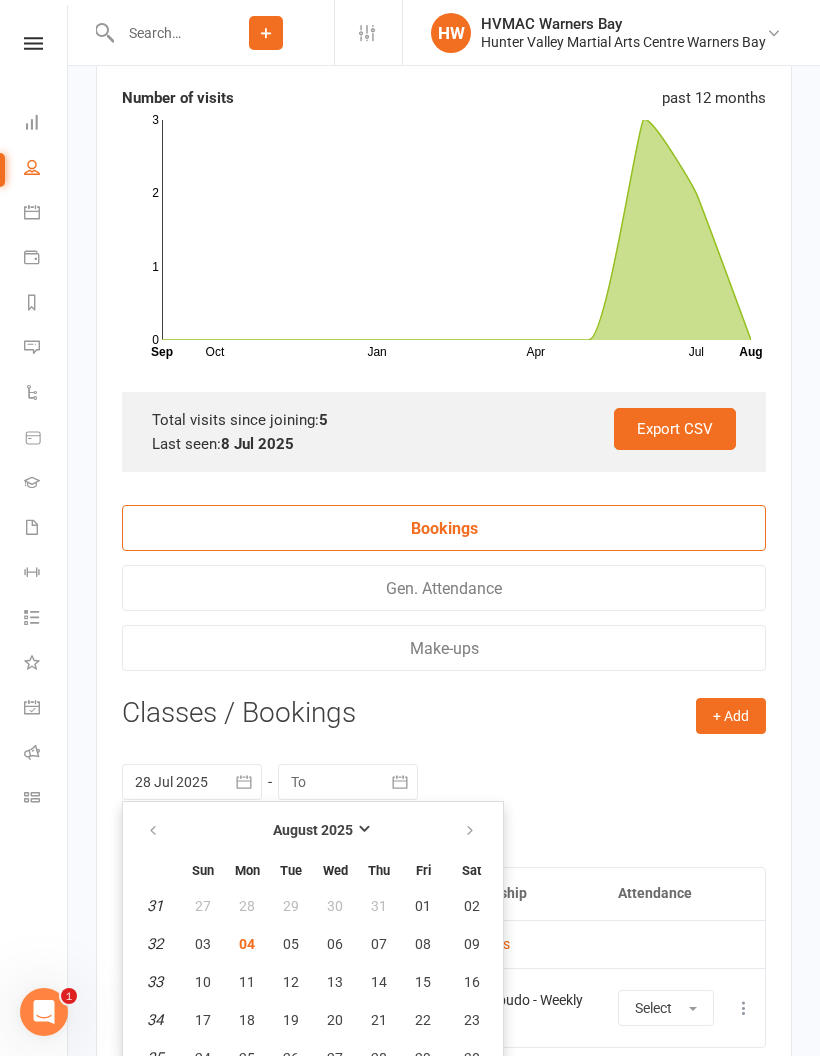 scroll, scrollTop: 3095, scrollLeft: 0, axis: vertical 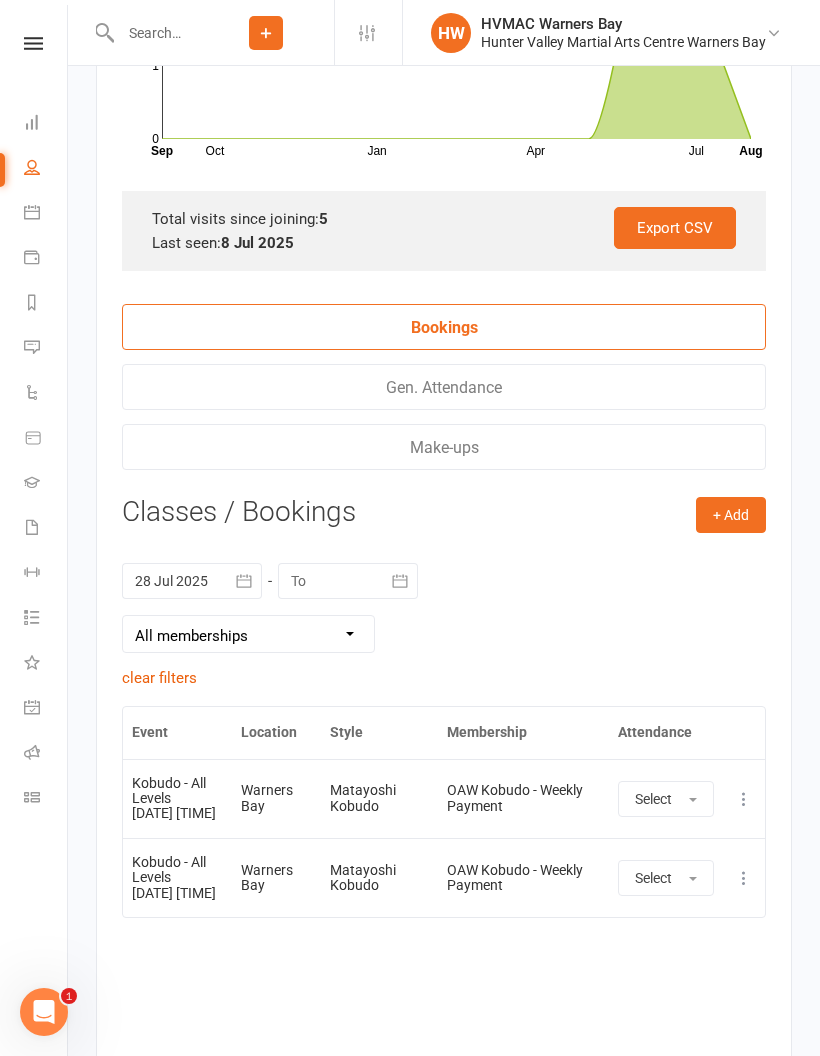 click on "Select" at bounding box center [653, 799] 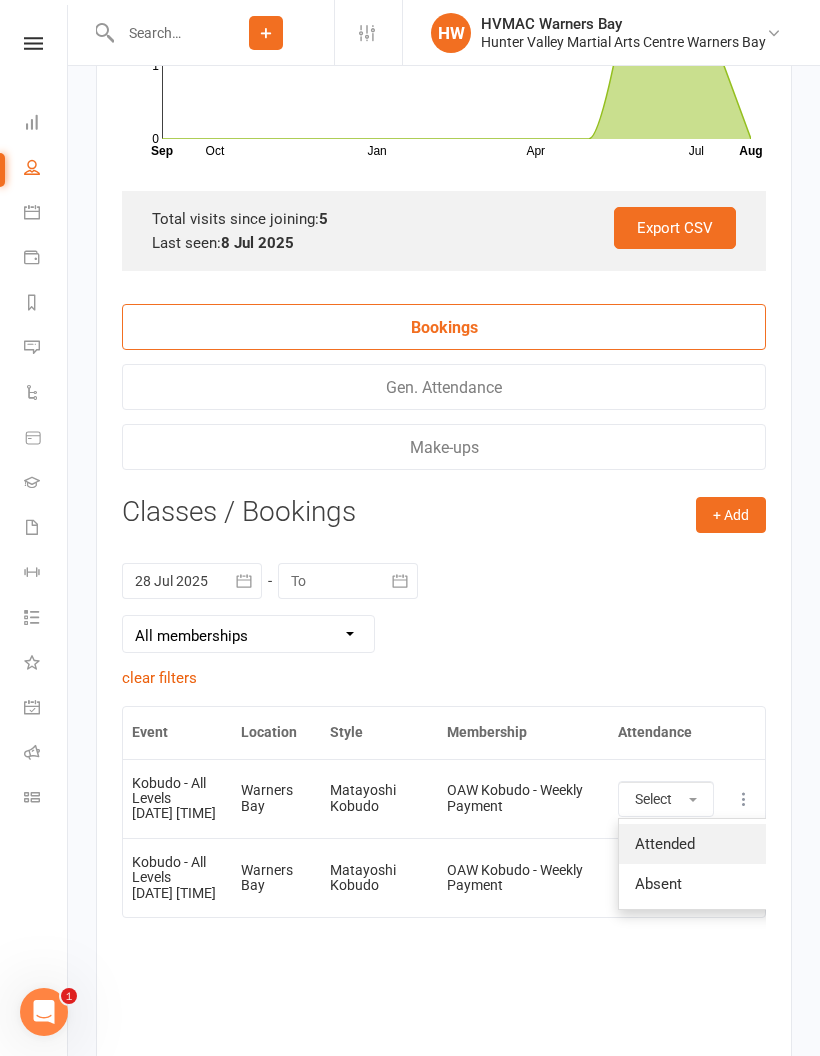 click on "Attended" at bounding box center (665, 844) 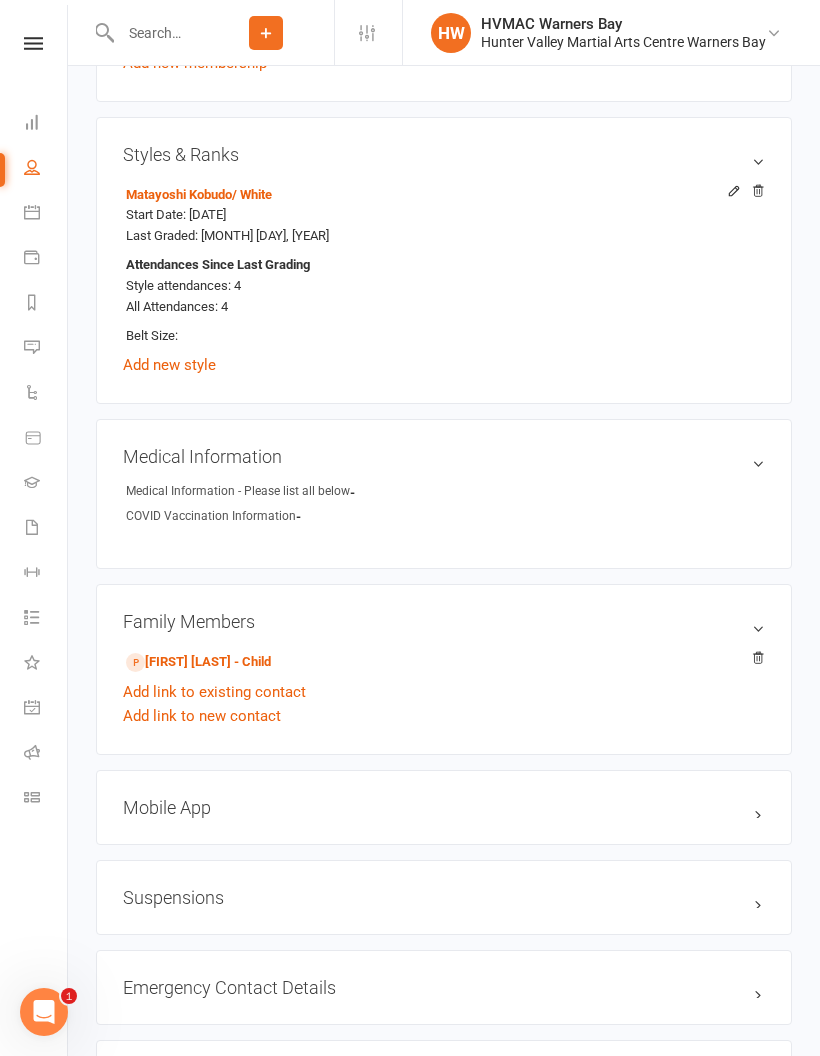 scroll, scrollTop: 1195, scrollLeft: 0, axis: vertical 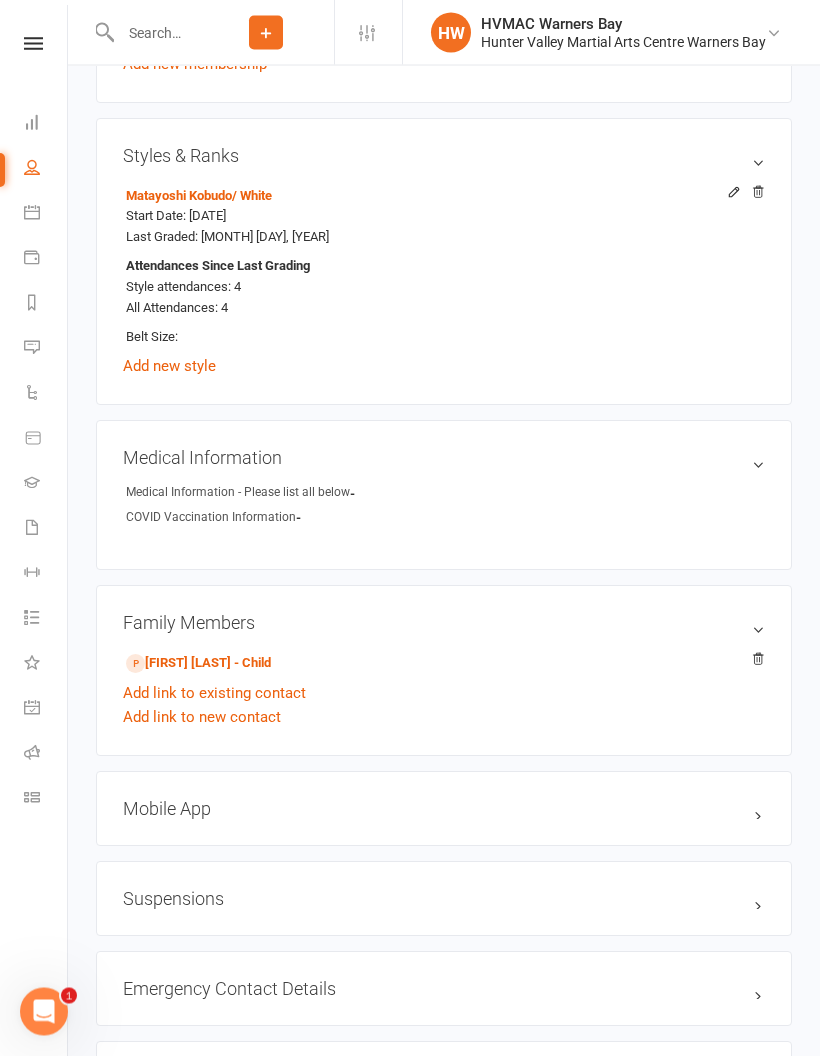 click at bounding box center (156, 33) 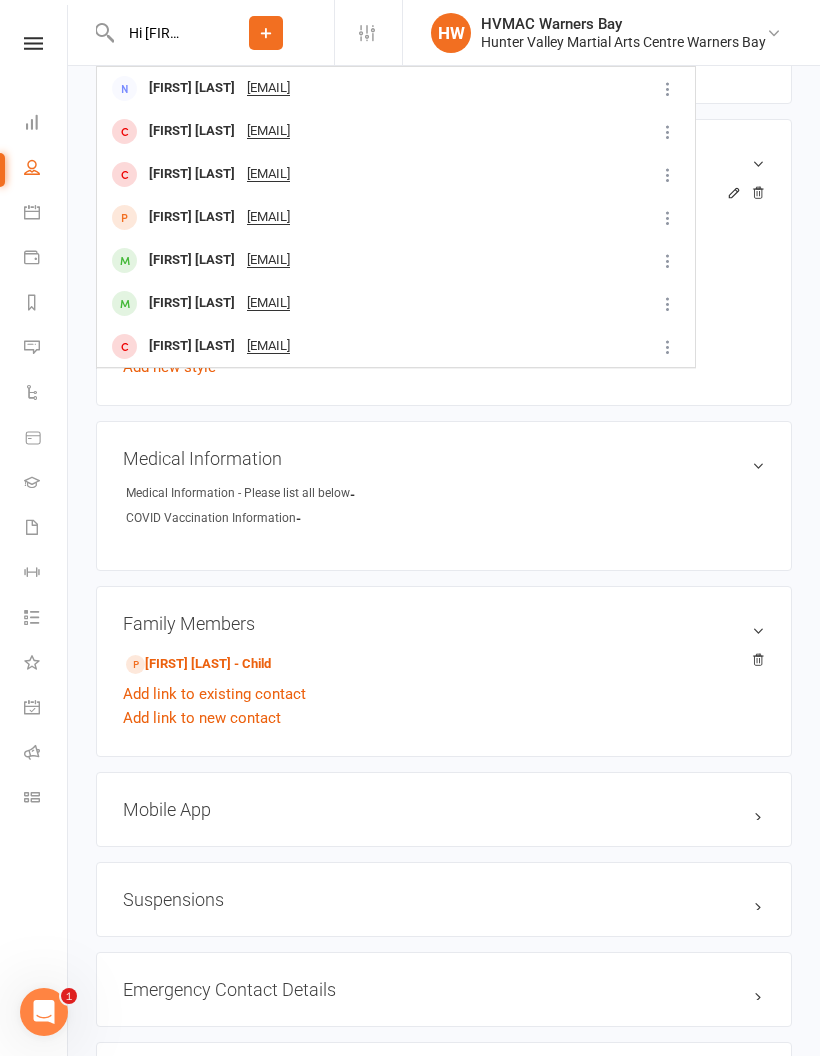 type on "Hi [FIRST] [LAST]" 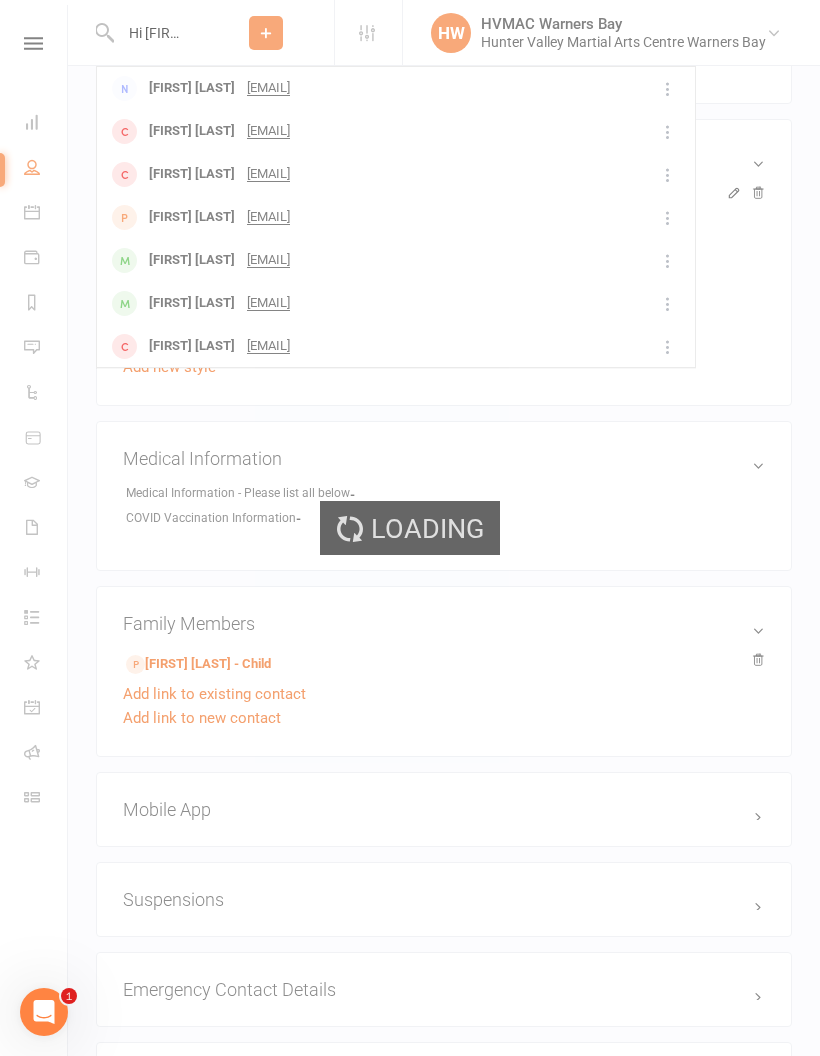 type 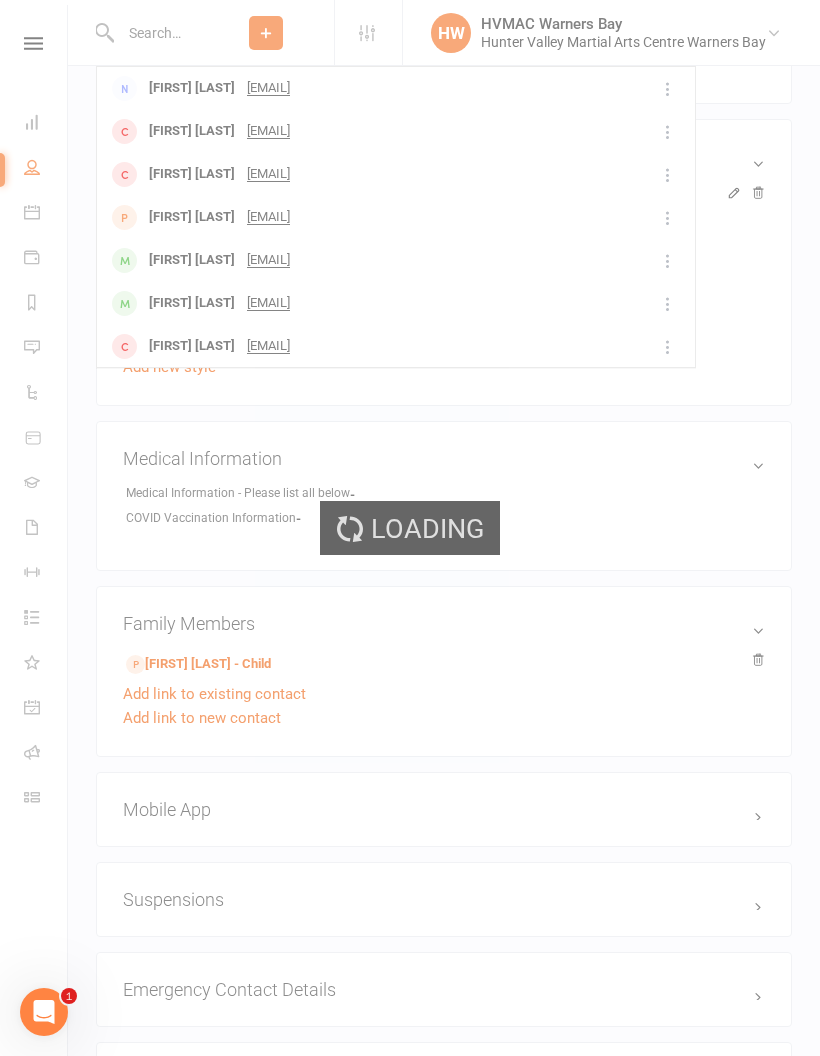 scroll, scrollTop: 1196, scrollLeft: 0, axis: vertical 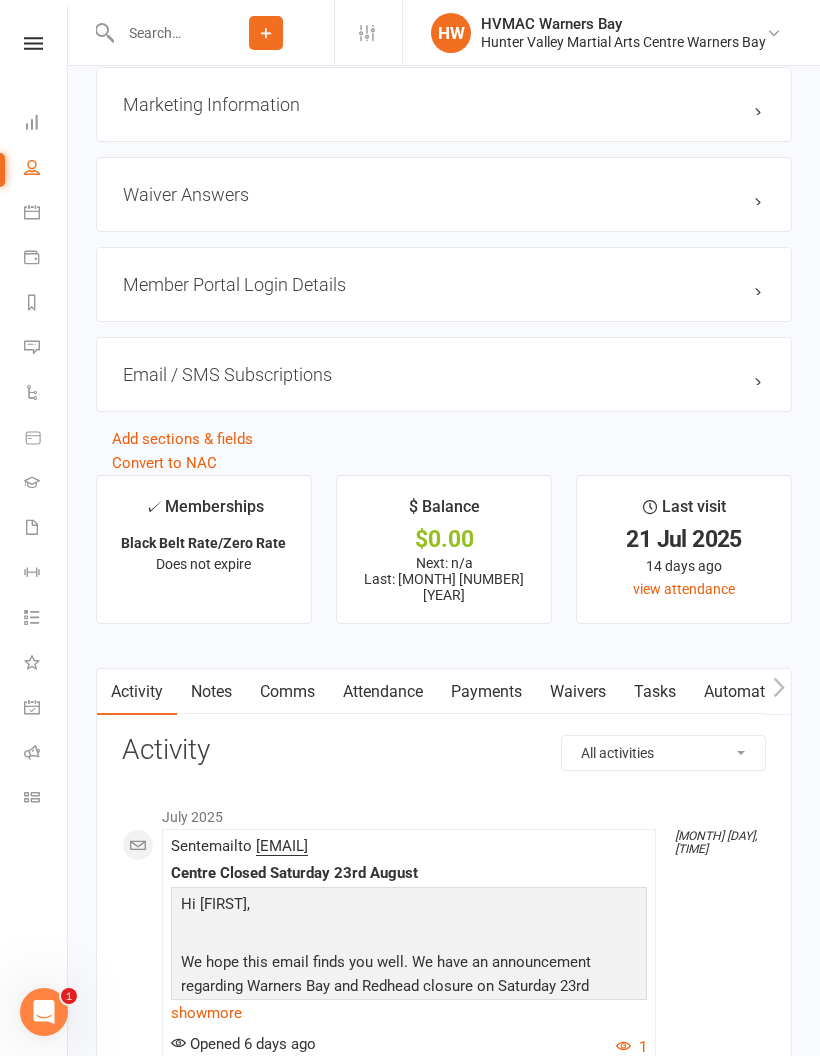 click on "Attendance" at bounding box center [383, 692] 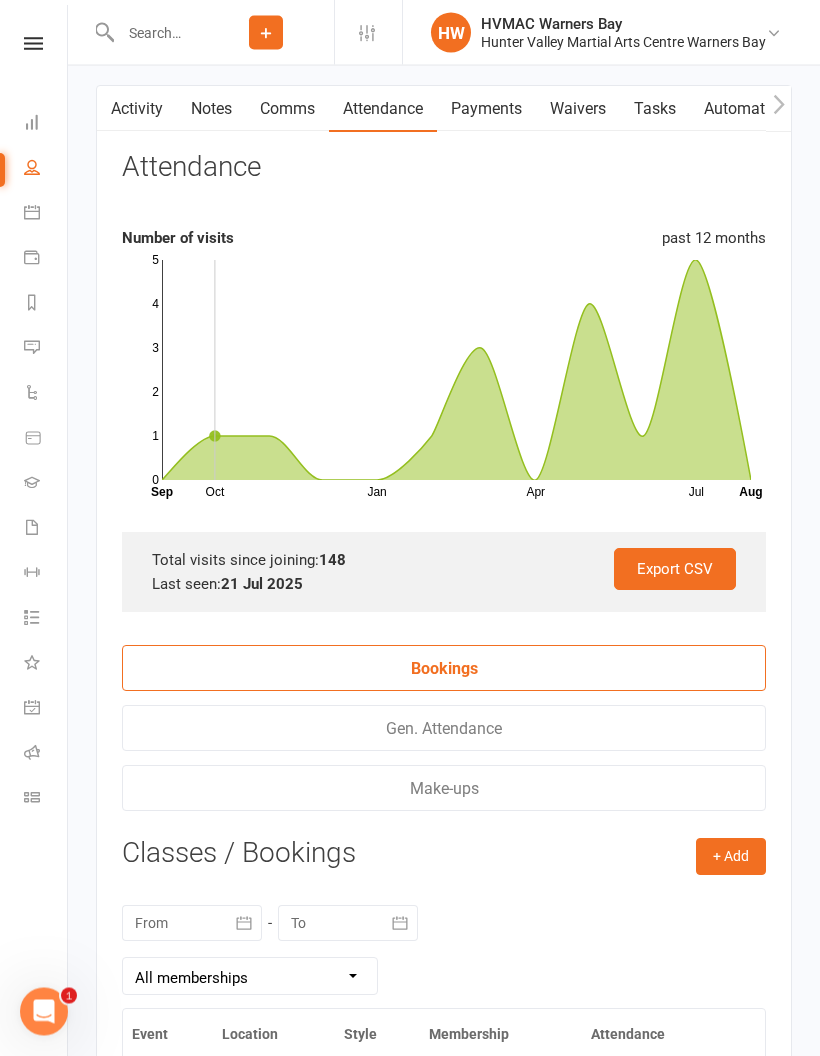 scroll, scrollTop: 3038, scrollLeft: 0, axis: vertical 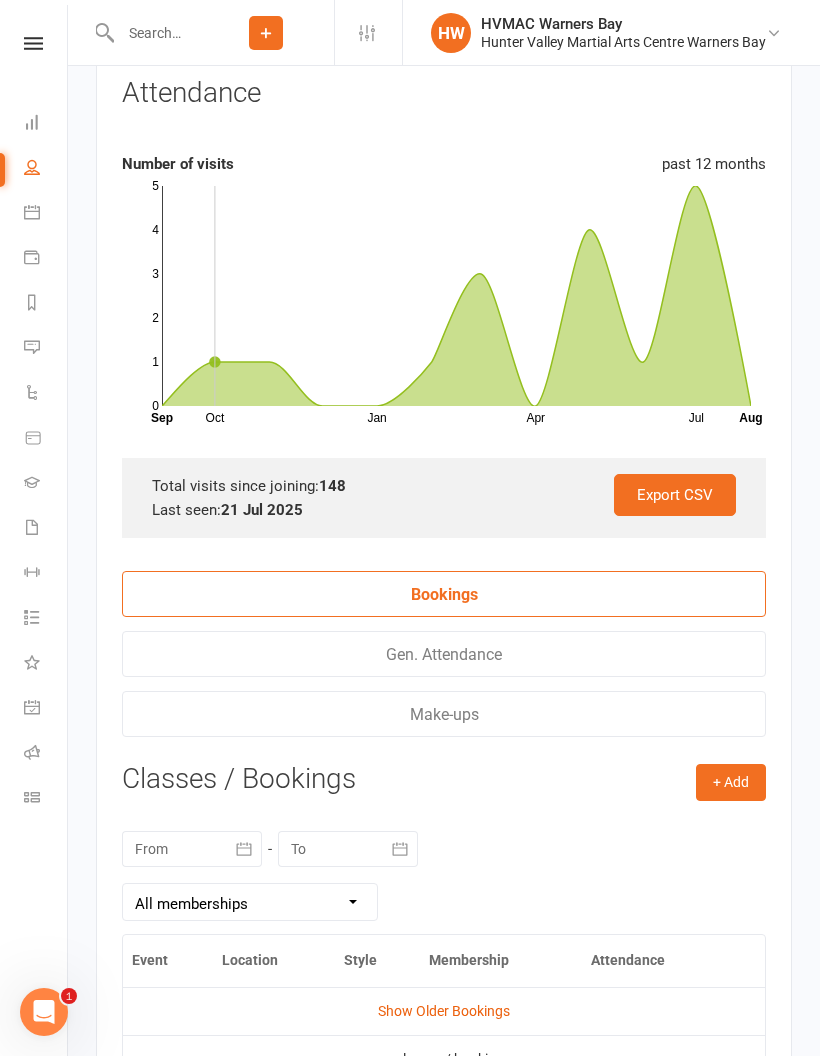 click on "+ Add" at bounding box center [731, 782] 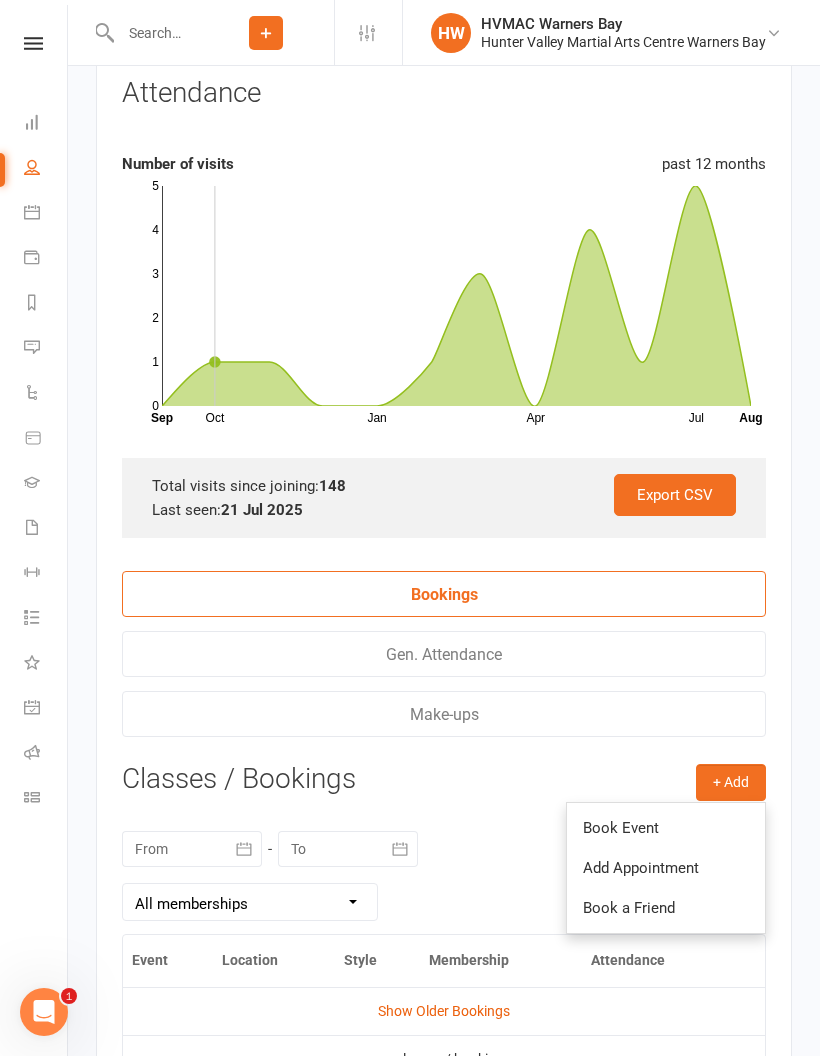 click on "Book Event" at bounding box center (666, 828) 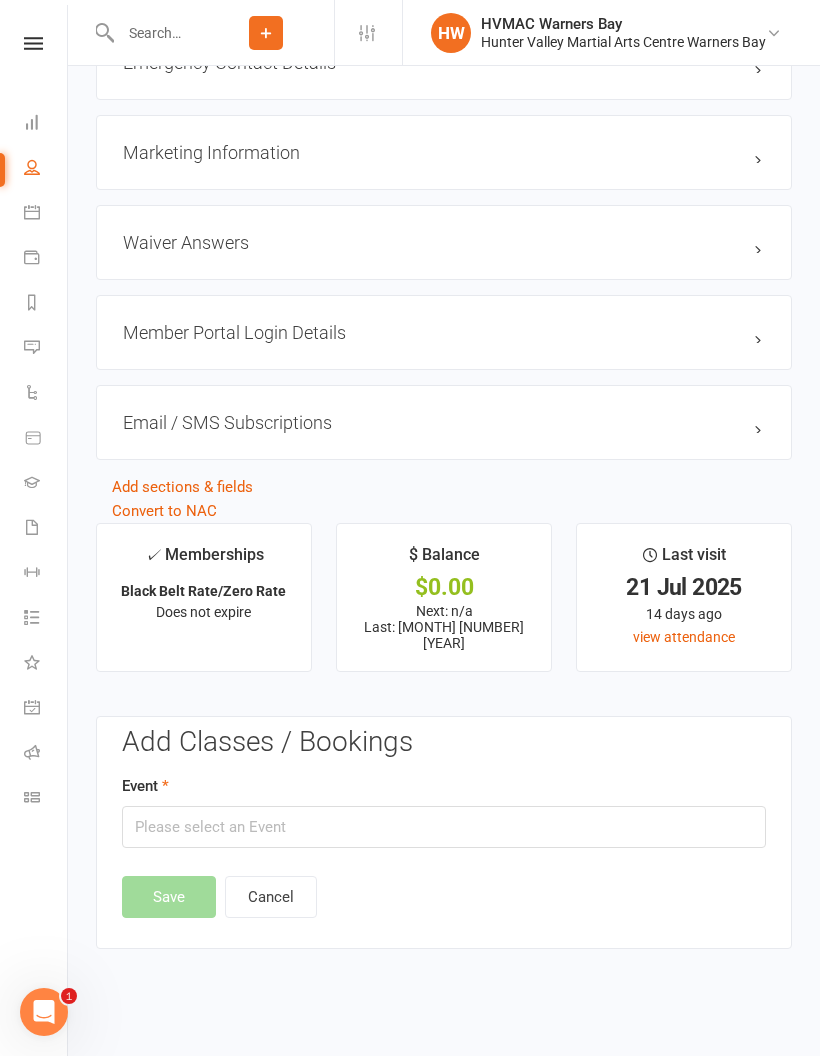 scroll, scrollTop: 2263, scrollLeft: 0, axis: vertical 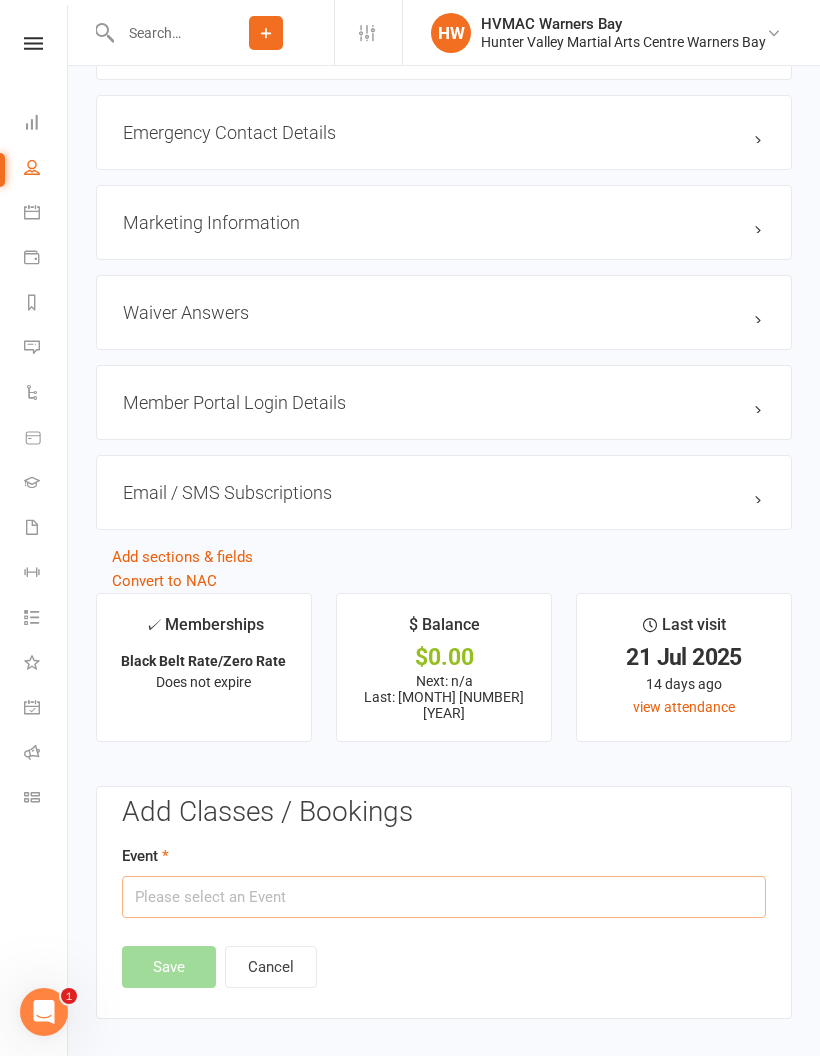 click at bounding box center (444, 897) 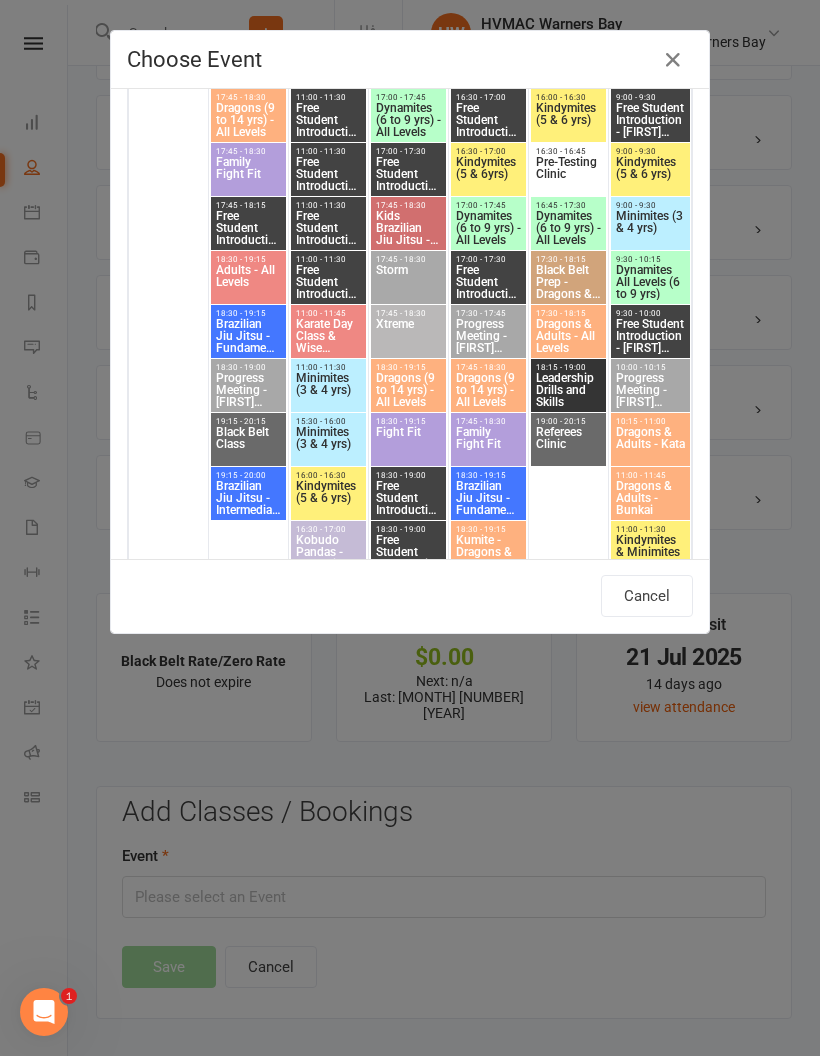 scroll, scrollTop: 414, scrollLeft: 0, axis: vertical 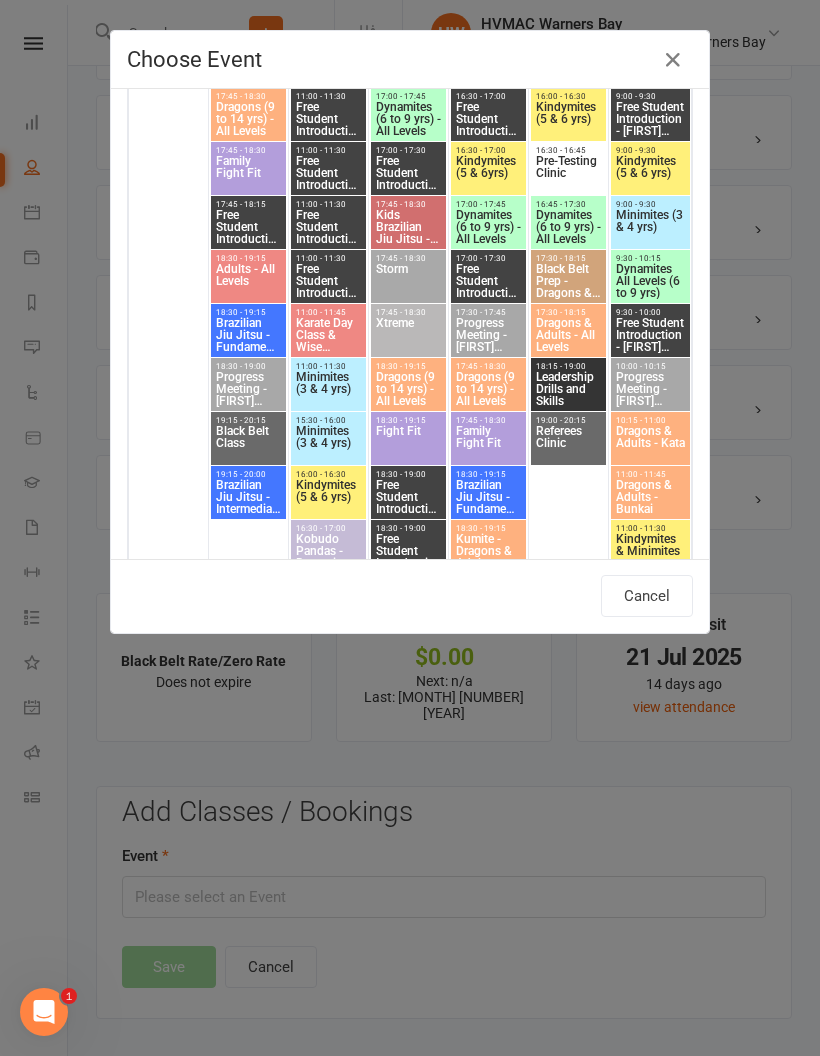 click on "Adults - All Levels" at bounding box center [248, 281] 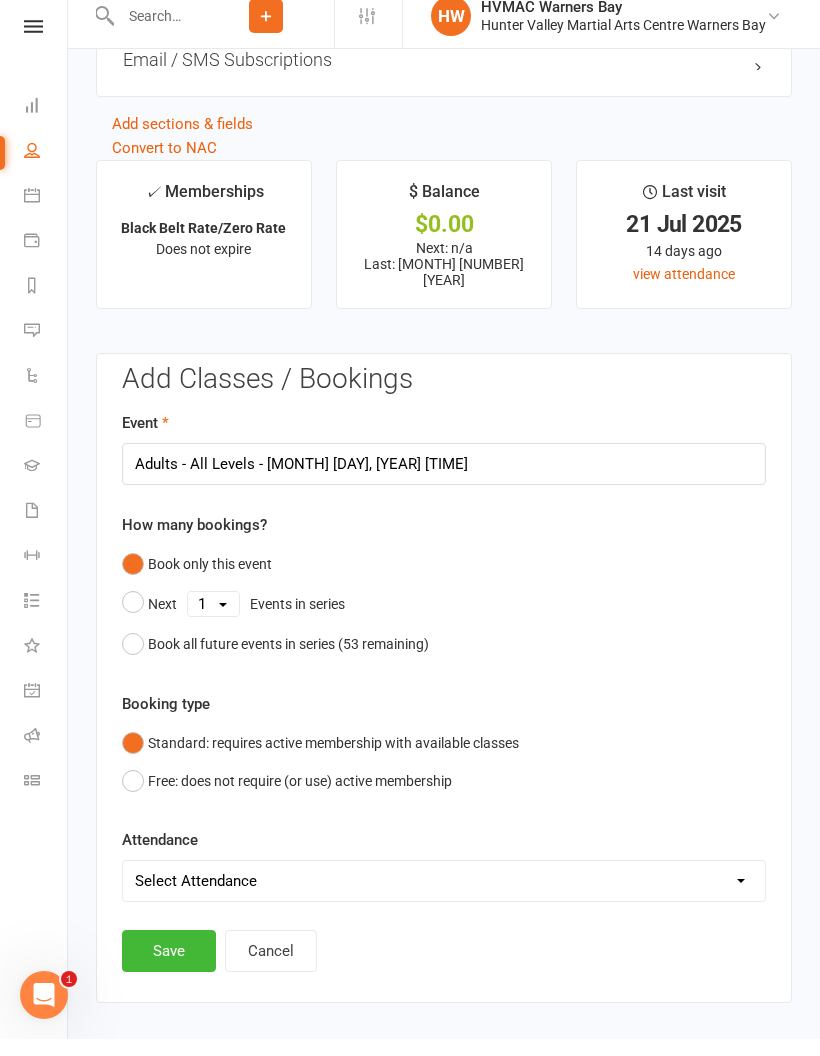 scroll, scrollTop: 2759, scrollLeft: 0, axis: vertical 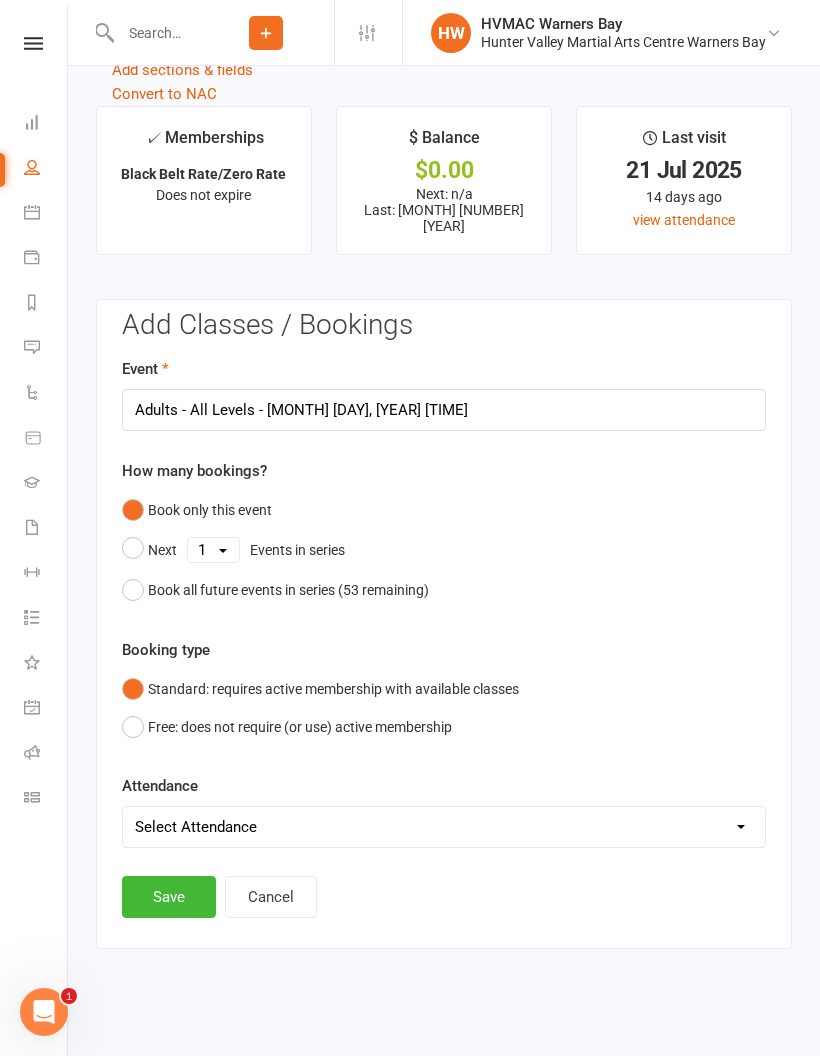 click on "Save" at bounding box center [169, 897] 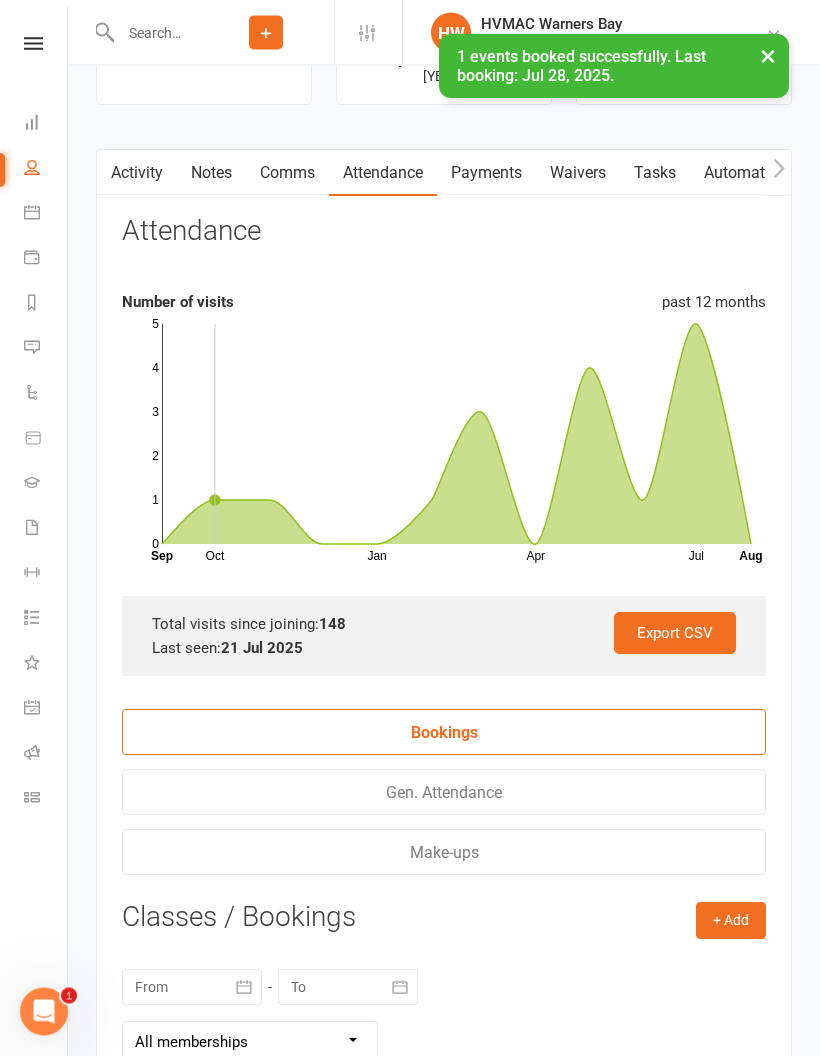 scroll, scrollTop: 2941, scrollLeft: 0, axis: vertical 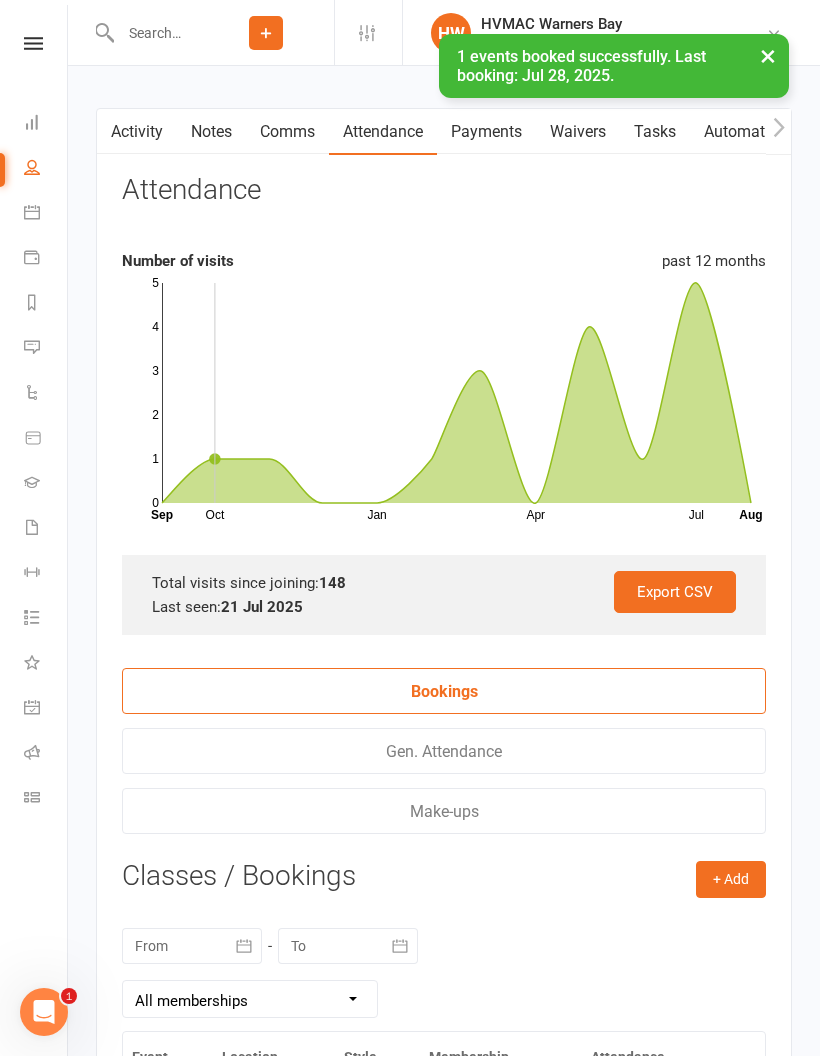click on "+ Add" at bounding box center [731, 879] 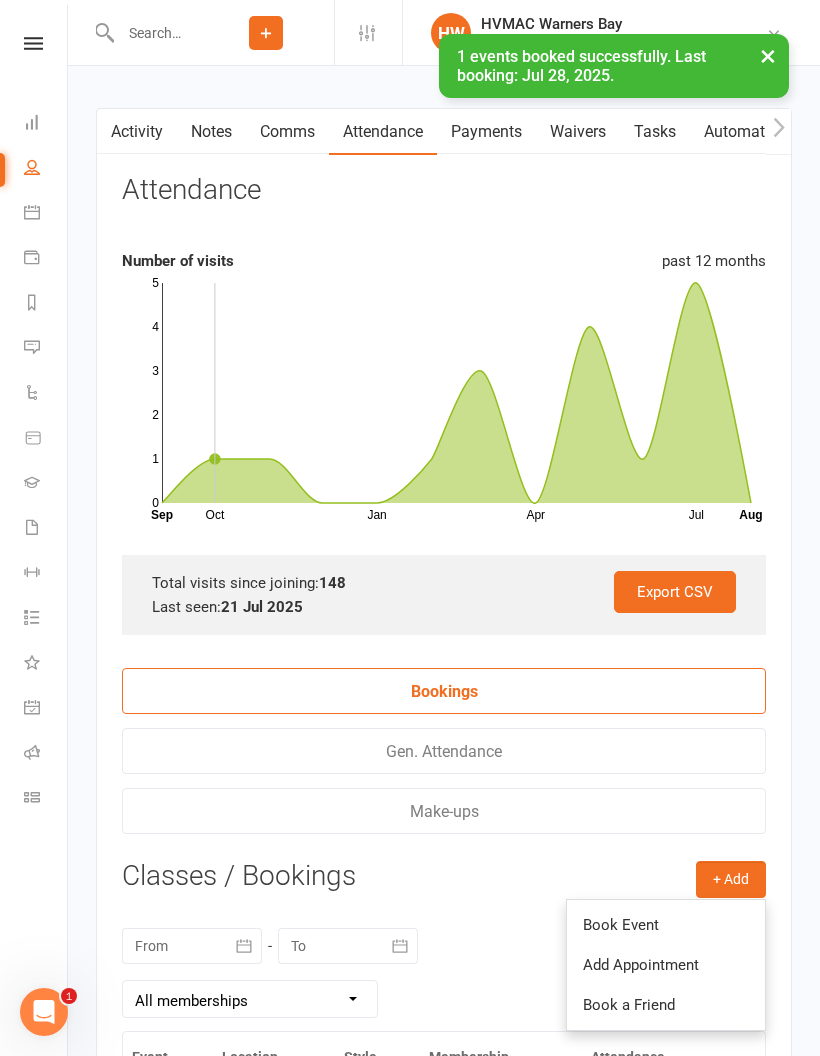 click on "Book Event" at bounding box center [666, 925] 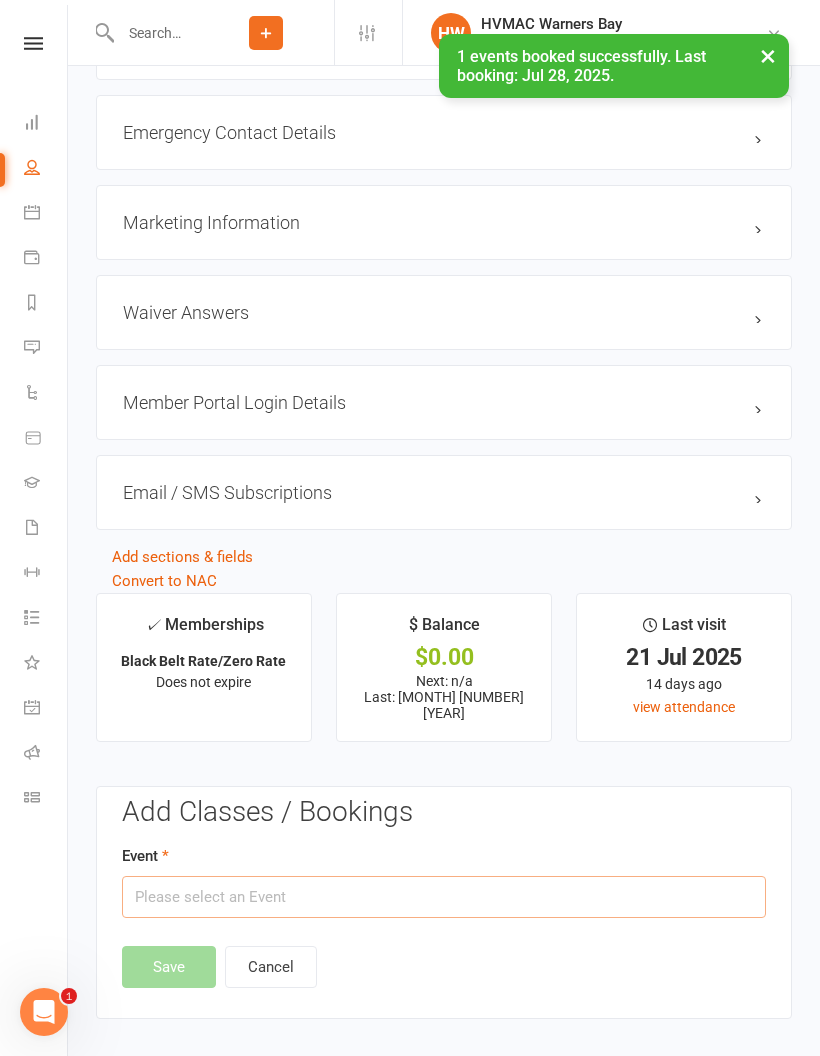 click at bounding box center (444, 897) 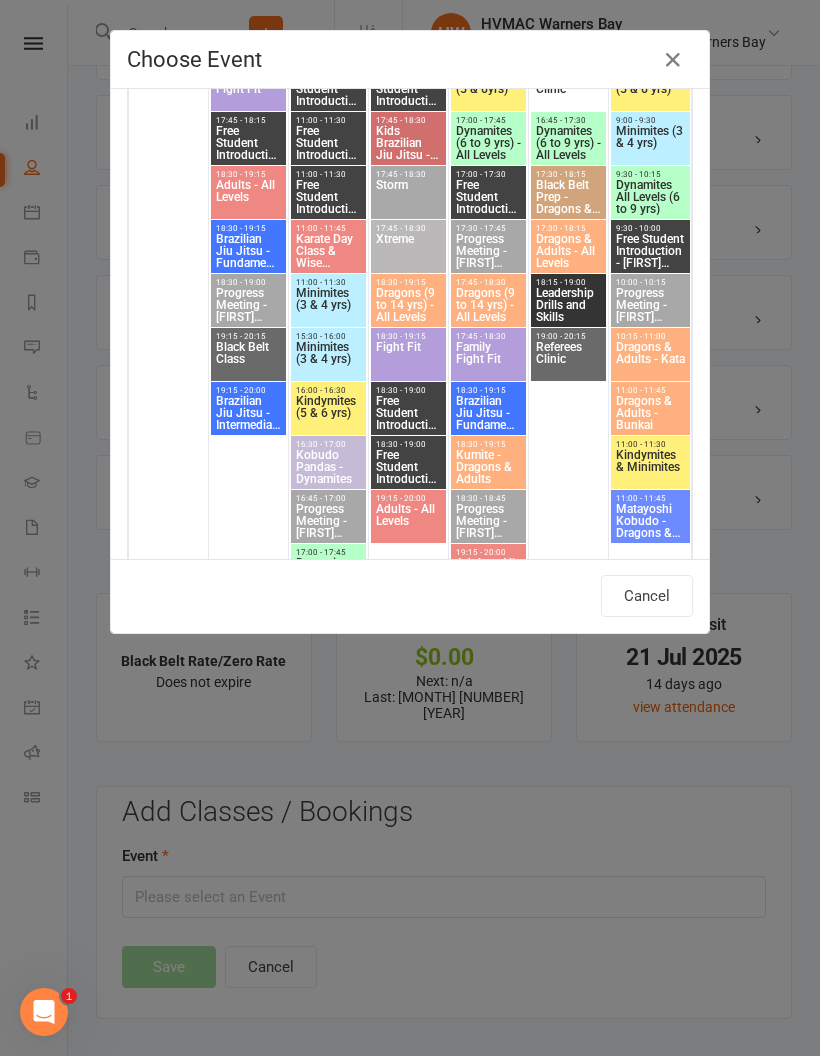 scroll, scrollTop: 497, scrollLeft: 0, axis: vertical 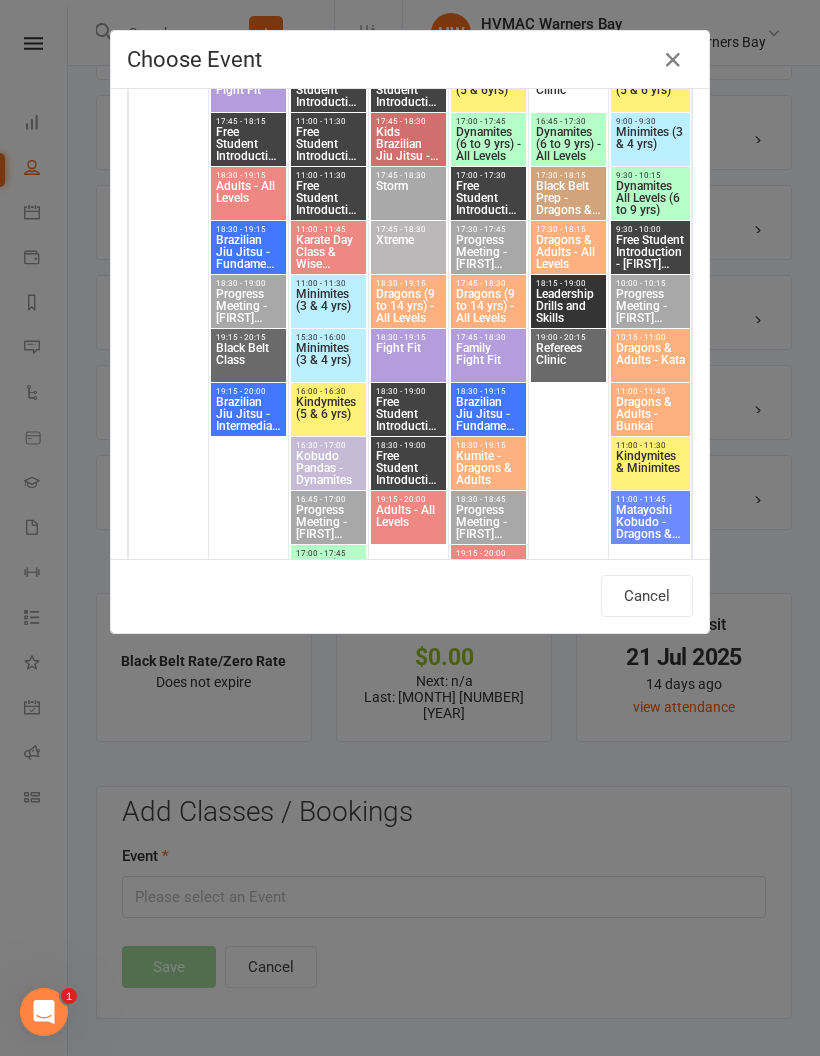 click on "Black Belt Class" at bounding box center [248, 360] 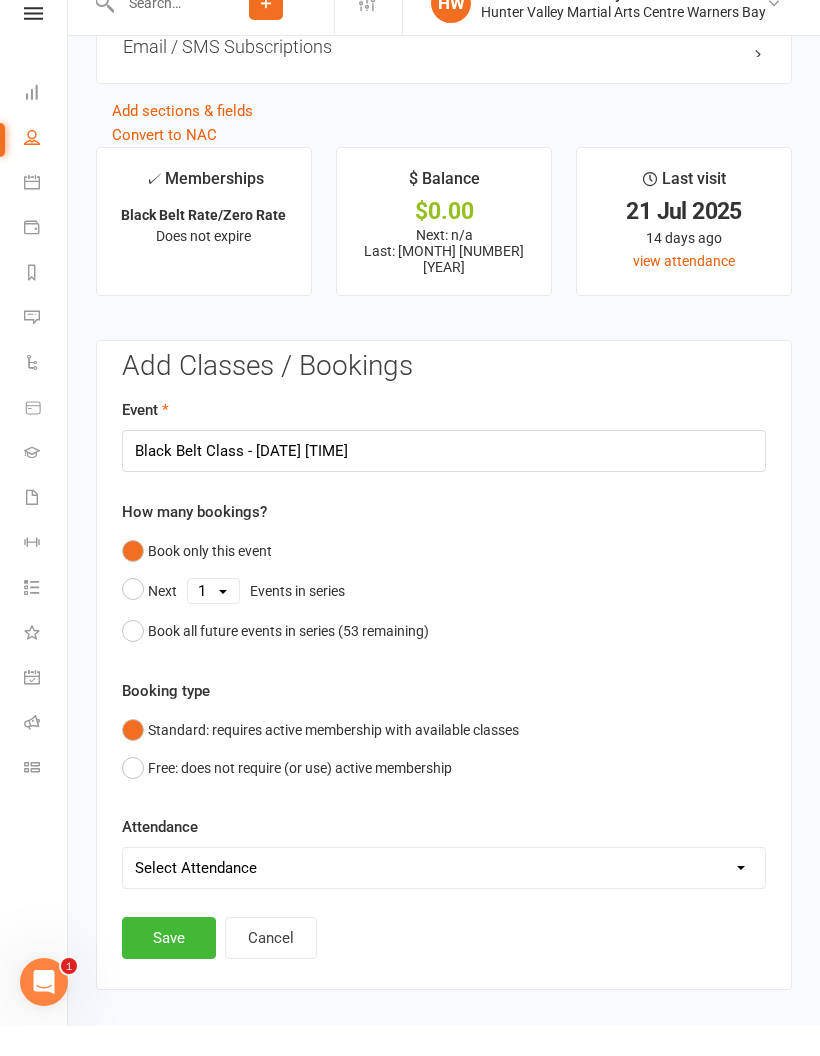 scroll, scrollTop: 2759, scrollLeft: 0, axis: vertical 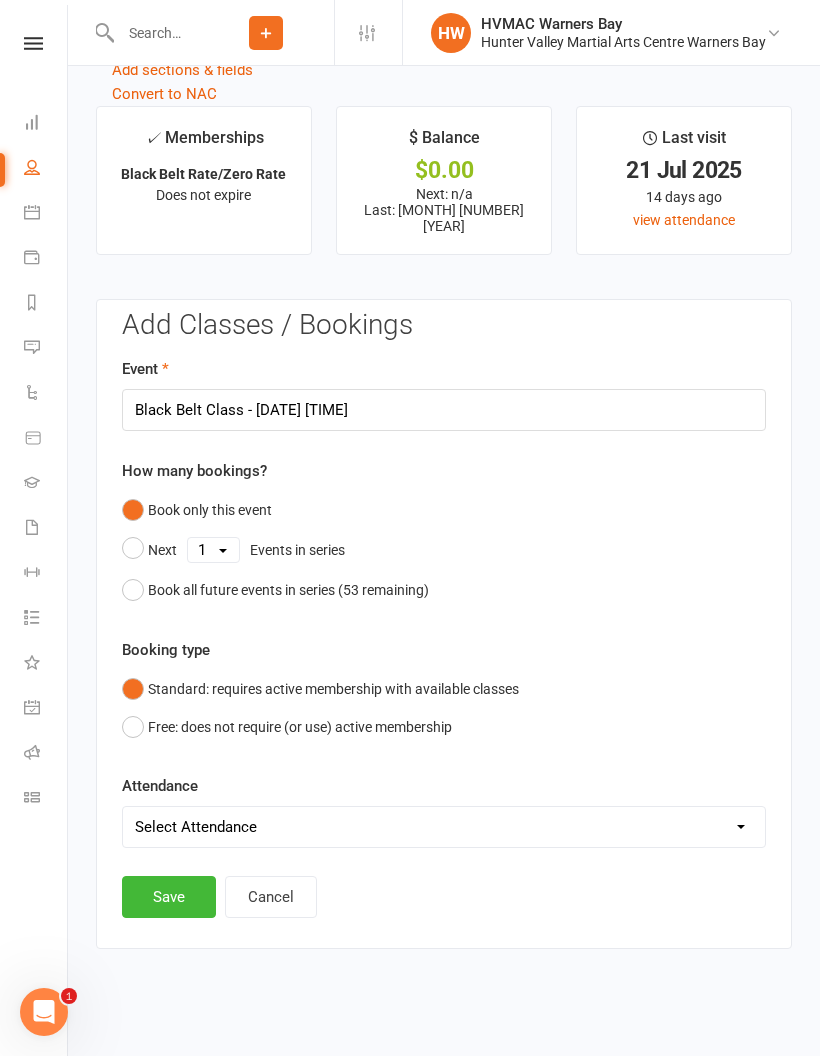 click on "Save" at bounding box center [169, 897] 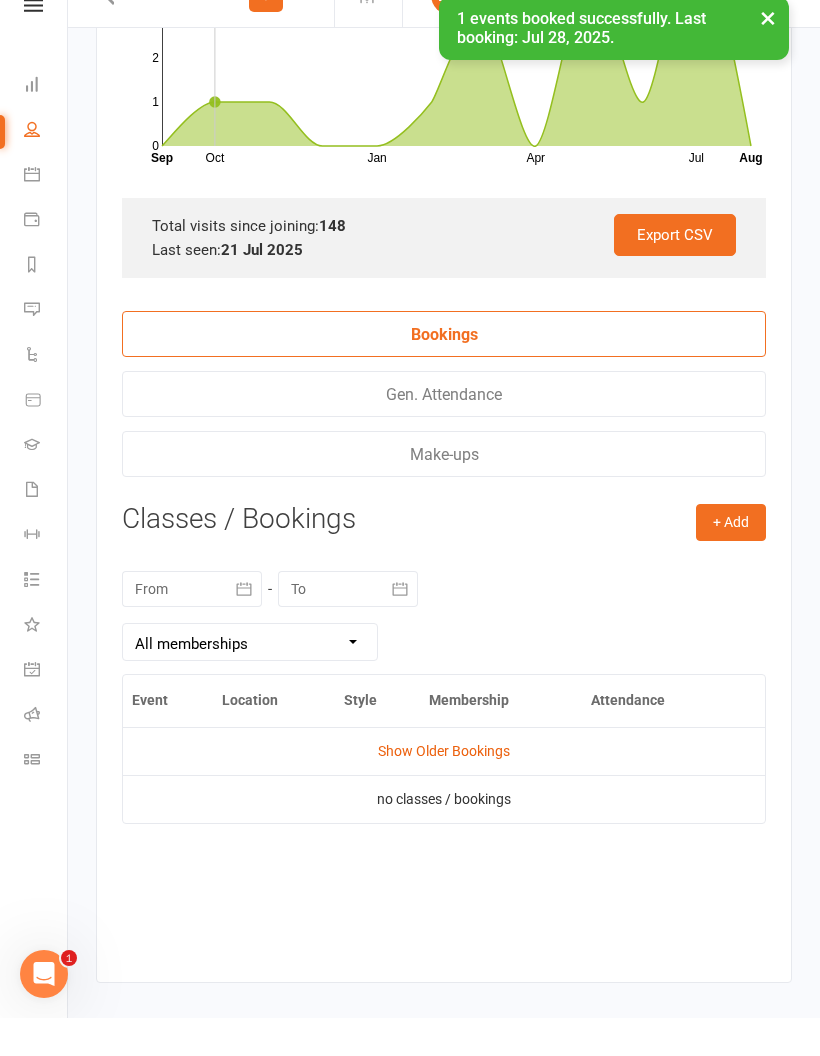 scroll, scrollTop: 3340, scrollLeft: 0, axis: vertical 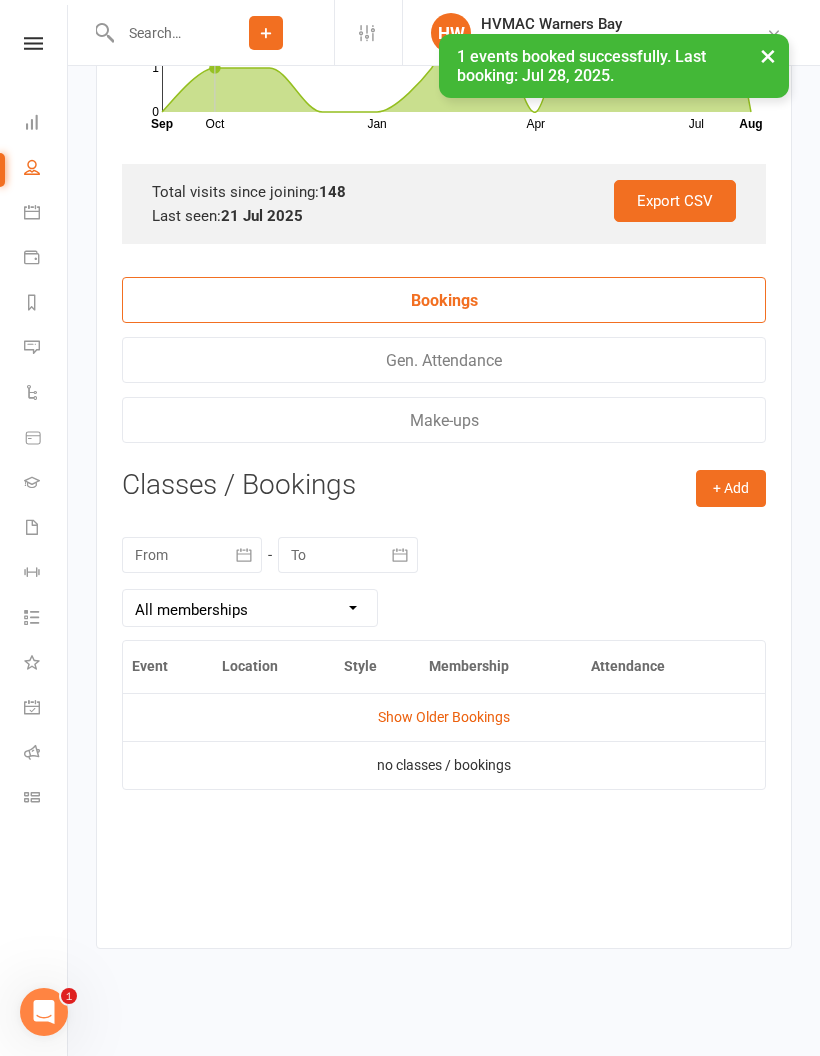 click 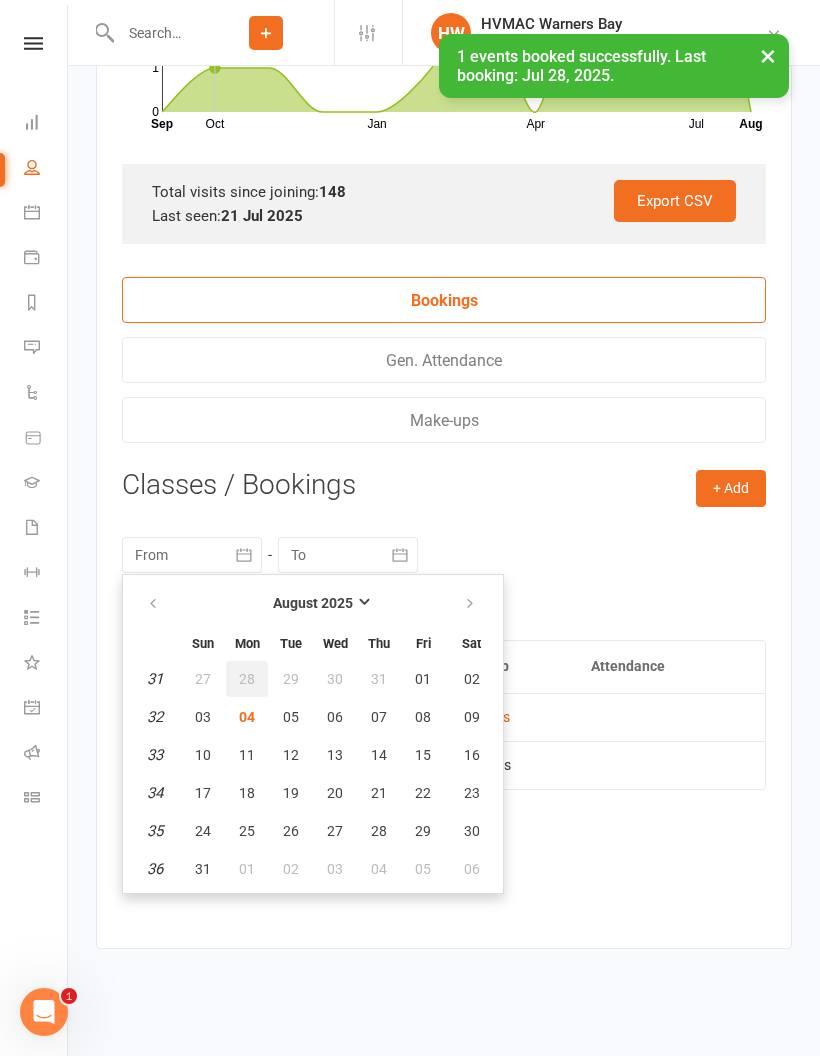 click on "28" at bounding box center (247, 679) 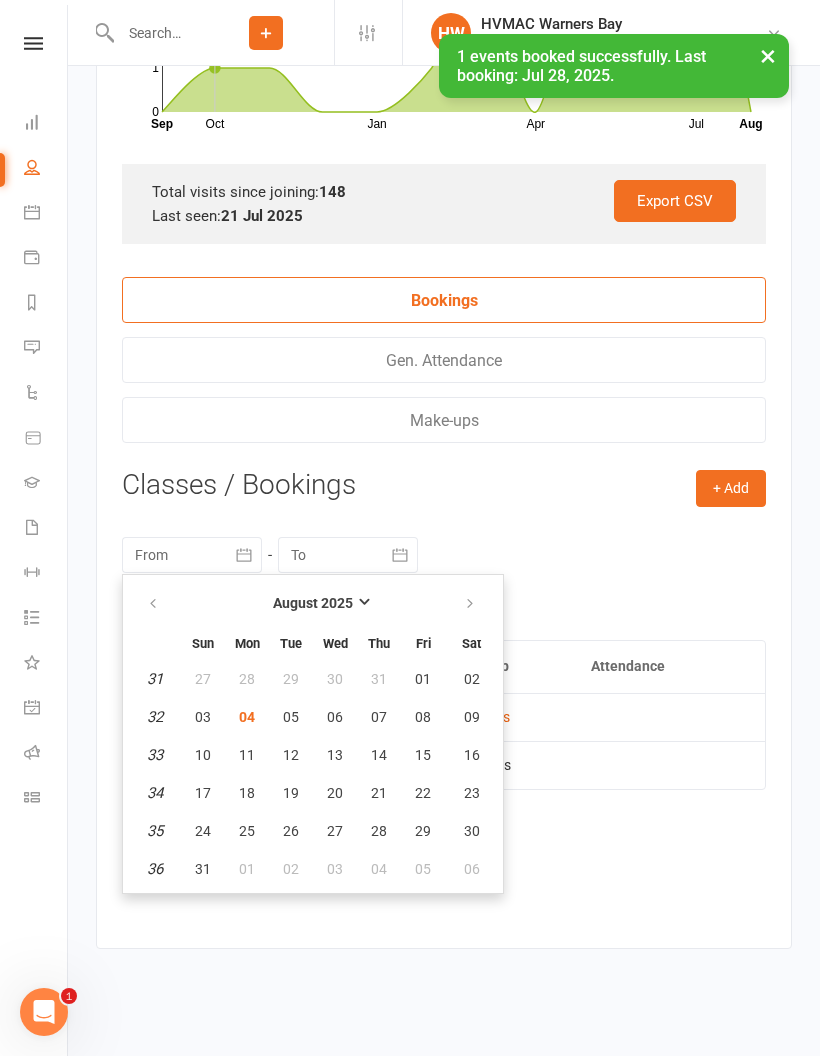 type on "28 Jul 2025" 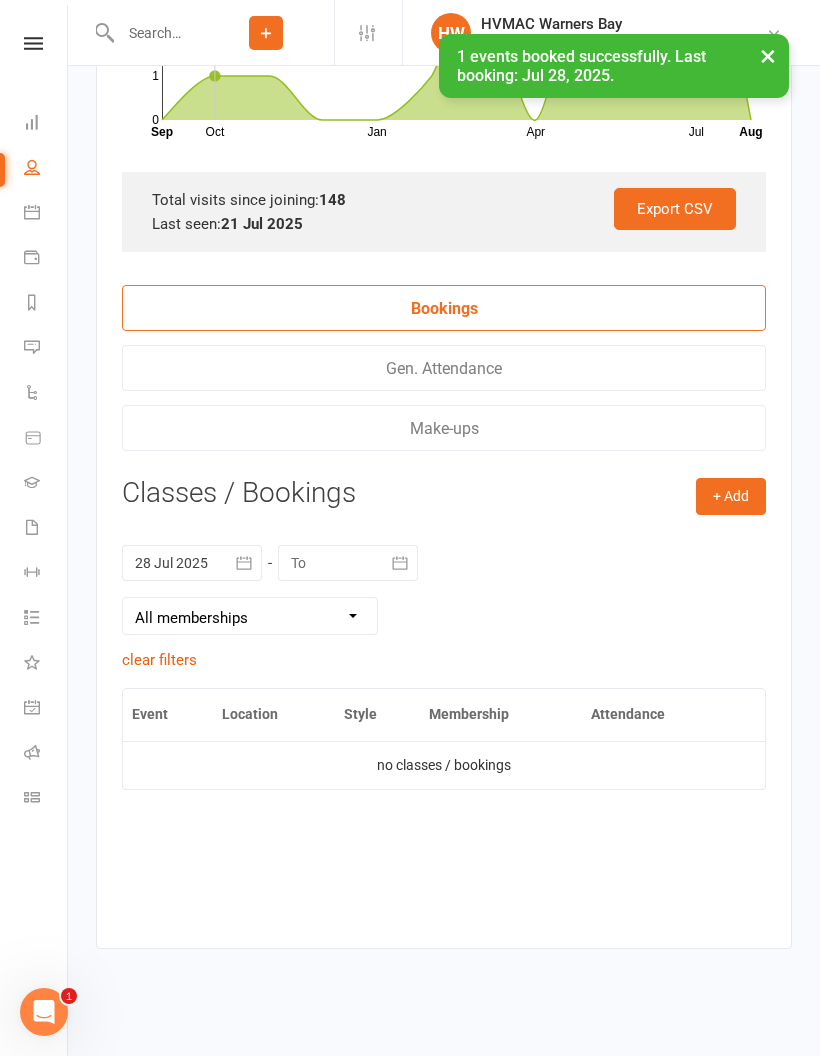 scroll, scrollTop: 3332, scrollLeft: 0, axis: vertical 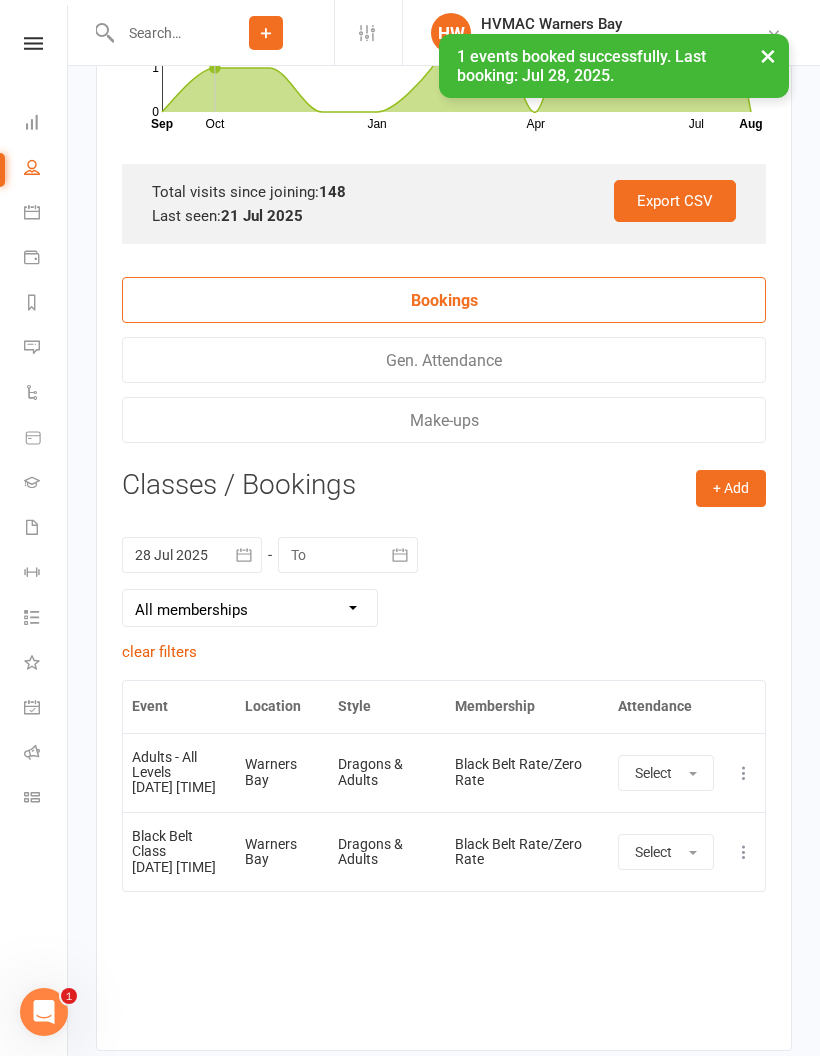 click on "Select" at bounding box center (653, 773) 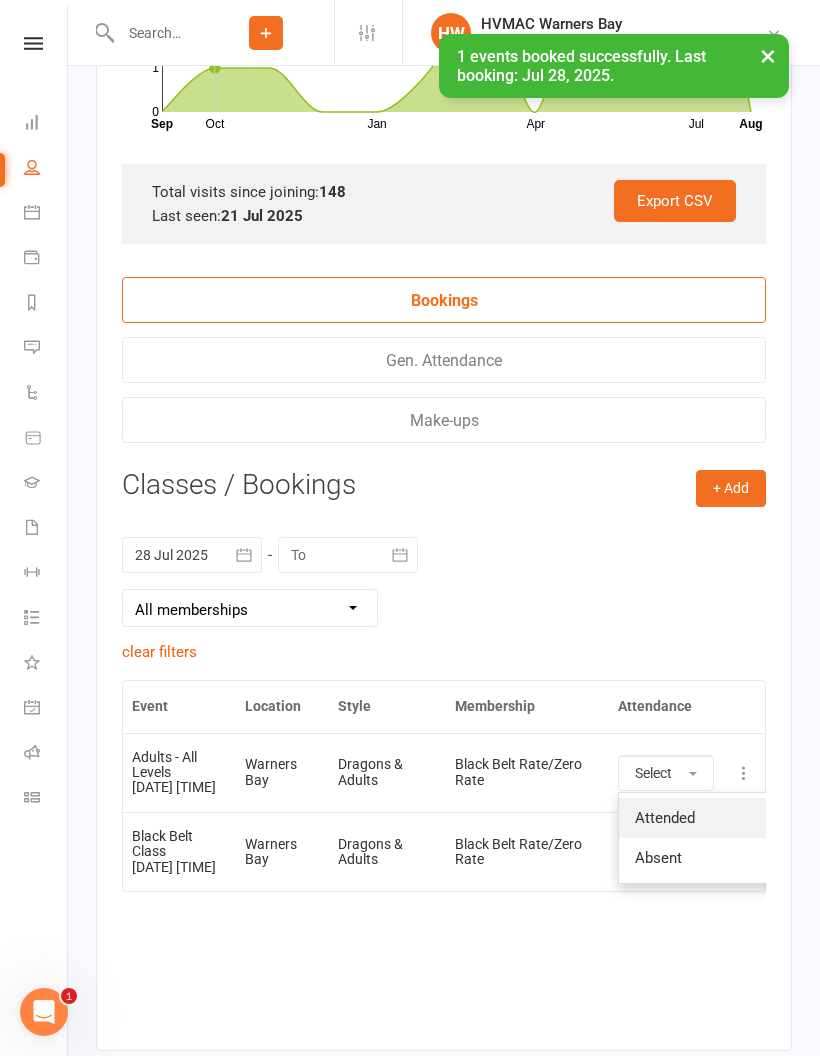 click on "Attended" at bounding box center [718, 818] 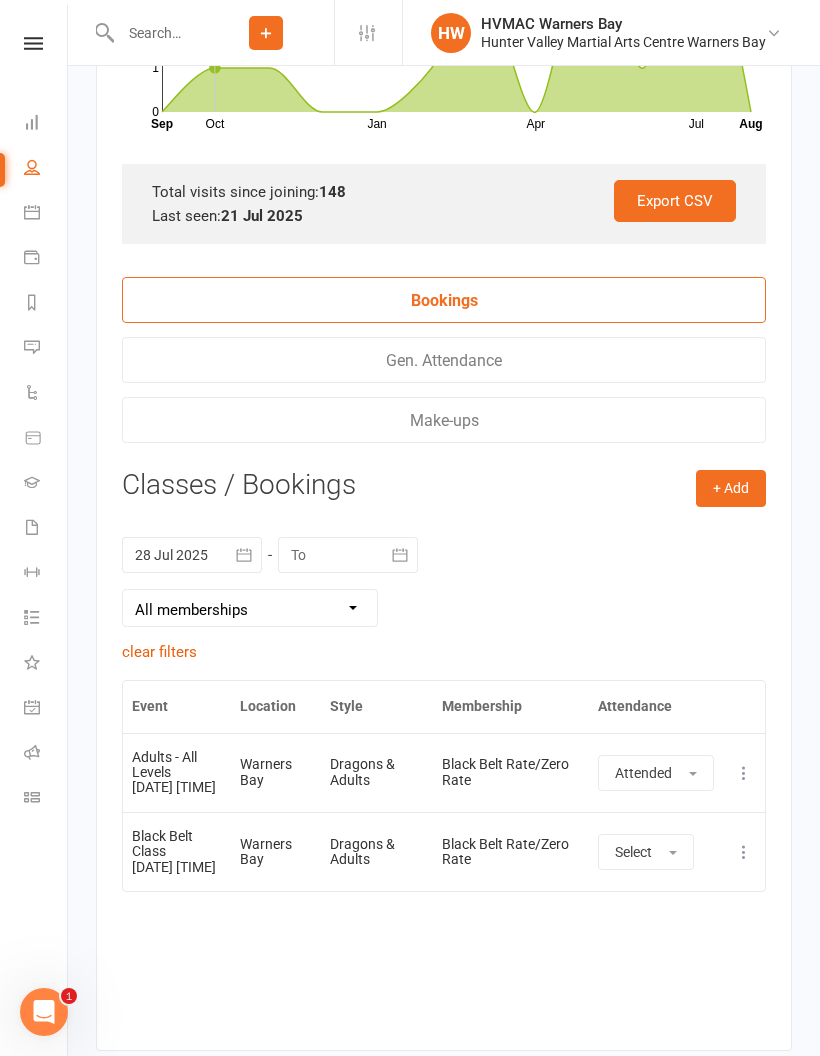 click on "Select" at bounding box center (633, 852) 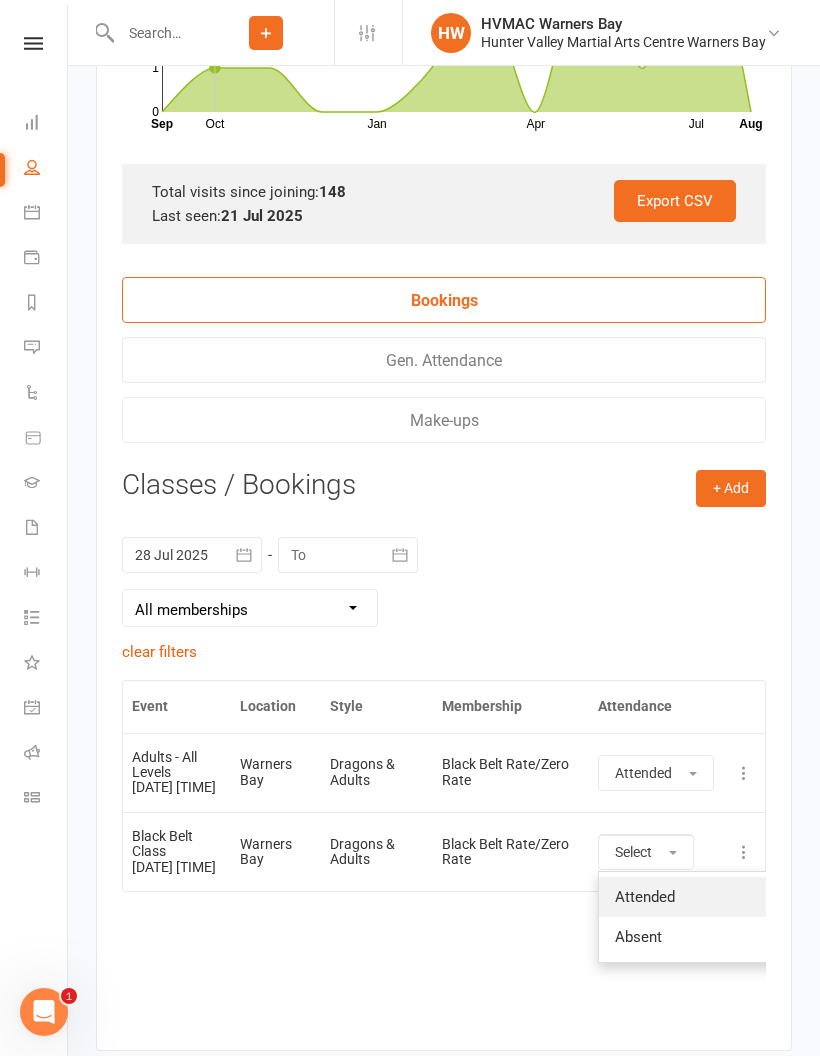 click on "Attended" at bounding box center (645, 897) 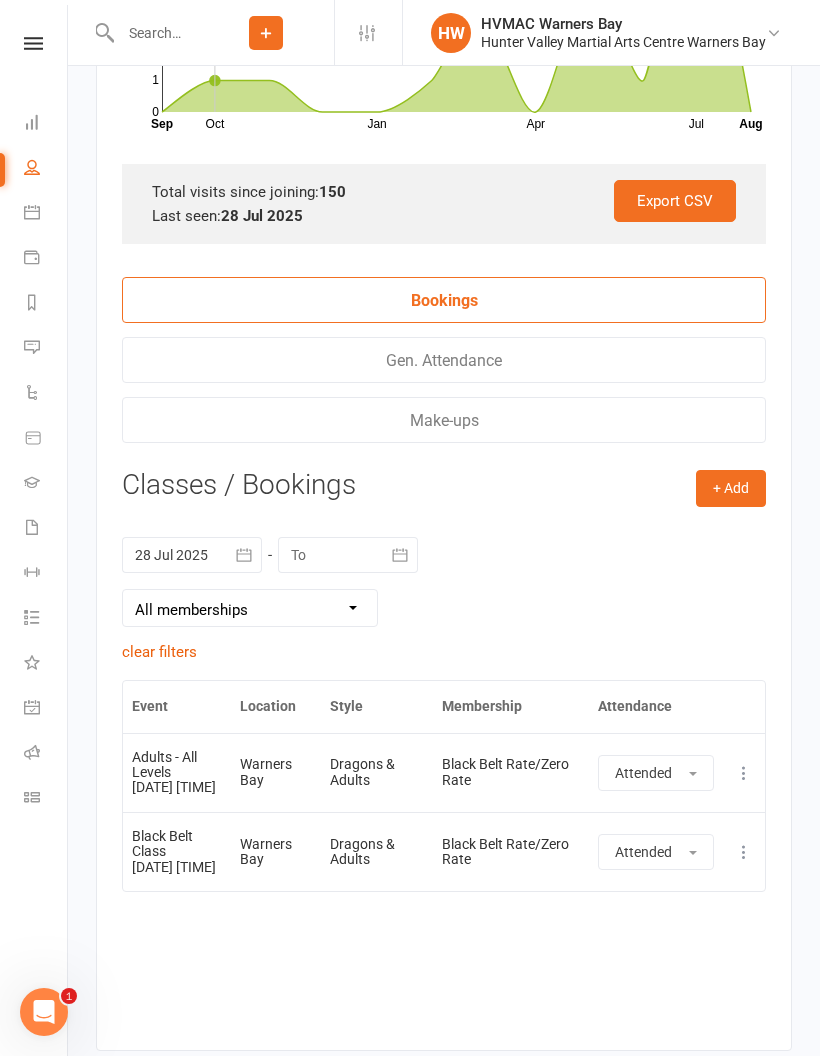 click at bounding box center [156, 33] 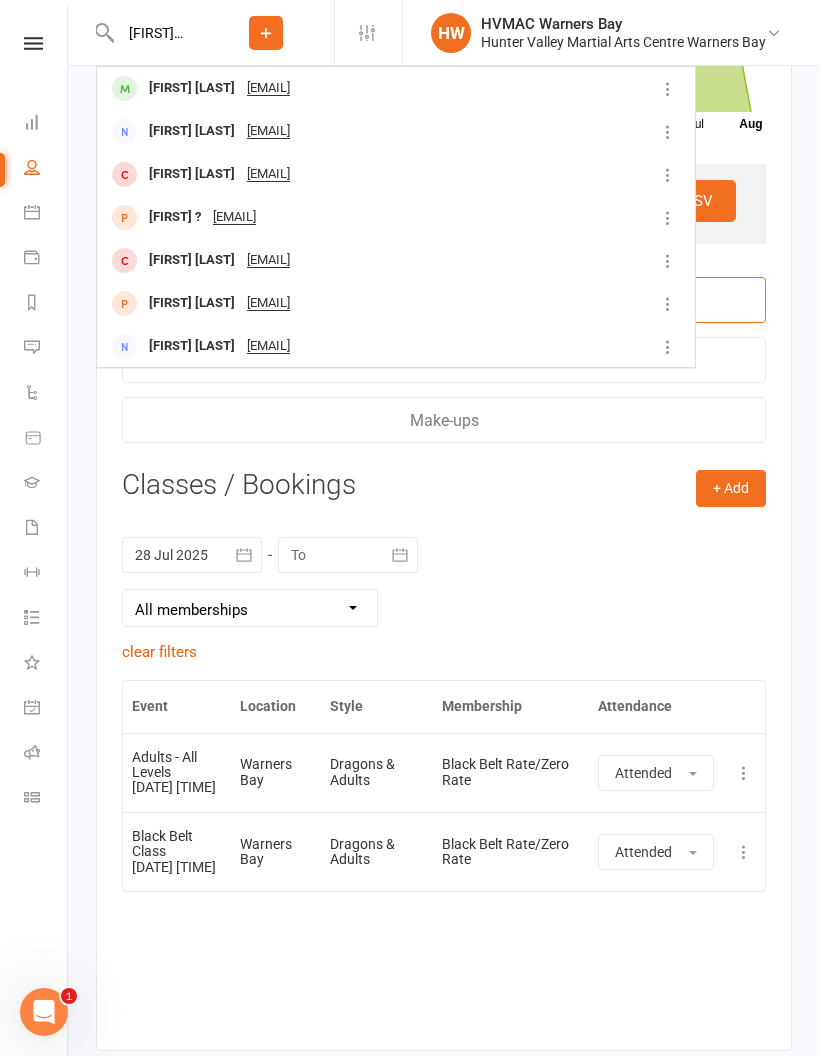 type on "[FIRST] [LAST]" 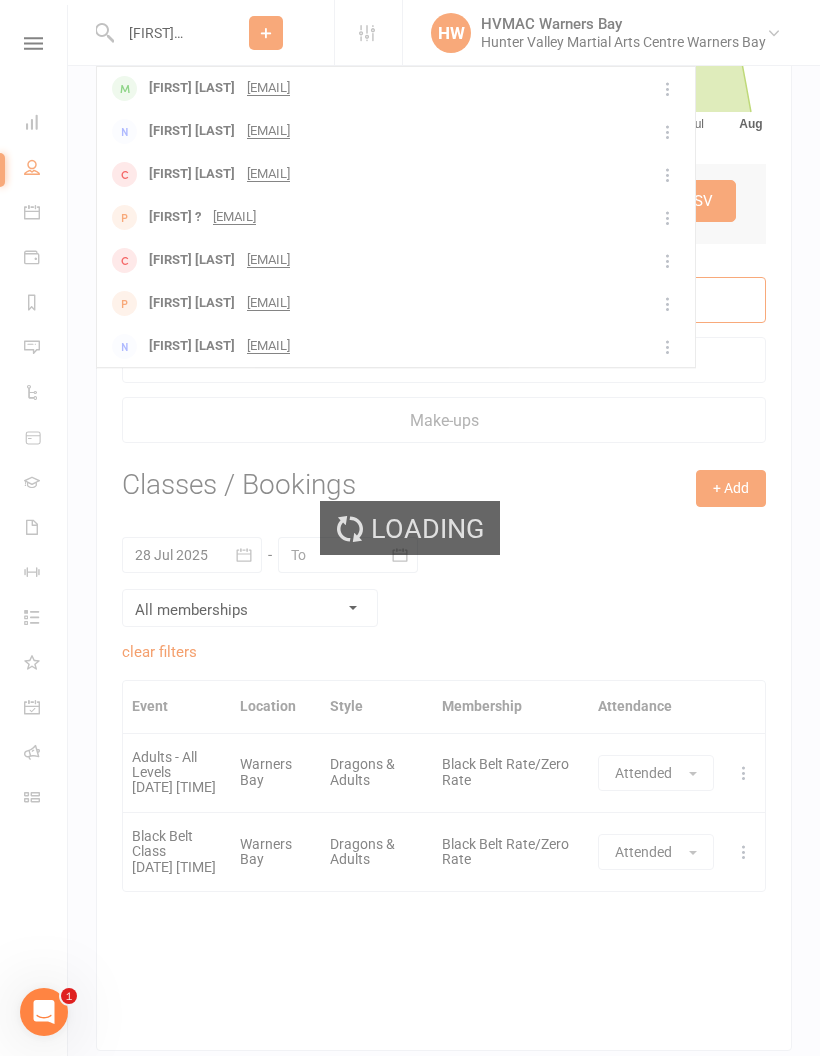 type 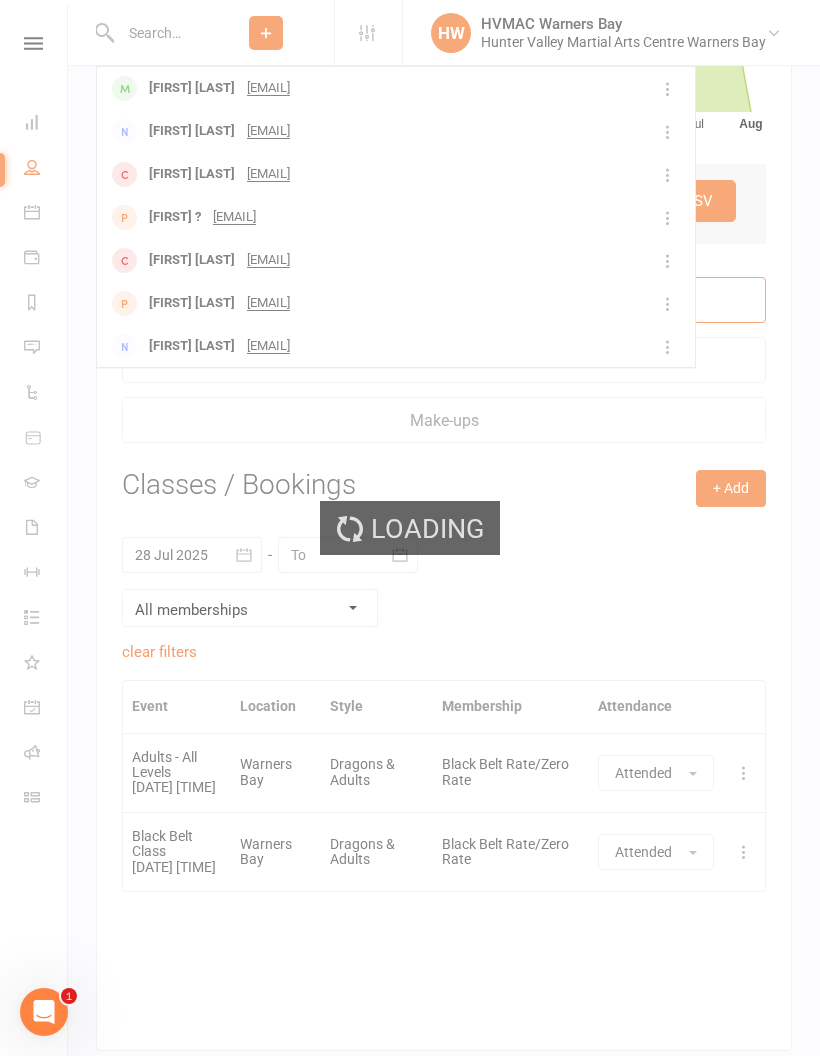 click on "Loading" at bounding box center [410, 528] 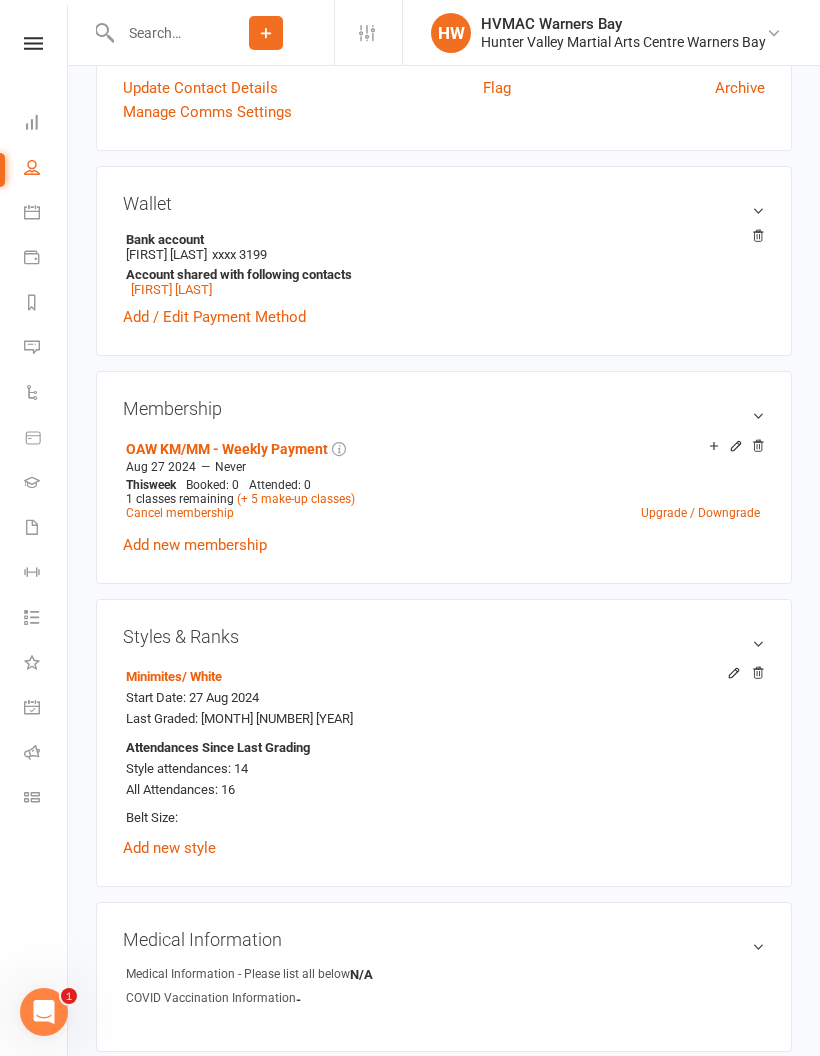 scroll, scrollTop: 751, scrollLeft: 0, axis: vertical 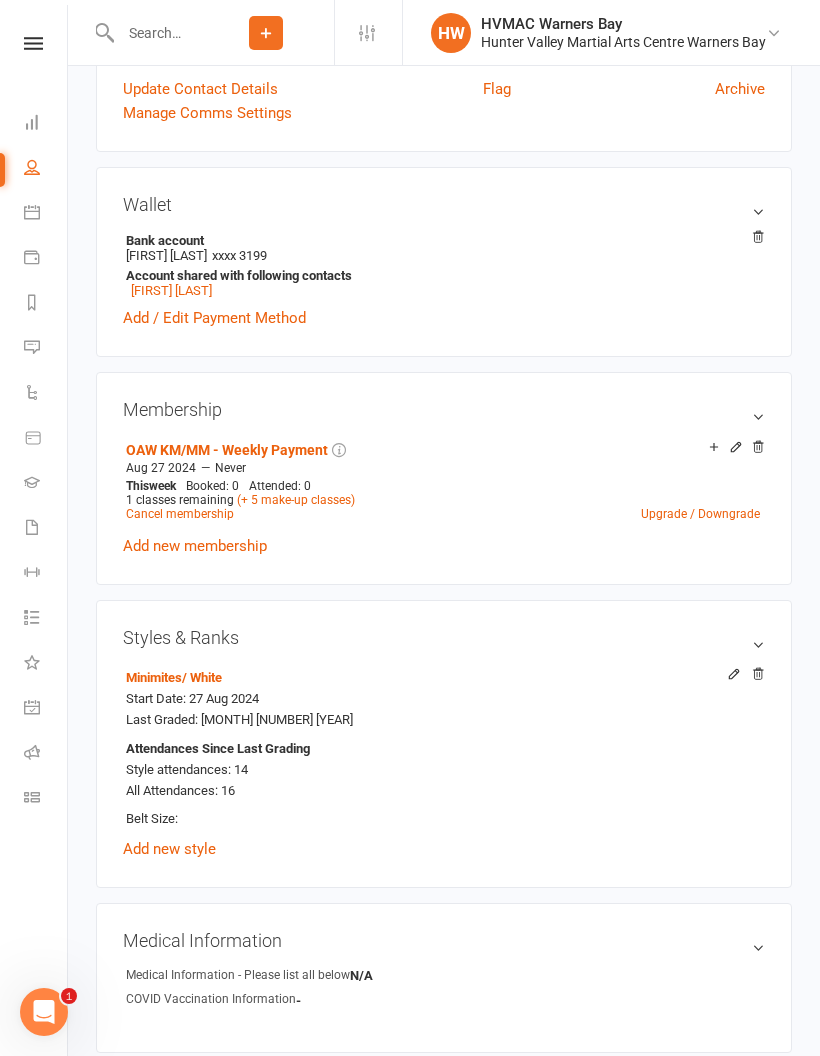click on "Cancel membership" at bounding box center (180, 514) 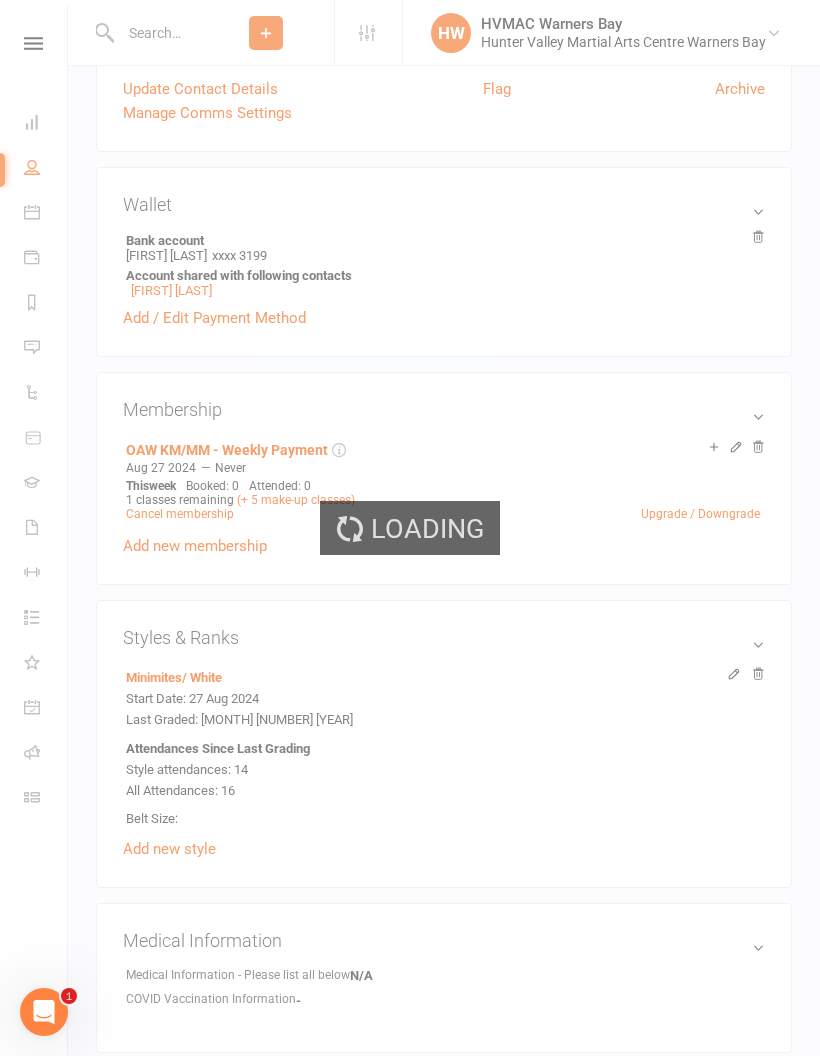 scroll, scrollTop: 0, scrollLeft: 0, axis: both 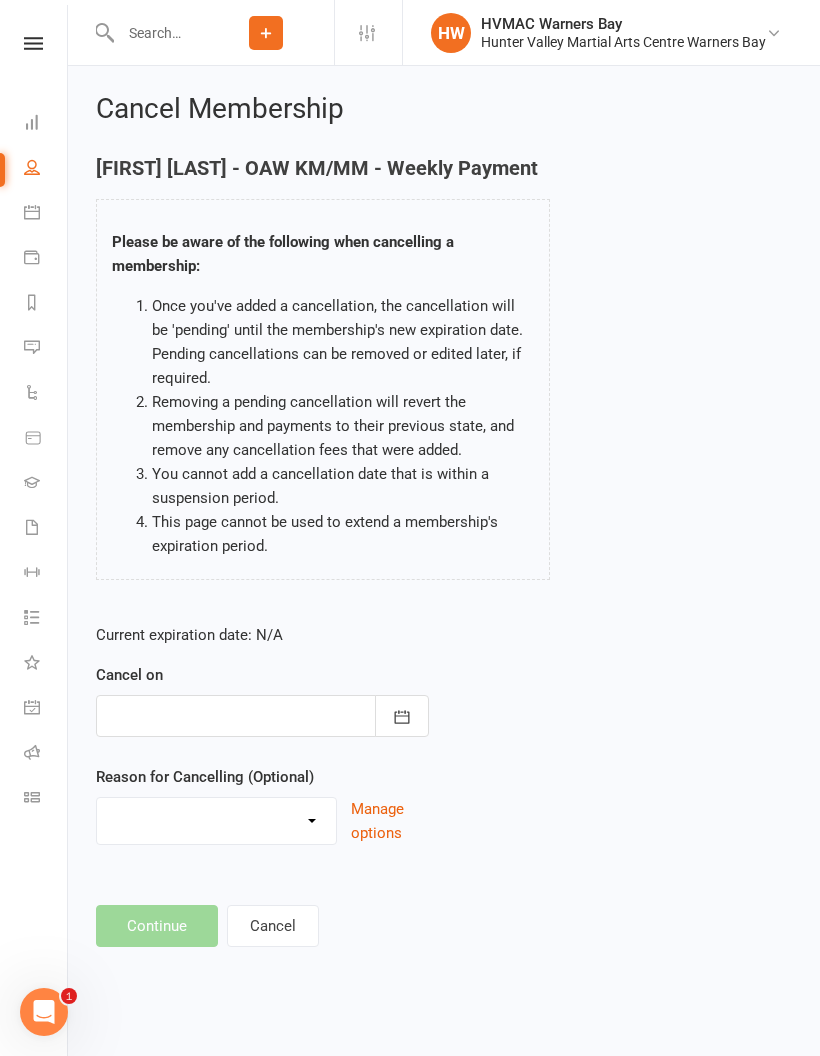 click at bounding box center (402, 716) 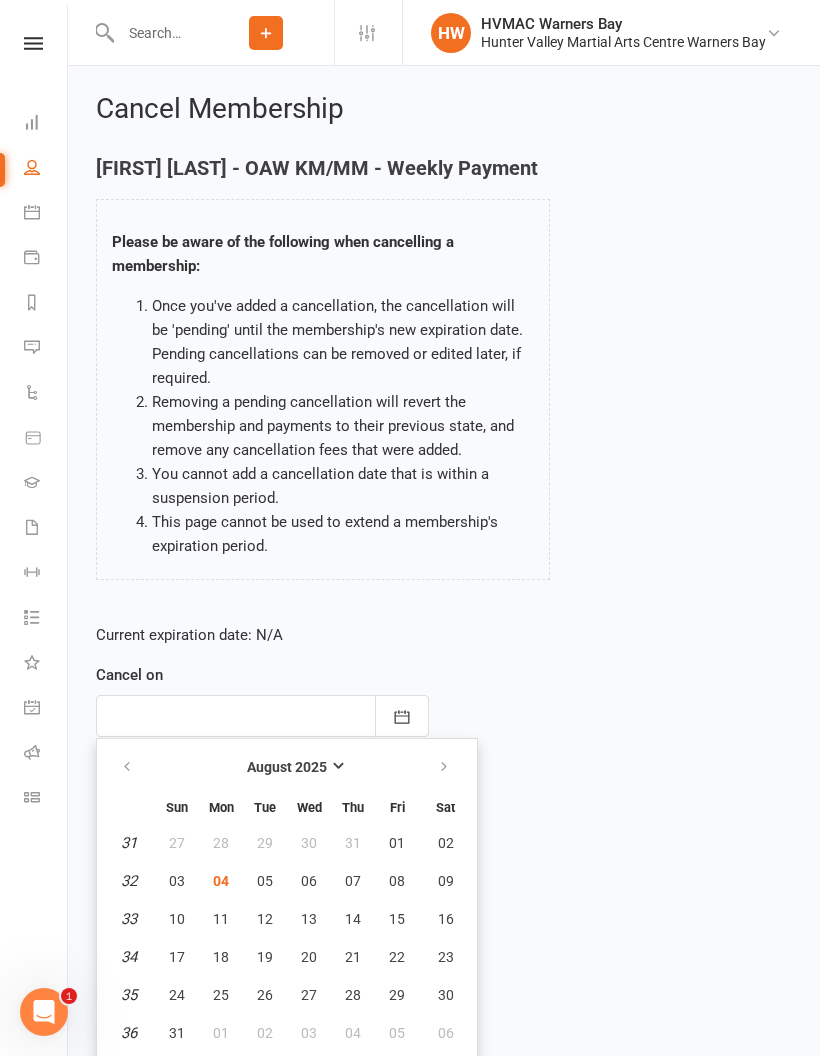 scroll, scrollTop: 1, scrollLeft: 0, axis: vertical 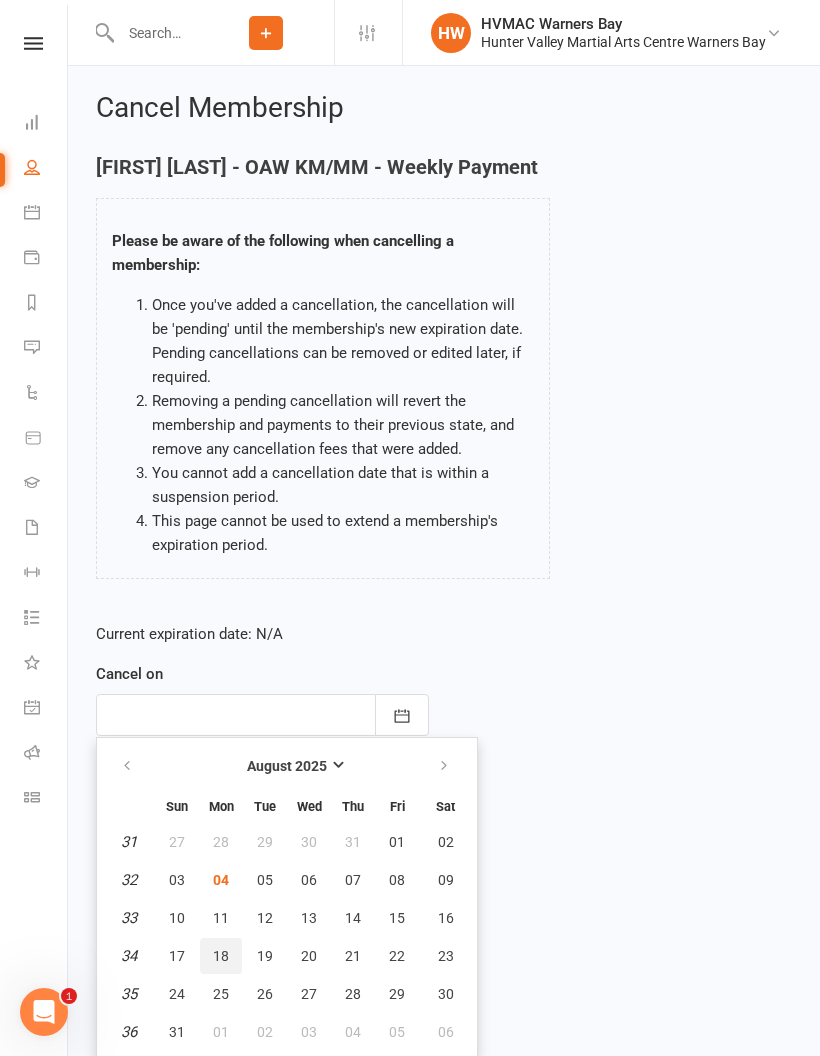 click on "18" at bounding box center [221, 956] 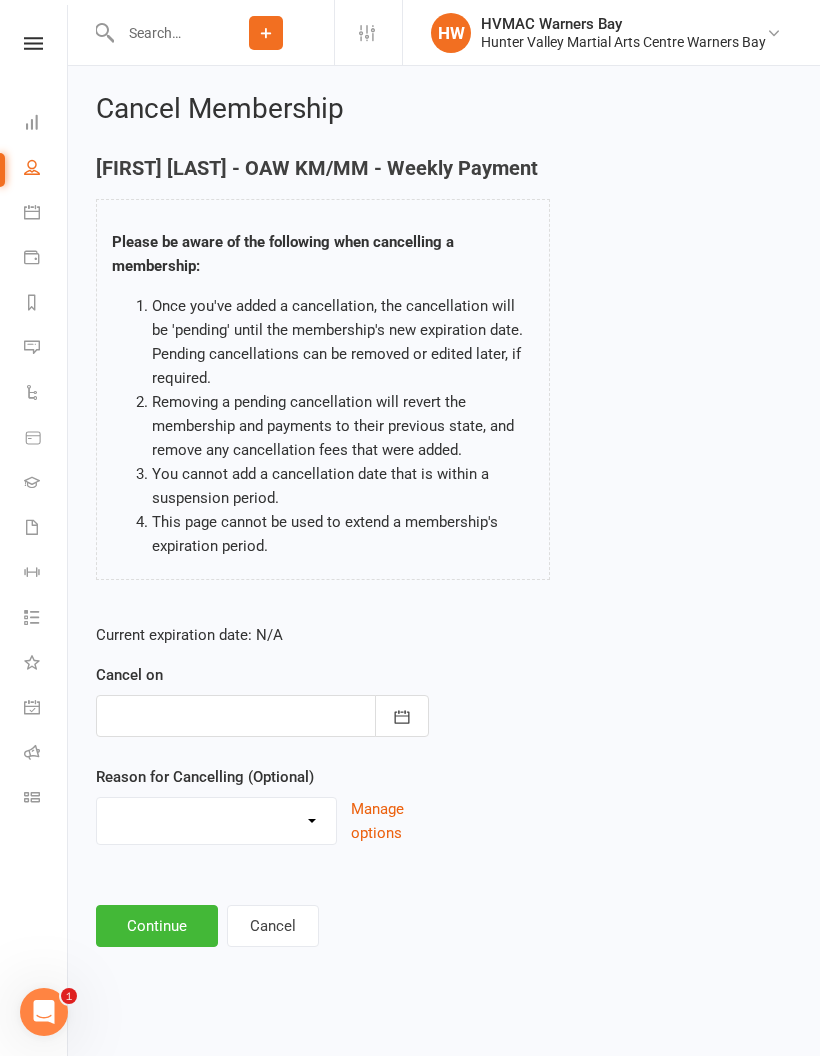 type on "18 Aug 2025" 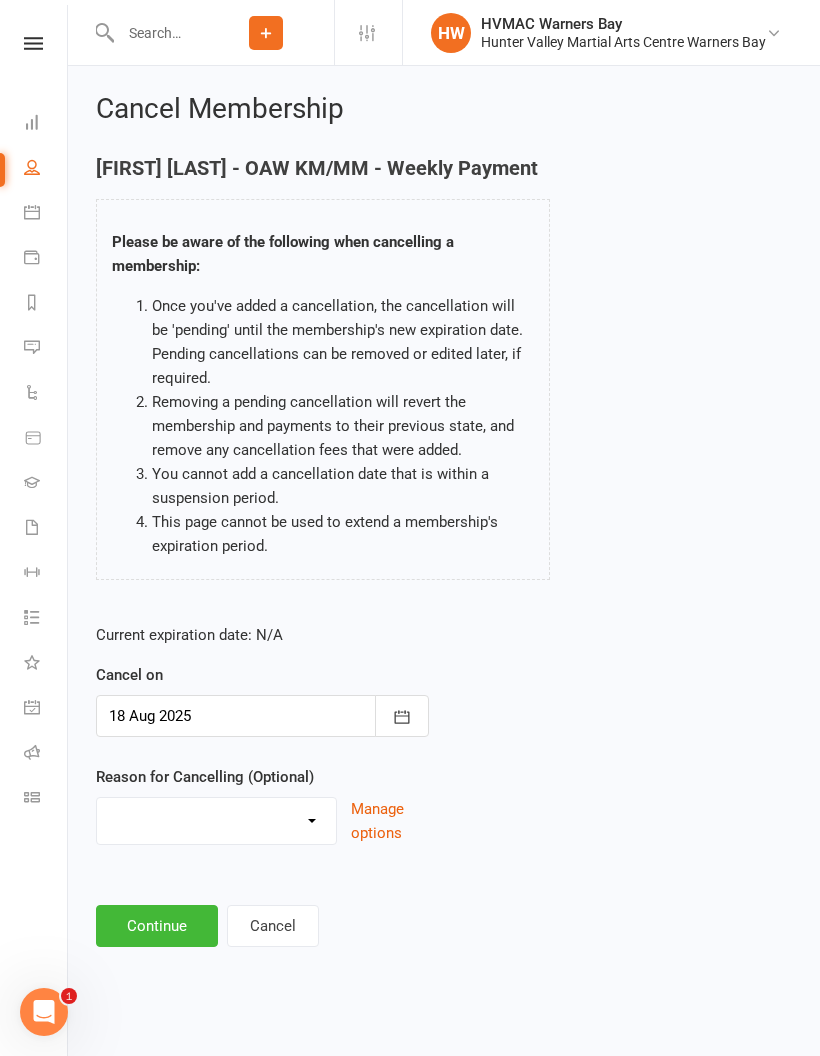 scroll, scrollTop: 0, scrollLeft: 0, axis: both 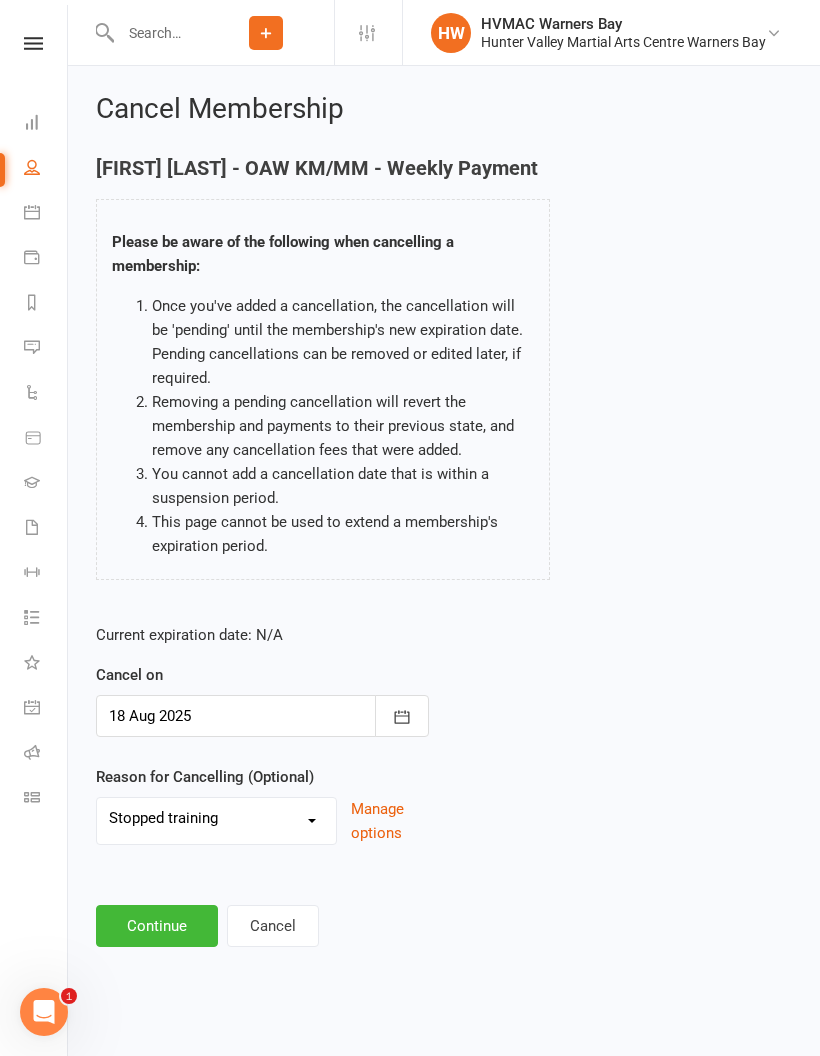 click on "Continue" at bounding box center [157, 926] 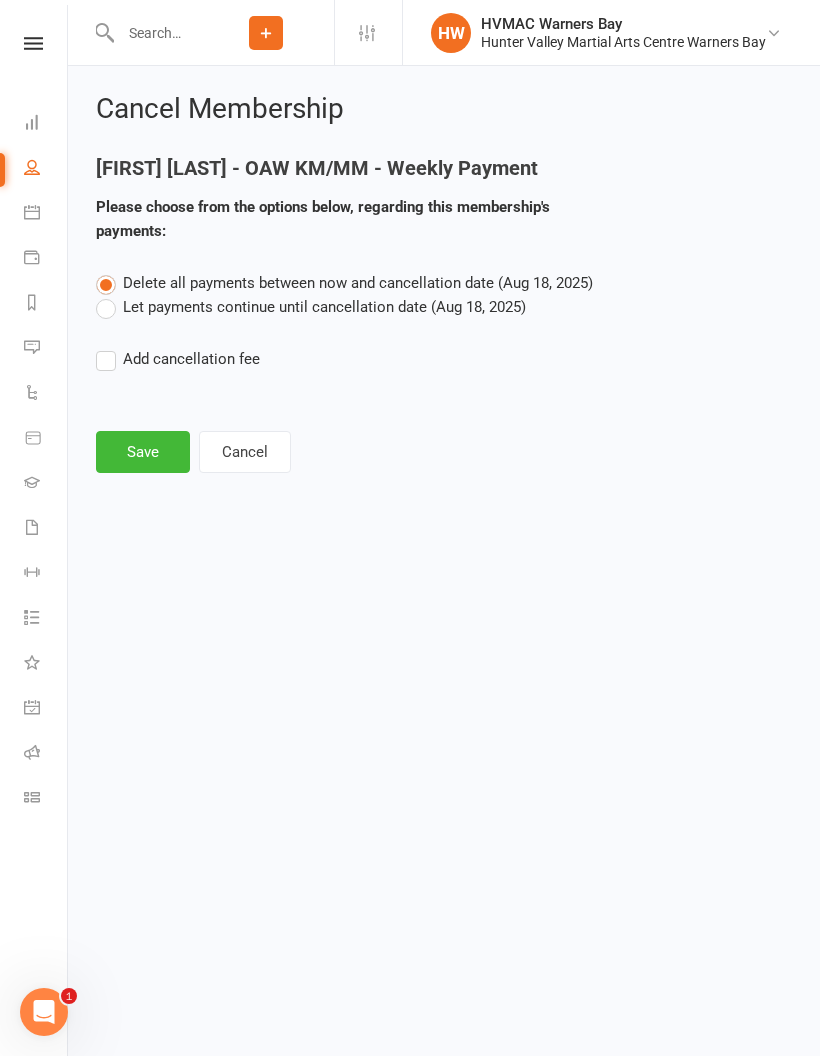 click on "Let payments continue until cancellation date (Aug 18, 2025)" at bounding box center [311, 307] 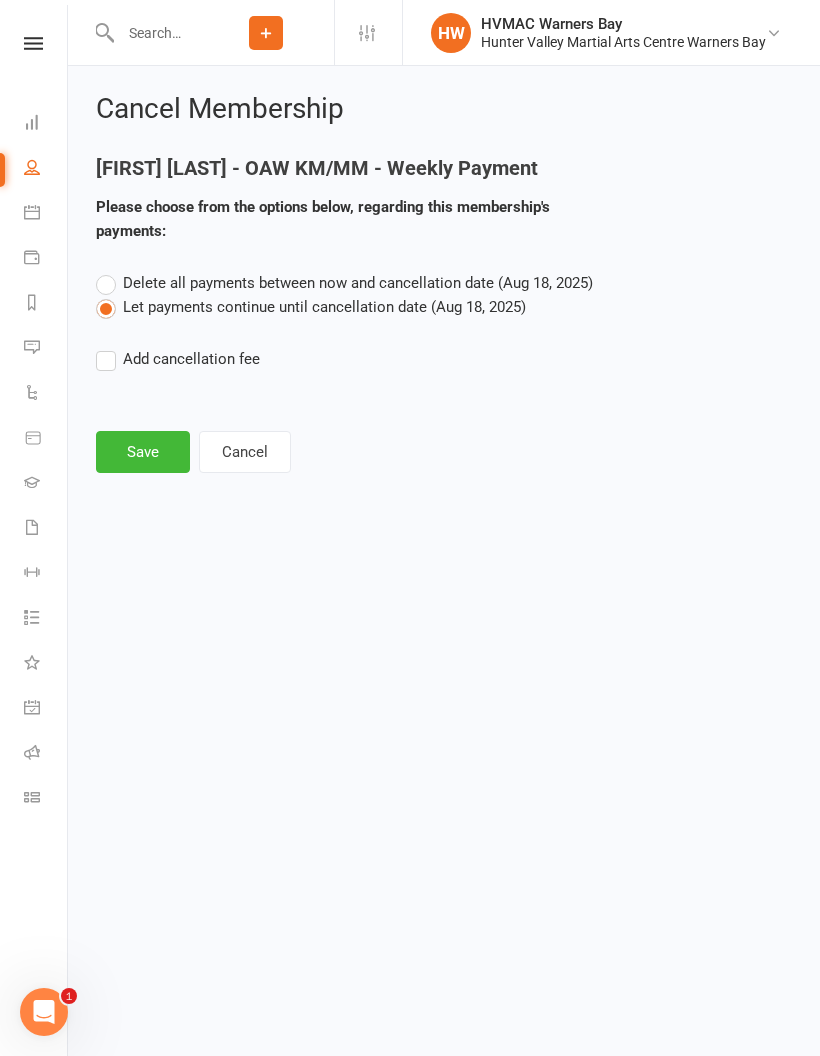 click on "Save" at bounding box center [143, 452] 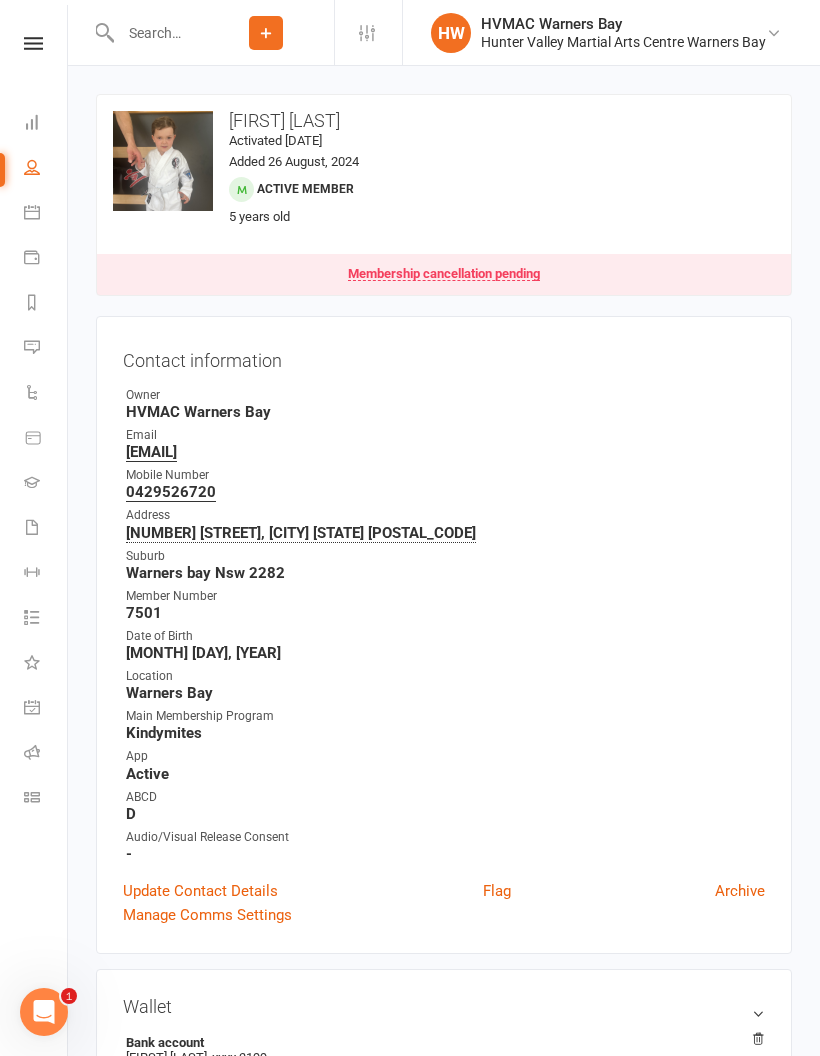 click at bounding box center (156, 33) 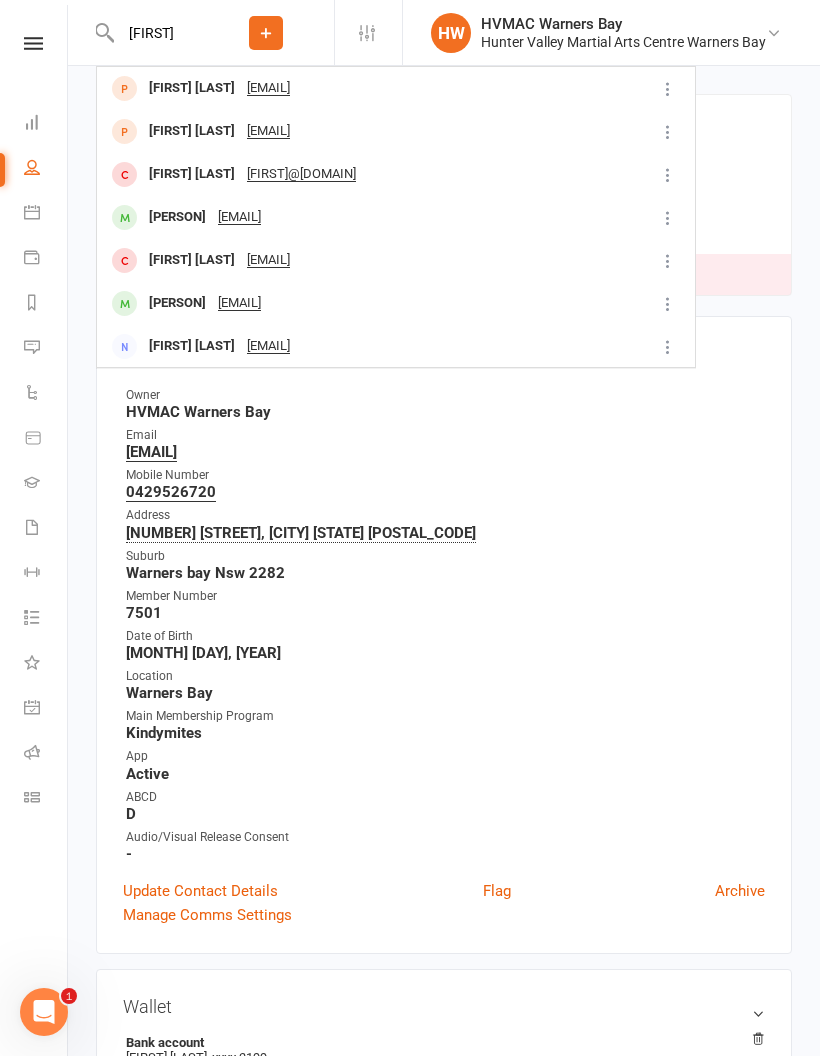 type on "[FIRST]" 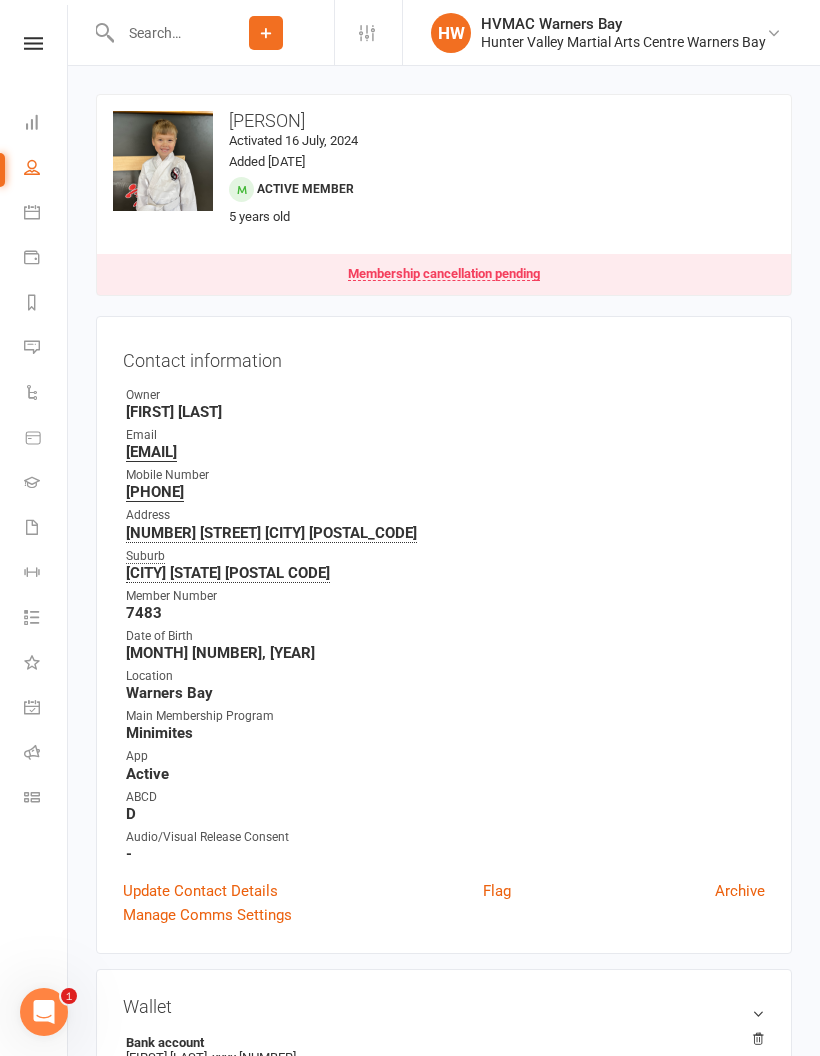 click at bounding box center [156, 33] 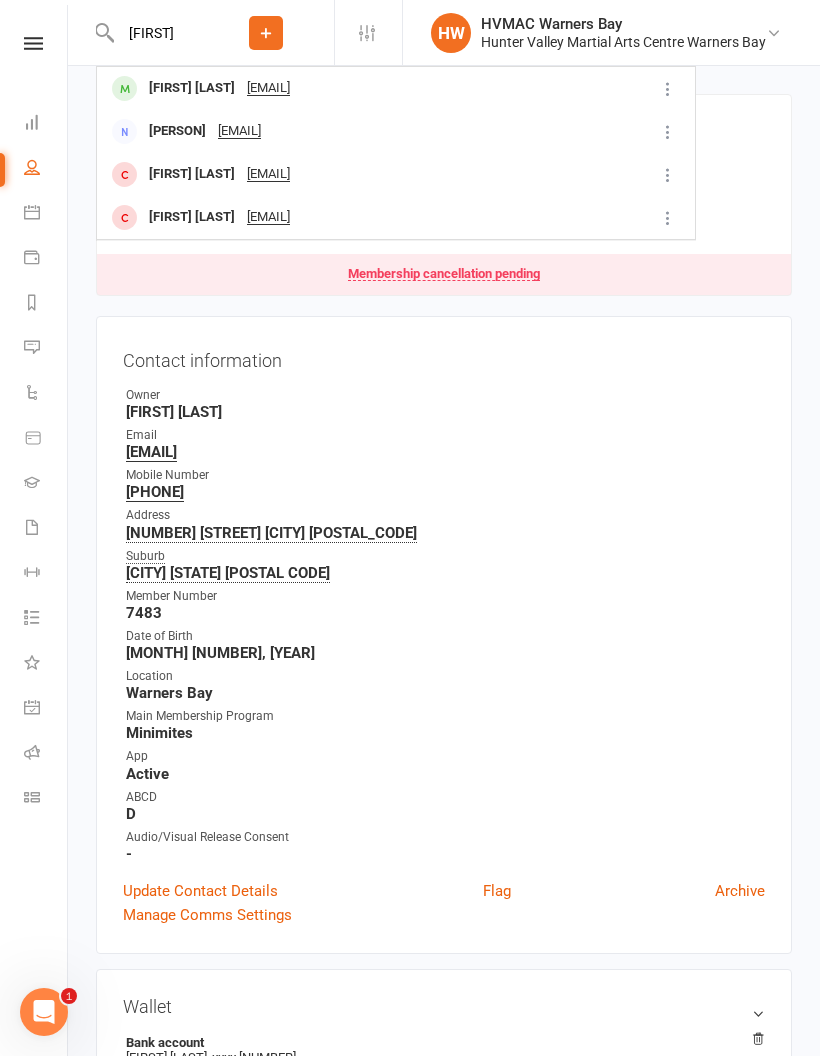 type on "[FIRST]" 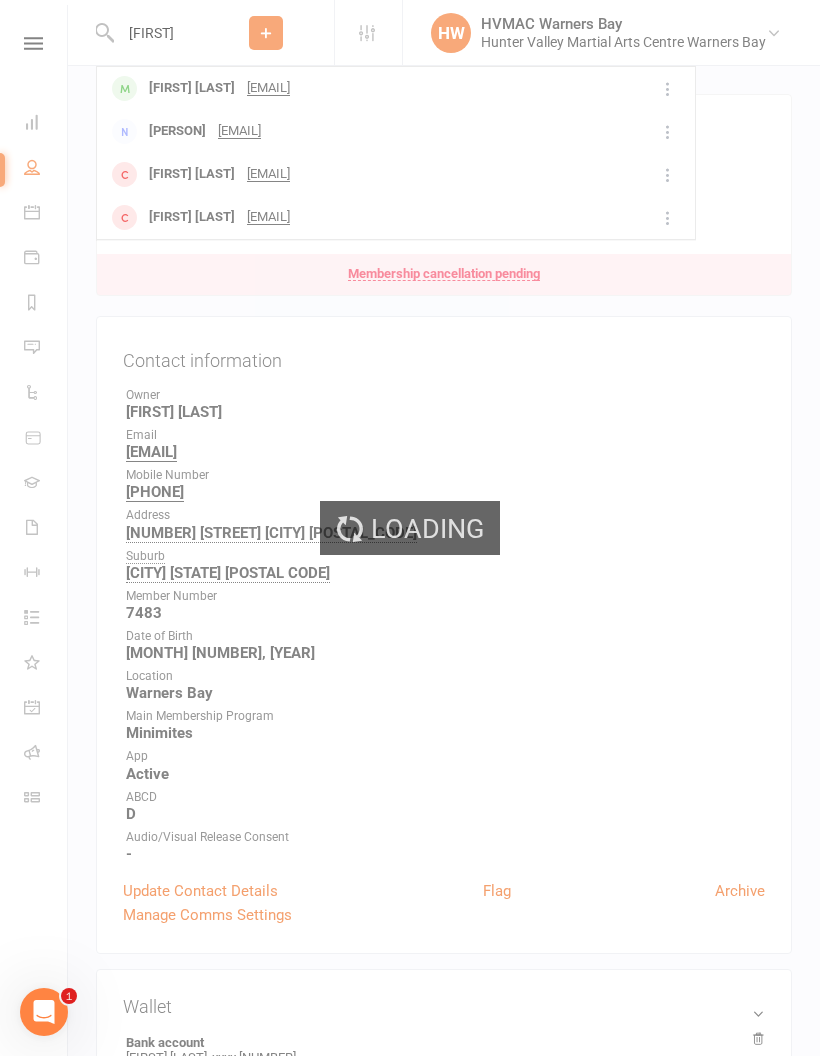 type 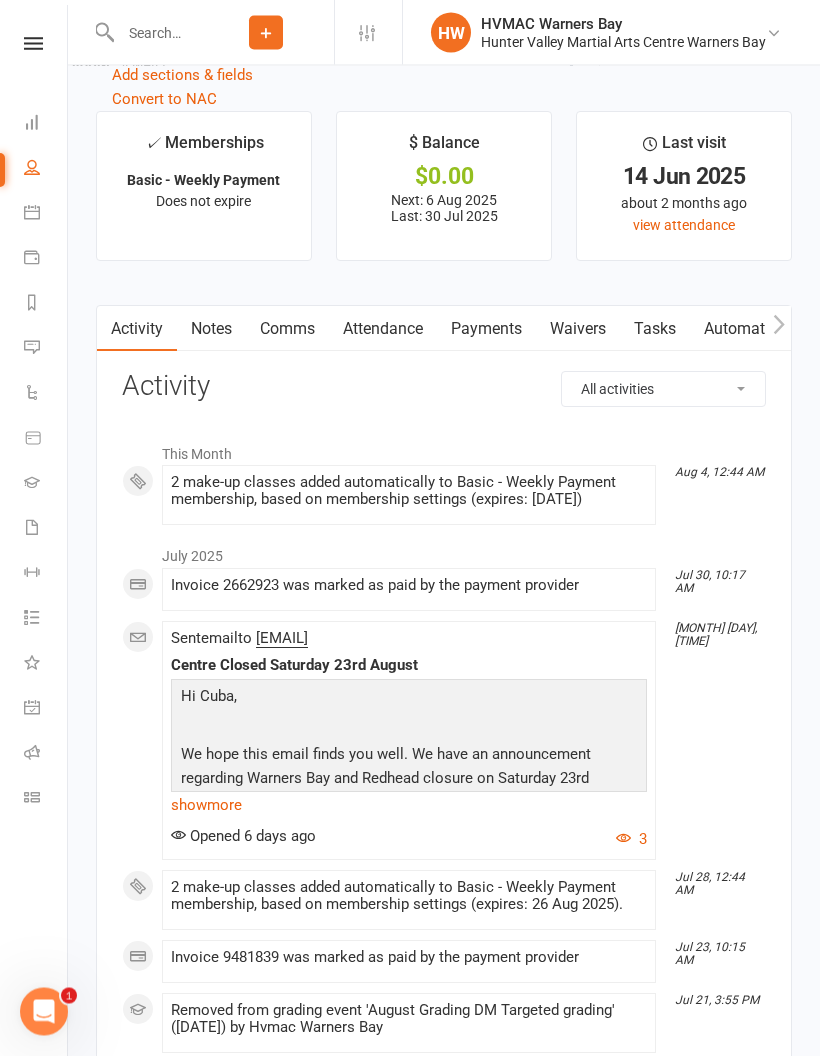 scroll, scrollTop: 2814, scrollLeft: 0, axis: vertical 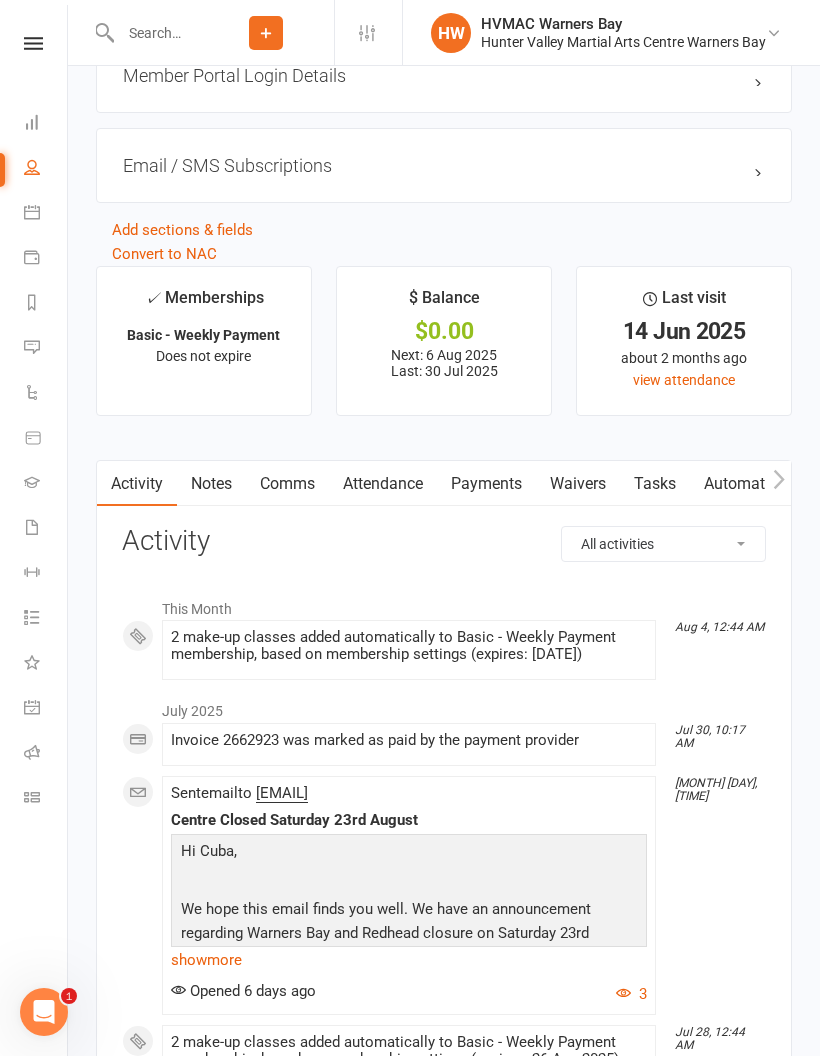click on "Notes" at bounding box center [211, 484] 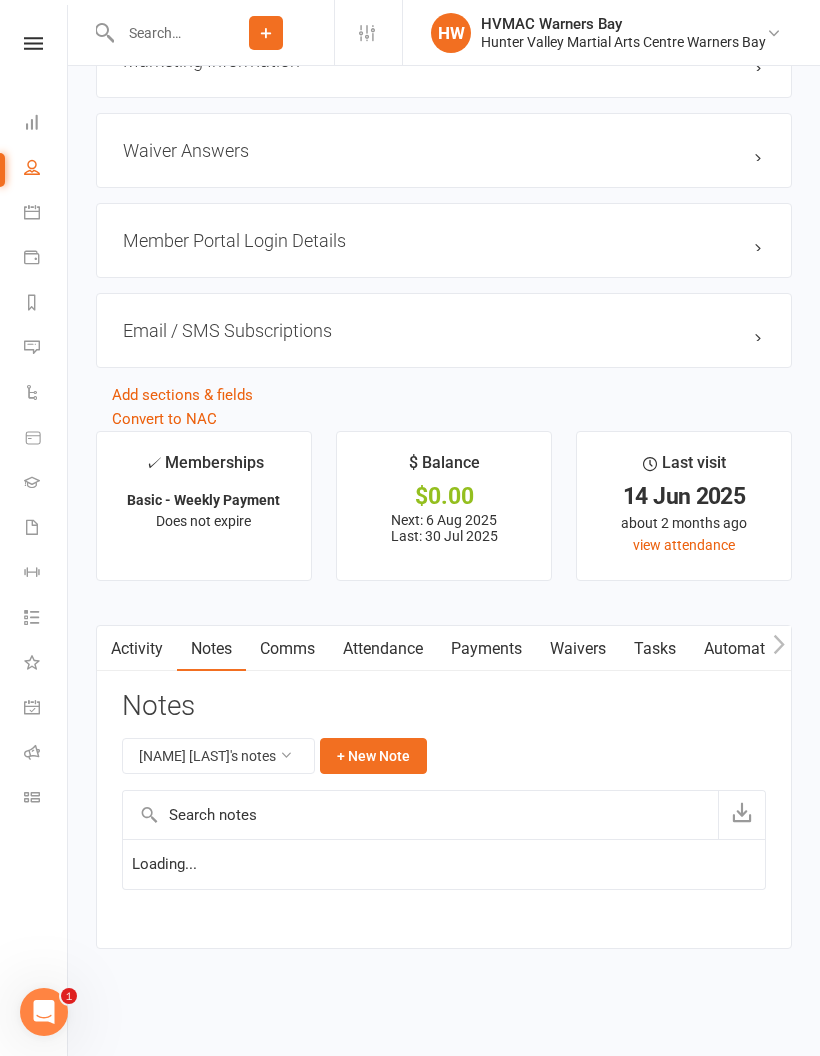 scroll, scrollTop: 2510, scrollLeft: 0, axis: vertical 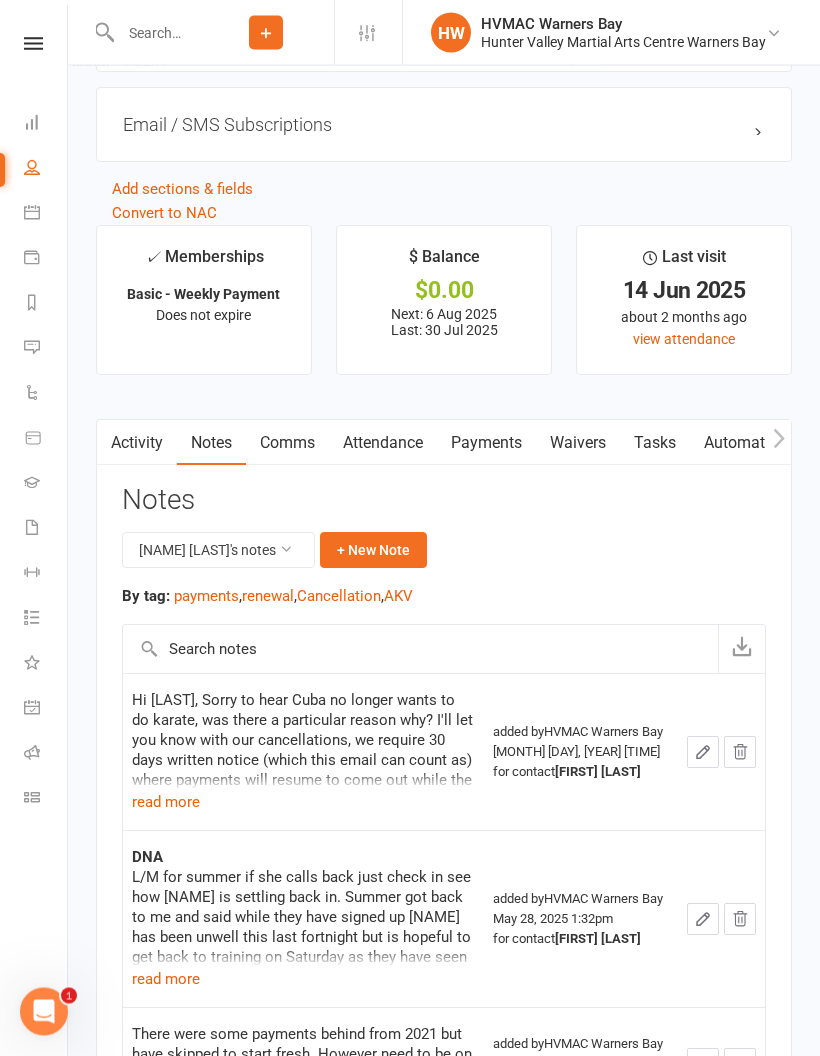 click on "read more" at bounding box center [166, 803] 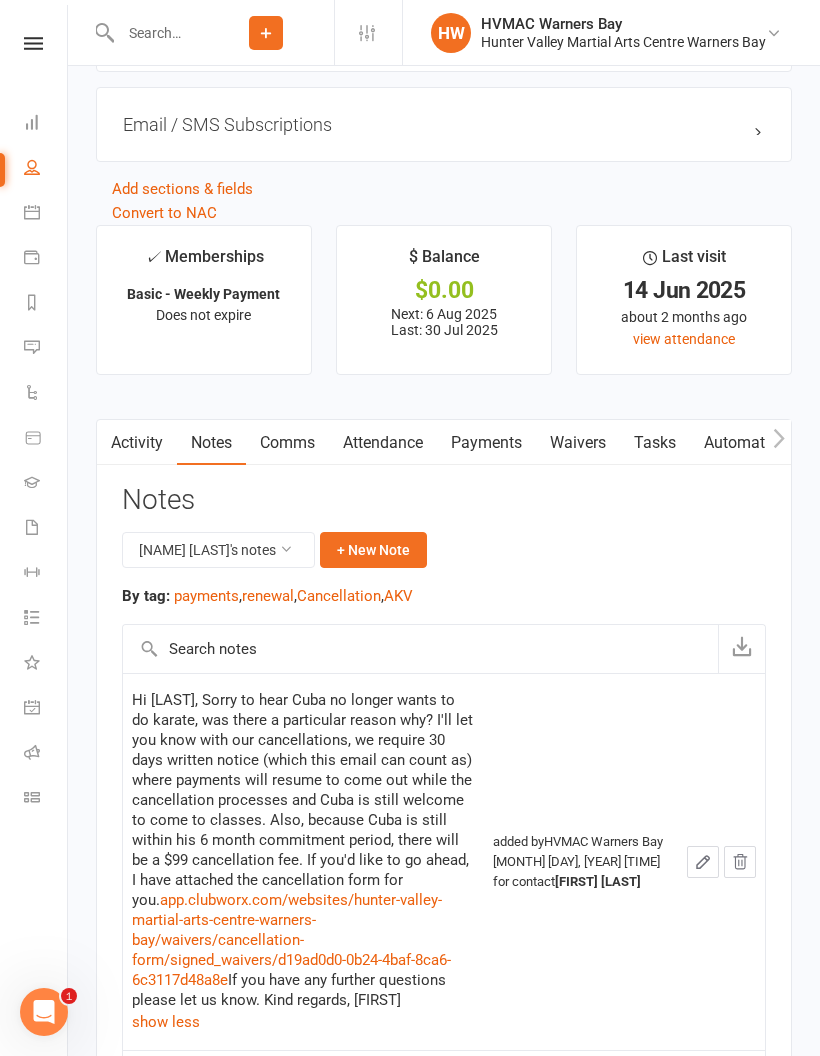 click on "Waivers" at bounding box center (578, 443) 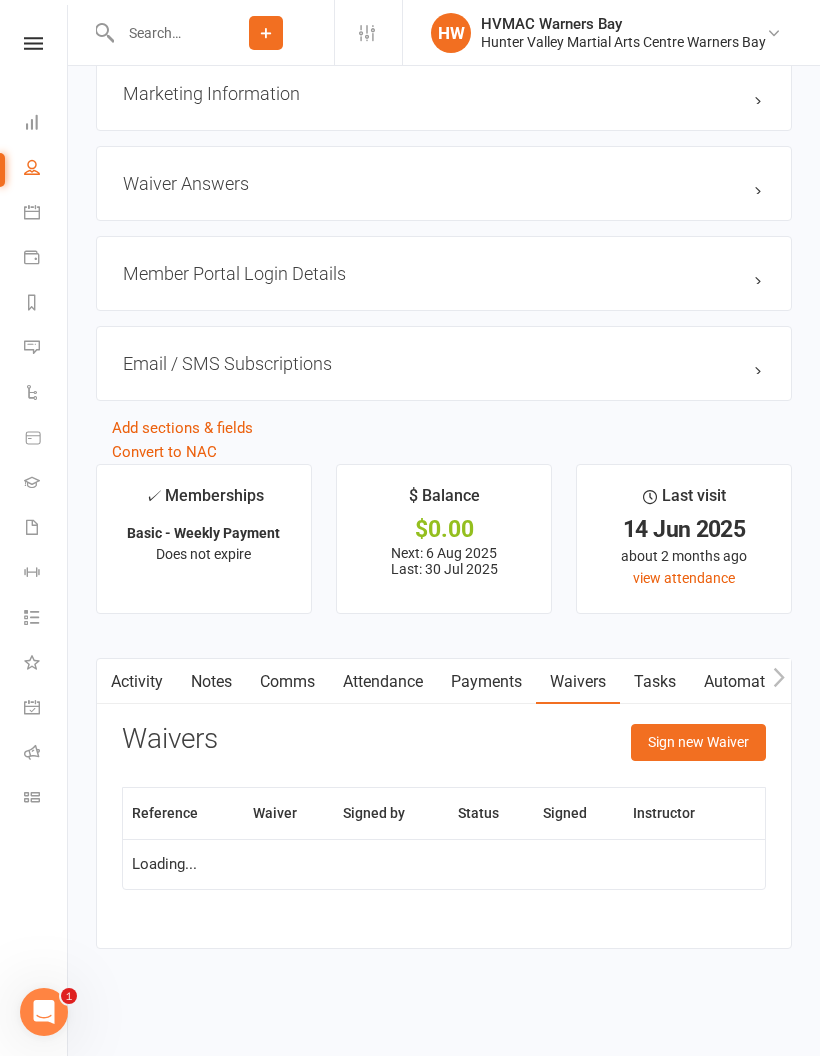 scroll, scrollTop: 2398, scrollLeft: 0, axis: vertical 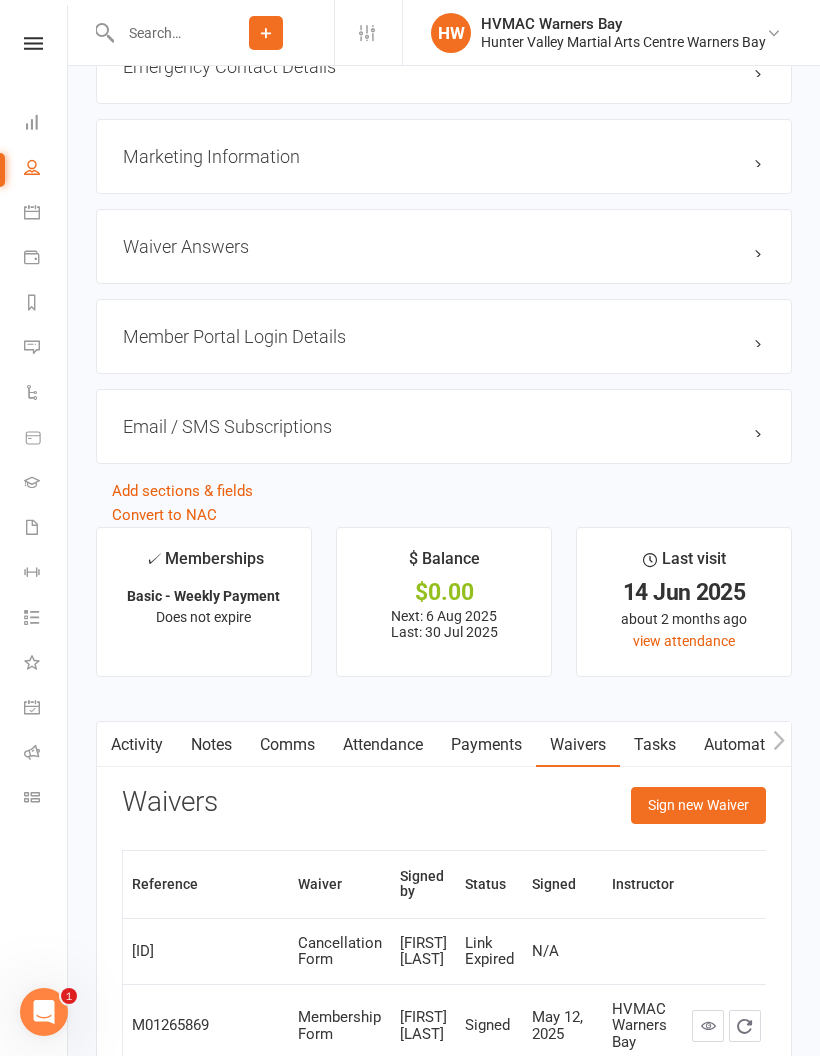 click on "Sign new Waiver" at bounding box center [698, 805] 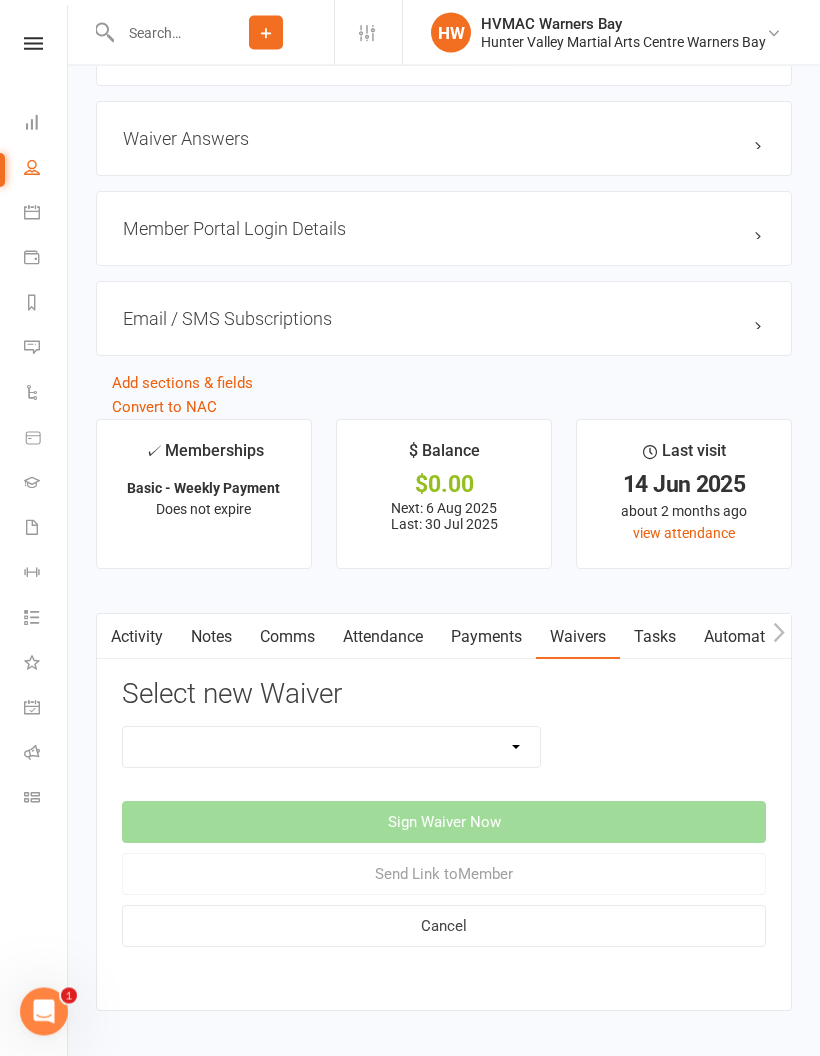 scroll, scrollTop: 2506, scrollLeft: 0, axis: vertical 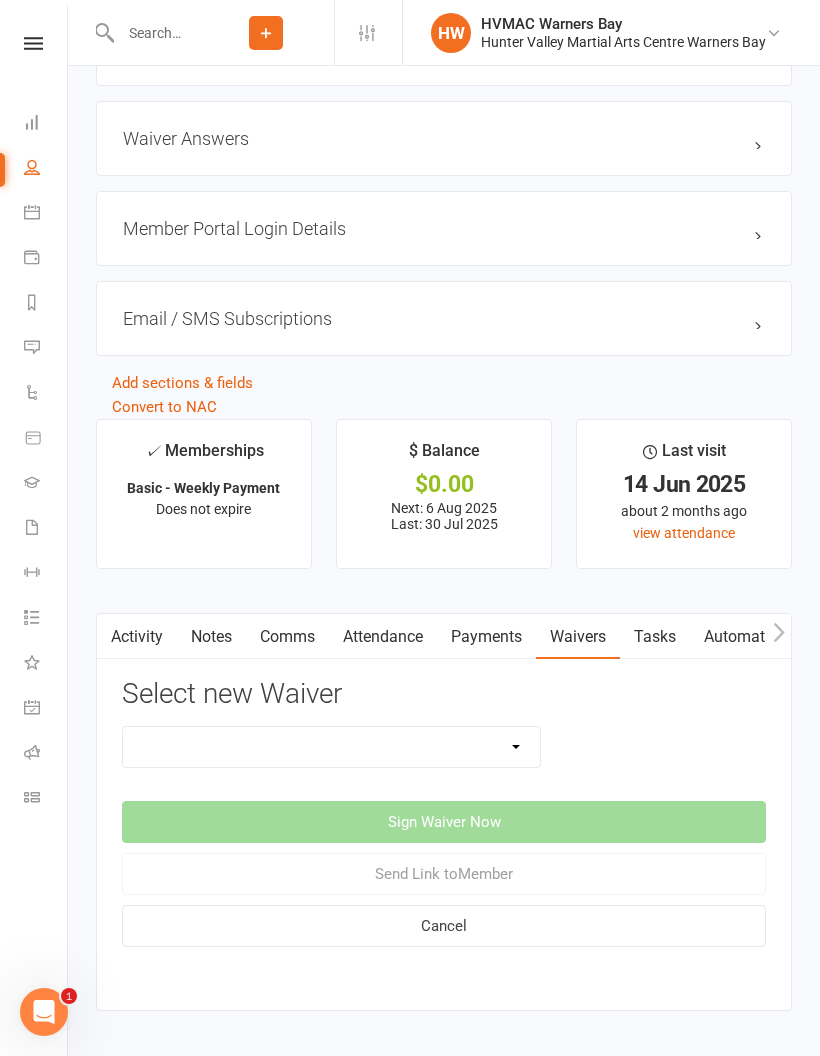 click on "Cancellation Form Cancellation Form - Kinder Kicks Fitness Challenge Goals Assessment Hold Form Membership Downgrade Form Membership Form Membership Form - Black Belt Membership Form - Brazilian Jiu Jitsu Membership Form - Family Membership Form - Fight Fit Membership Form - Kinder Kicks Membership Form - Kinder Kicks (PIF) Membership Form - Kindymites/Minimites Membership Form - Kobudo Membership Form - parent part payment Membership Upgrade Form 2023 New Student Introduction PIF & Lesson Block Memberships Program Goals Assessment - 1st Kyu Program Goals Assessment - Coloured Belts Special Events Update Of Payment Details" at bounding box center (331, 747) 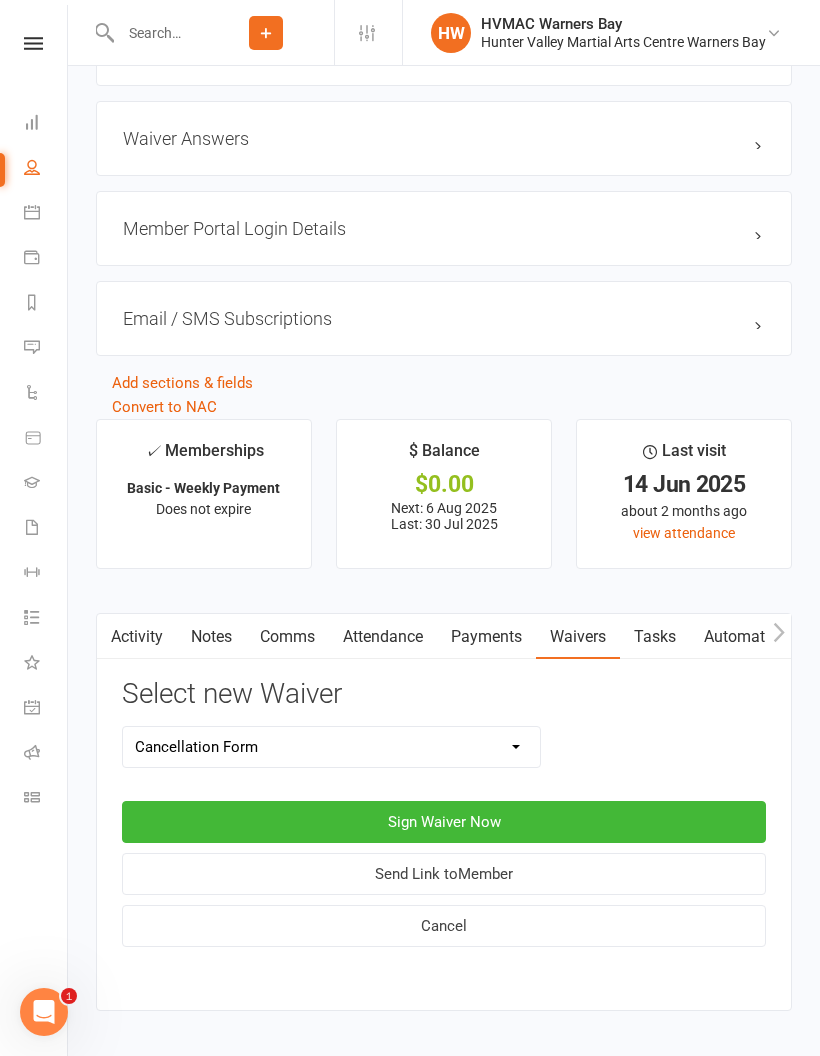 click on "Send Link to  Member" at bounding box center (444, 874) 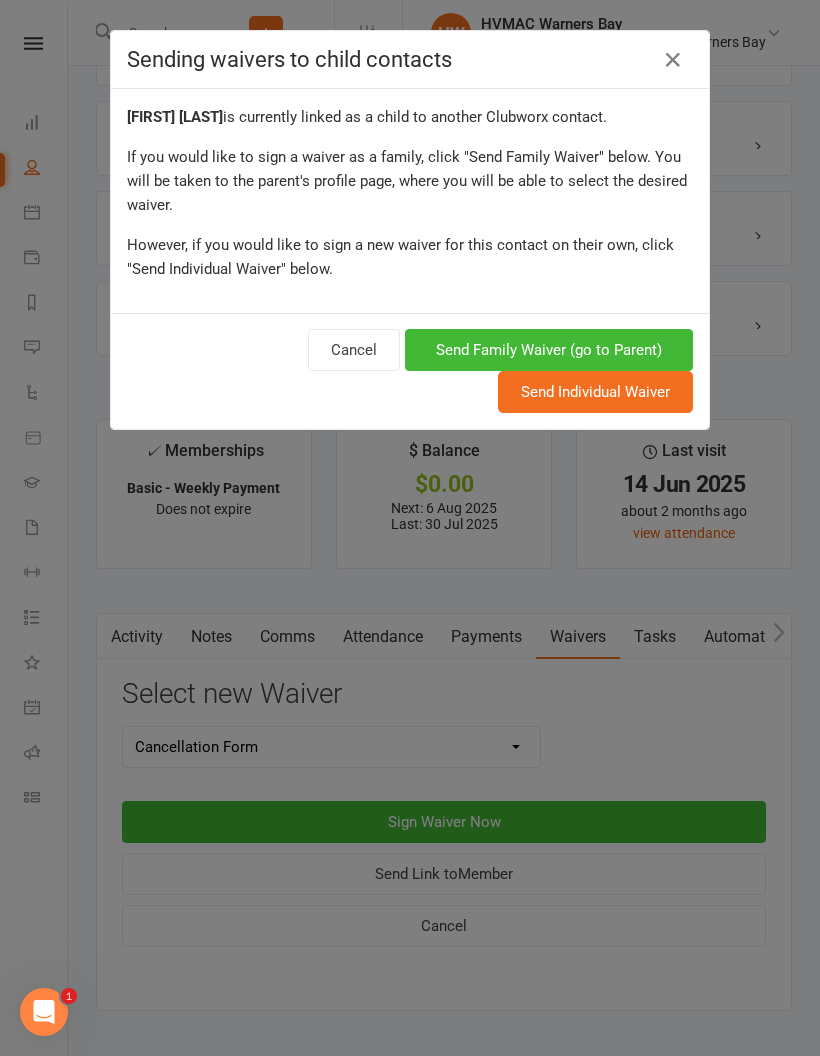 click on "Send Family Waiver (go to Parent)" at bounding box center [549, 350] 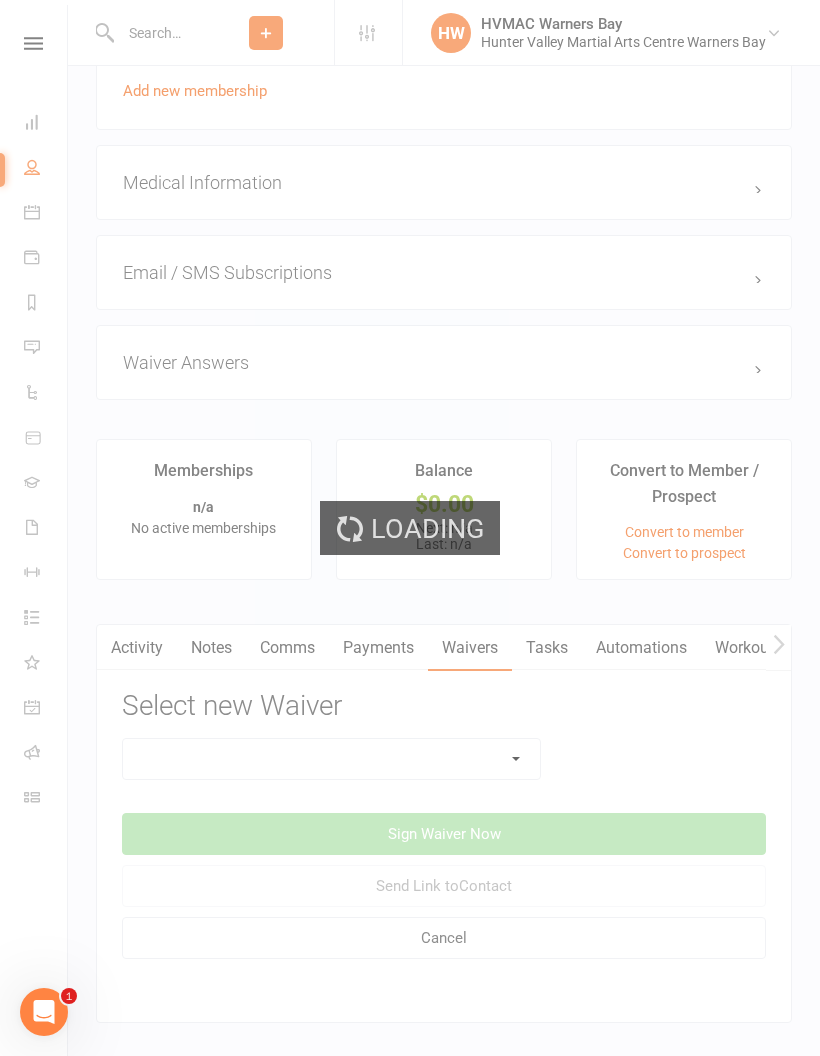 scroll, scrollTop: 1519, scrollLeft: 0, axis: vertical 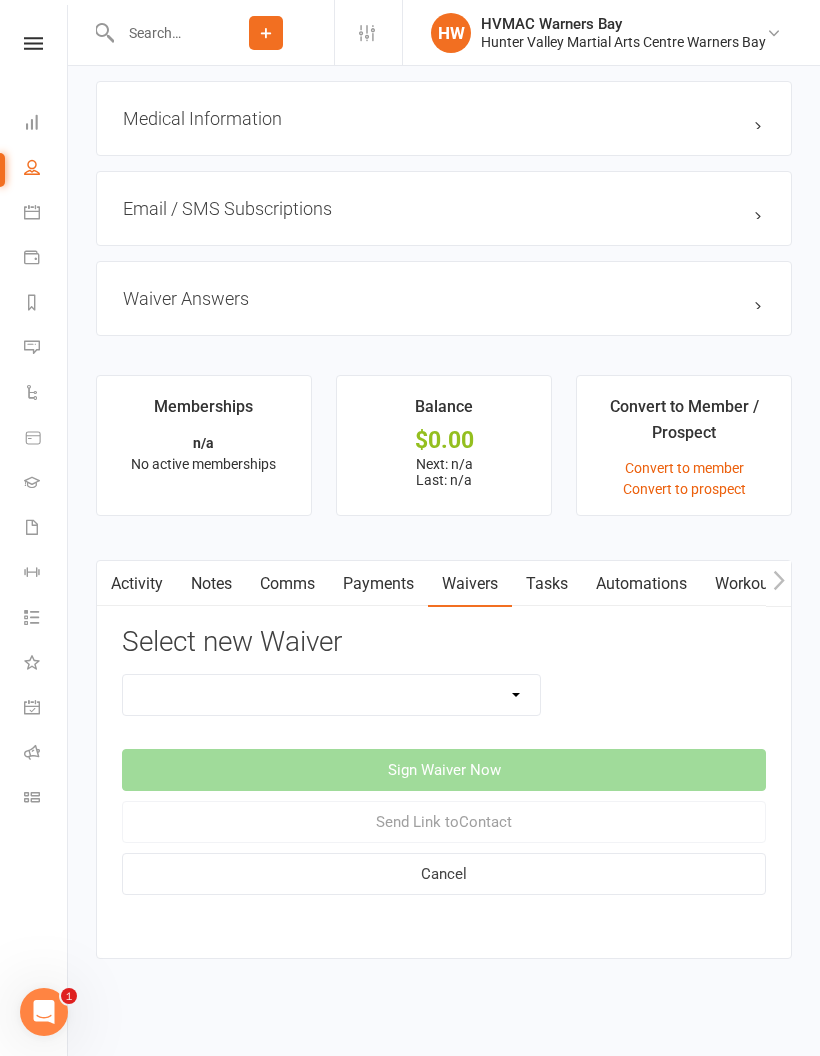 click on "Cancellation Form Cancellation Form - Kinder Kicks Fitness Challenge Goals Assessment Hold Form Membership Downgrade Form Membership Form Membership Form - Black Belt Membership Form - Brazilian Jiu Jitsu Membership Form - Family Membership Form - Fight Fit Membership Form - Kinder Kicks Membership Form - Kinder Kicks (PIF) Membership Form - Kindymites/Minimites Membership Form - Kobudo Membership Form - parent part payment Membership Upgrade Form 2023 PIF & Lesson Block Memberships Program Goals Assessment - 1st Kyu Program Goals Assessment - Coloured Belts Update Of Payment Details" at bounding box center [331, 695] 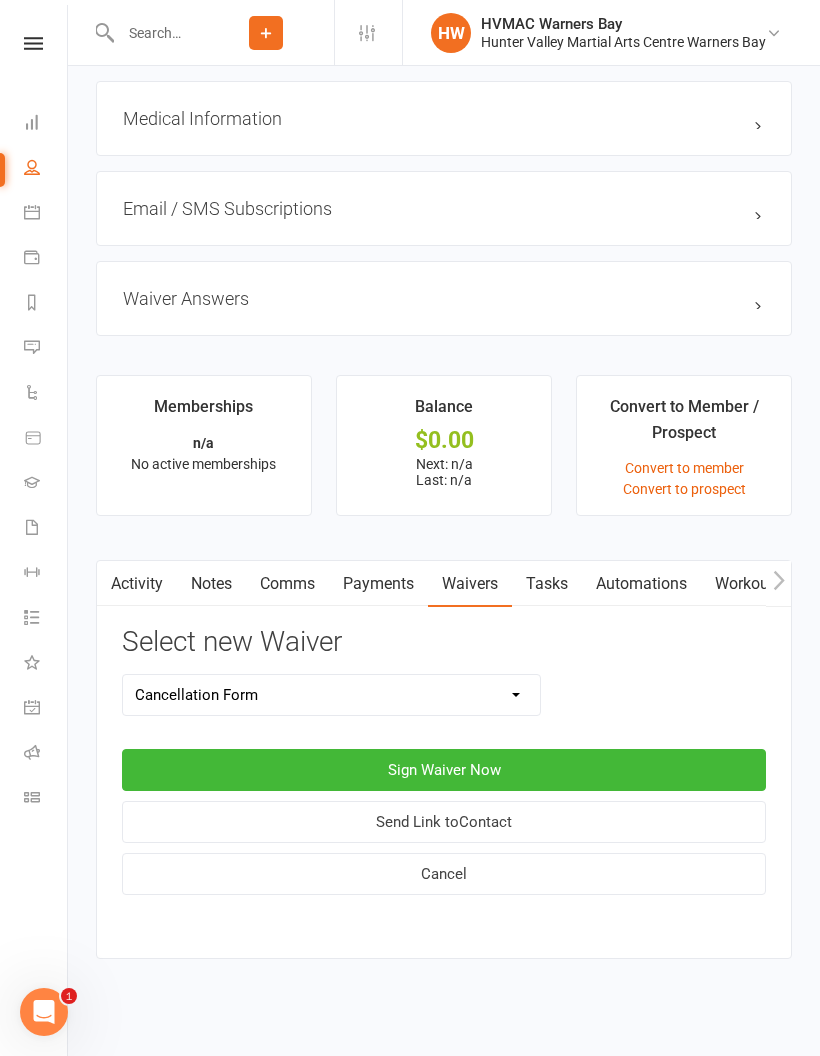 click on "Send Link to  Contact" at bounding box center [444, 822] 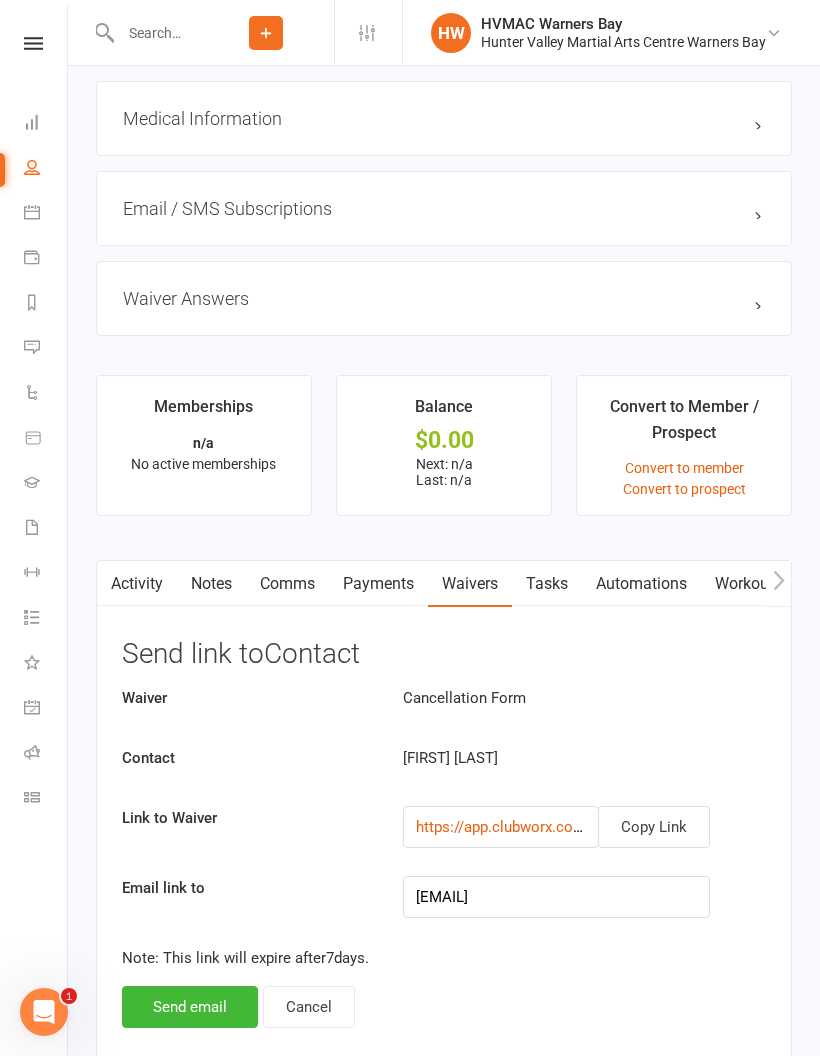 scroll, scrollTop: 1572, scrollLeft: 0, axis: vertical 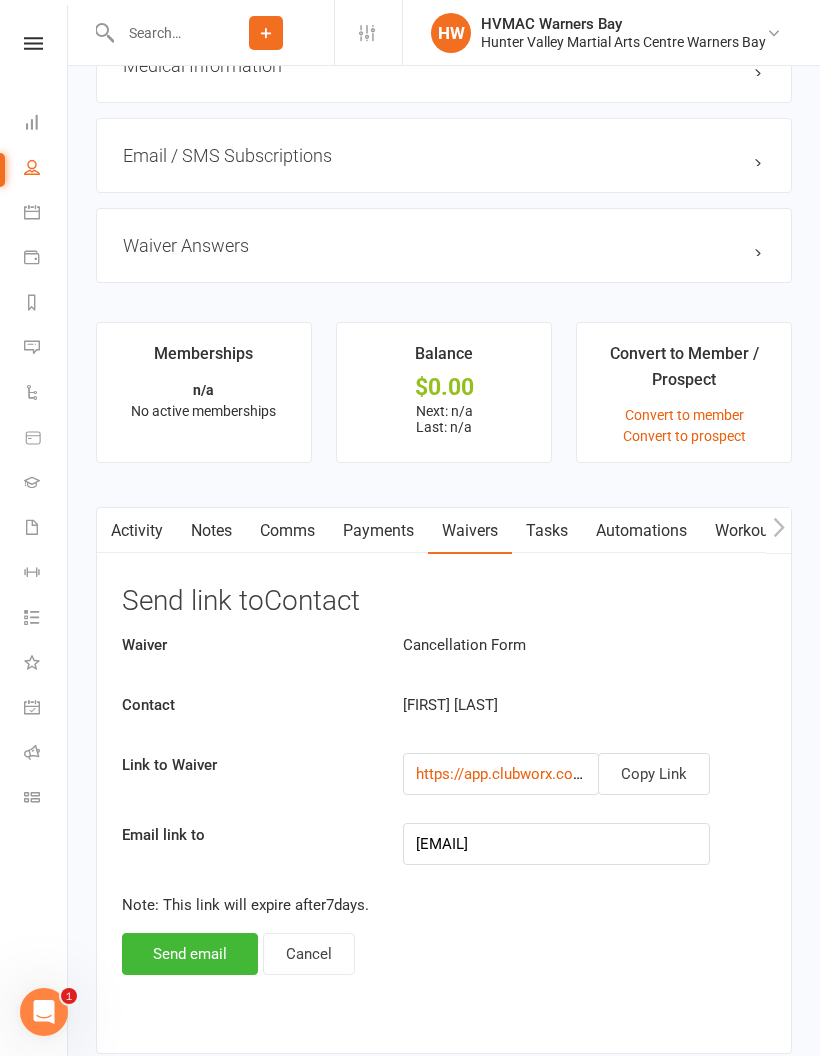 click on "Send email" at bounding box center (190, 954) 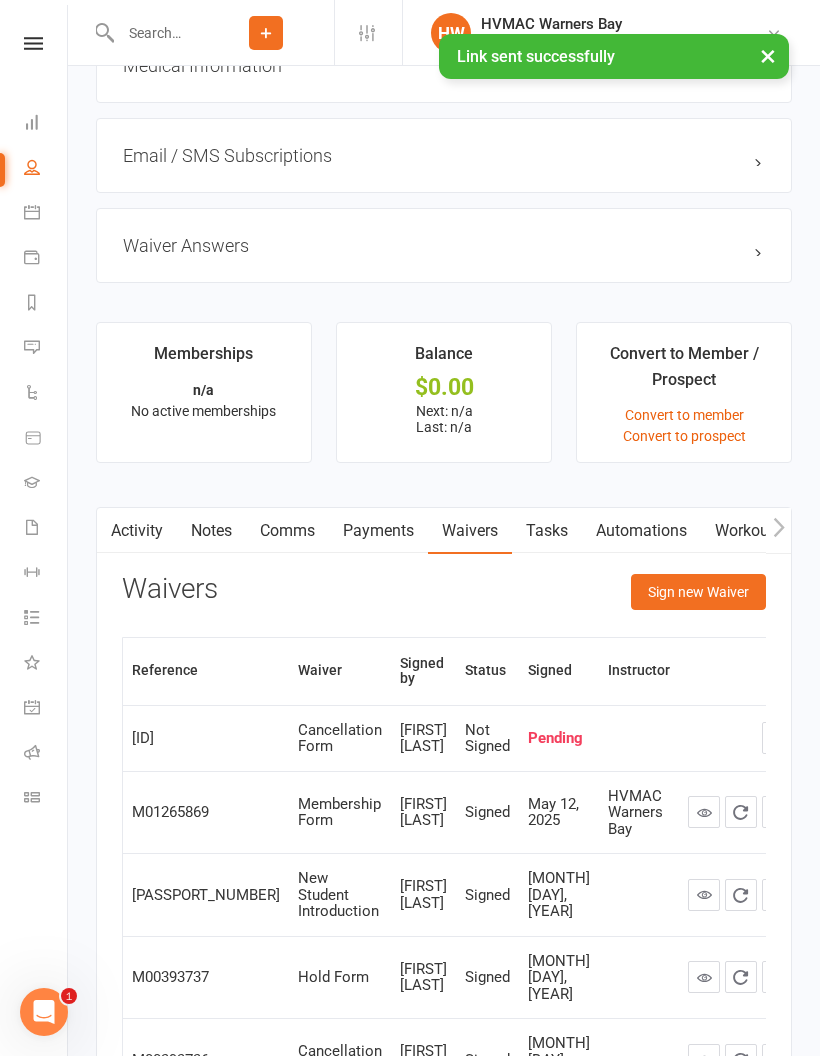click on "Notes" at bounding box center [211, 531] 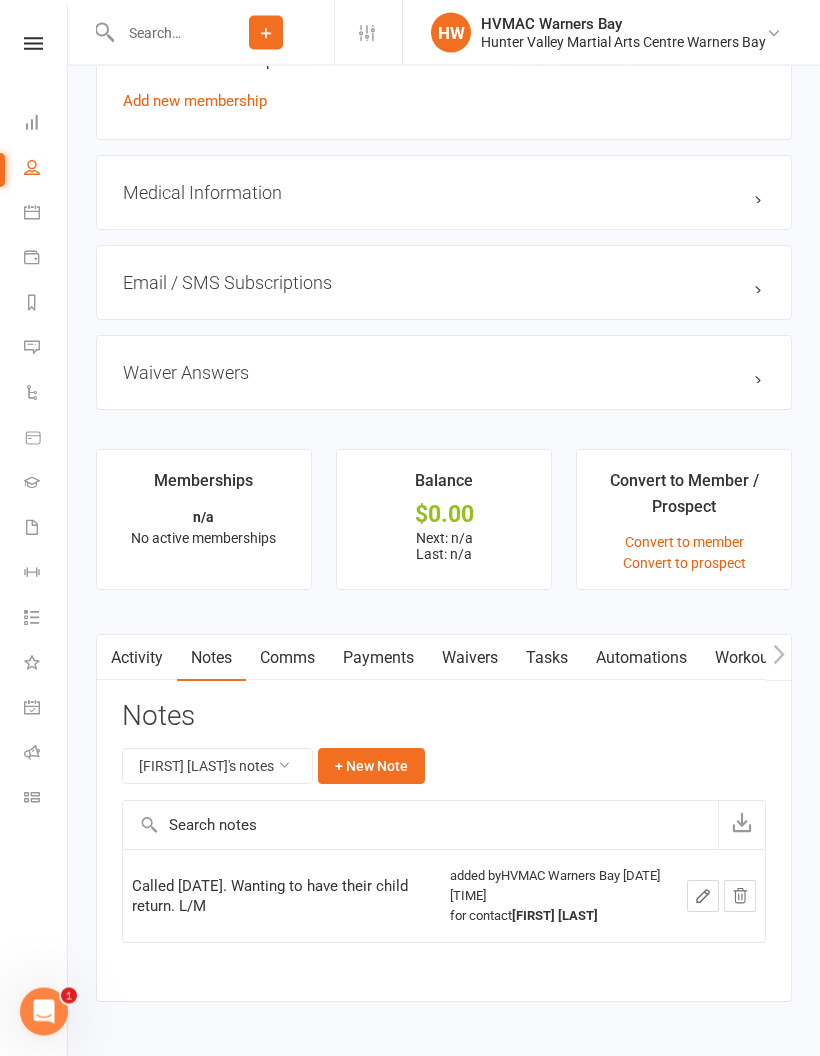 scroll, scrollTop: 1444, scrollLeft: 0, axis: vertical 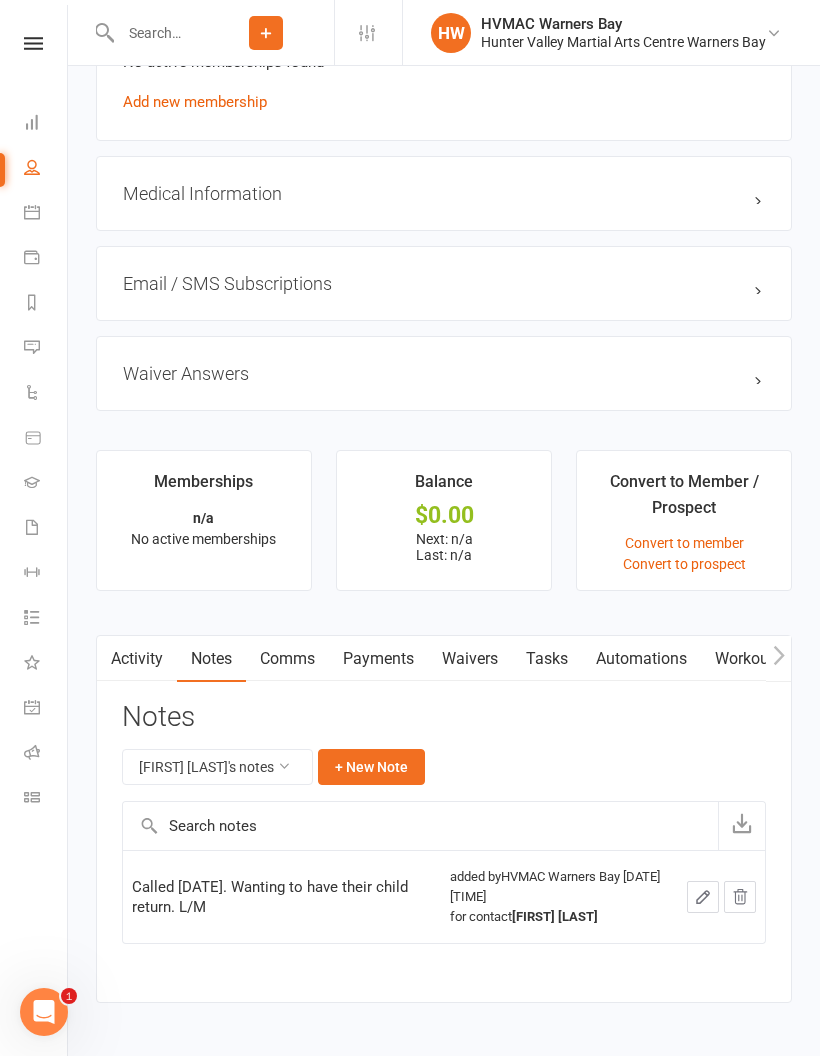 click on "+ New Note" at bounding box center [371, 767] 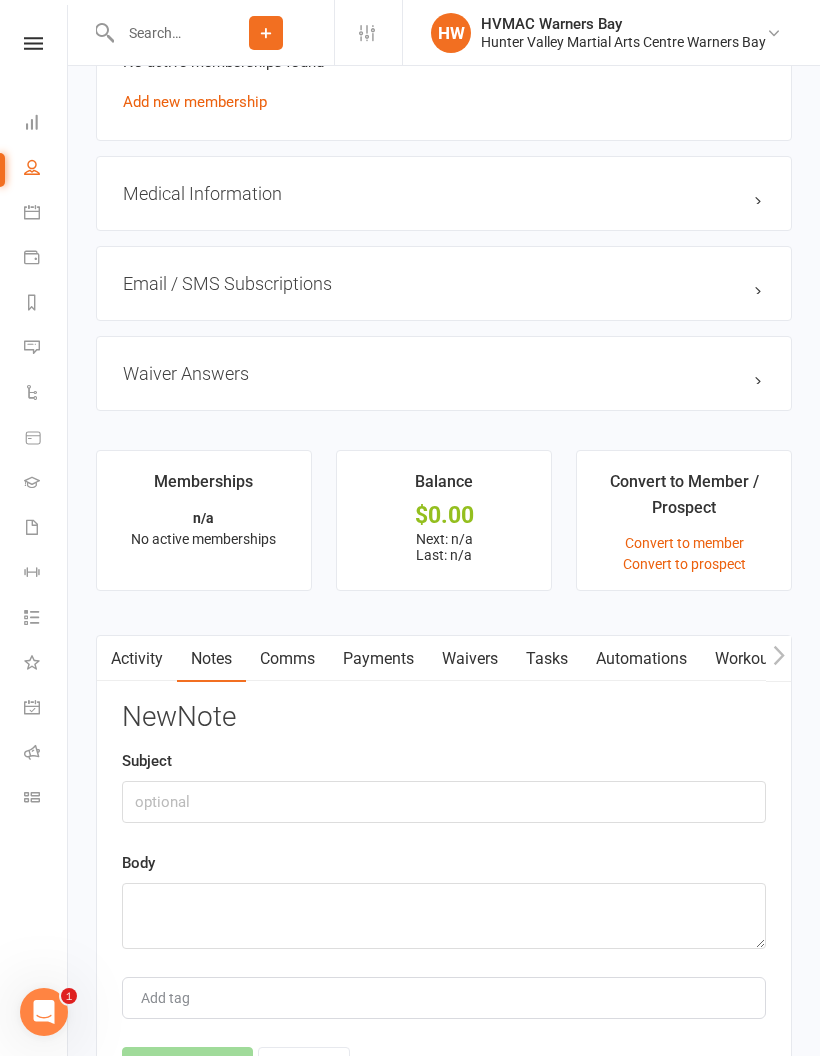 click on "Cancel" at bounding box center (304, 1068) 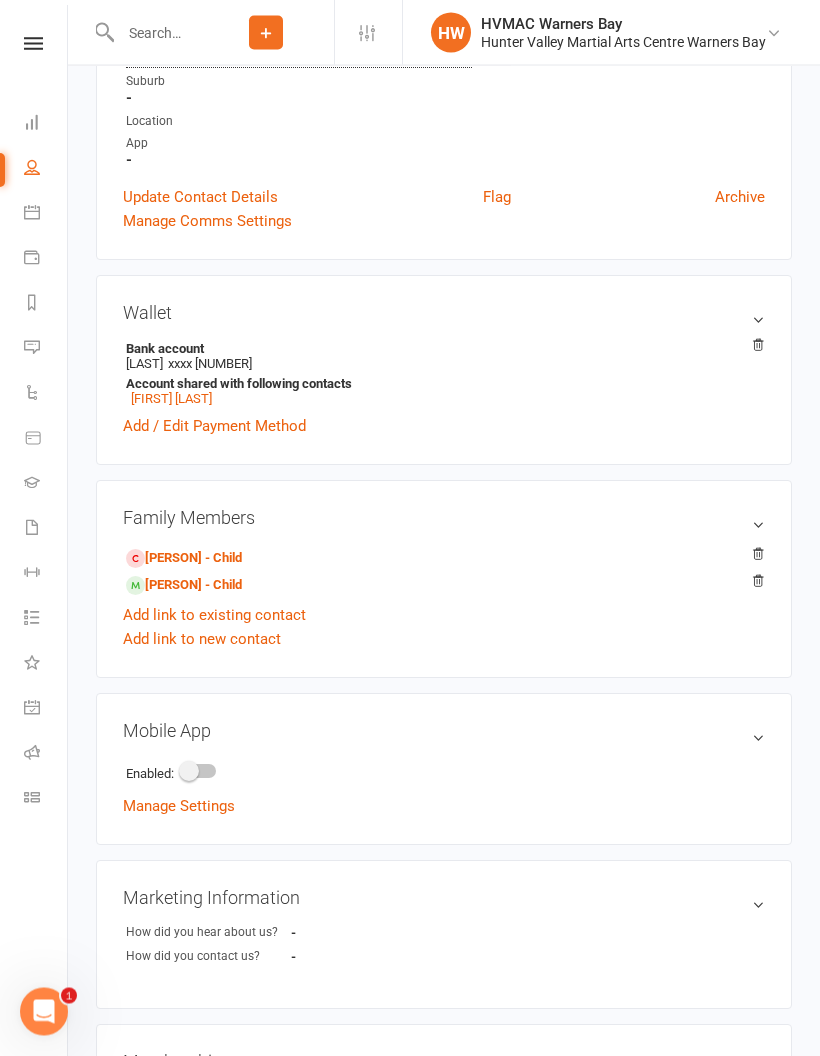 scroll, scrollTop: 407, scrollLeft: 0, axis: vertical 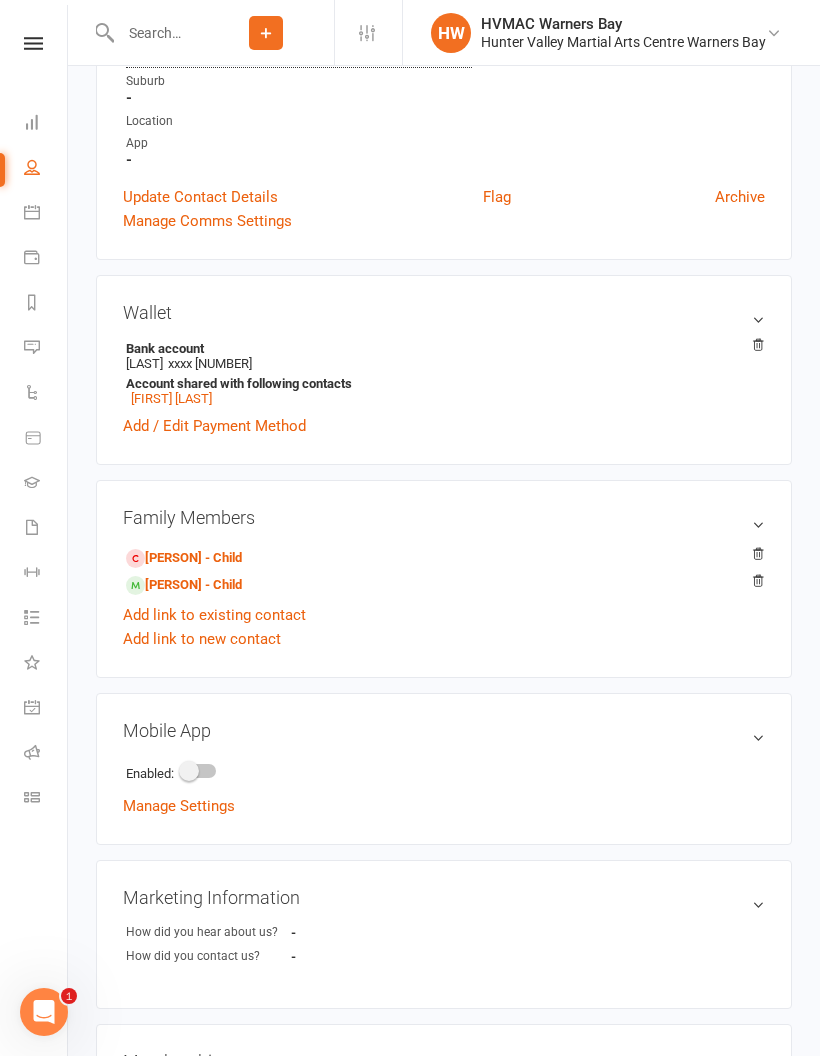 click on "[PERSON] - Child" at bounding box center [184, 585] 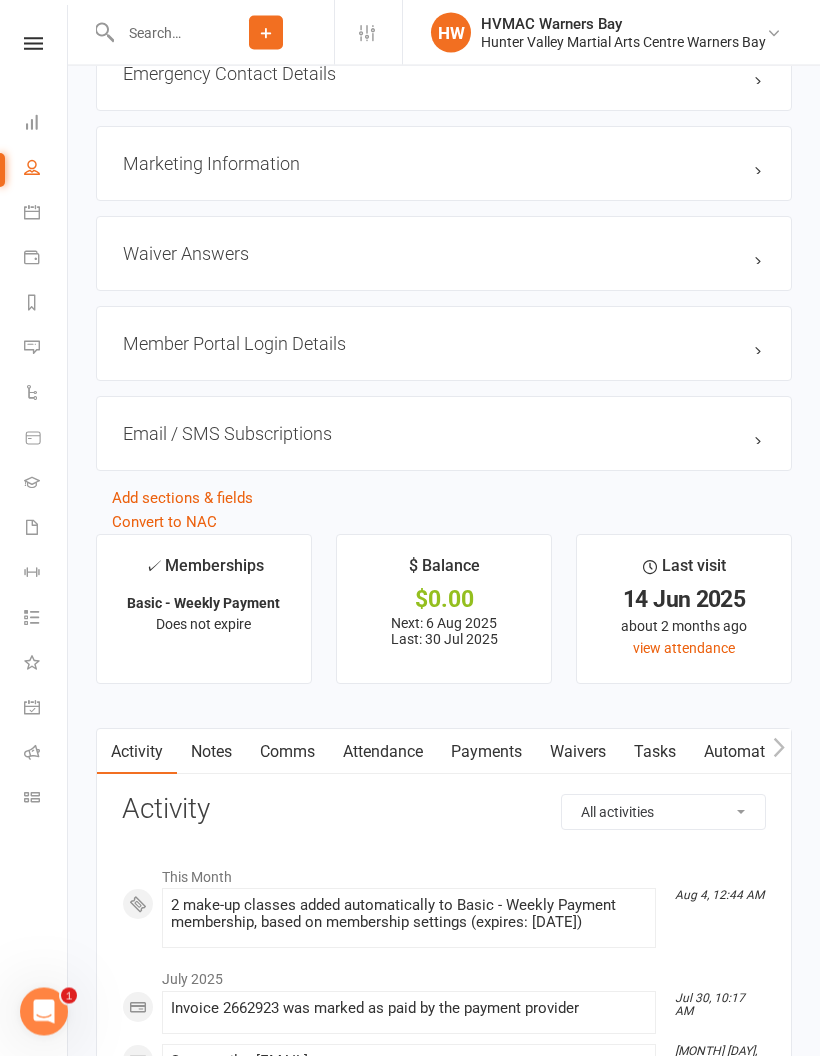 scroll, scrollTop: 2391, scrollLeft: 0, axis: vertical 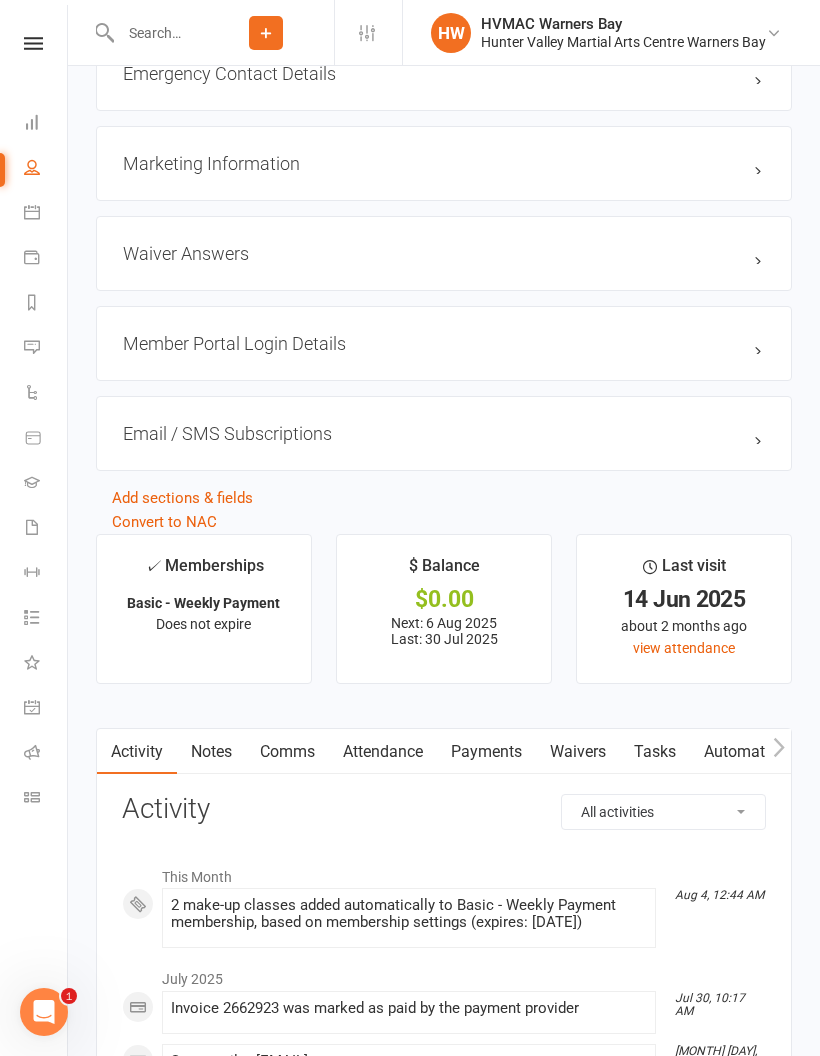 click on "Notes" at bounding box center (211, 752) 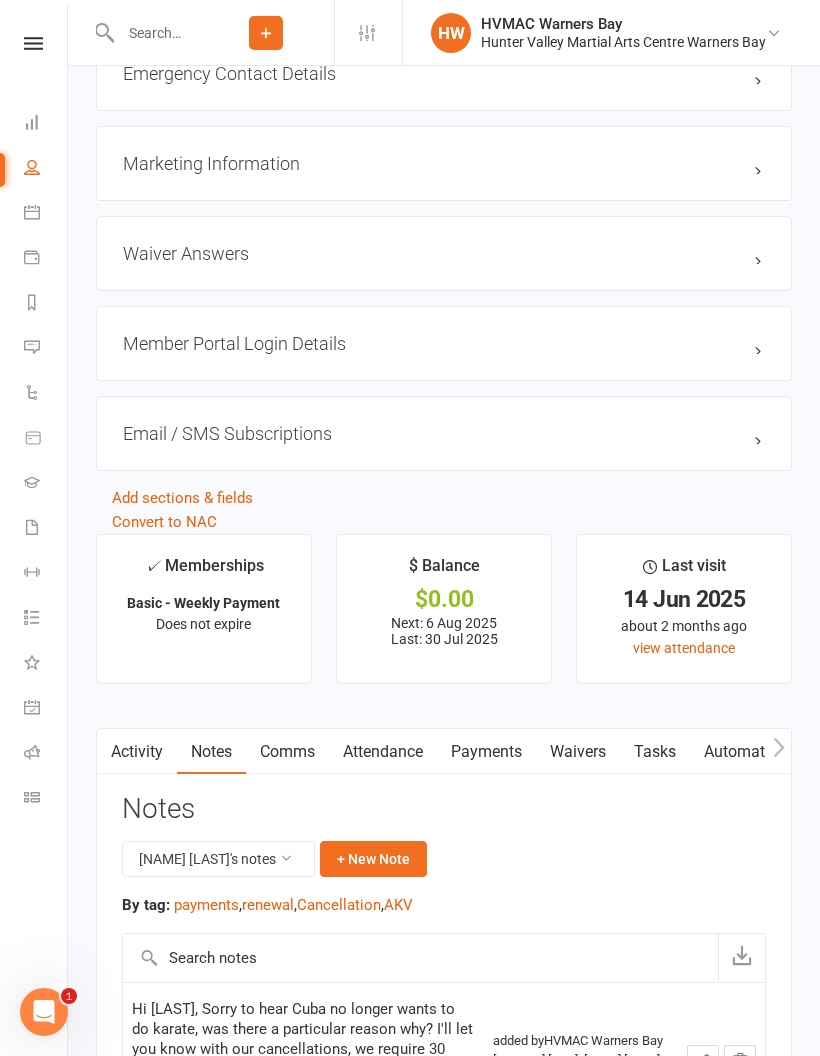 click on "+ New Note" at bounding box center (373, 859) 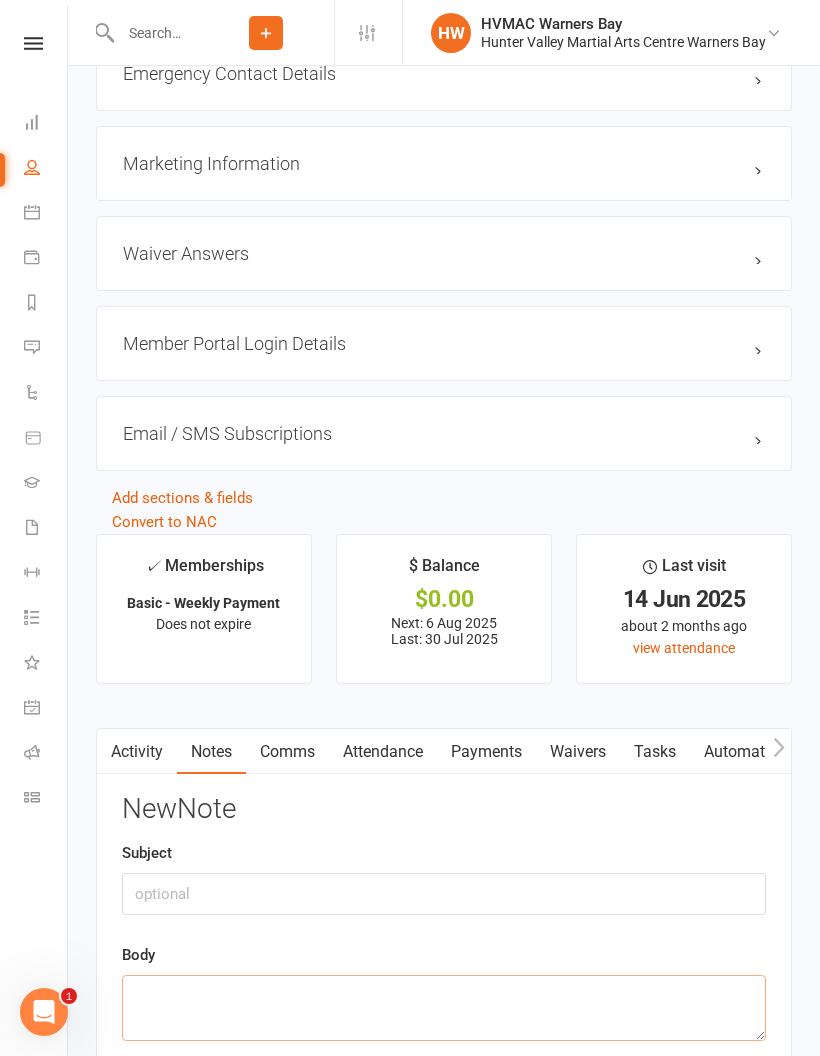 click at bounding box center (444, 1008) 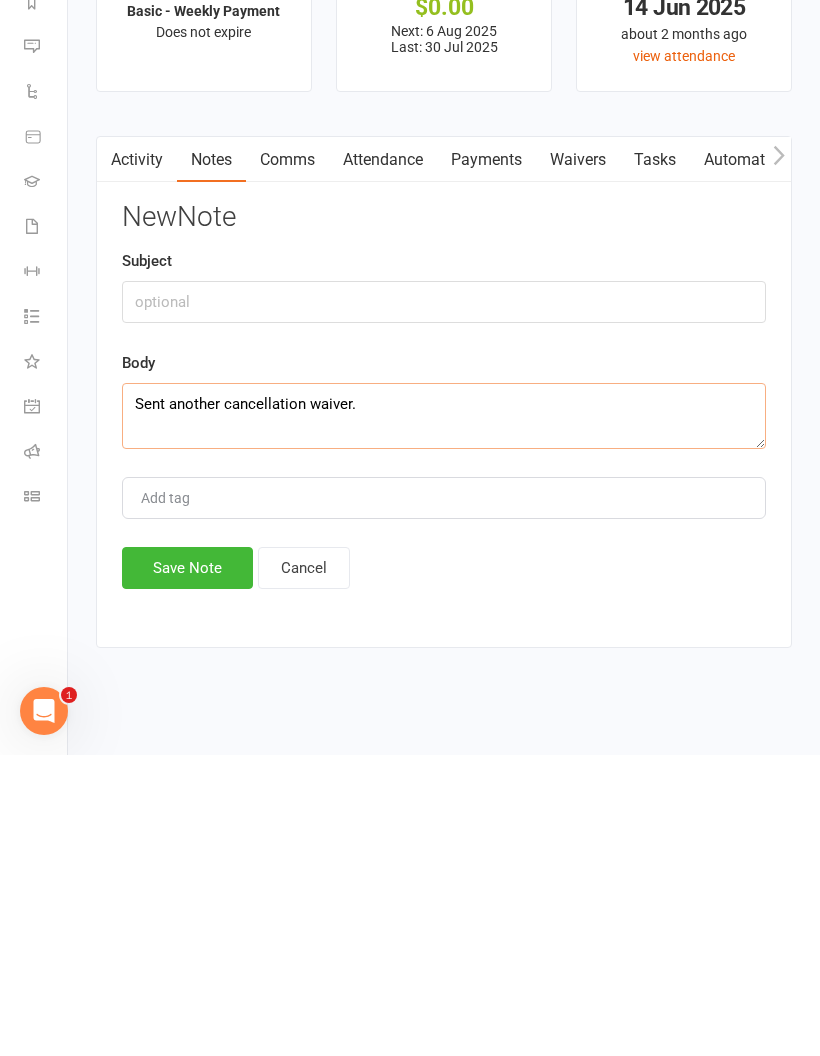 type on "Sent another cancellation waiver." 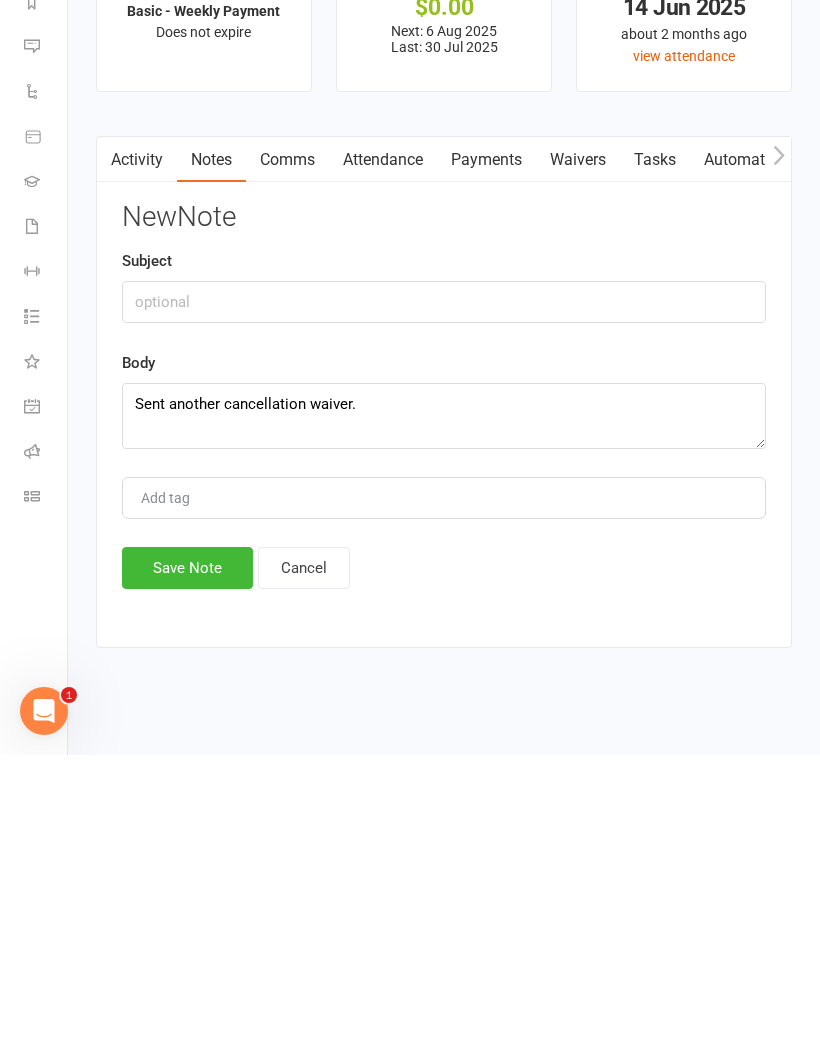 click on "Save Note" at bounding box center (187, 869) 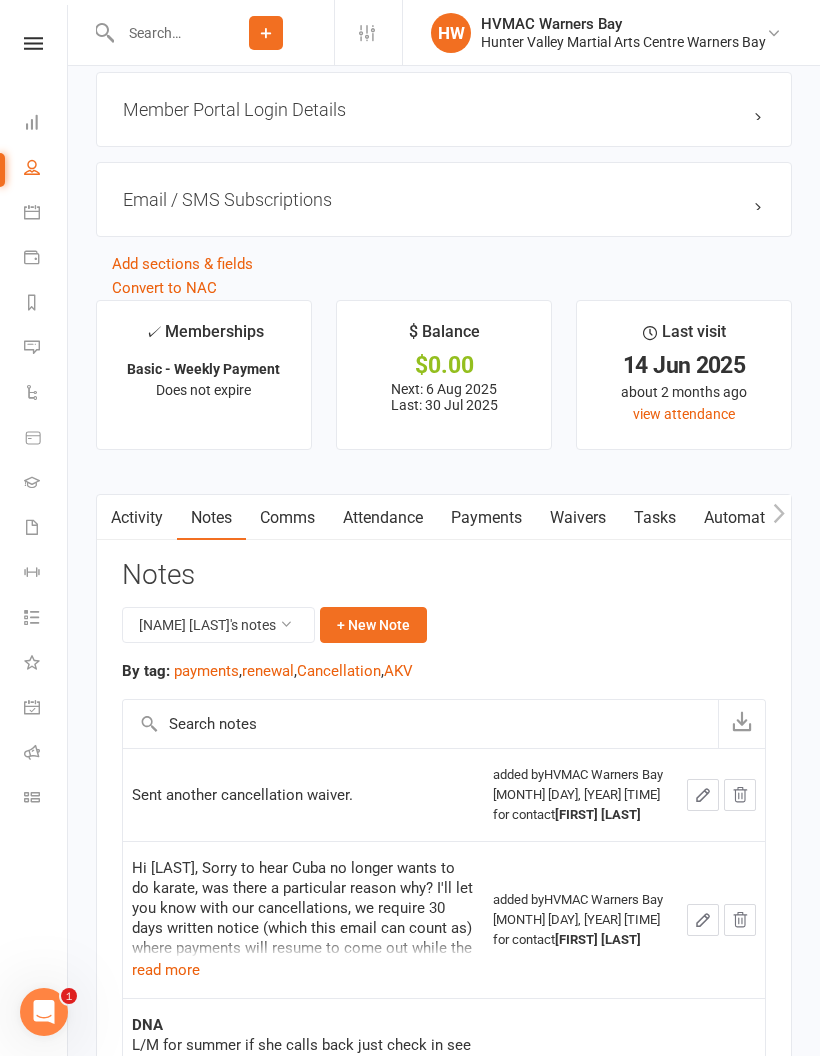 click at bounding box center (156, 33) 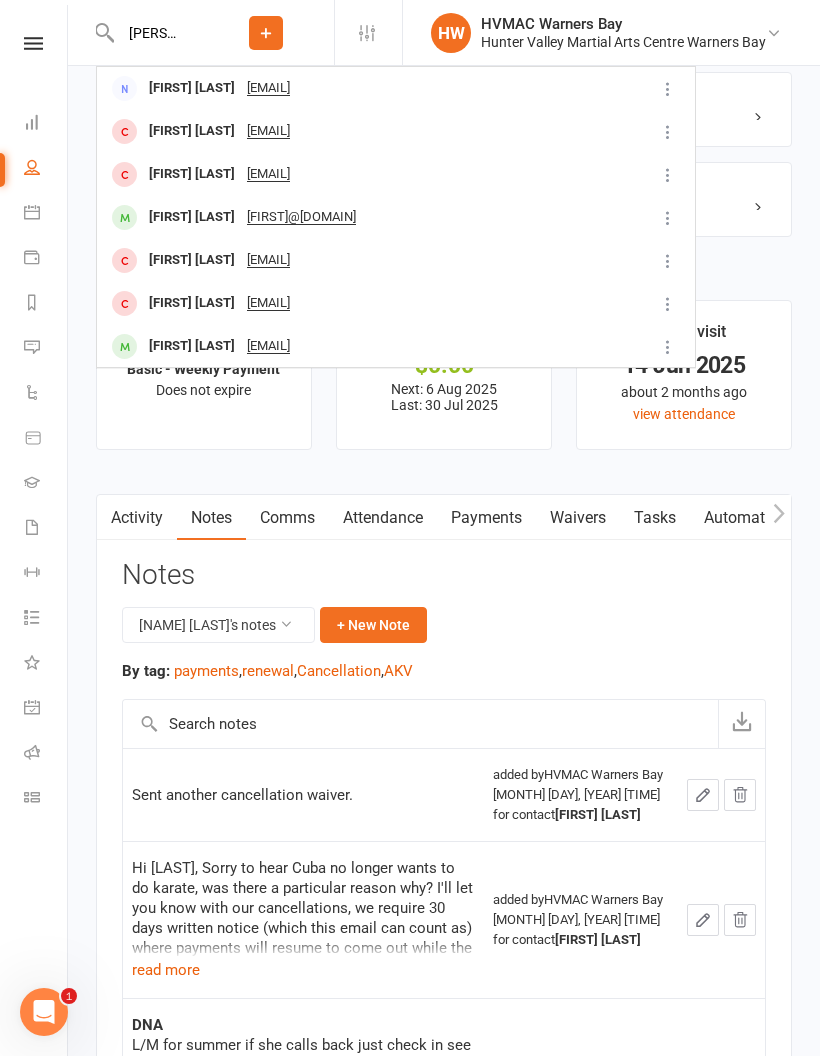 type on "[PERSON]" 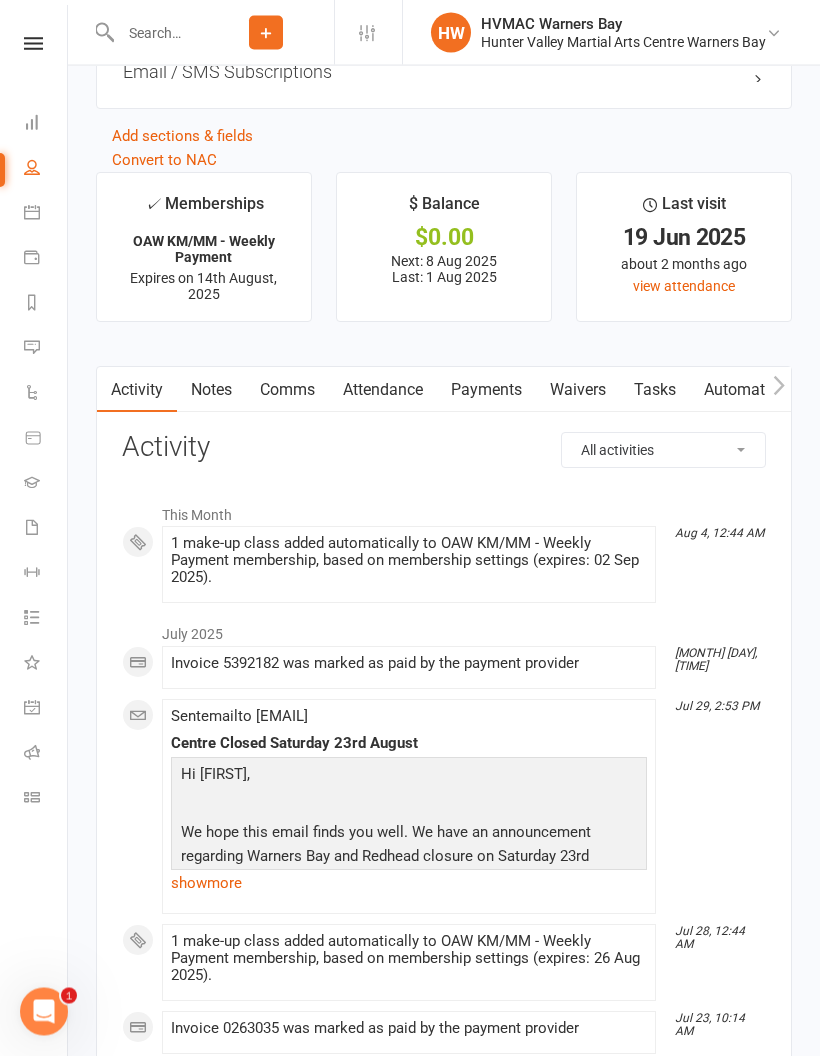 scroll, scrollTop: 2730, scrollLeft: 0, axis: vertical 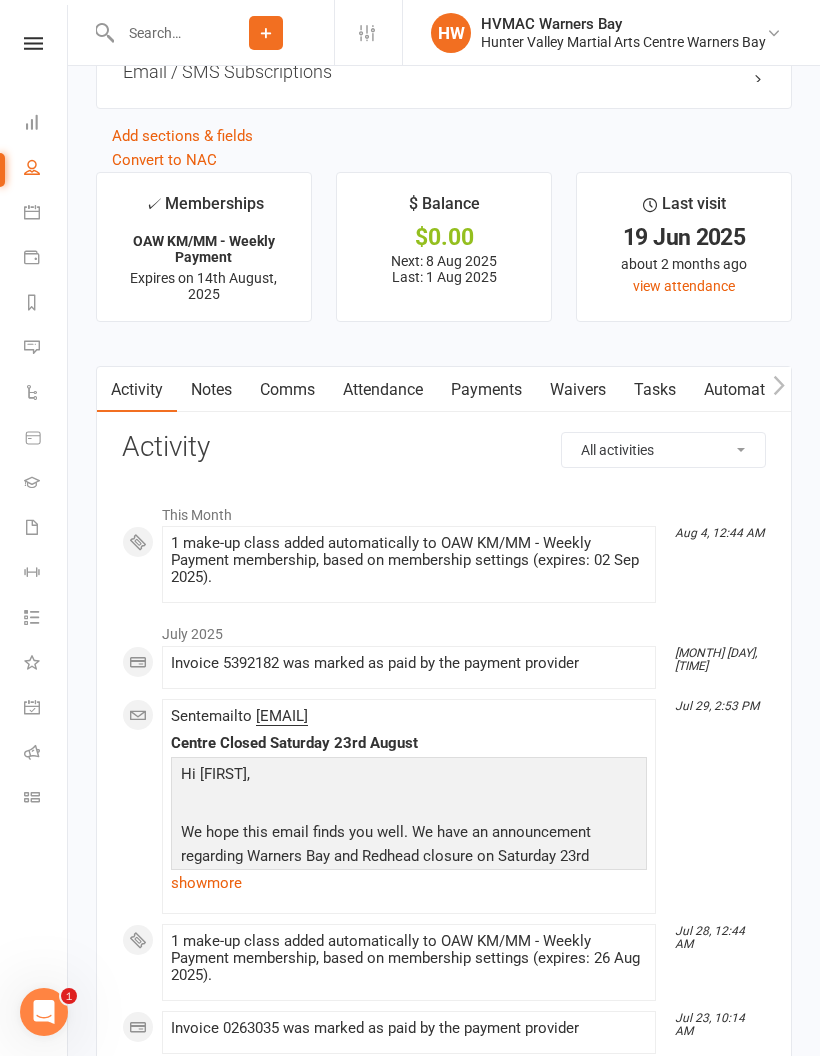 click at bounding box center [156, 33] 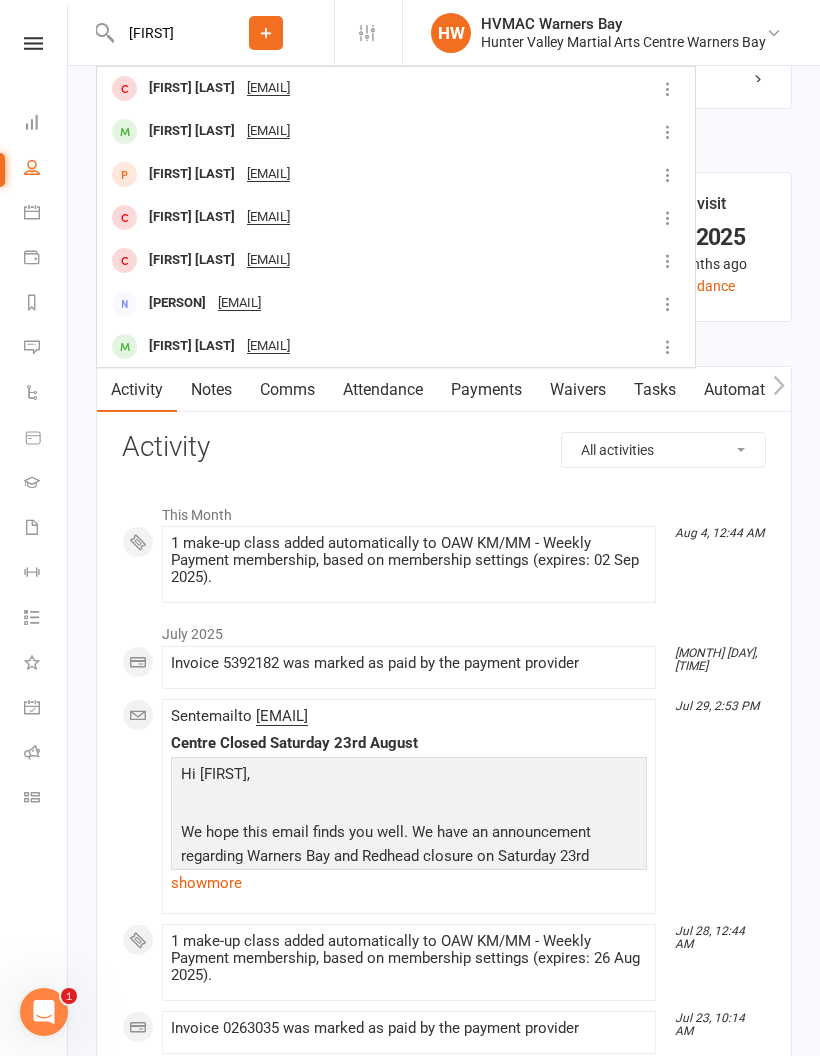 type on "[FIRST]" 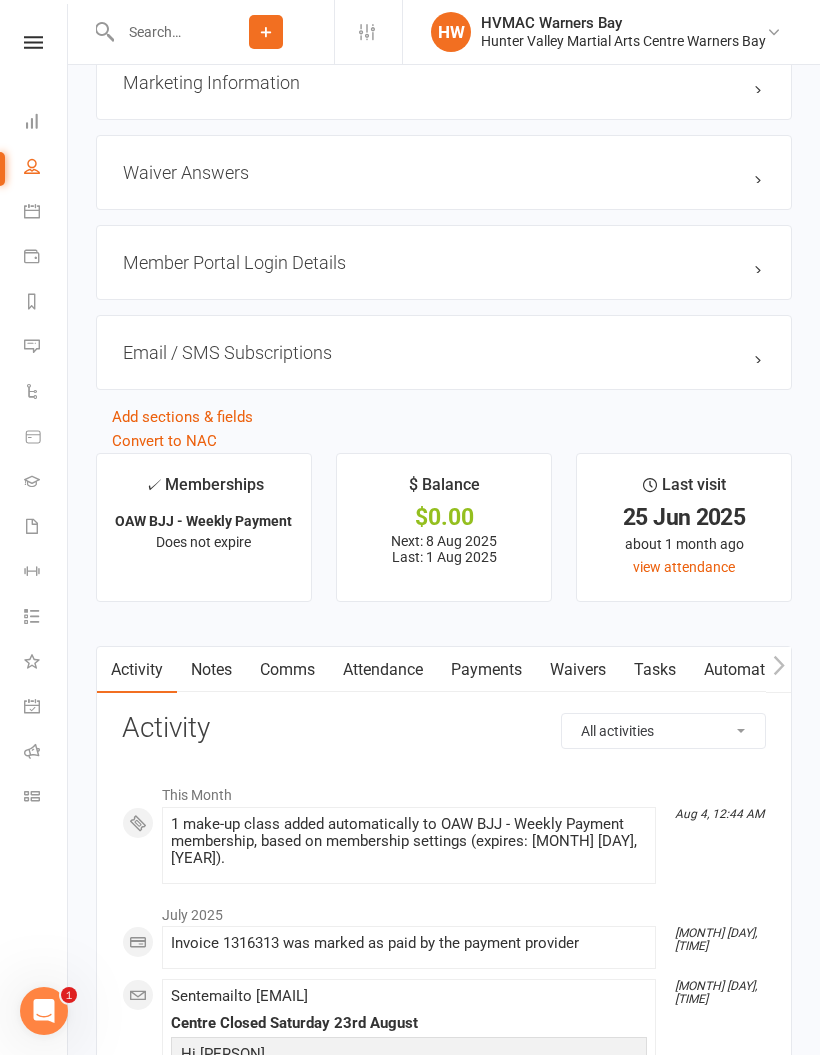 scroll, scrollTop: 2328, scrollLeft: 0, axis: vertical 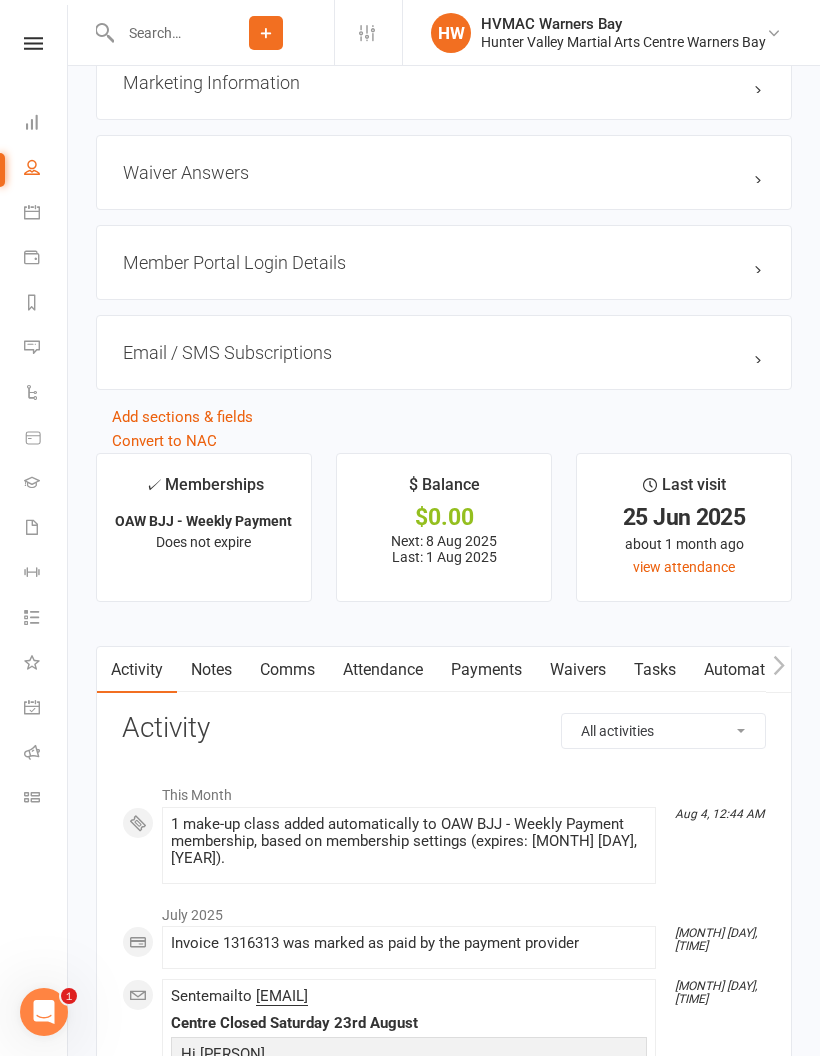 click on "Notes" at bounding box center (211, 670) 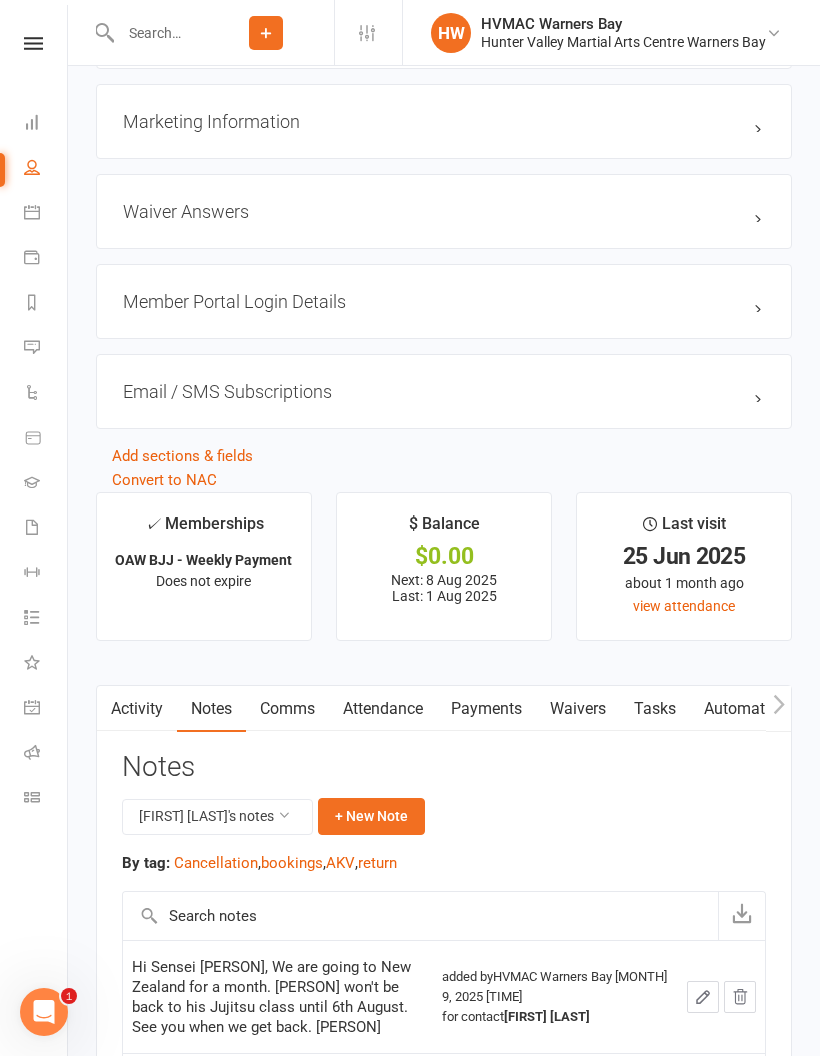 click on "Tasks" at bounding box center (655, 709) 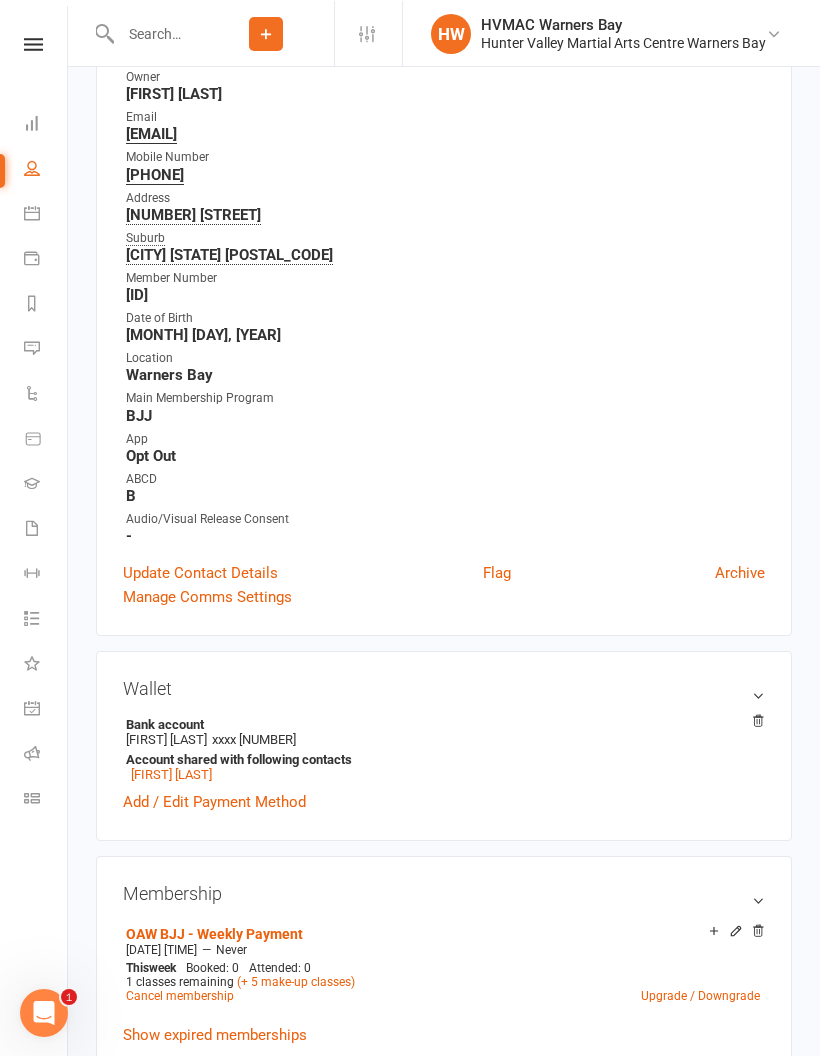 scroll, scrollTop: 267, scrollLeft: 0, axis: vertical 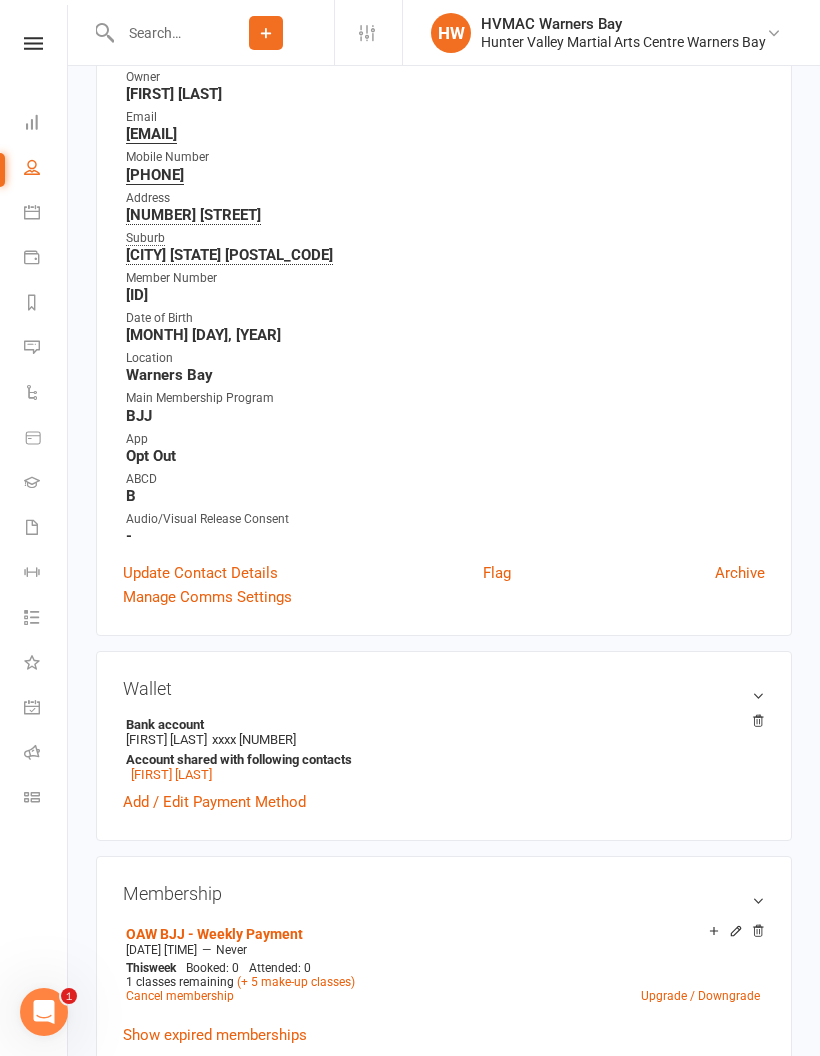 click at bounding box center [156, 33] 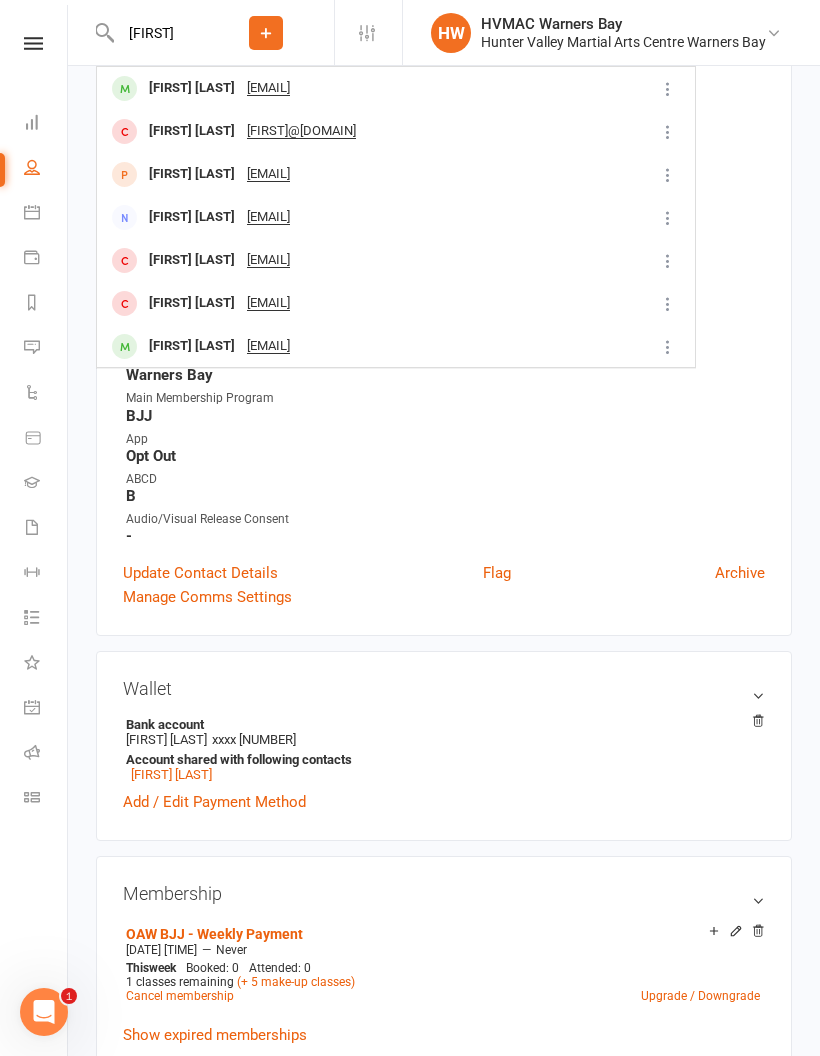 type on "[FIRST]" 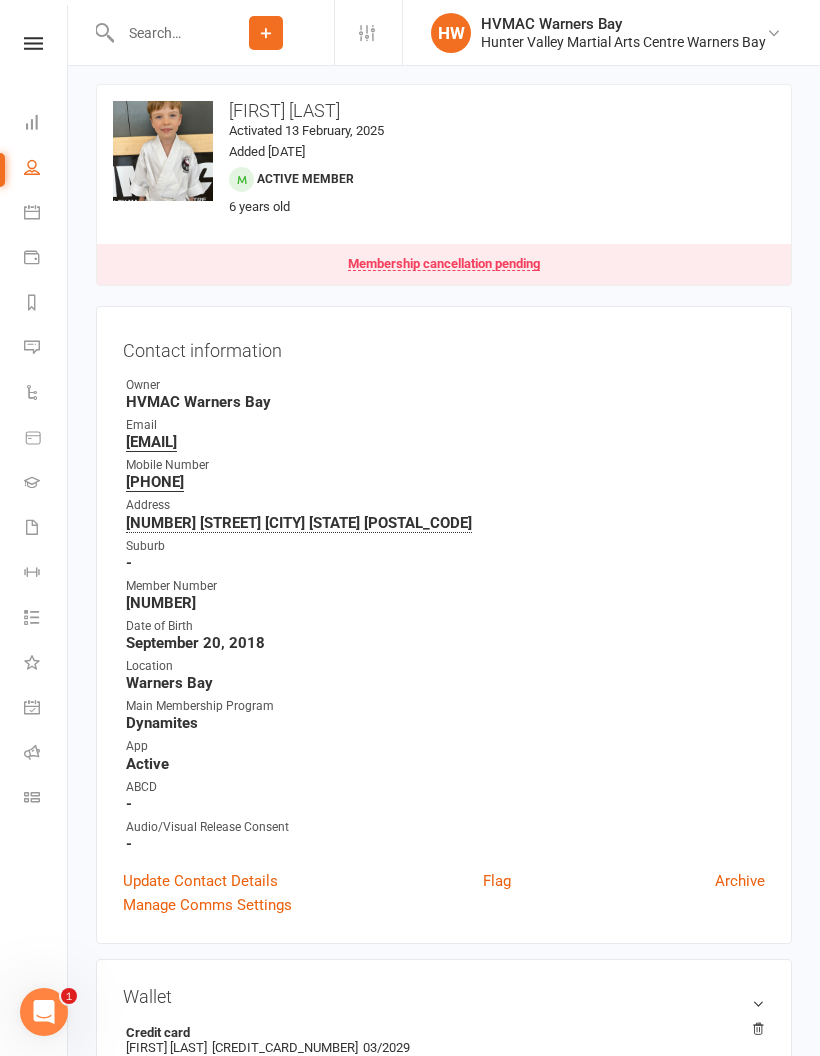 scroll, scrollTop: 0, scrollLeft: 0, axis: both 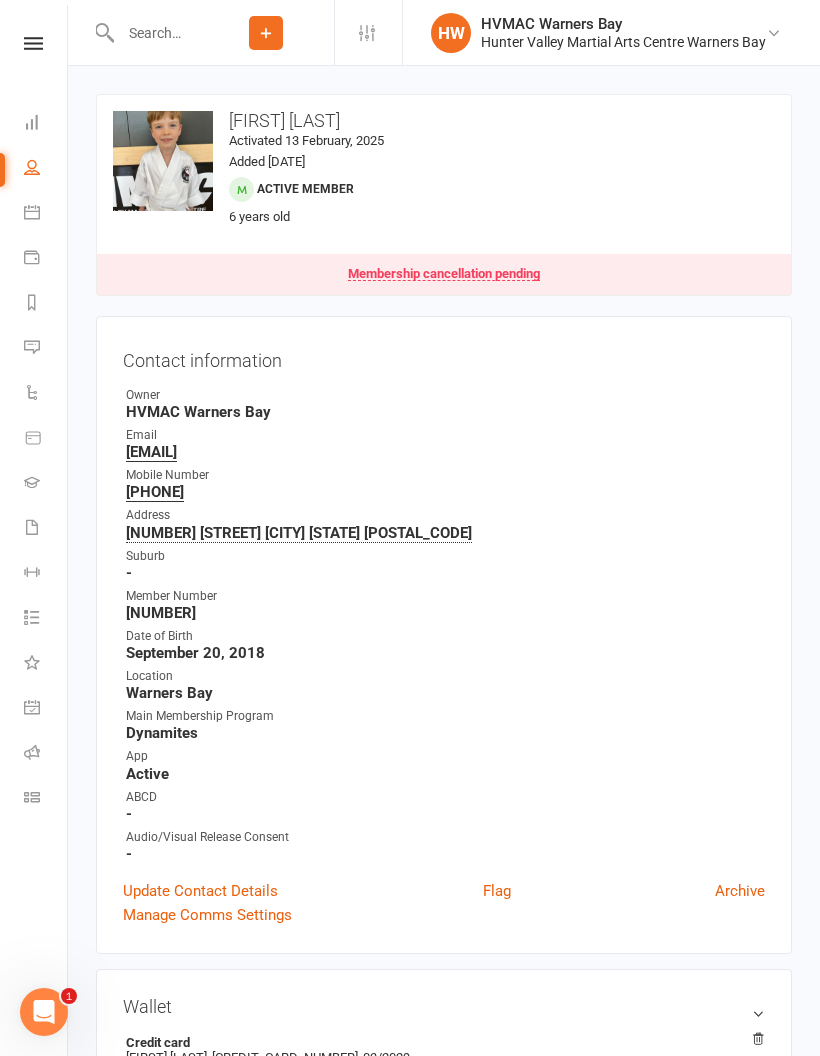 click at bounding box center [156, 33] 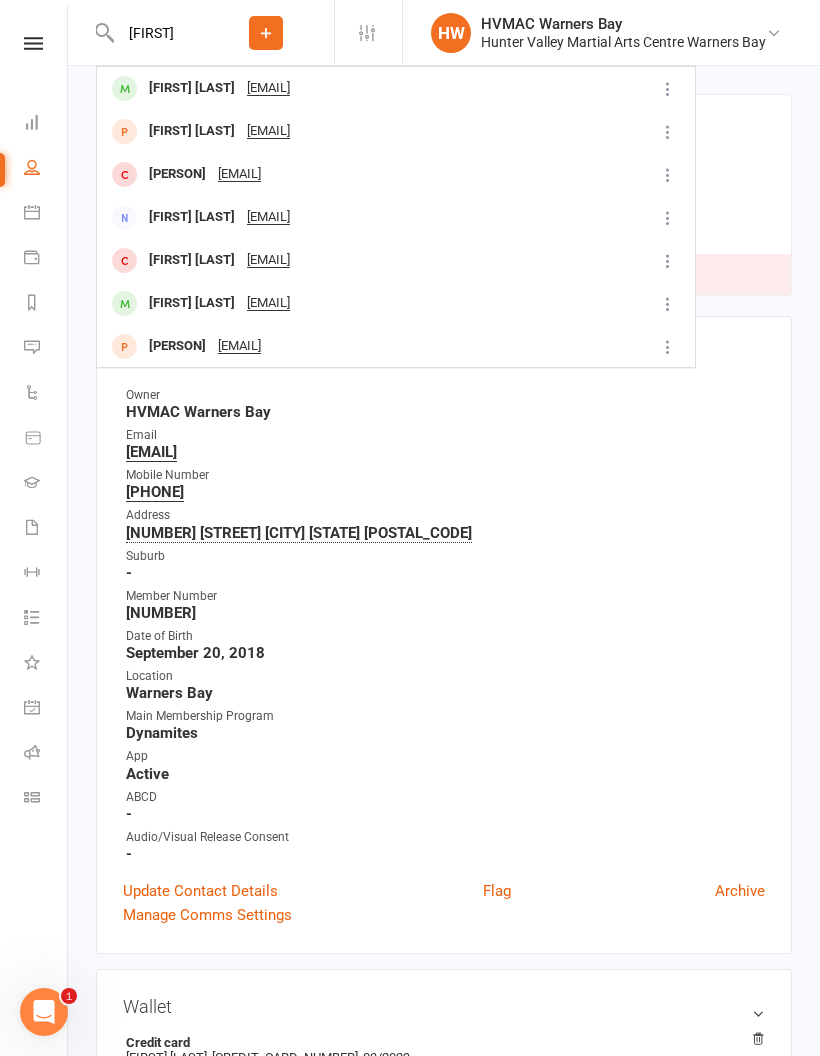 type on "[FIRST]" 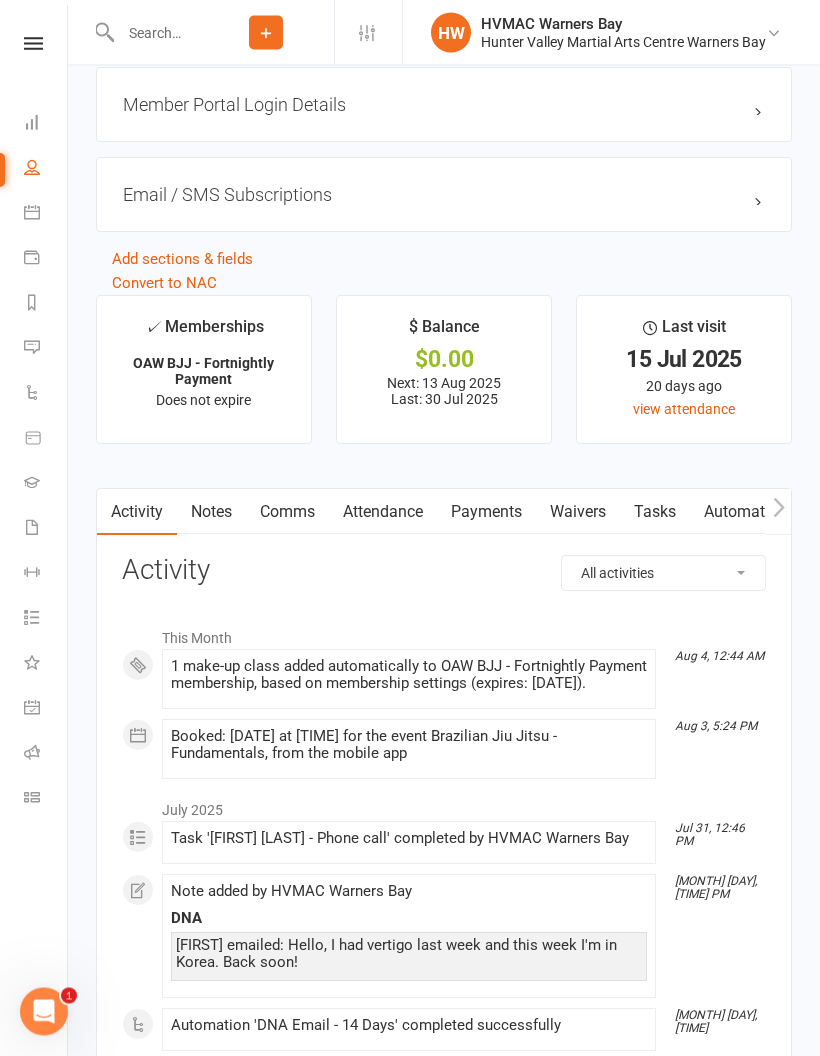 scroll, scrollTop: 2343, scrollLeft: 0, axis: vertical 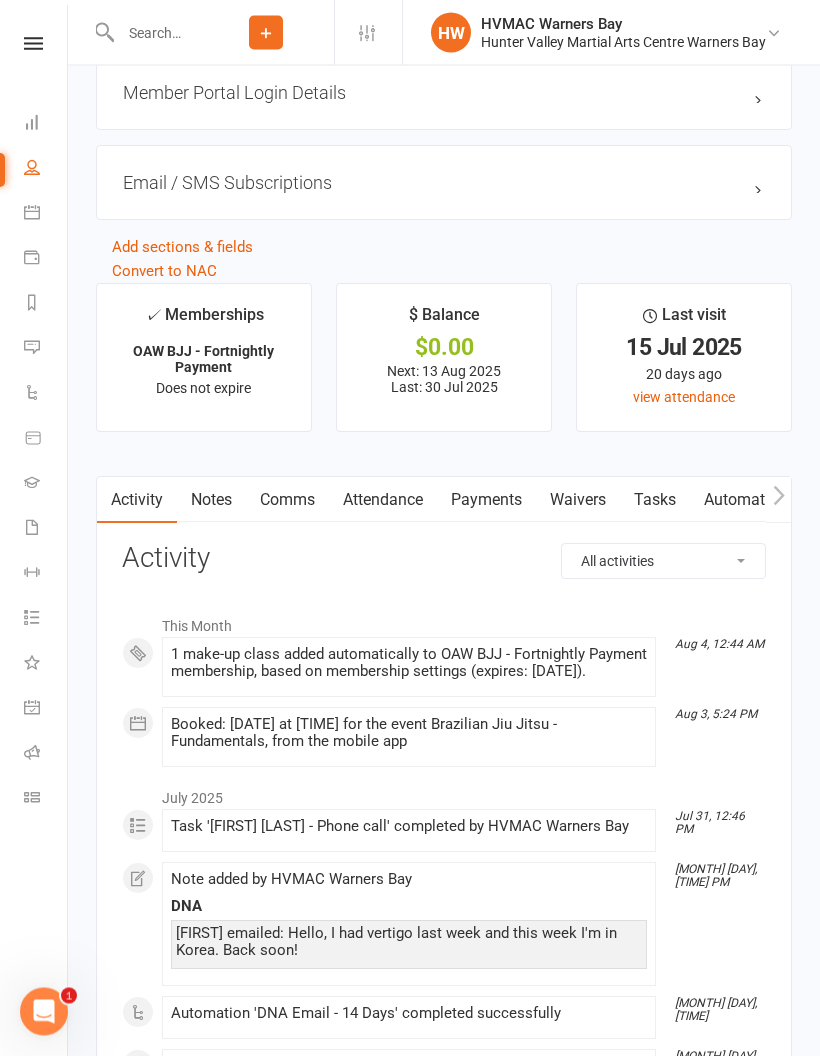 click on "Tasks" at bounding box center (655, 501) 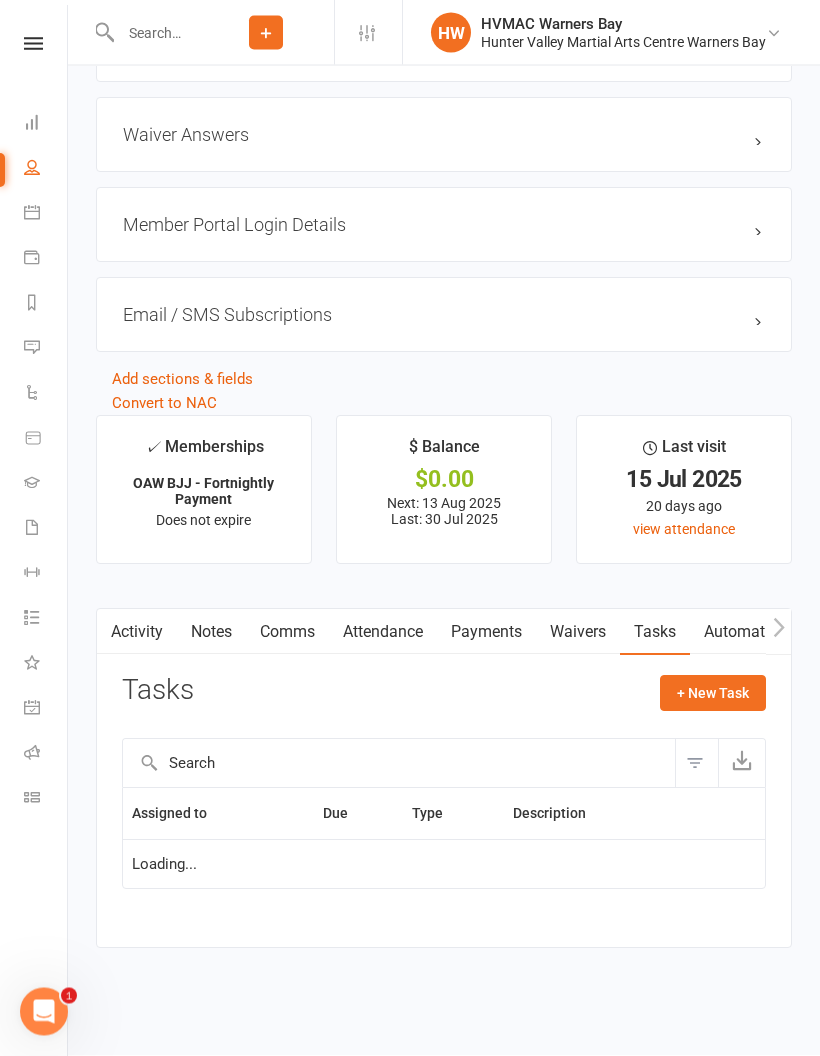 scroll, scrollTop: 2148, scrollLeft: 0, axis: vertical 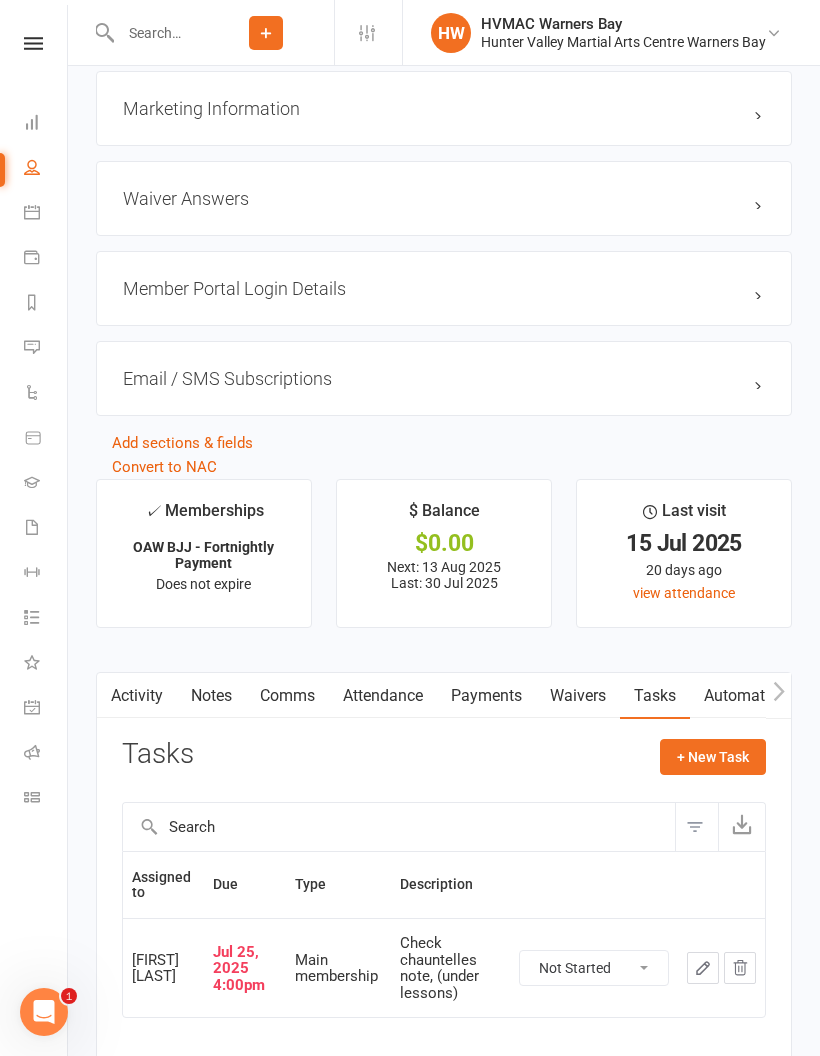click on "Notes" at bounding box center [211, 696] 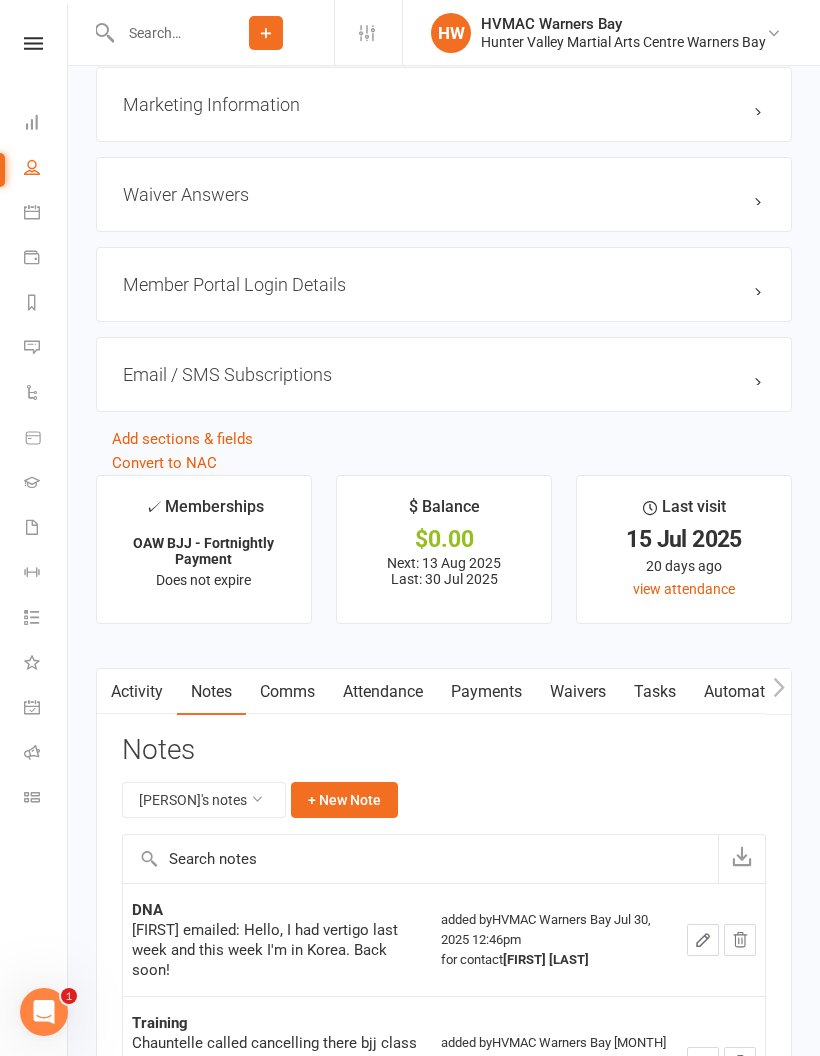 scroll, scrollTop: 2215, scrollLeft: 0, axis: vertical 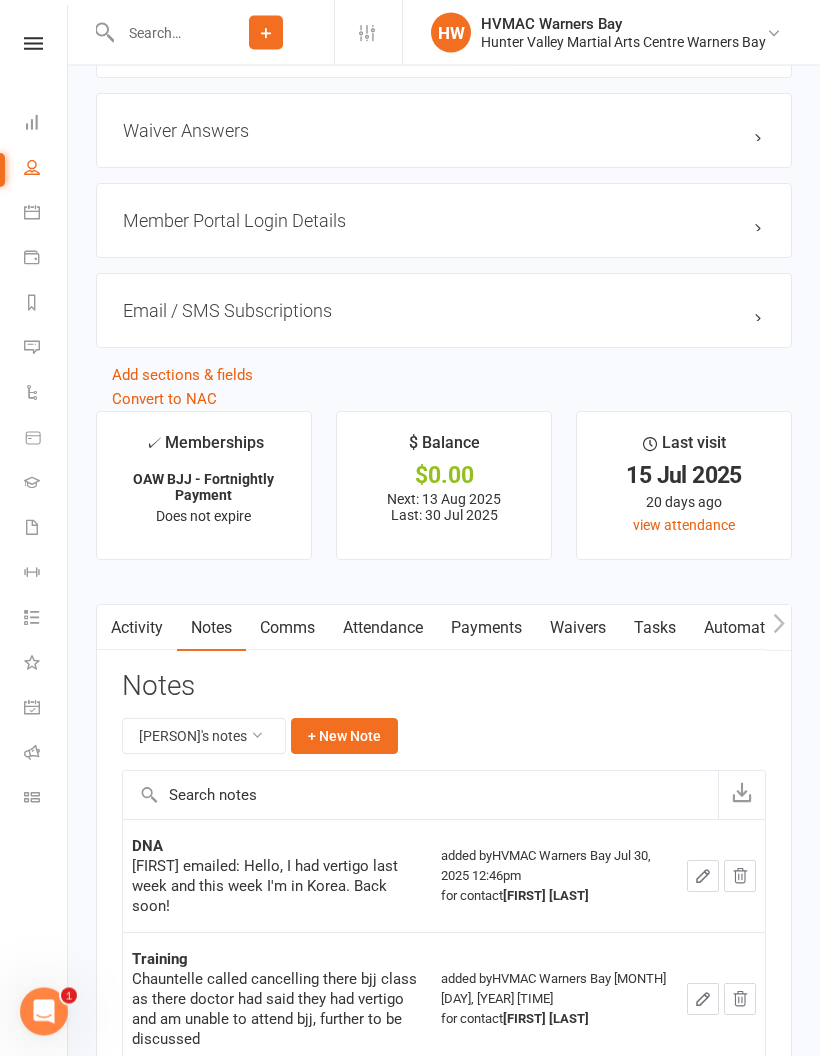 click on "[FIRST] emailed: Hello, I had vertigo last week and this week I'm in Korea. Back soon!" at bounding box center (277, 887) 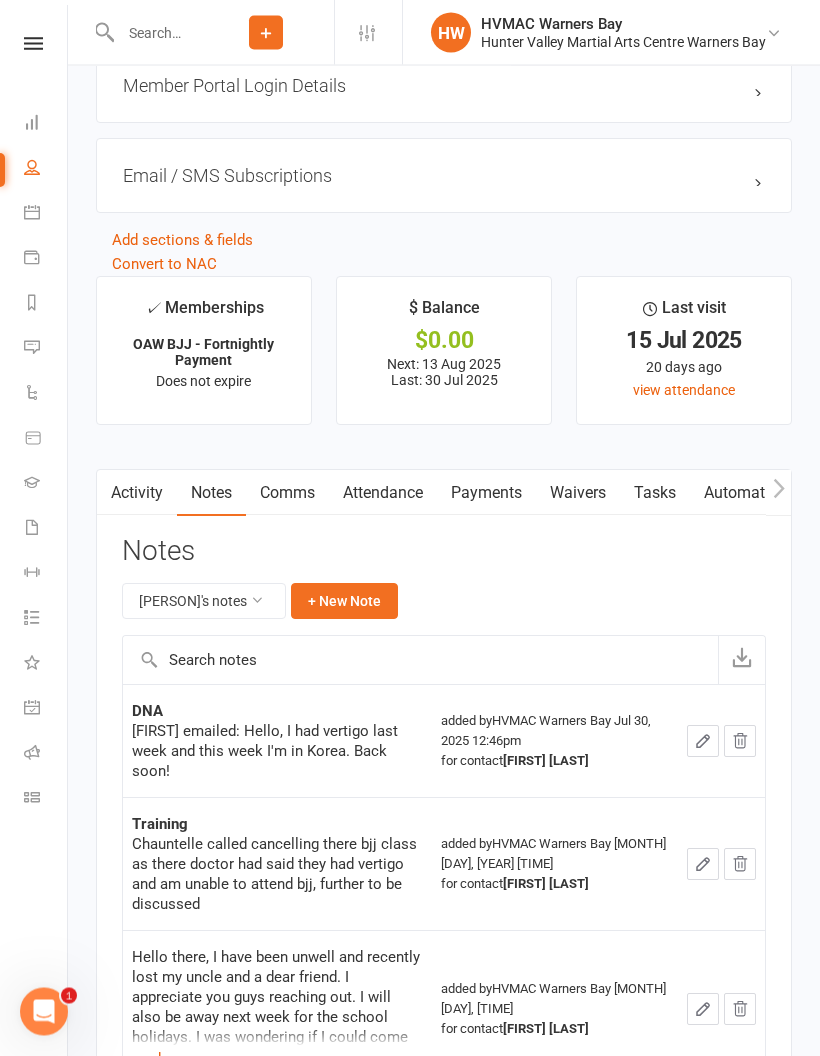scroll, scrollTop: 2360, scrollLeft: 0, axis: vertical 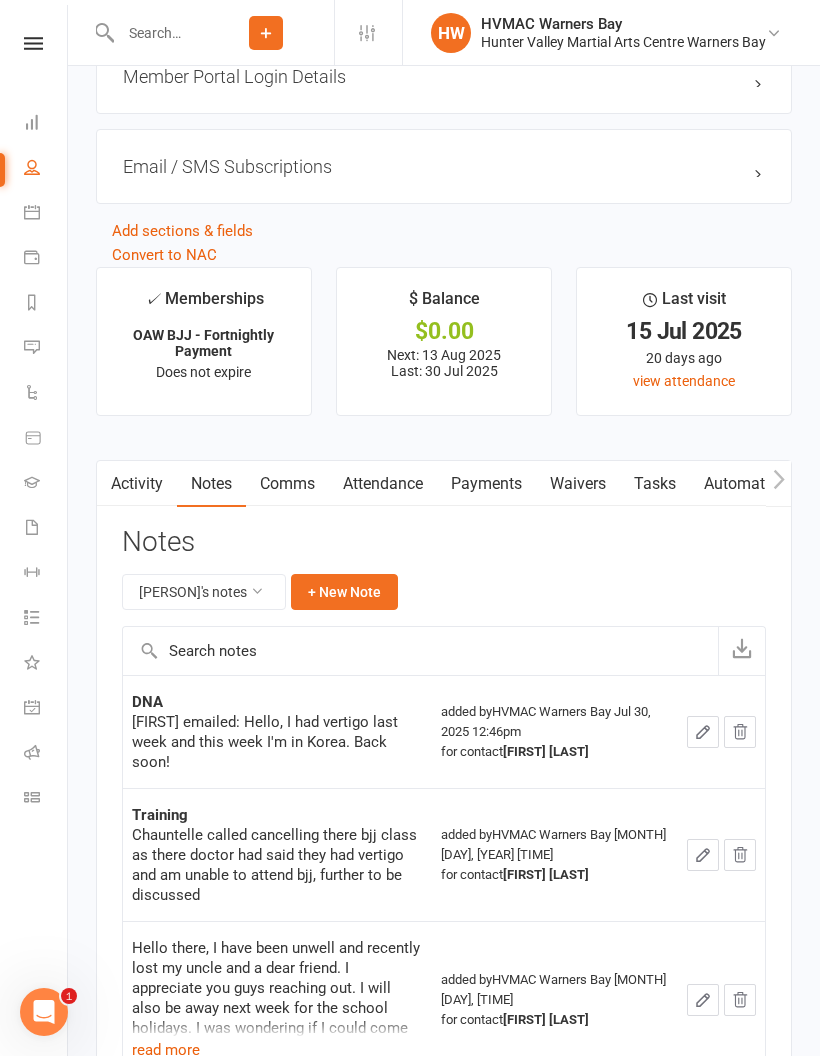 click on "read more" at bounding box center [166, 1050] 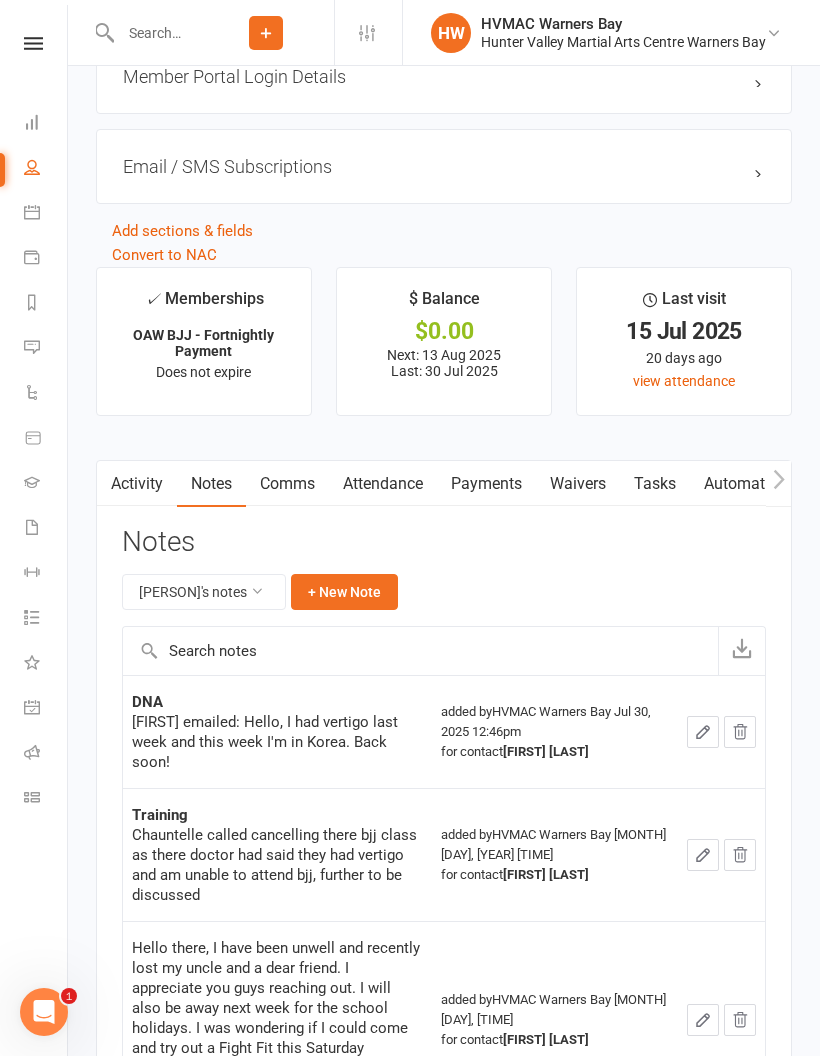 scroll, scrollTop: 2381, scrollLeft: 0, axis: vertical 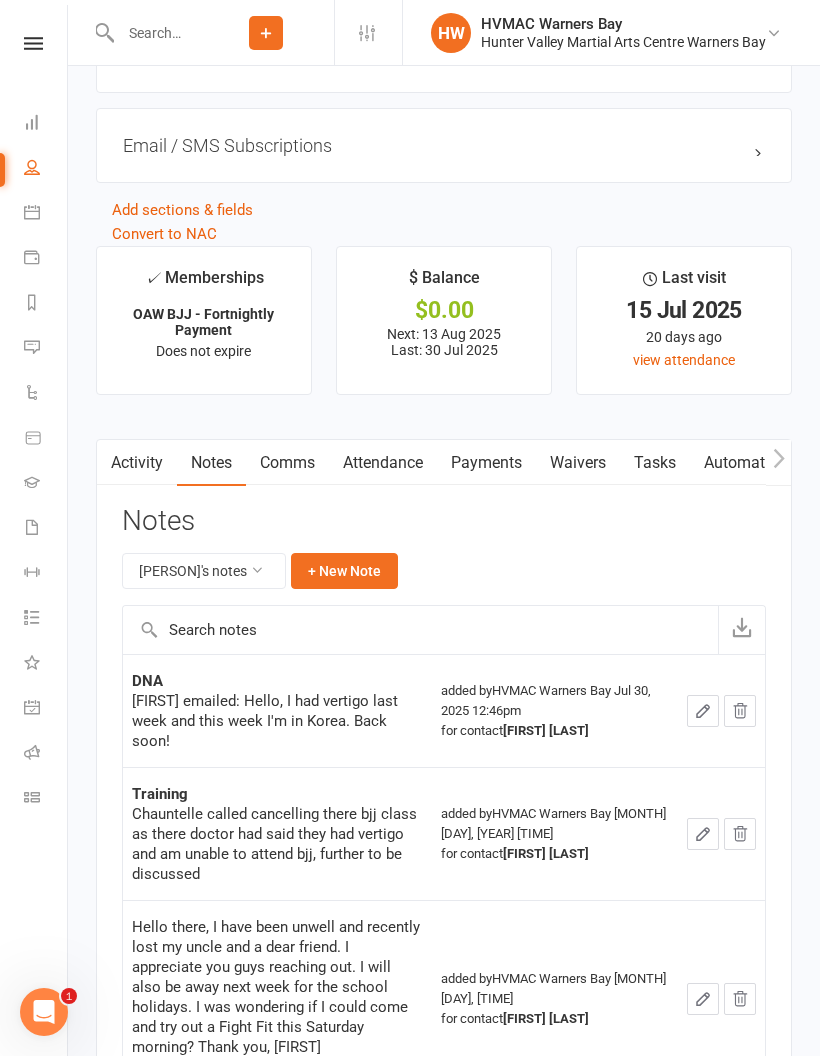 click on "Tasks" at bounding box center [655, 463] 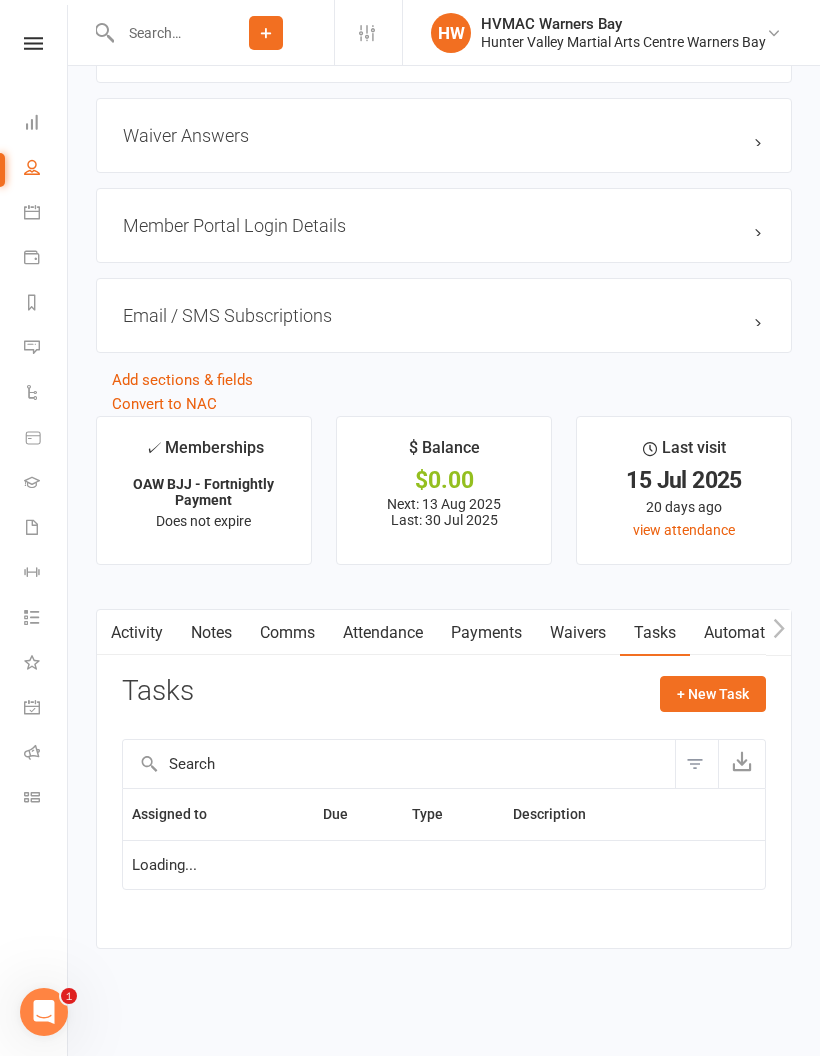 scroll, scrollTop: 2148, scrollLeft: 0, axis: vertical 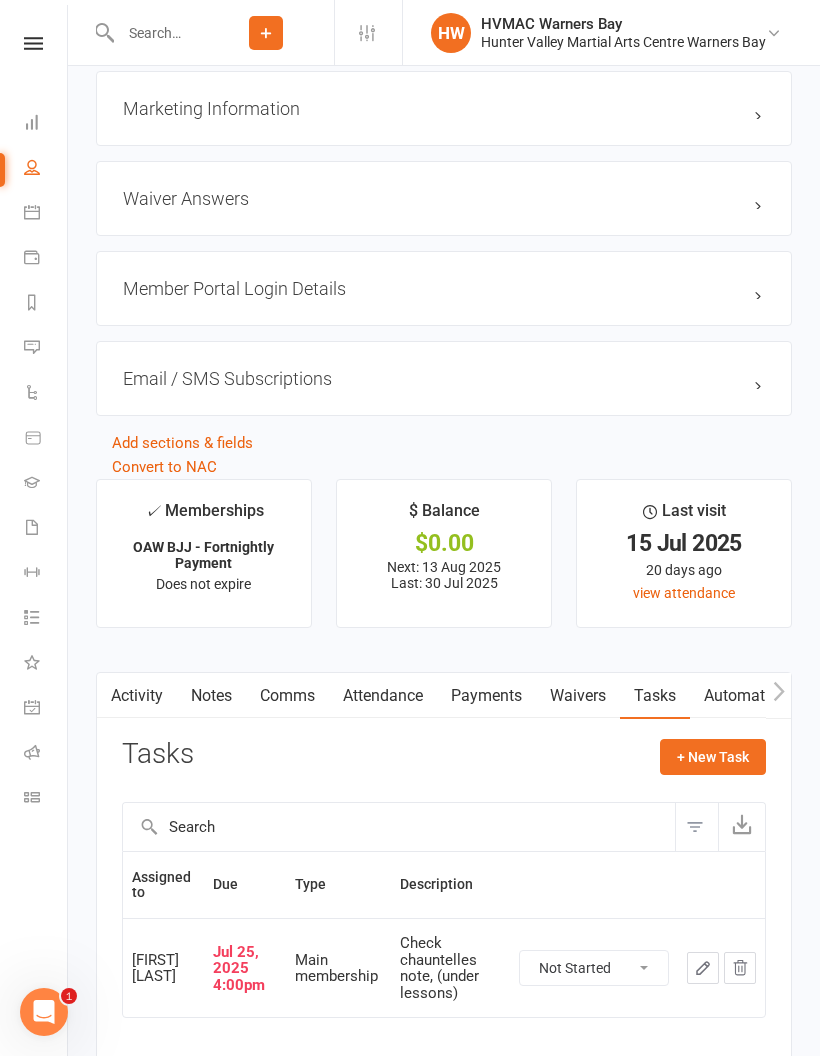 click on "Not Started In Progress Waiting Complete" at bounding box center (594, 968) 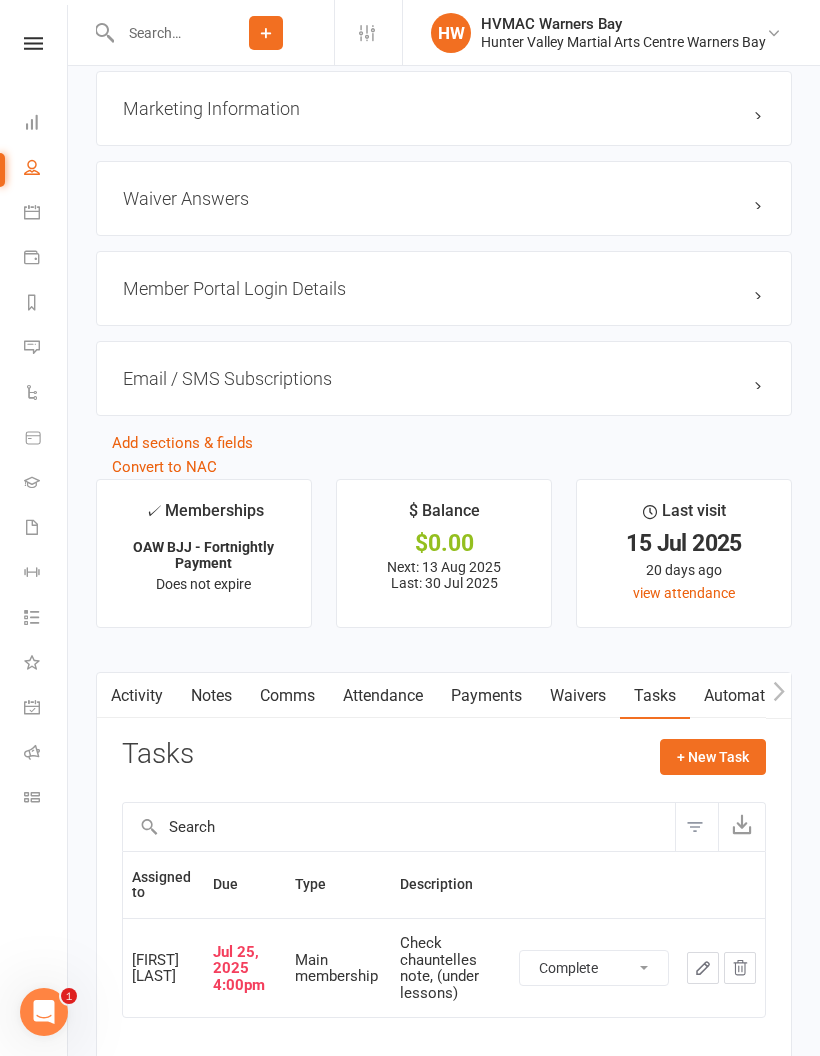 select on "unstarted" 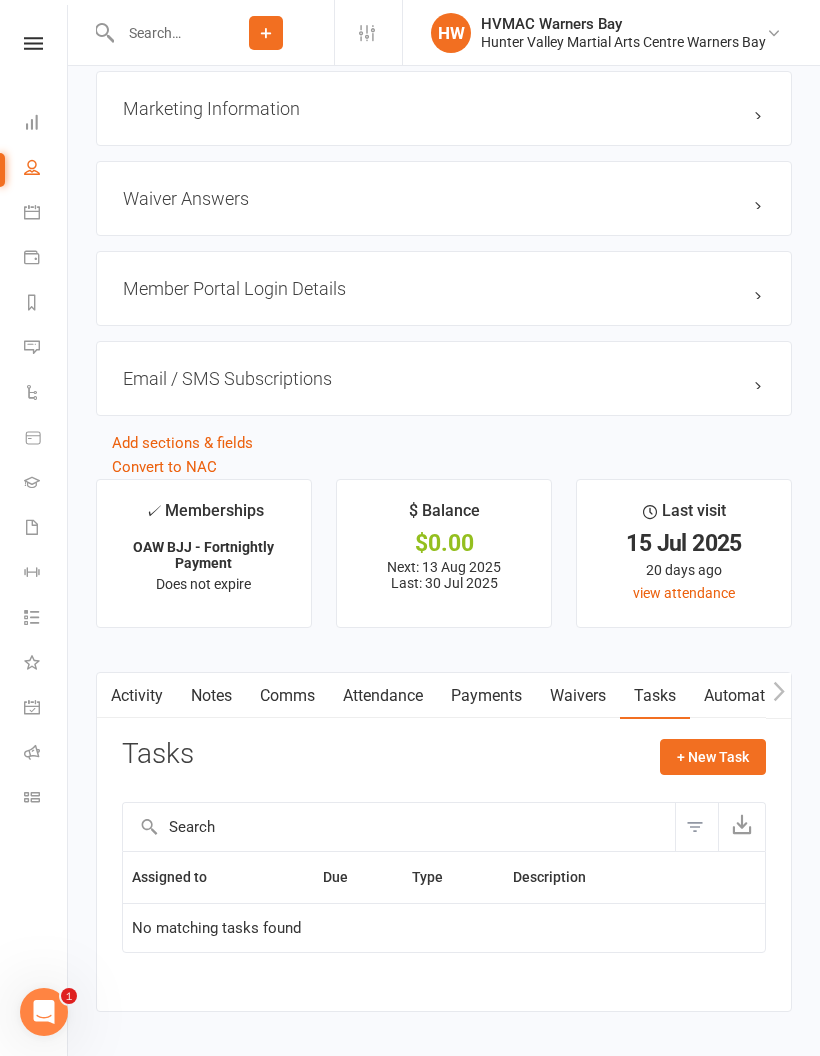 click on "Waivers" at bounding box center [578, 696] 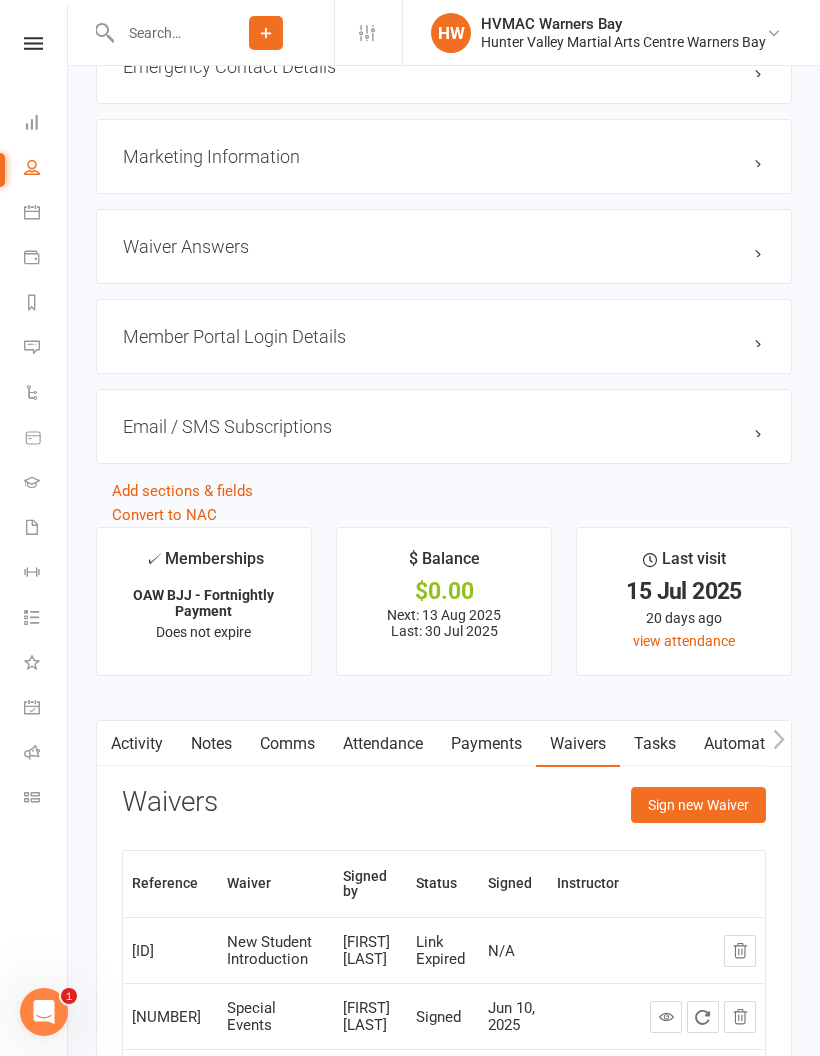 click on "Sign new Waiver" at bounding box center (698, 805) 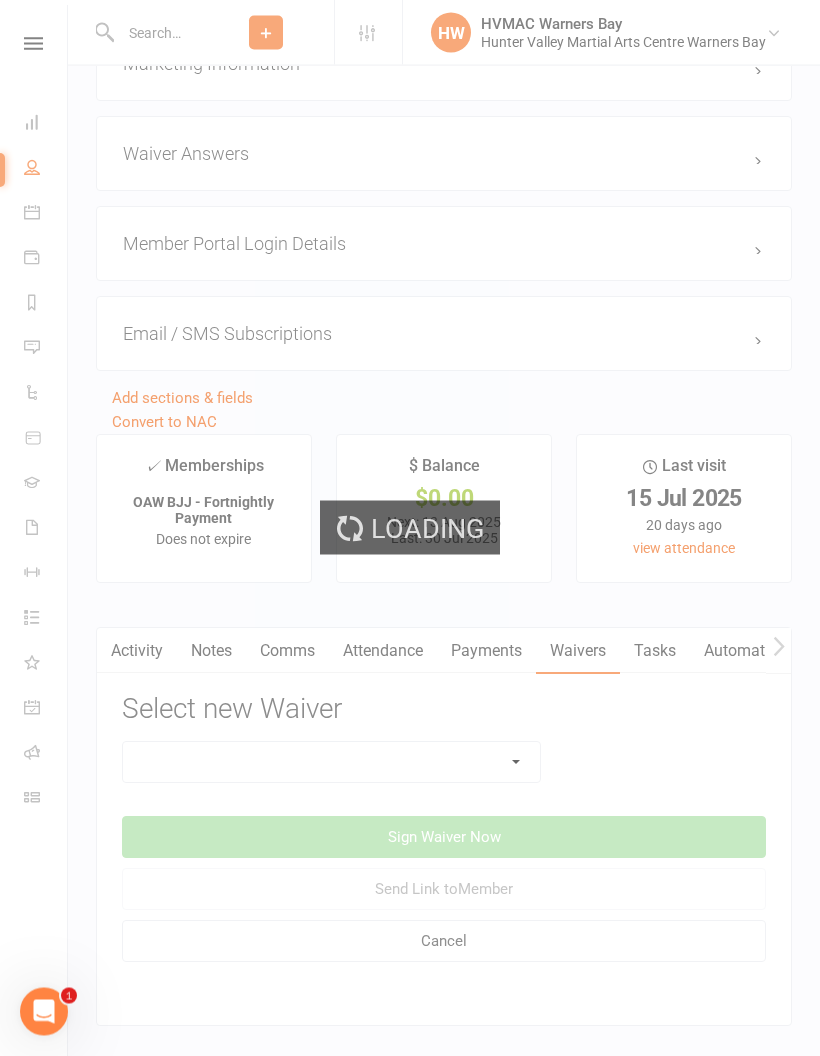scroll, scrollTop: 2208, scrollLeft: 0, axis: vertical 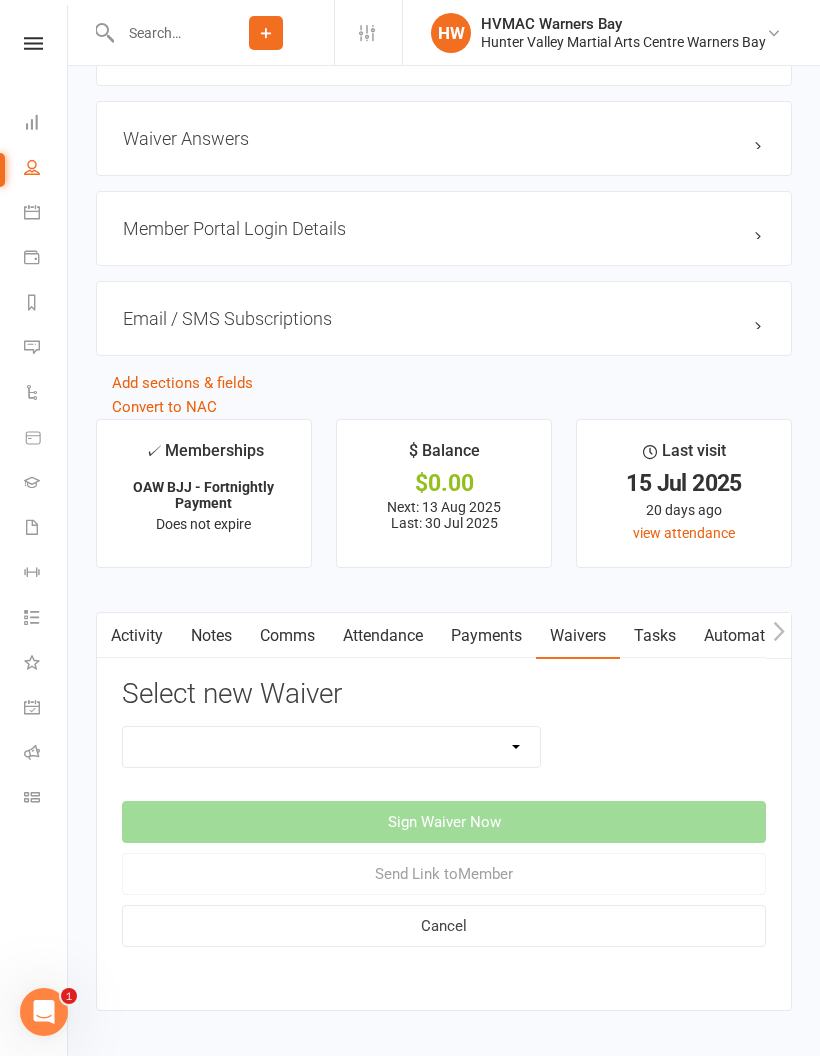 click on "Cancellation Form Cancellation Form - Kinder Kicks Fitness Challenge Goals Assessment Hold Form Membership Downgrade Form Membership Form Membership Form - Black Belt Membership Form - Brazilian Jiu Jitsu Membership Form - Family Membership Form - Fight Fit Membership Form - Kinder Kicks Membership Form - Kinder Kicks (PIF) Membership Form - Kindymites/Minimites Membership Form - Kobudo Membership Form - parent part payment Membership Upgrade Form 2023 New Student Introduction PIF & Lesson Block Memberships Program Goals Assessment - 1st Kyu Program Goals Assessment - Coloured Belts Special Events Update Of Payment Details" at bounding box center [331, 747] 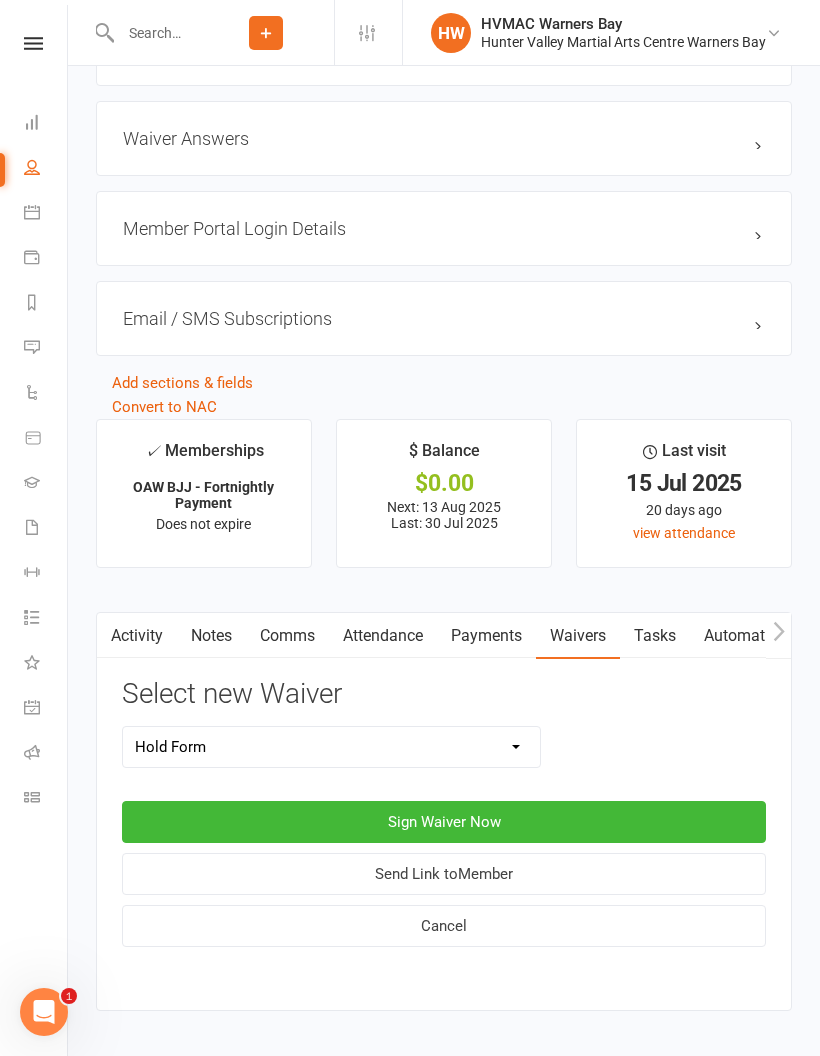 click on "Send Link to  Member" at bounding box center [444, 874] 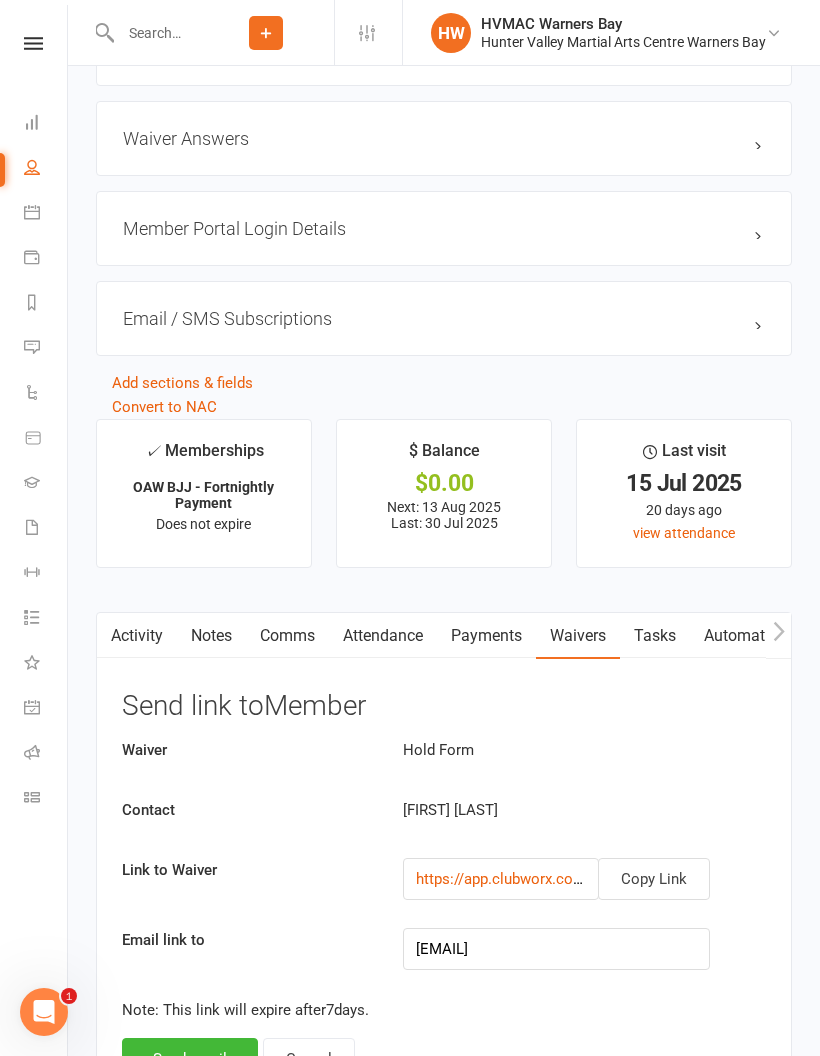 click on "Copy Link" at bounding box center [654, 879] 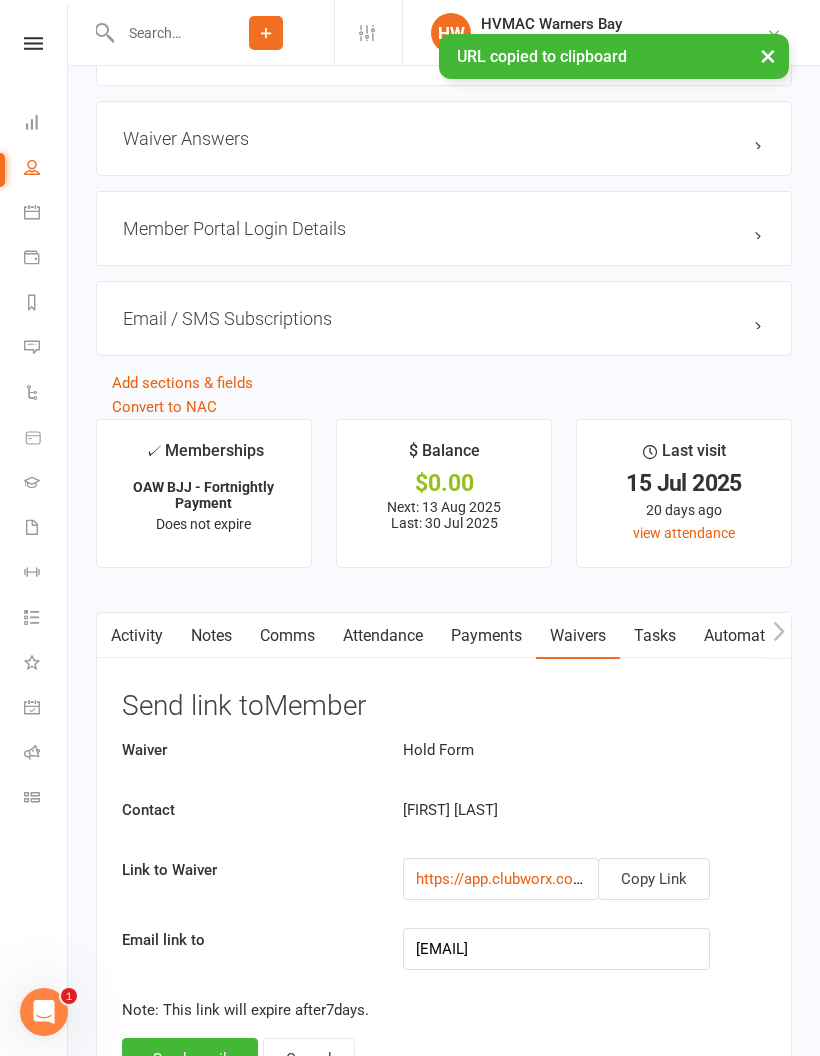 click on "Comms" at bounding box center (287, 636) 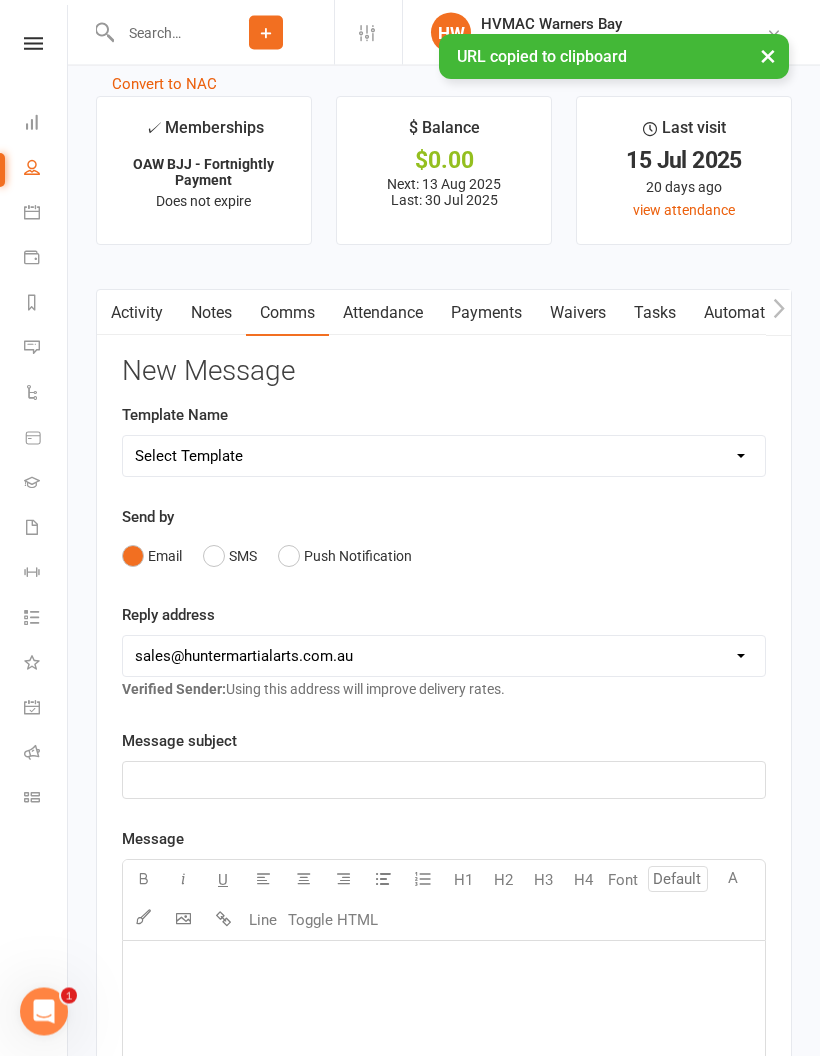 click on "﻿" 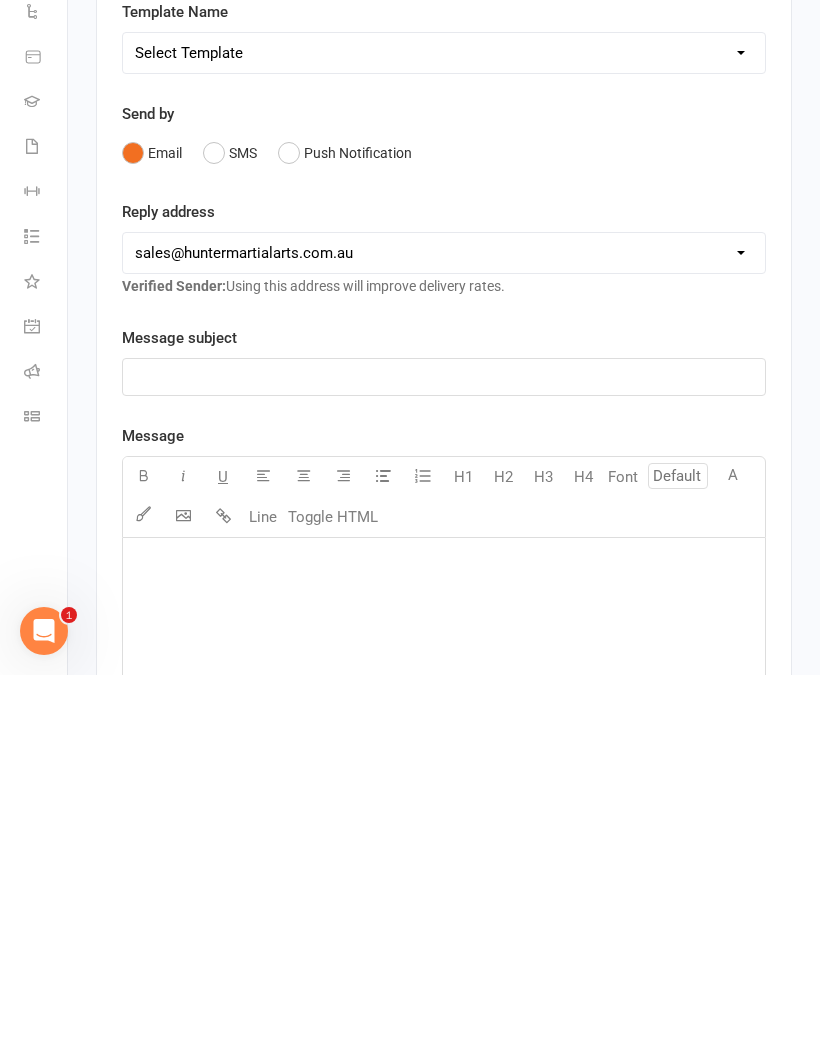 type 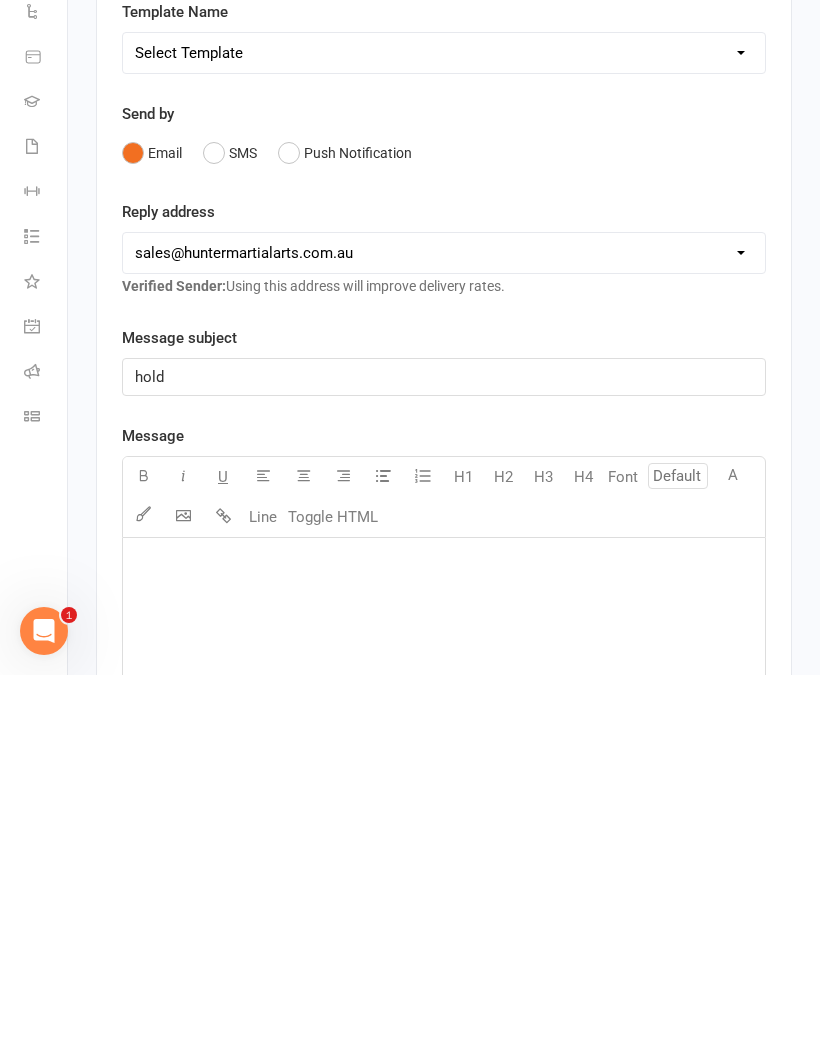 click on "﻿" 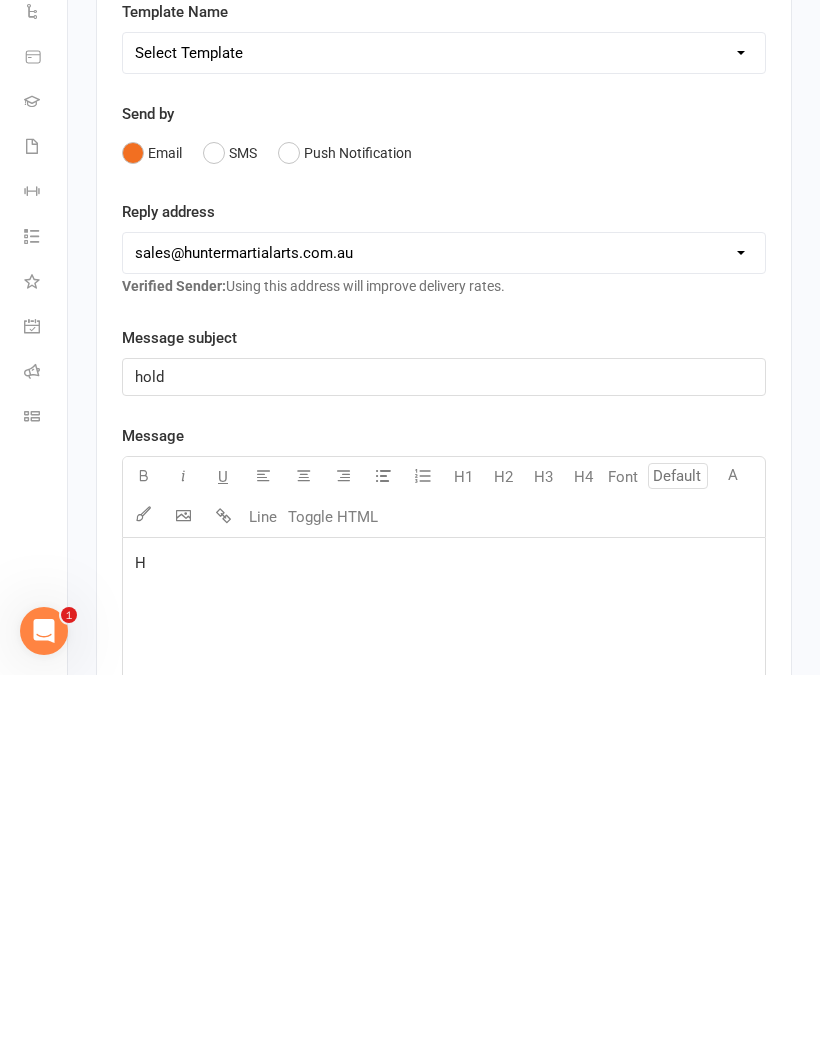 type 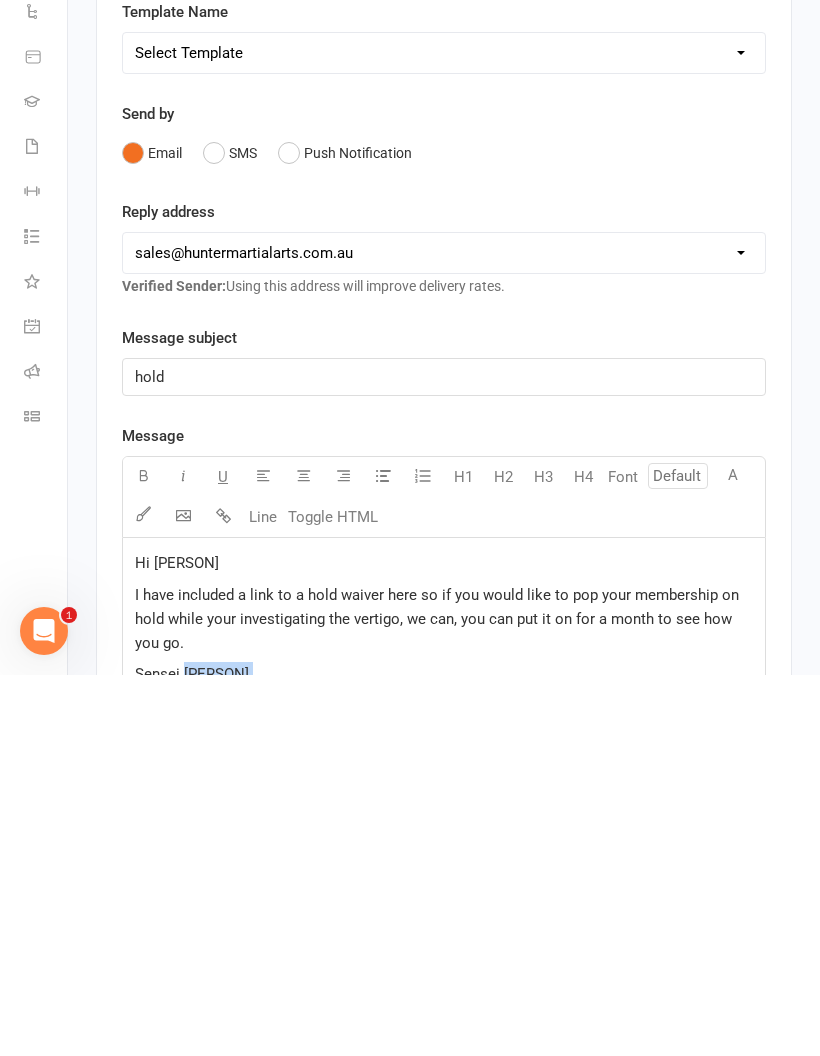 click on "Hi [PERSON] I have included a link to a hold waiver here so if you would like to pop your membership on hold while your investigating the vertigo, we can, you can put it on for a month to see how you go. Sensei [PERSON]" 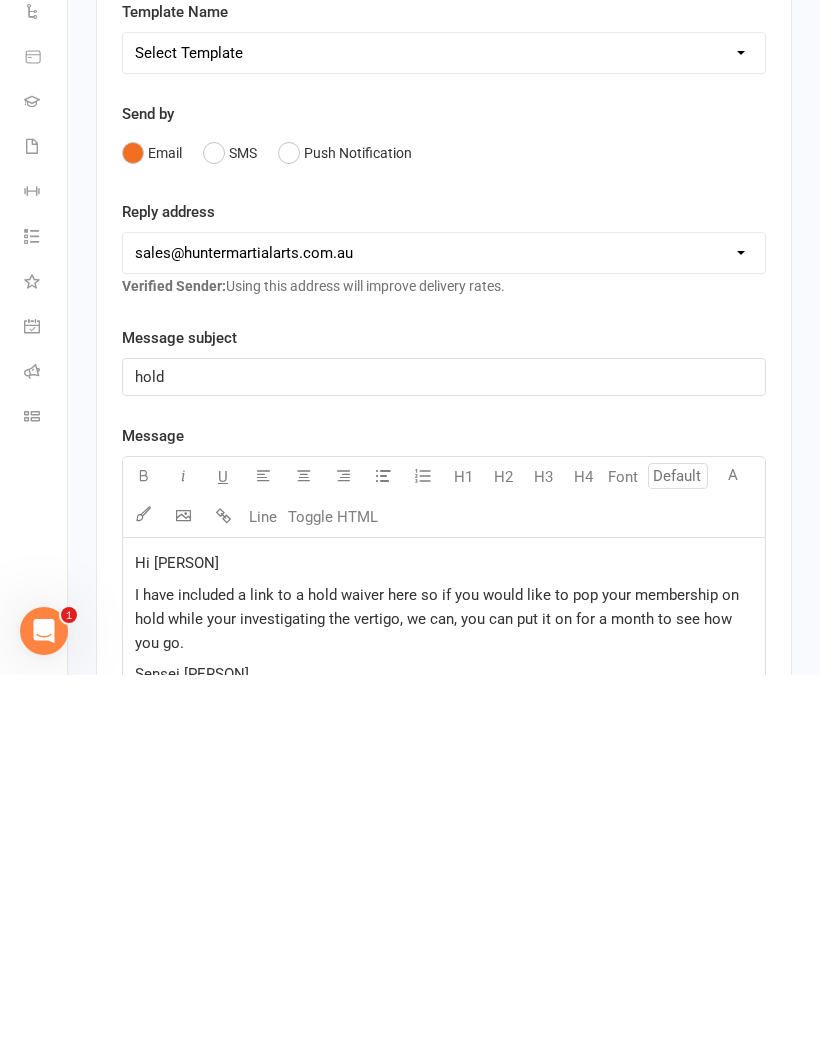 click on "﻿" 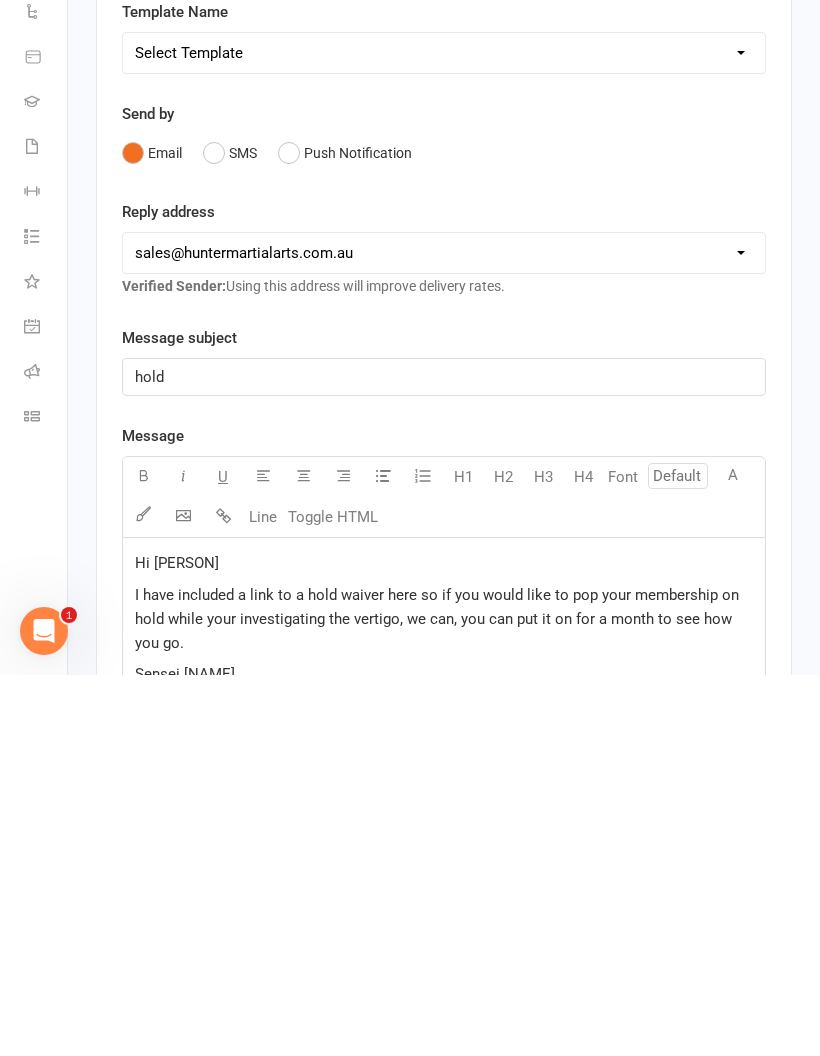 click on "﻿" 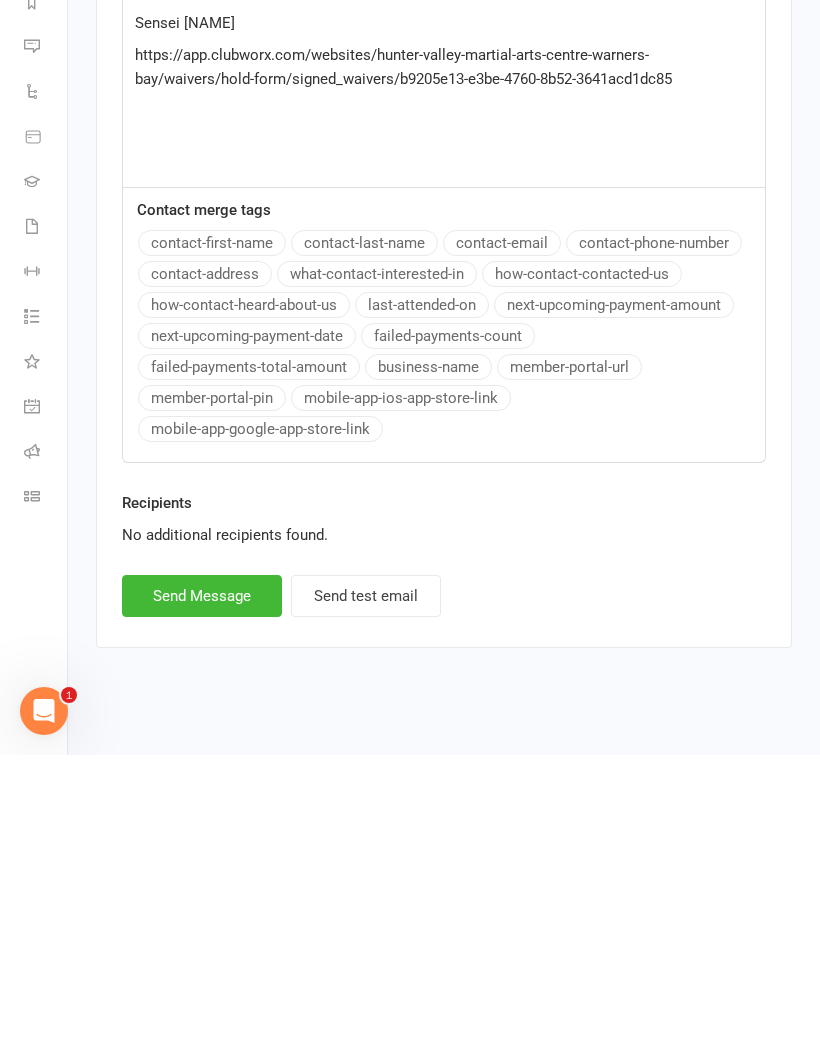 click on "Send Message" at bounding box center [202, 897] 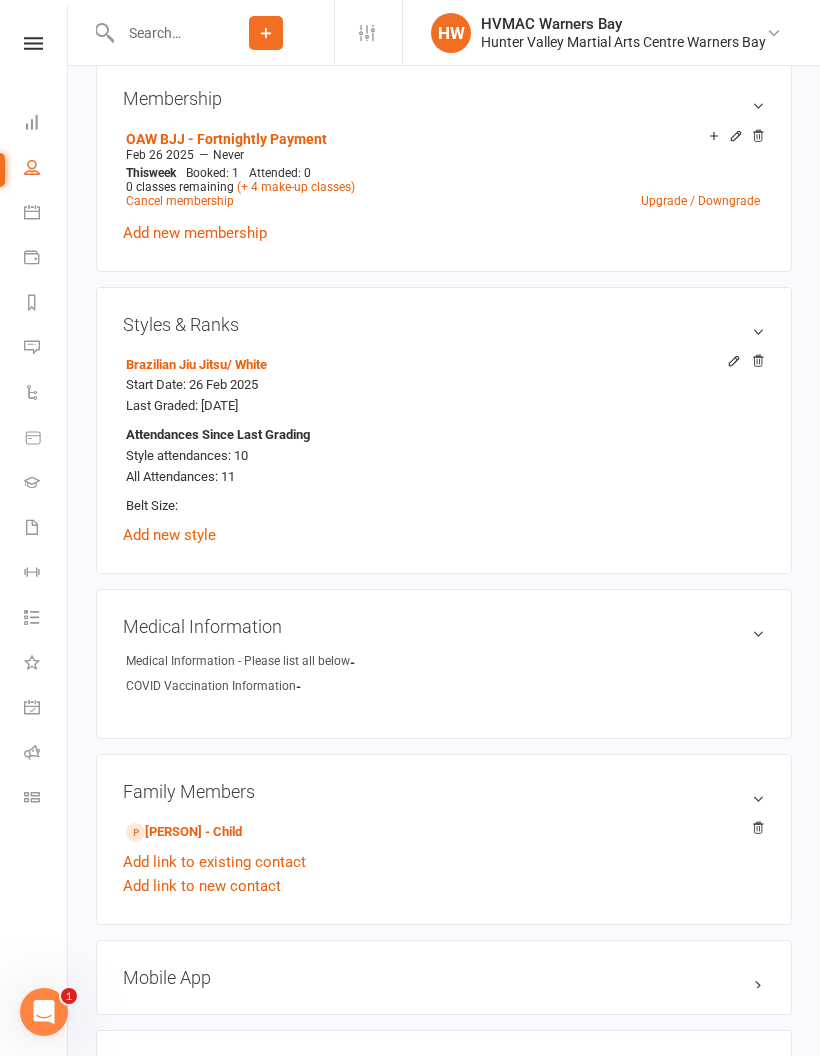 scroll, scrollTop: 1007, scrollLeft: 0, axis: vertical 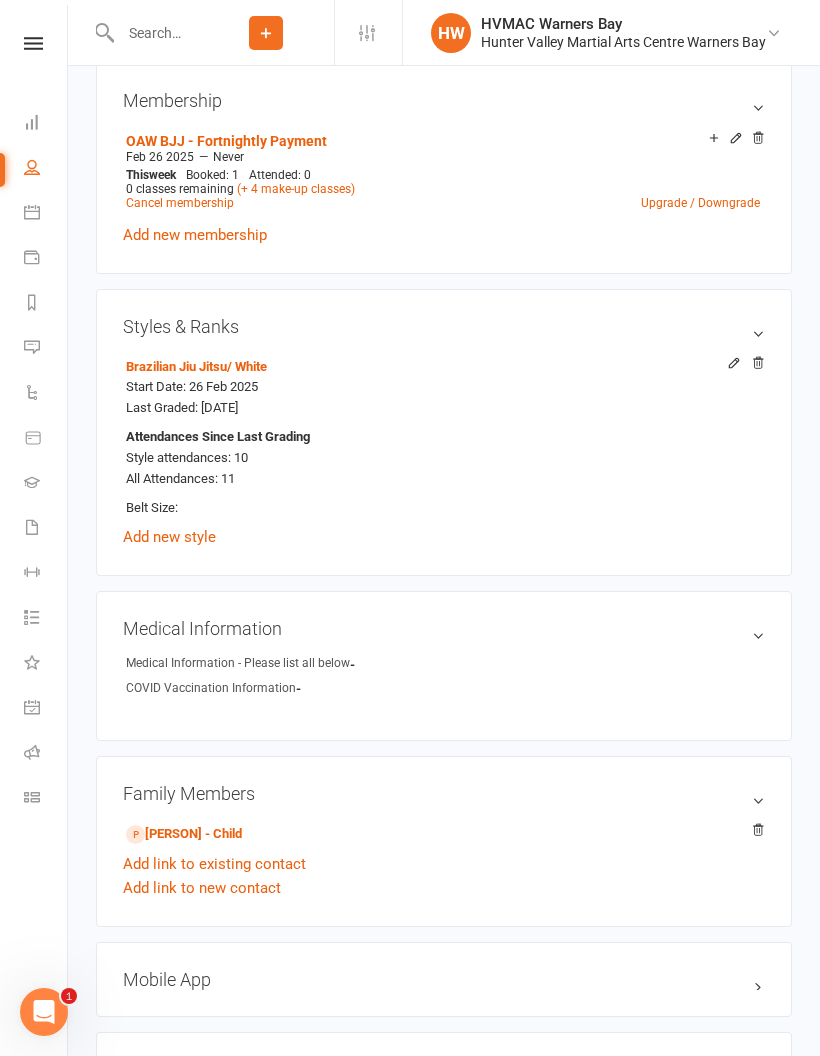 click on "Calendar" at bounding box center [46, 214] 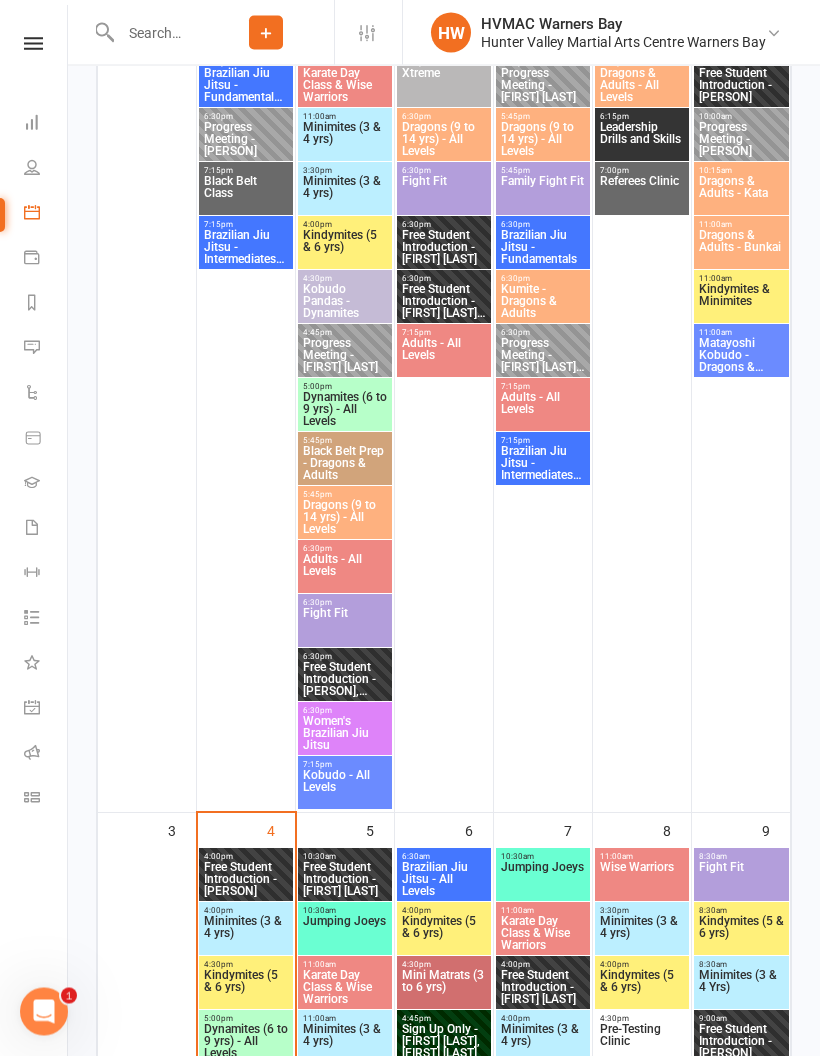 scroll, scrollTop: 1162, scrollLeft: 0, axis: vertical 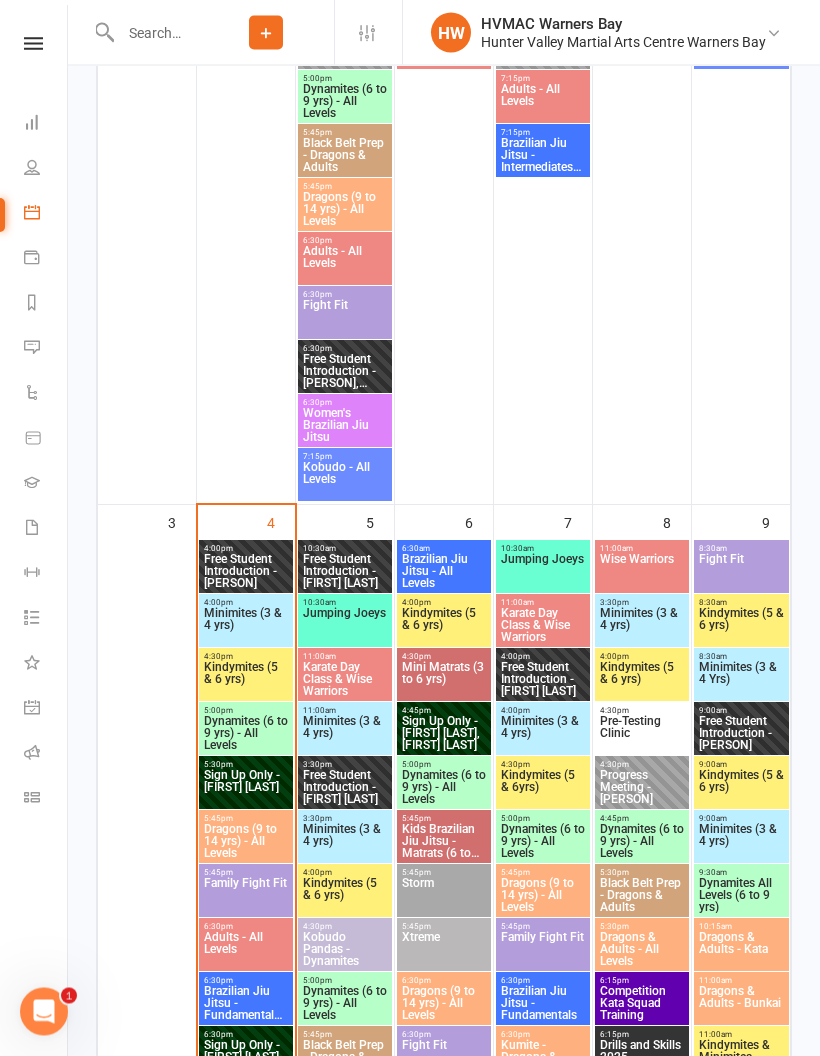 click on "Free Student Introduction - [PERSON]" at bounding box center [246, 572] 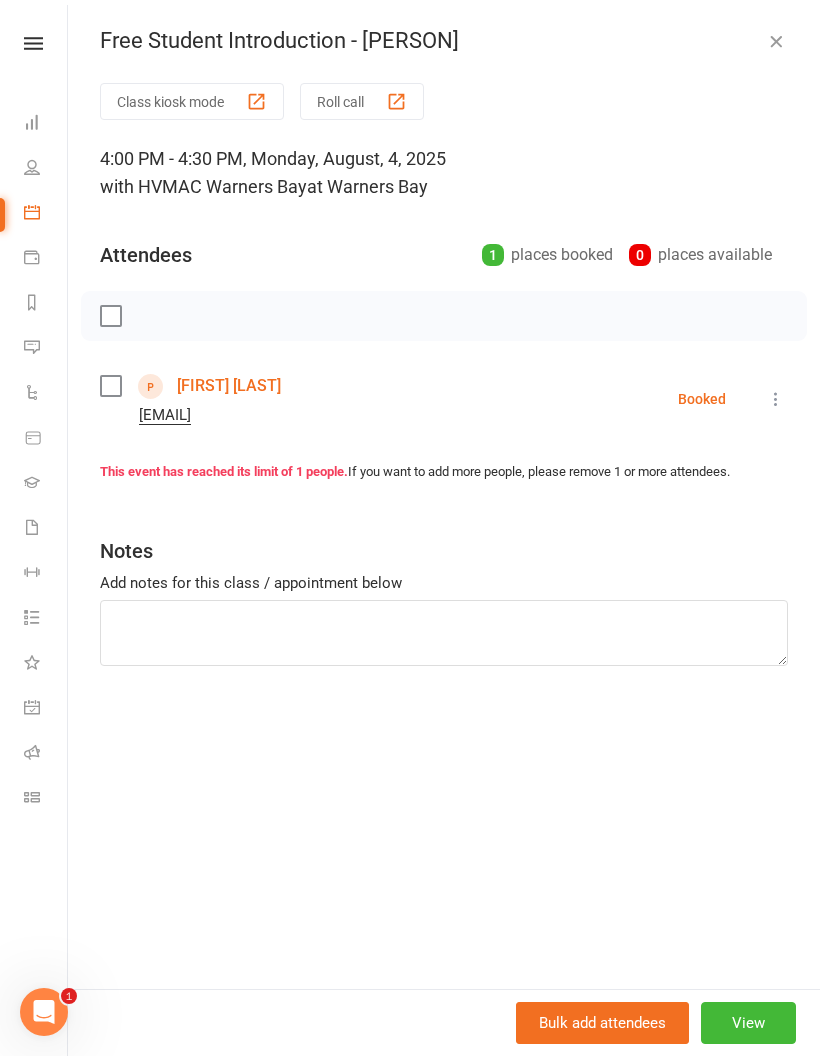 click on "[FIRST] [LAST]" at bounding box center [229, 386] 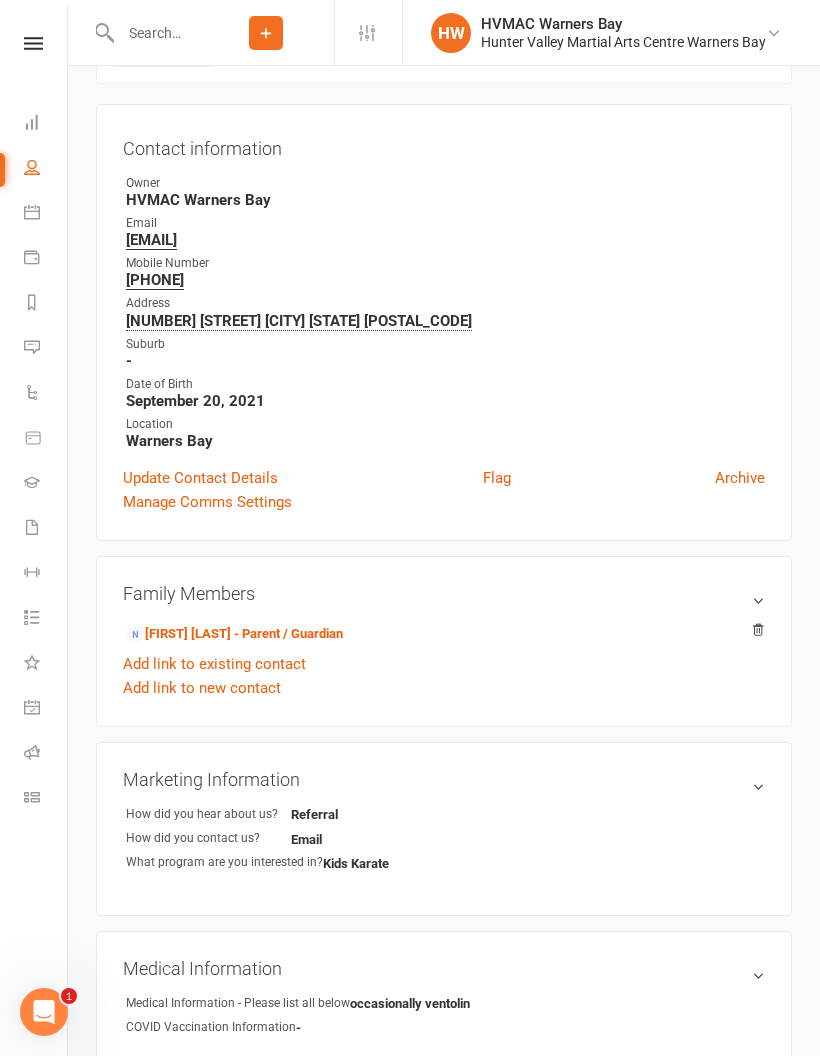 scroll, scrollTop: 0, scrollLeft: 0, axis: both 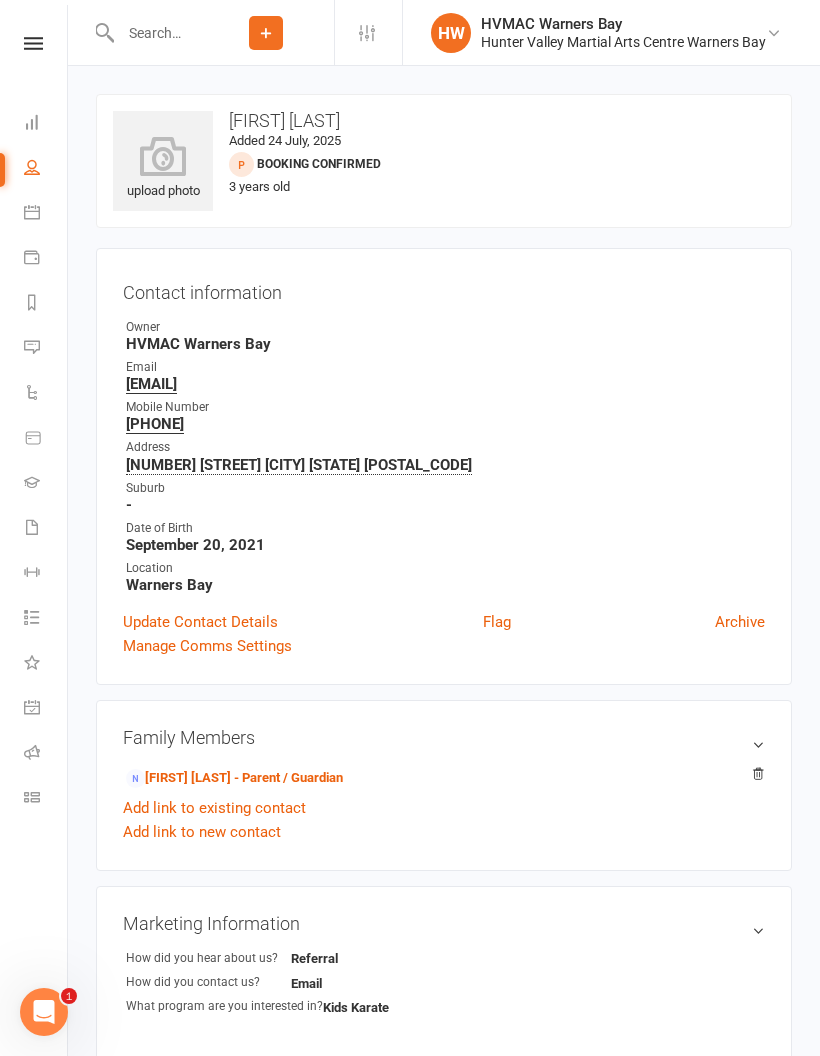 click on "Update Contact Details" at bounding box center [200, 622] 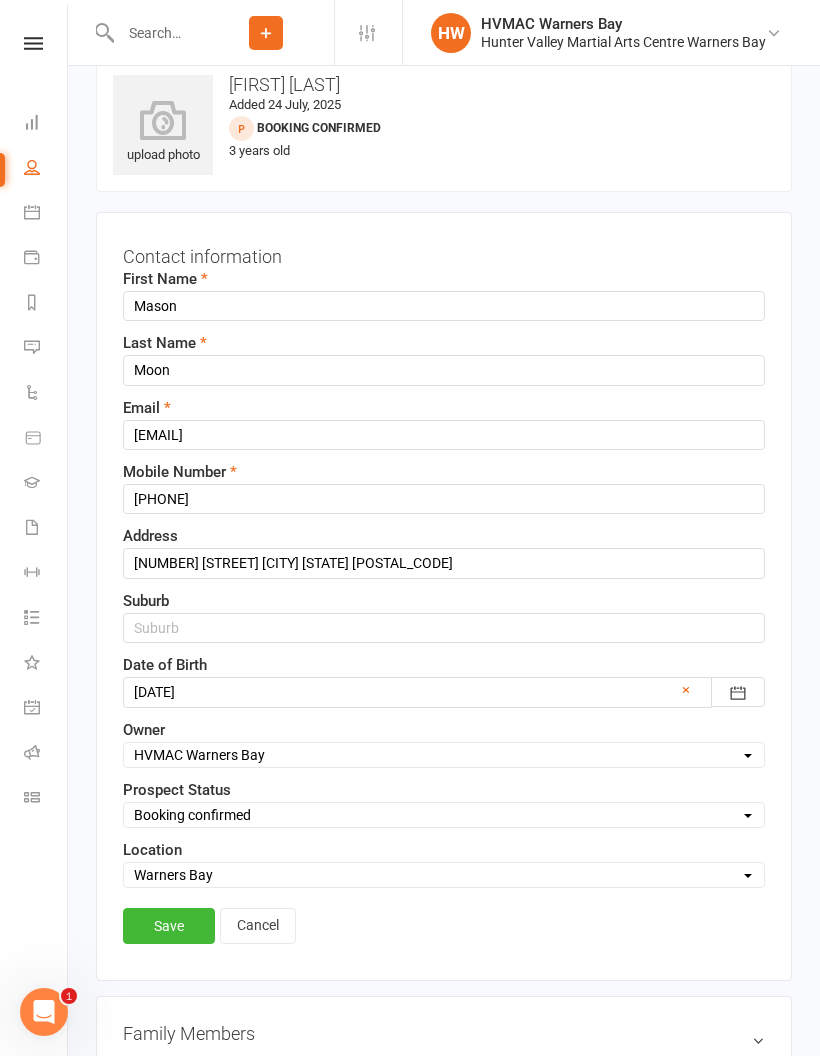 scroll, scrollTop: 94, scrollLeft: 0, axis: vertical 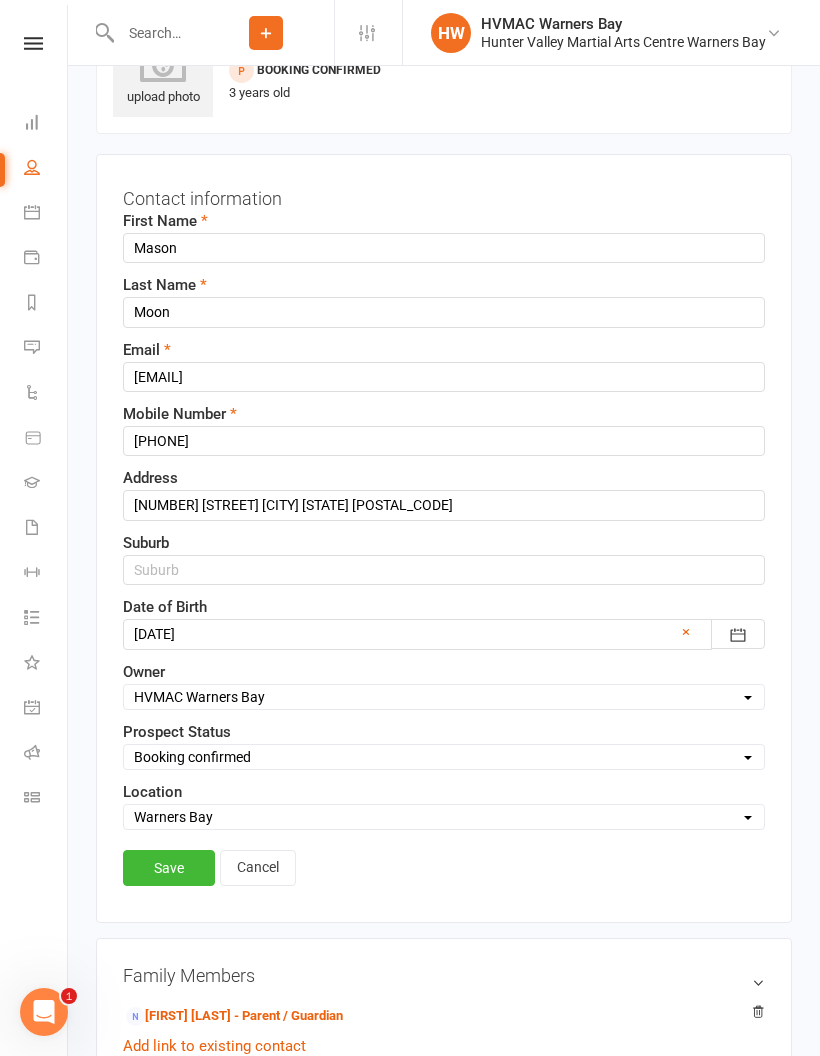 click on "Save" at bounding box center [169, 868] 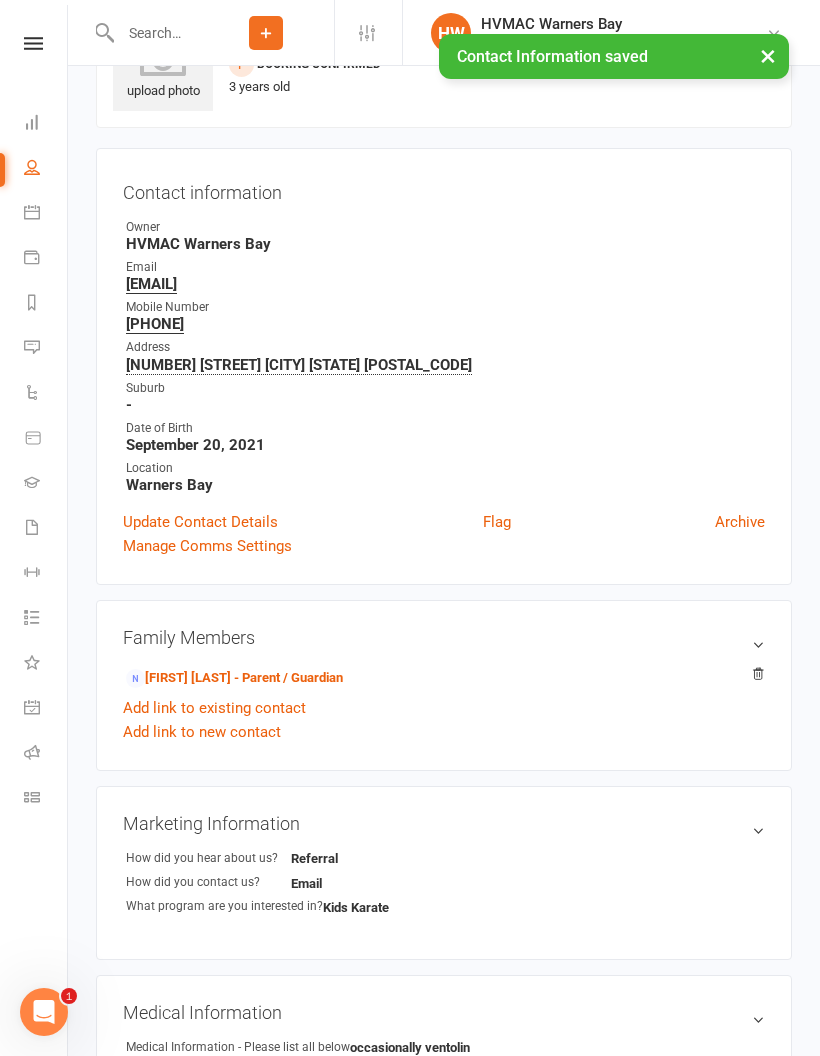 scroll, scrollTop: 0, scrollLeft: 0, axis: both 